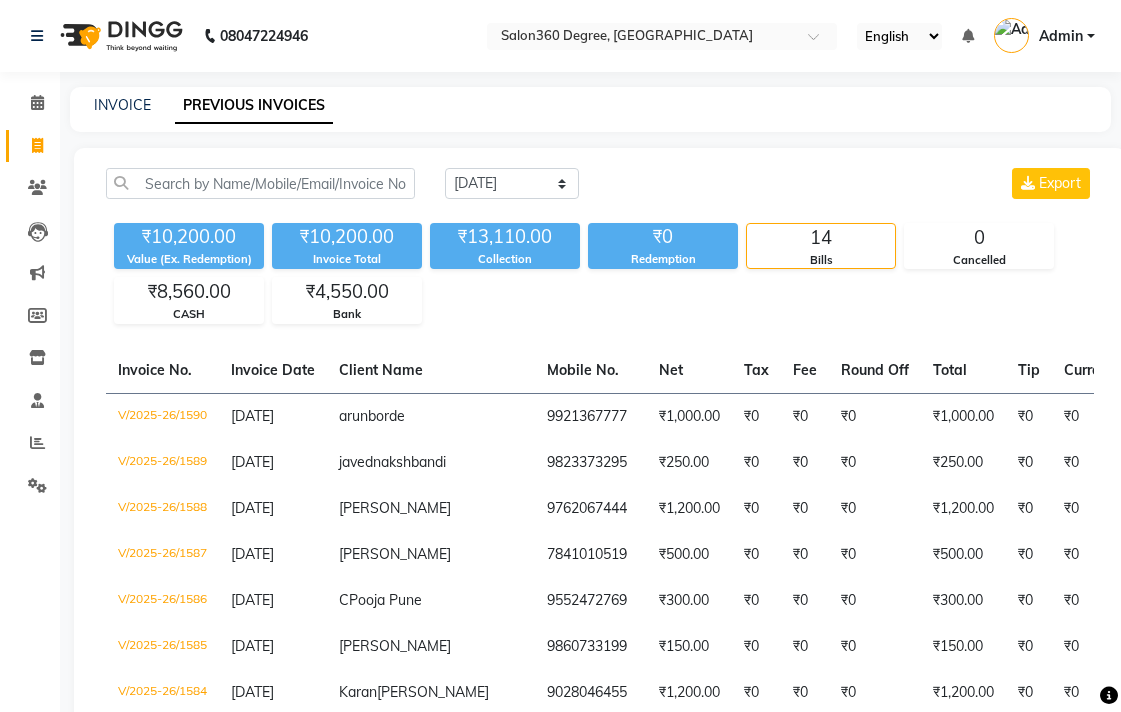 scroll, scrollTop: 0, scrollLeft: 0, axis: both 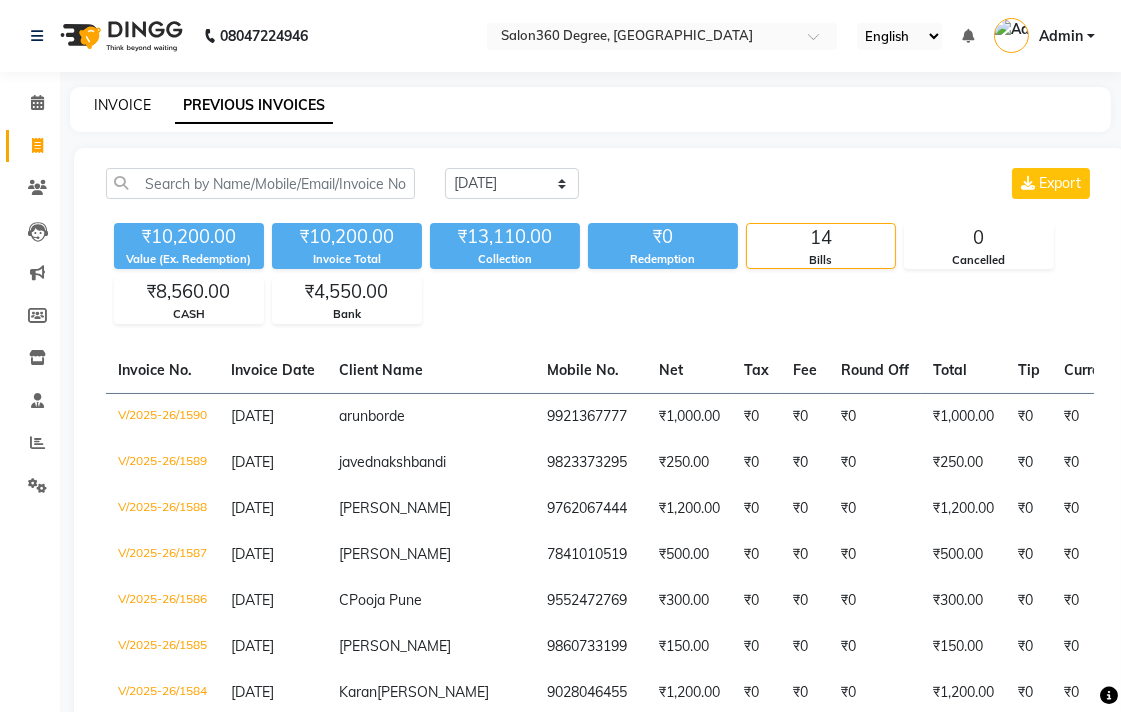 click on "INVOICE" 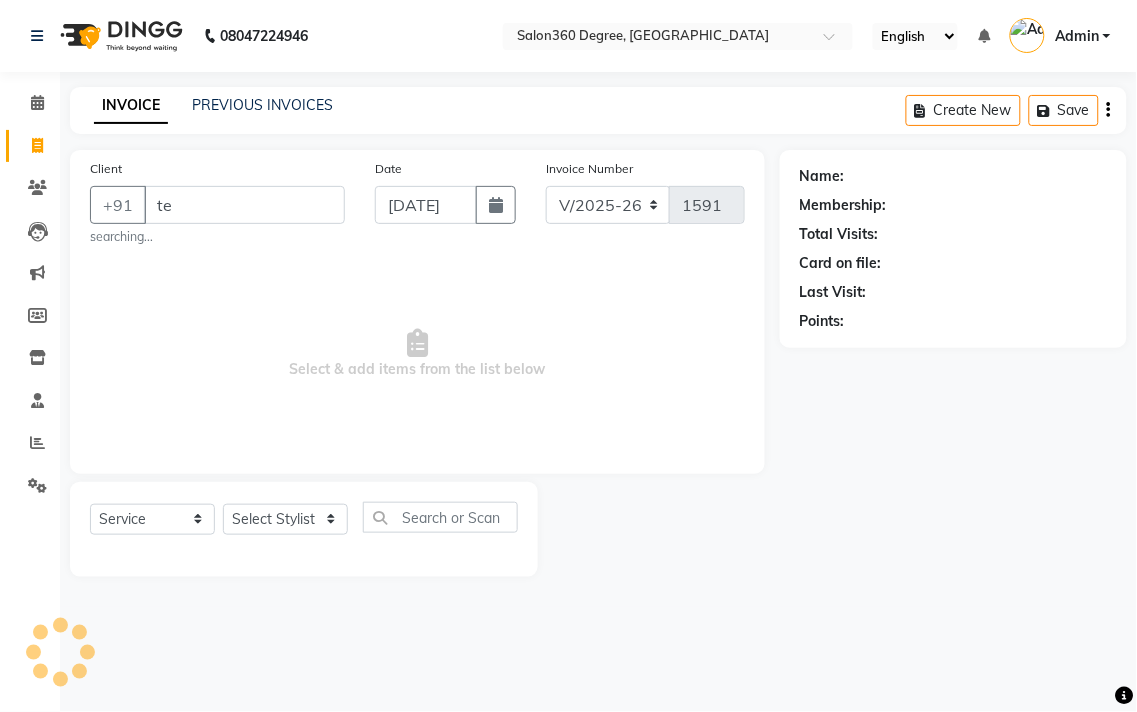 type on "t" 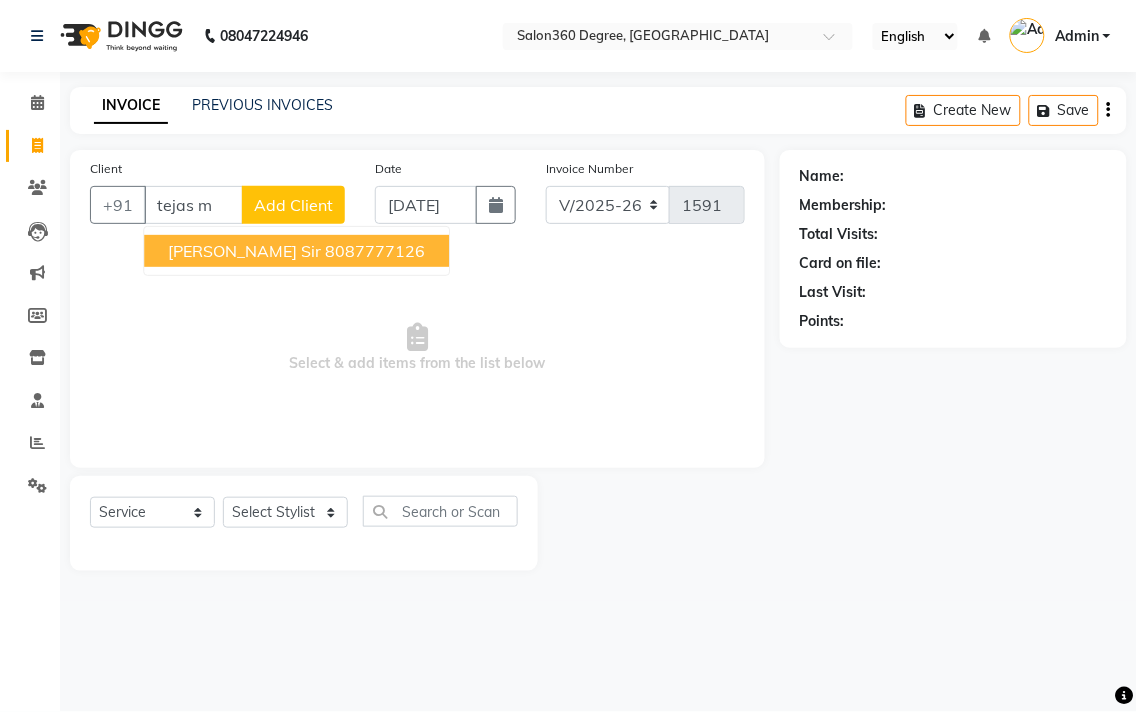 click on "[PERSON_NAME] sir  8087777126" at bounding box center [296, 251] 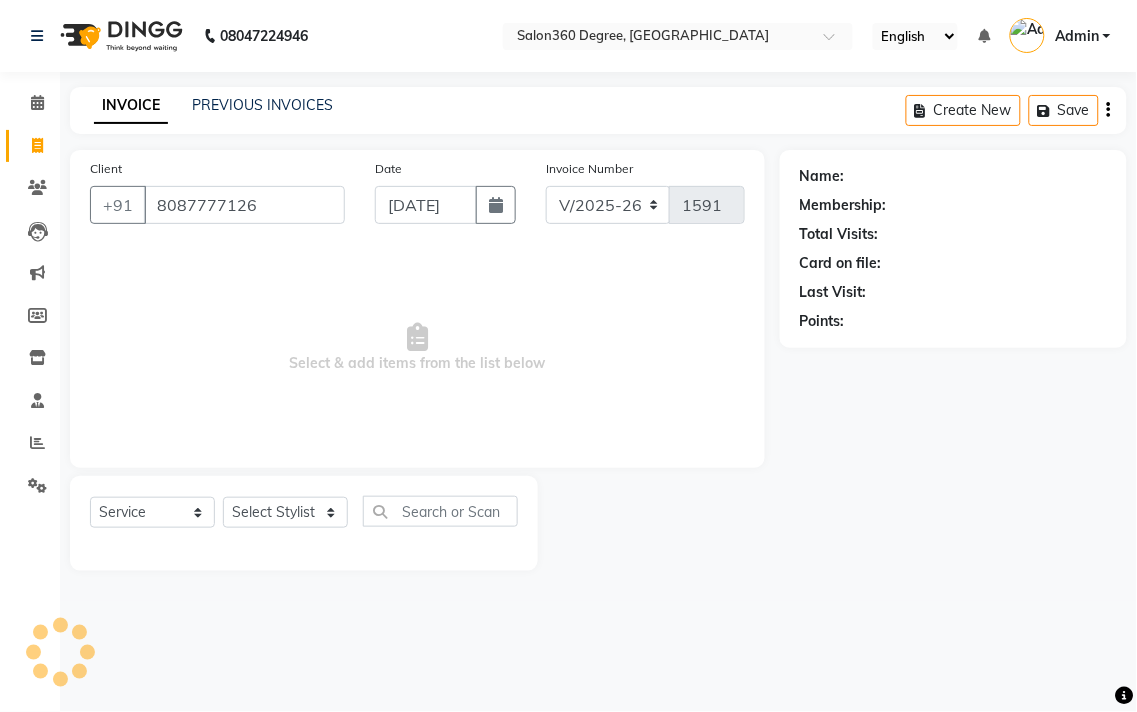type on "8087777126" 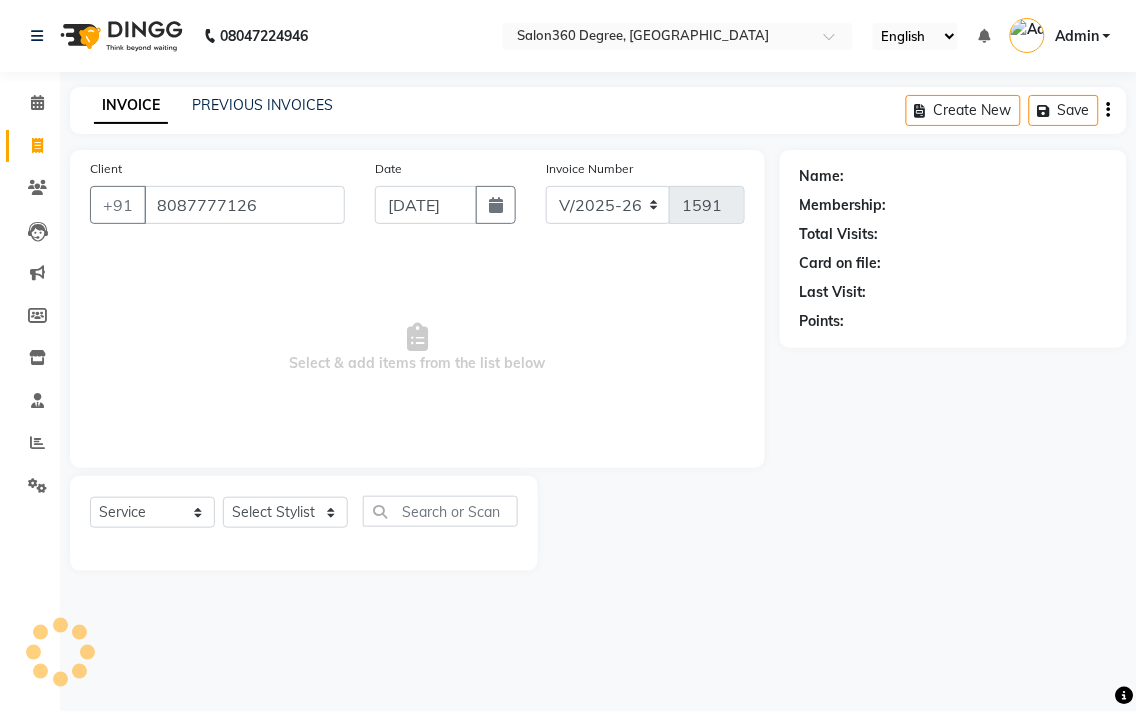 select on "2: Object" 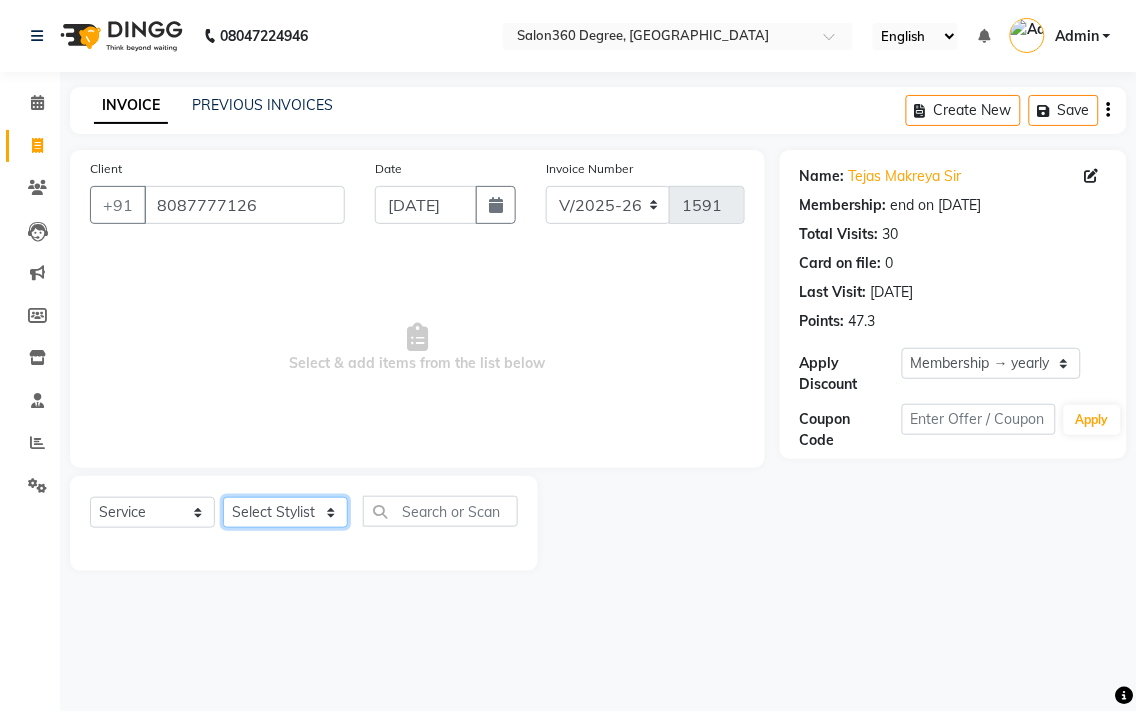 click on "Select Stylist [PERSON_NAME] [PERSON_NAME] dwarka [PERSON_NAME] khde [PERSON_NAME] [PERSON_NAME] pooja pansai [PERSON_NAME] [PERSON_NAME] savli [PERSON_NAME] [PERSON_NAME]" 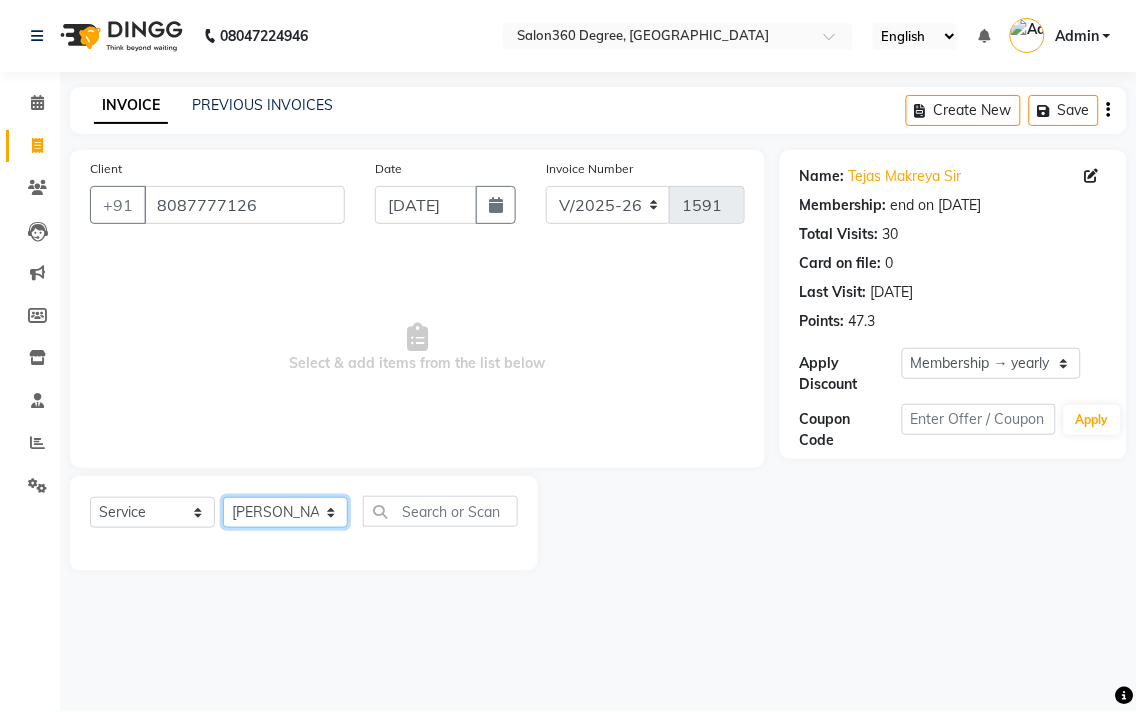 click on "Select Stylist [PERSON_NAME] [PERSON_NAME] dwarka [PERSON_NAME] khde [PERSON_NAME] [PERSON_NAME] pooja pansai [PERSON_NAME] [PERSON_NAME] savli [PERSON_NAME] [PERSON_NAME]" 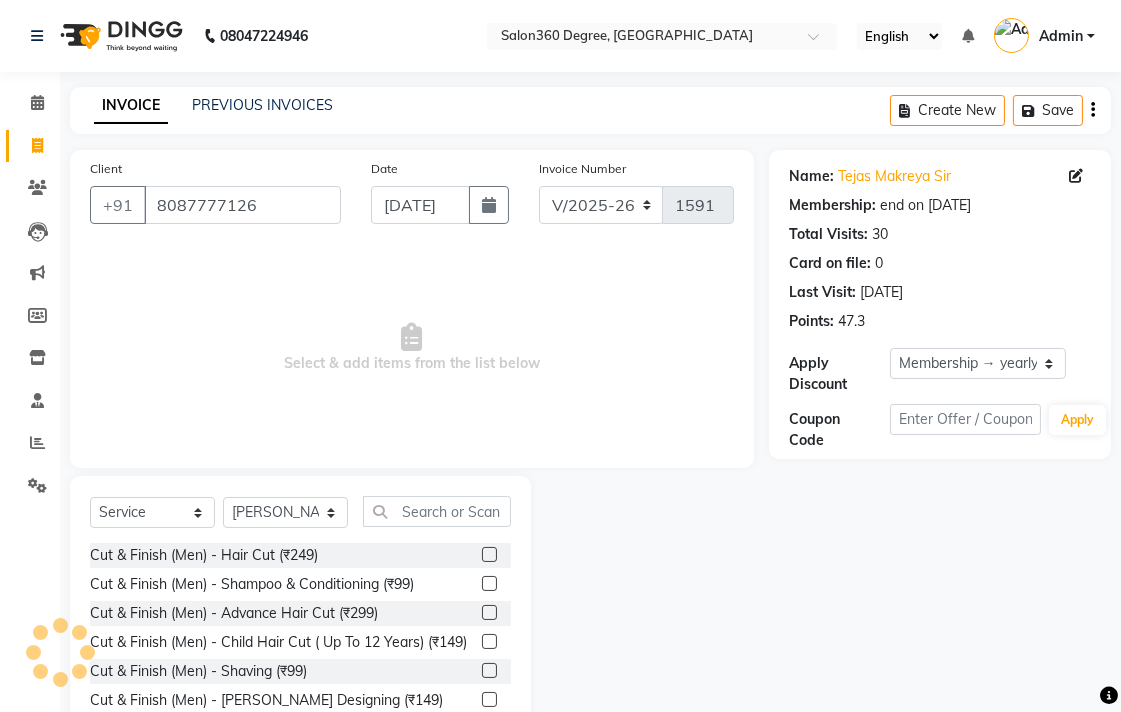 click 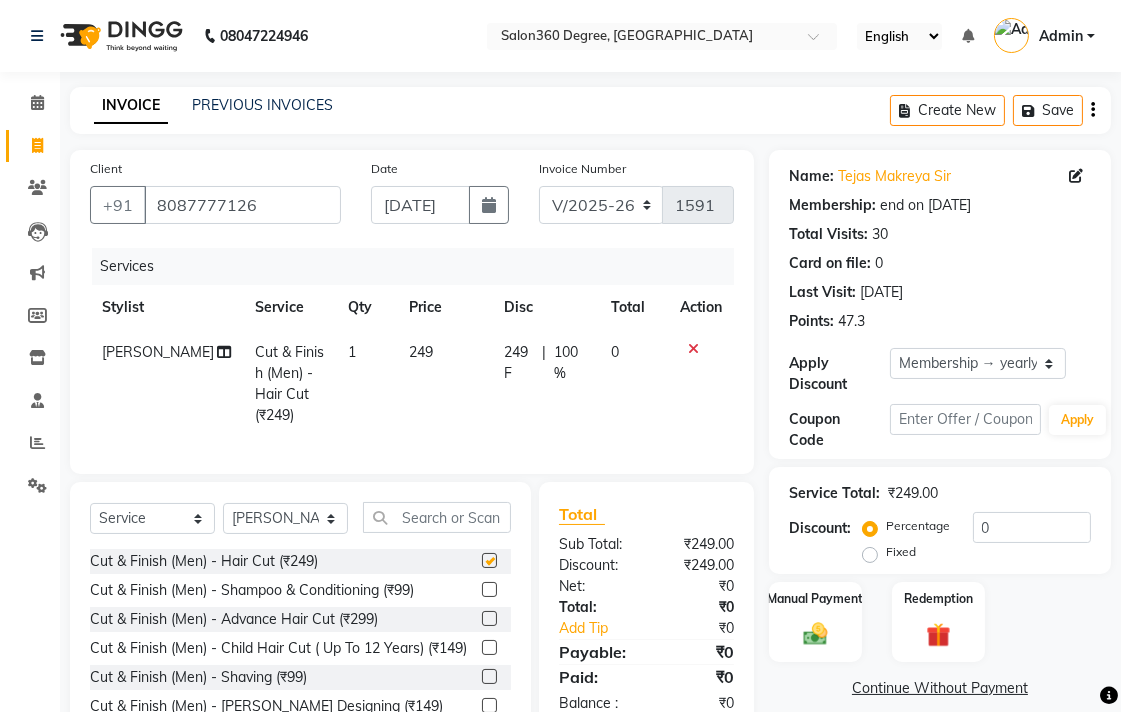 checkbox on "false" 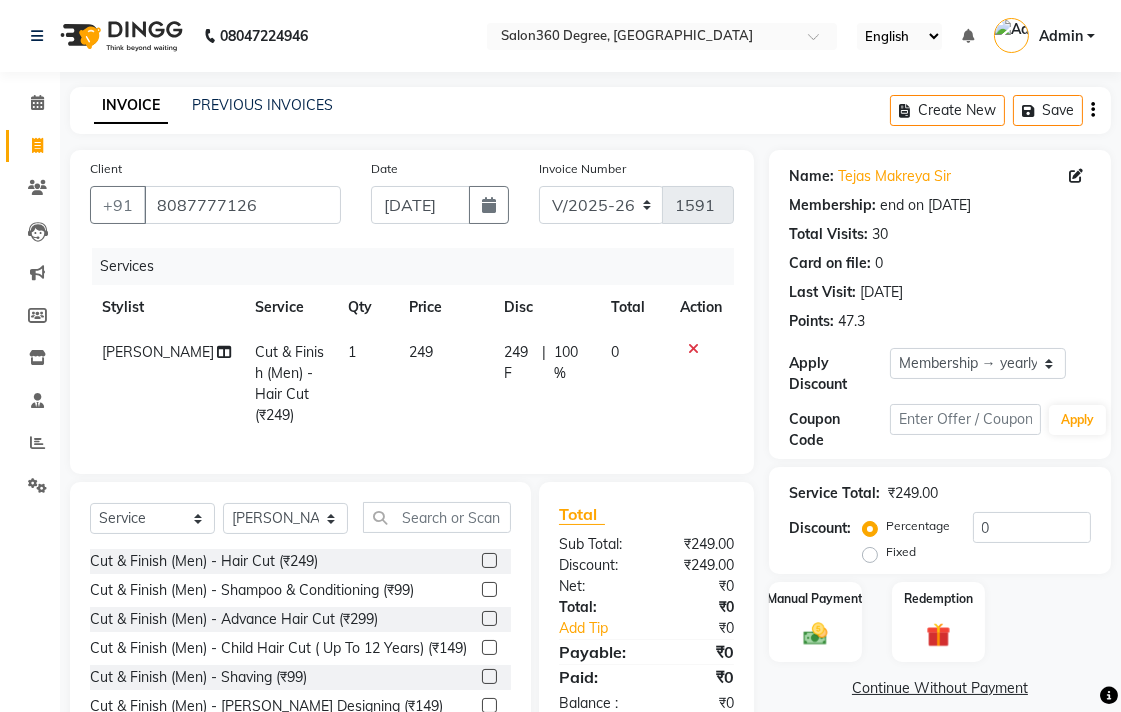scroll, scrollTop: 111, scrollLeft: 0, axis: vertical 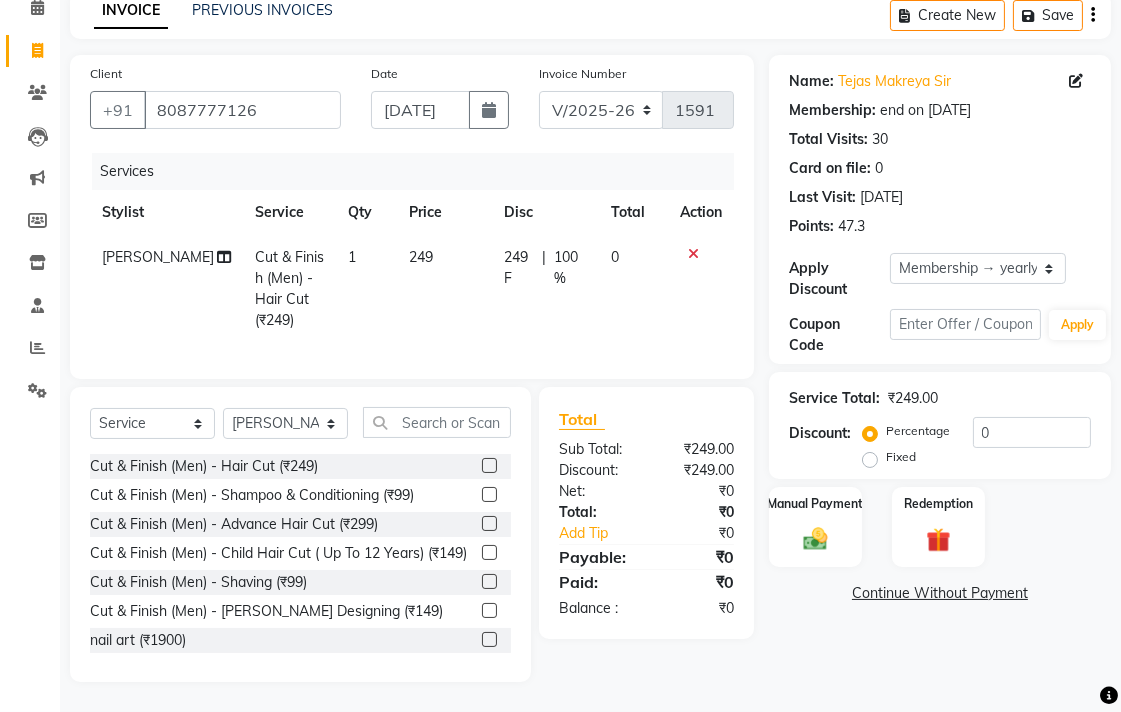 click 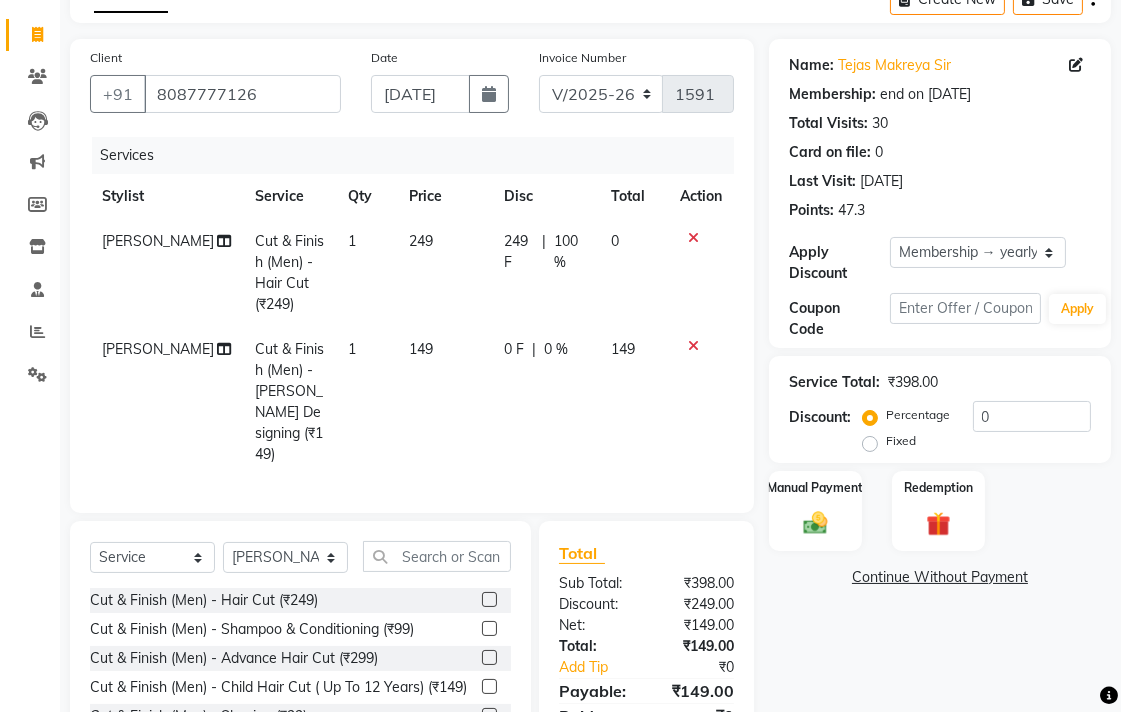 checkbox on "false" 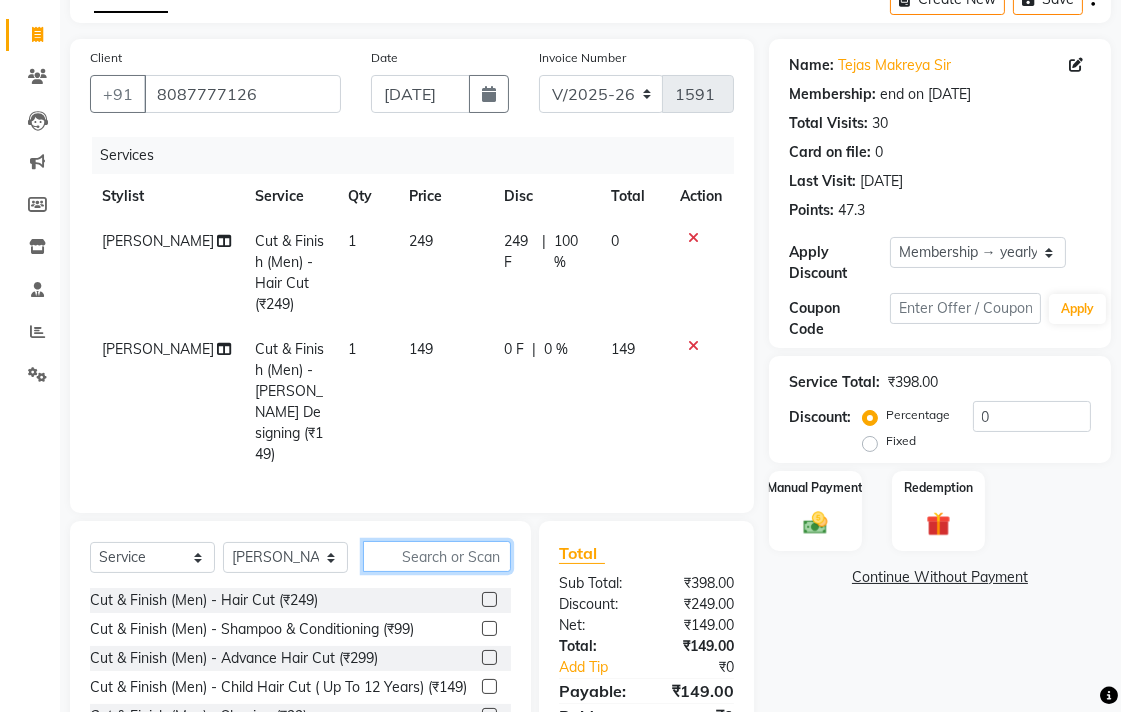 click 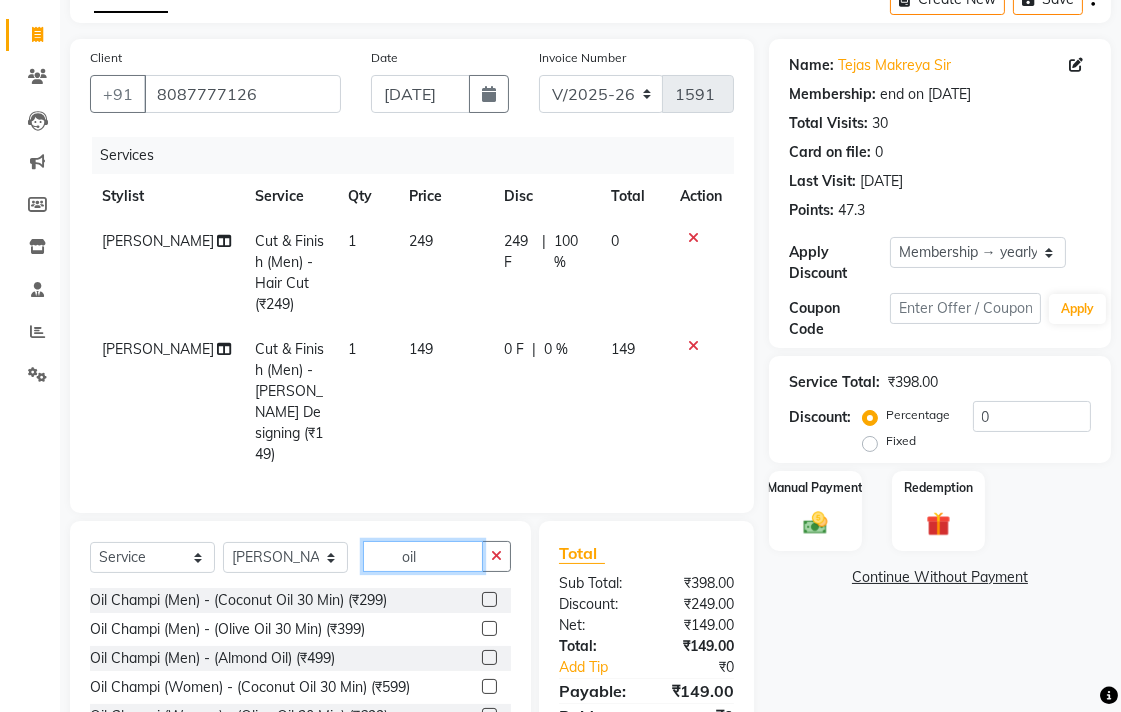 type on "oil" 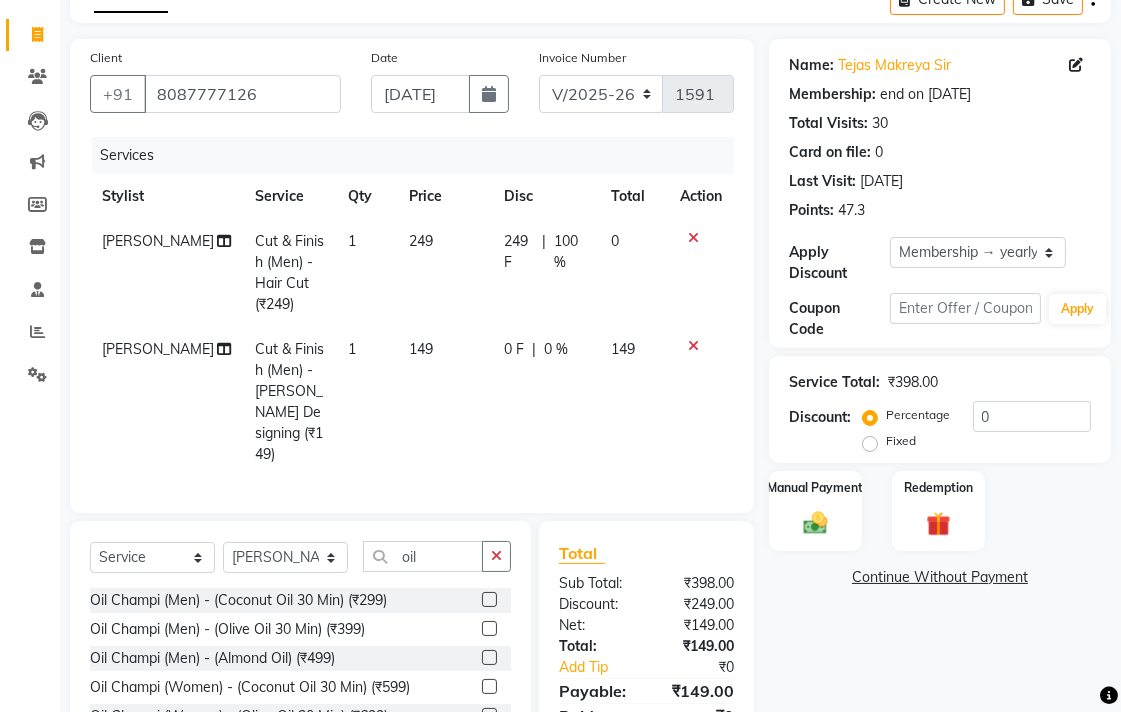 drag, startPoint x: 485, startPoint y: 604, endPoint x: 482, endPoint y: 565, distance: 39.115215 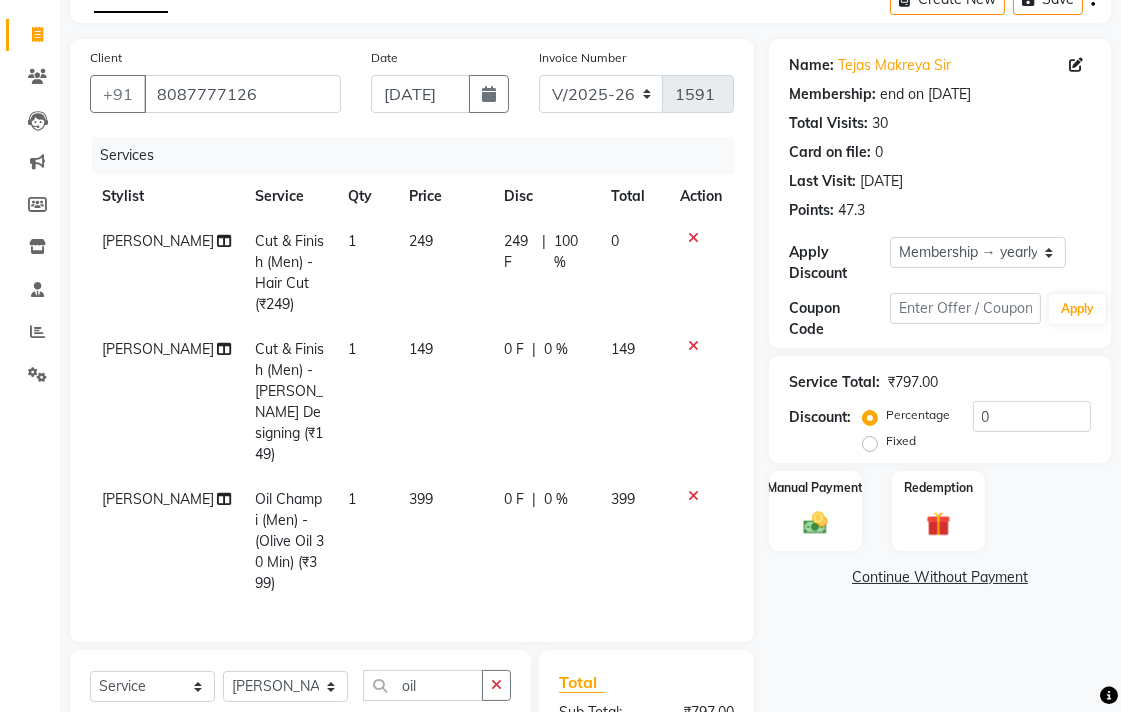 drag, startPoint x: 470, startPoint y: 526, endPoint x: 481, endPoint y: 496, distance: 31.95309 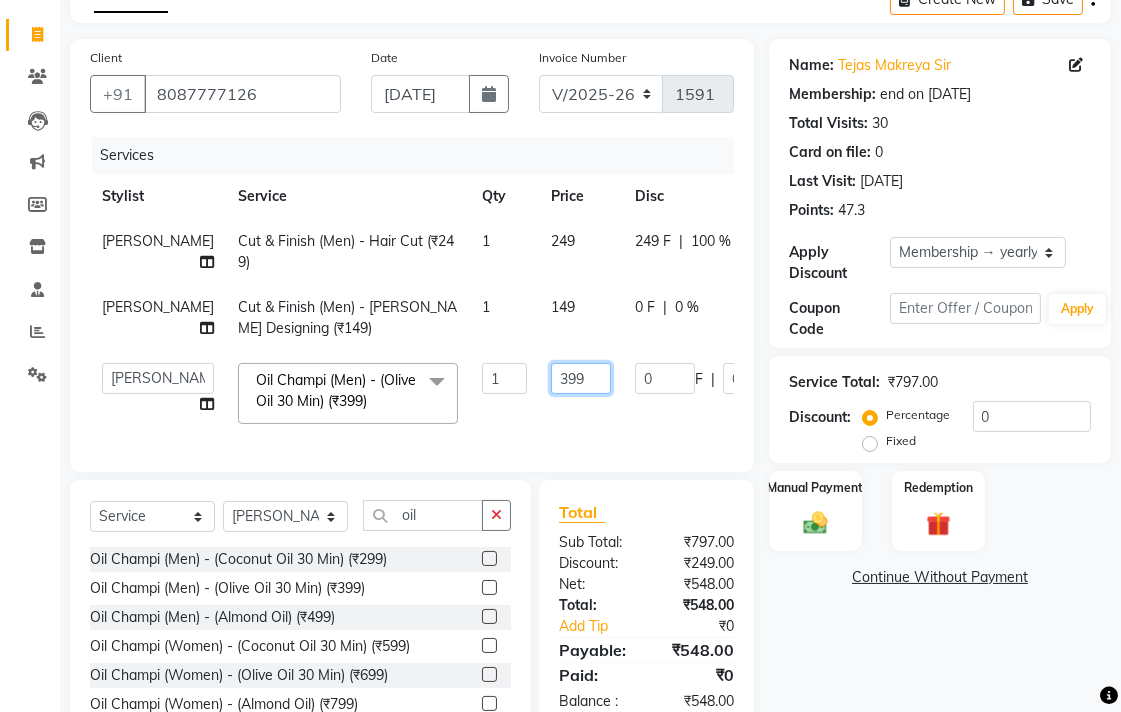 click on "399" 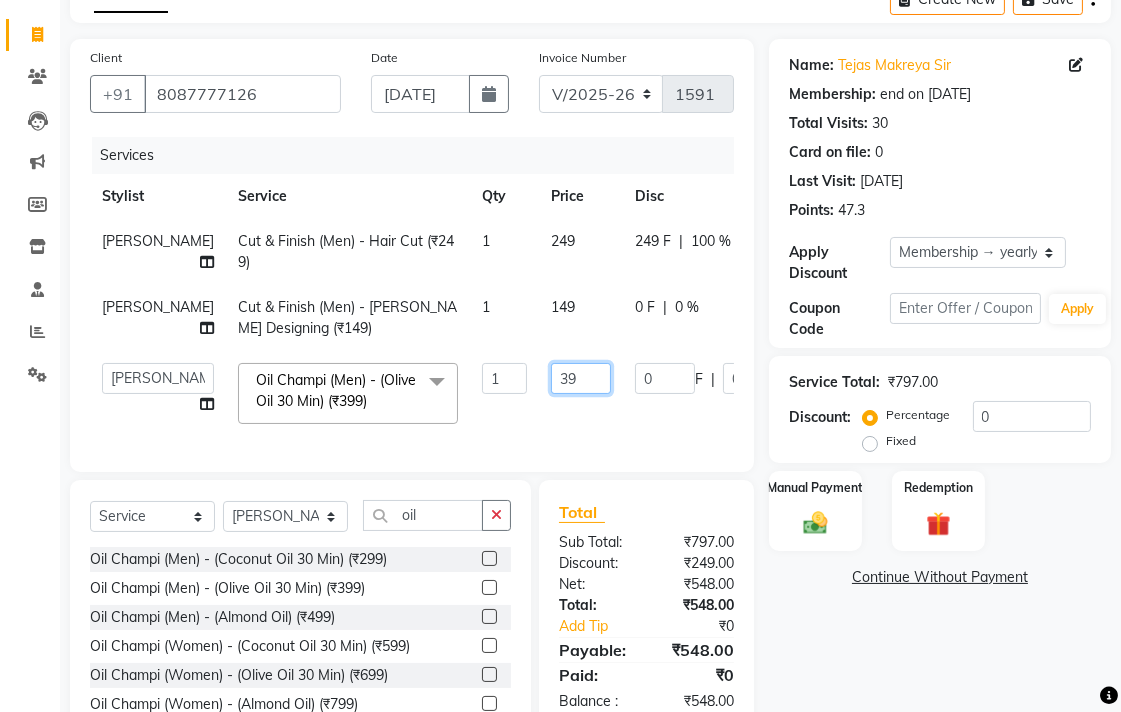 type on "3" 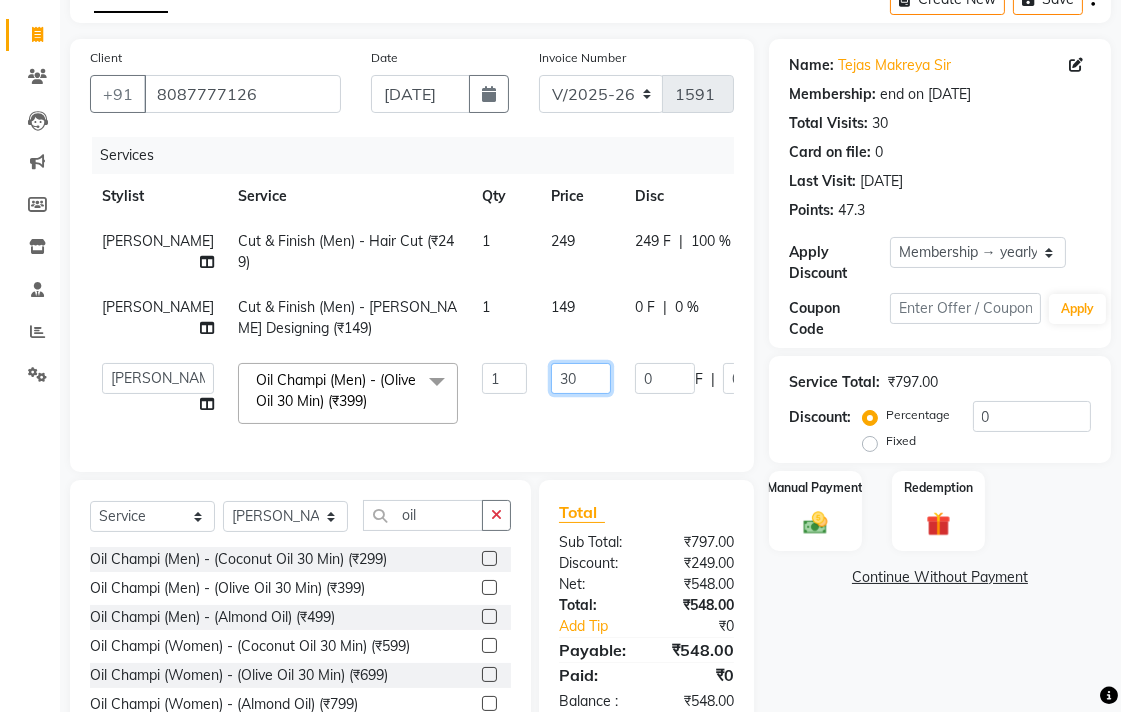 type on "300" 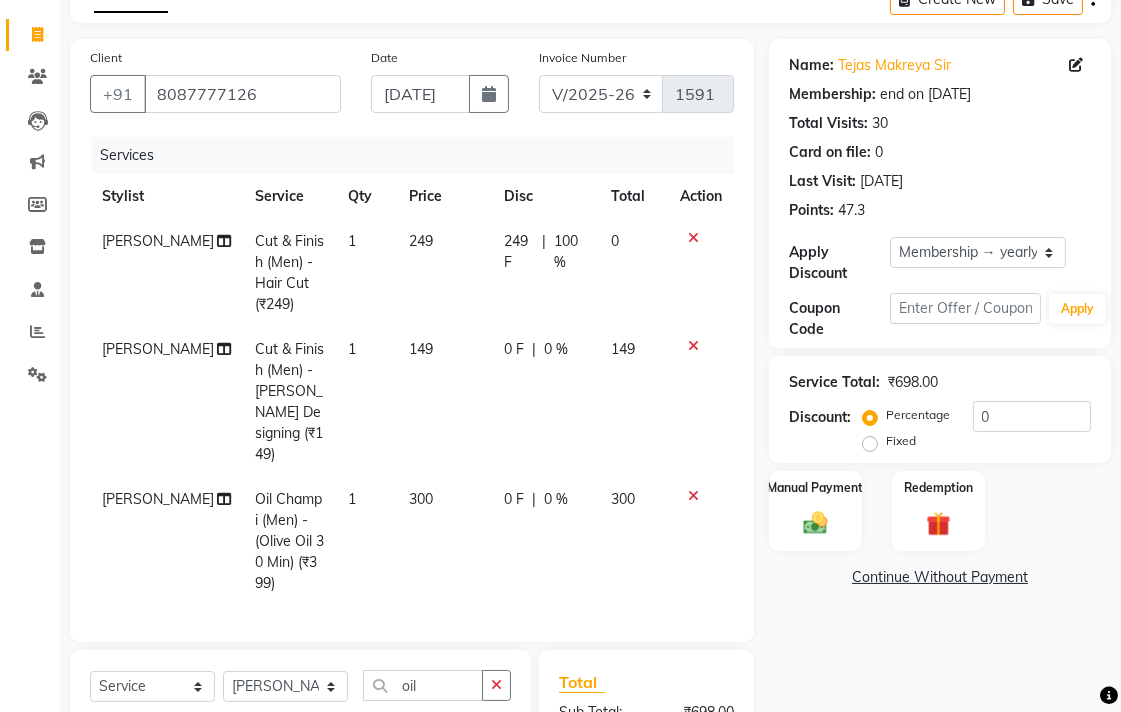 click on "[PERSON_NAME] Cut & Finish (Men) - [PERSON_NAME] Designing (₹149) 1 149 0 F | 0 % 149" 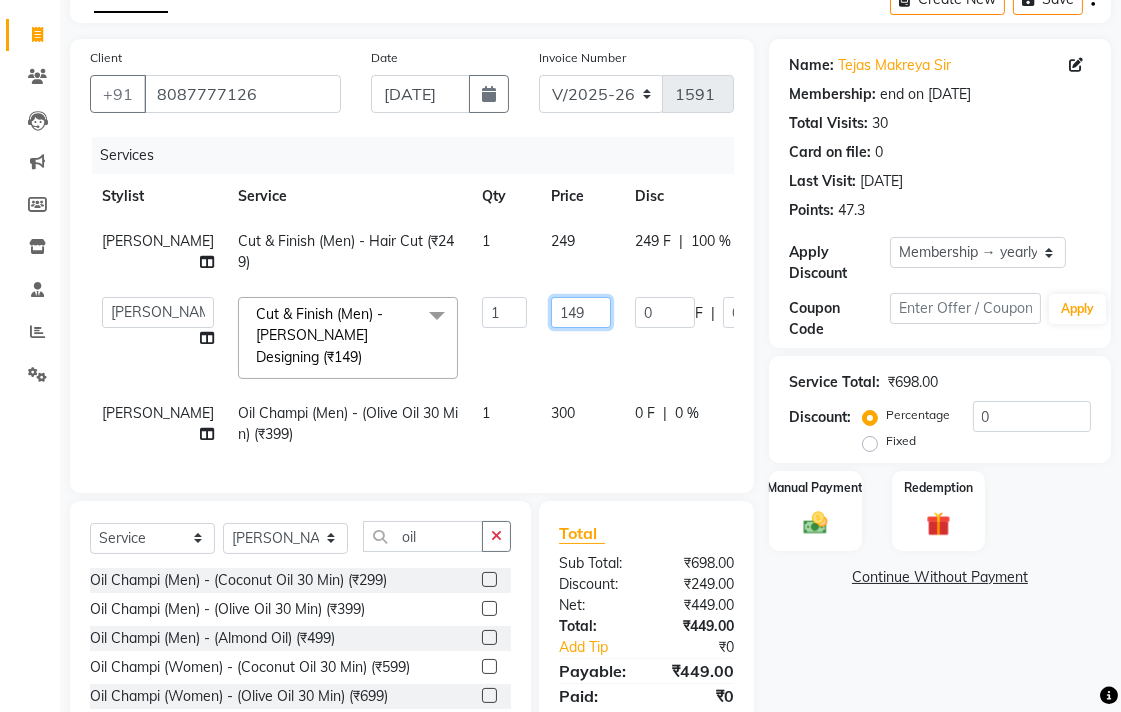click on "149" 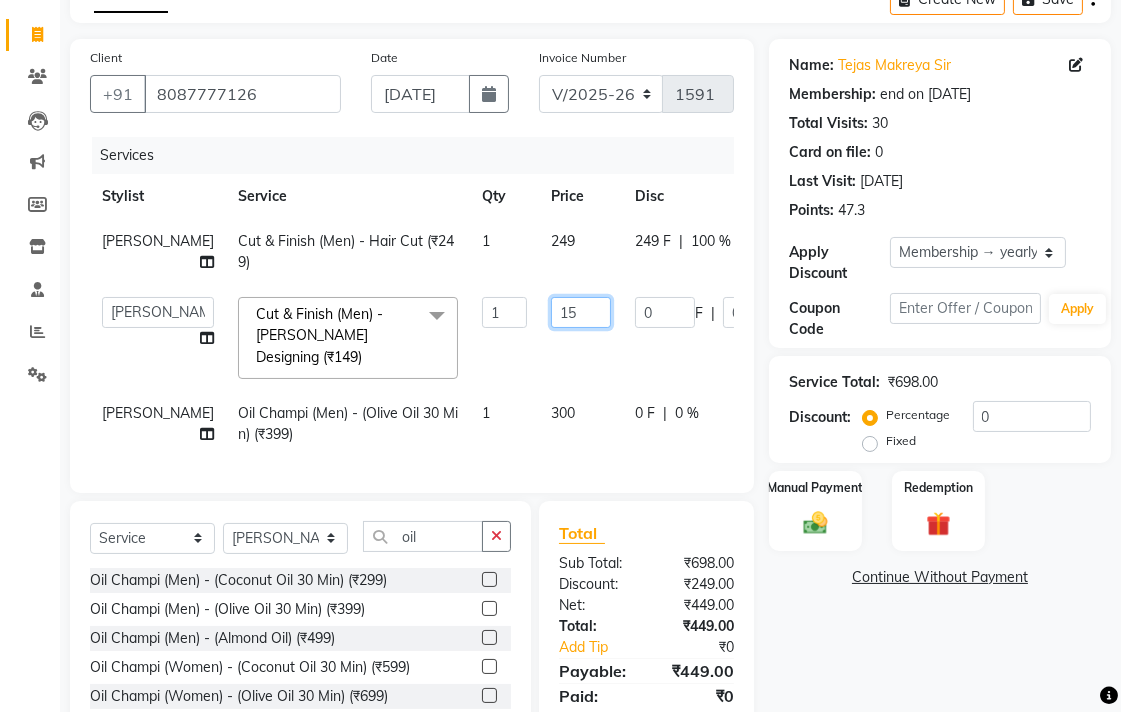 type on "150" 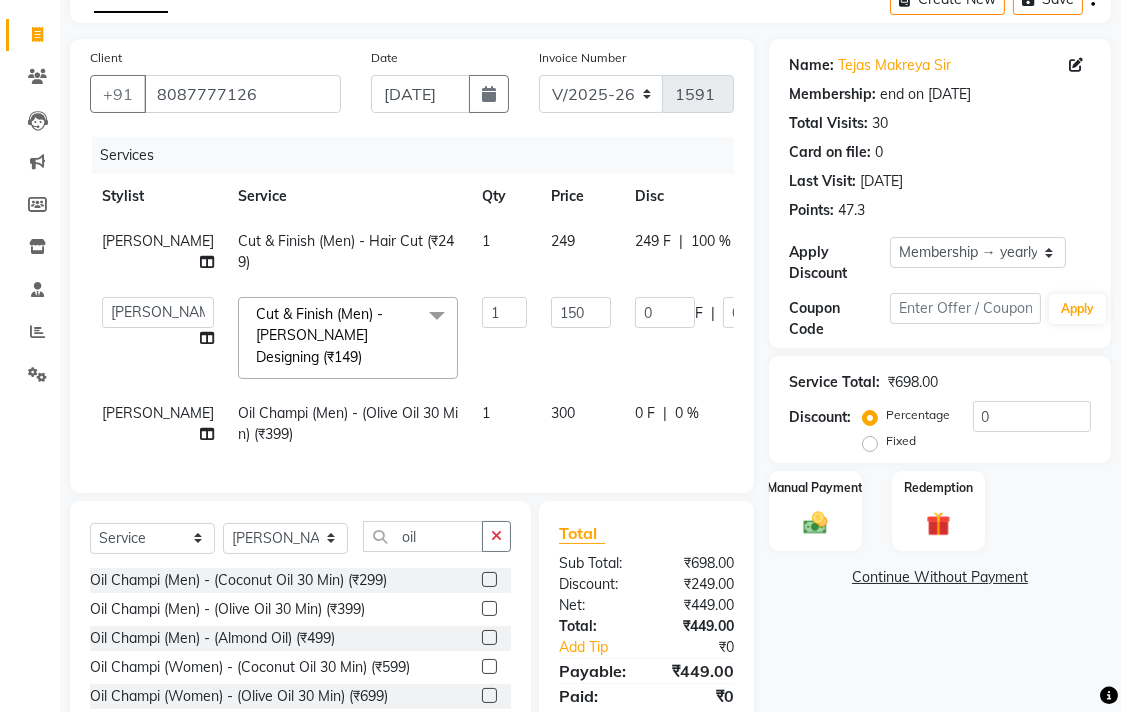 click on "[PERSON_NAME] Cut & Finish (Men) - Hair Cut (₹249) 1 249 249 F | 100 % 0" 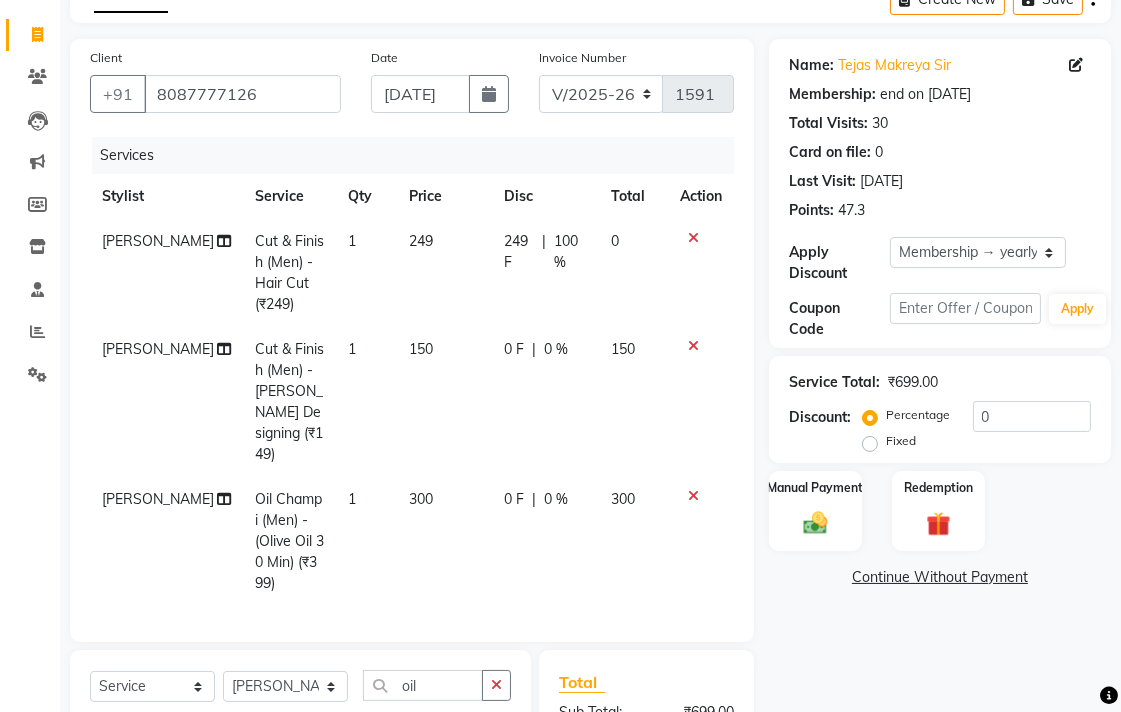 click on "249" 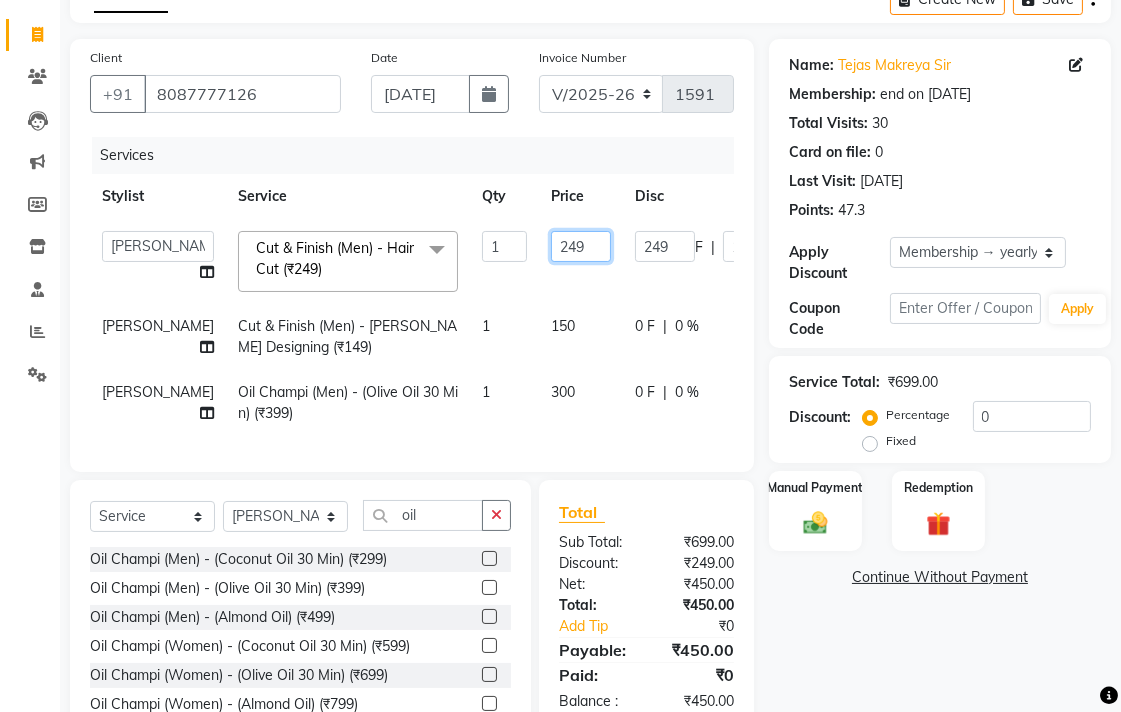 click on "249" 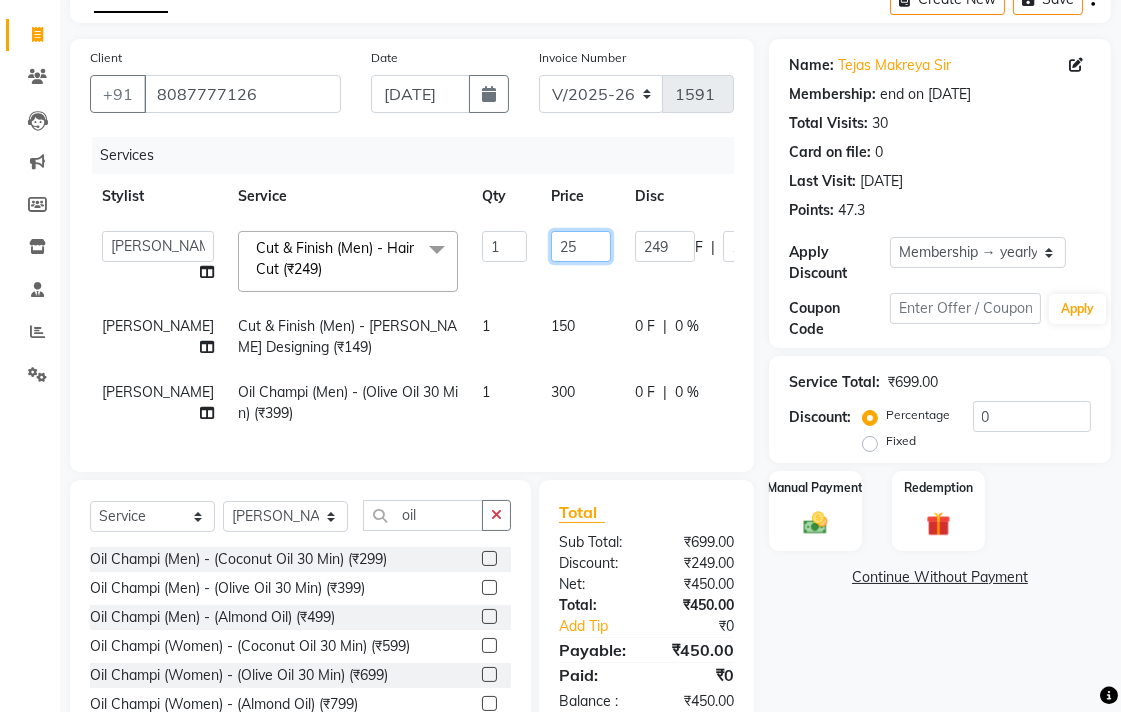 type on "250" 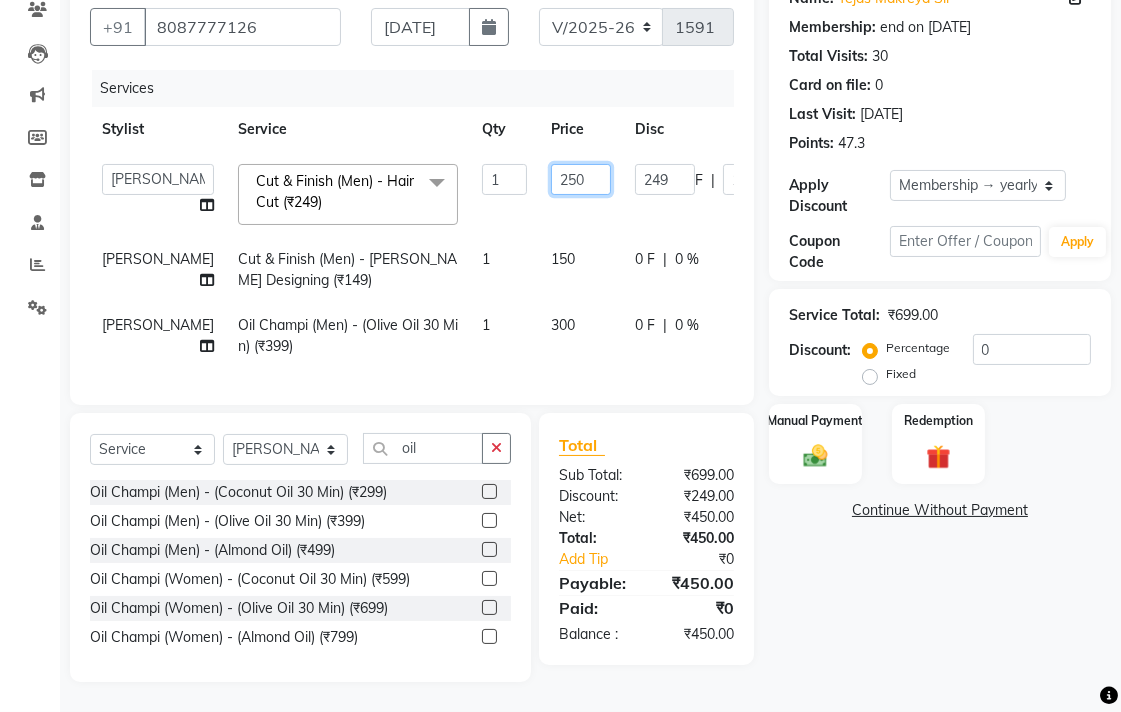 scroll, scrollTop: 236, scrollLeft: 0, axis: vertical 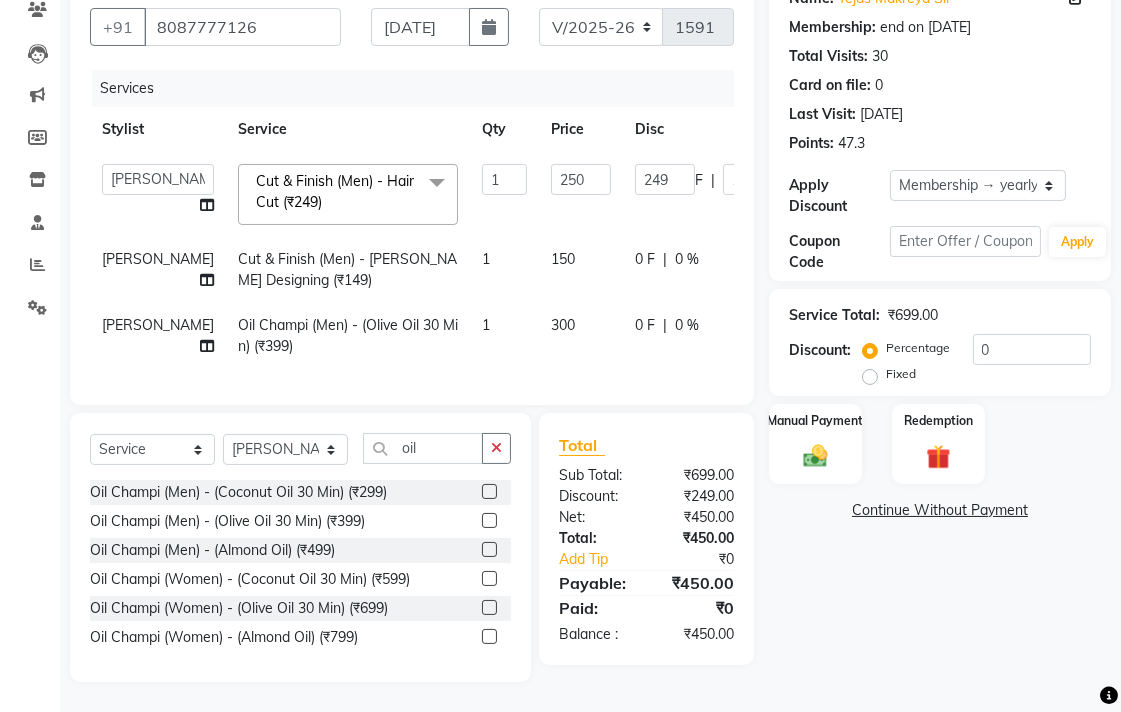 click on "Name: [PERSON_NAME] Sir Membership: end on [DATE] Total Visits:  30 Card on file:  0 Last Visit:   [DATE] Points:   47.3  Apply Discount Select Membership → yearly unltd hair cut with wash  Loyalty → Loyality level 1  Coupon Code Apply Service Total:  ₹699.00  Discount:  Percentage   Fixed  0 Manual Payment Redemption  Continue Without Payment" 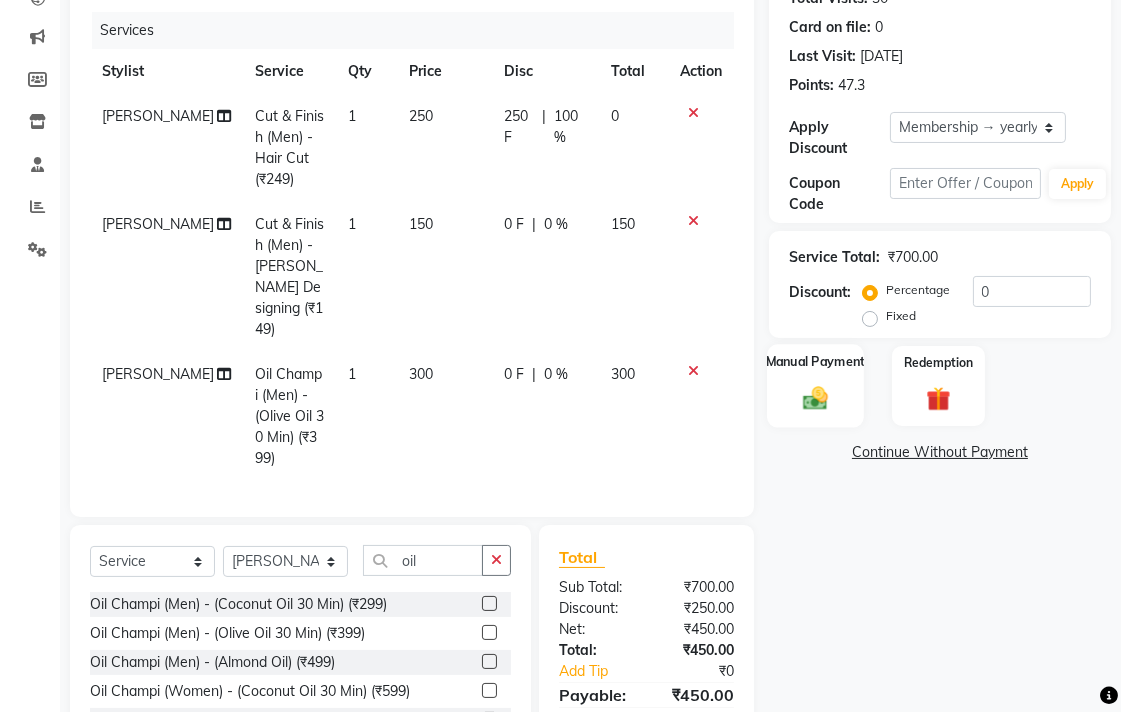 drag, startPoint x: 810, startPoint y: 394, endPoint x: 825, endPoint y: 418, distance: 28.301943 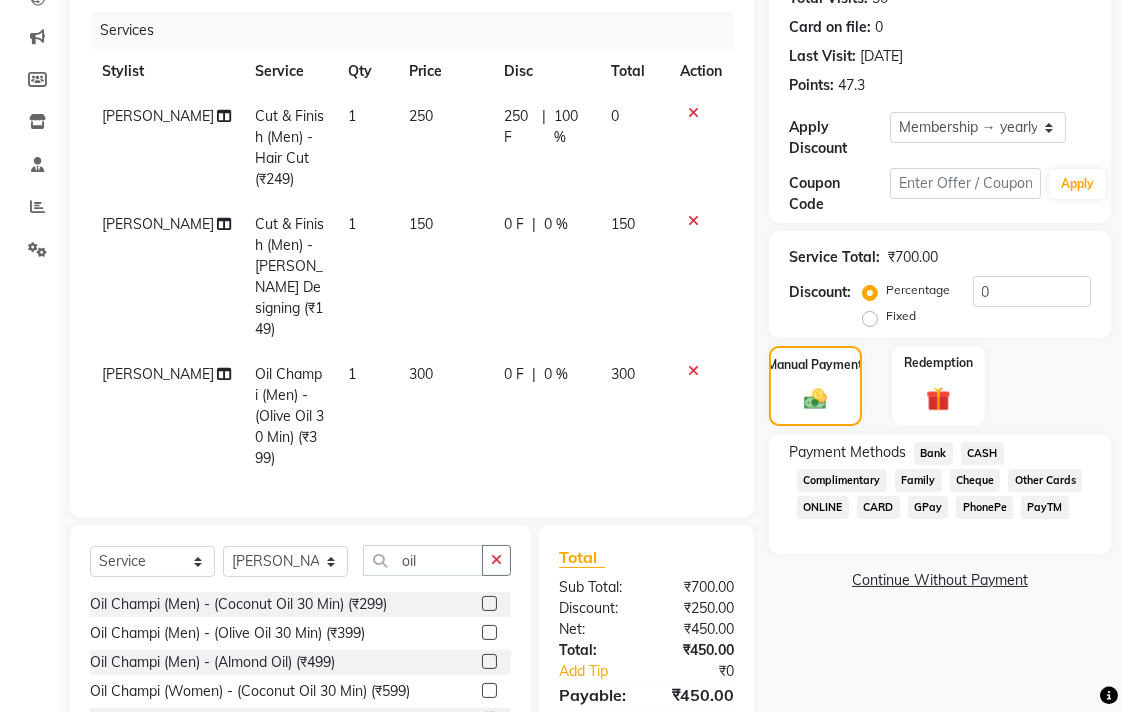 click on "Bank" 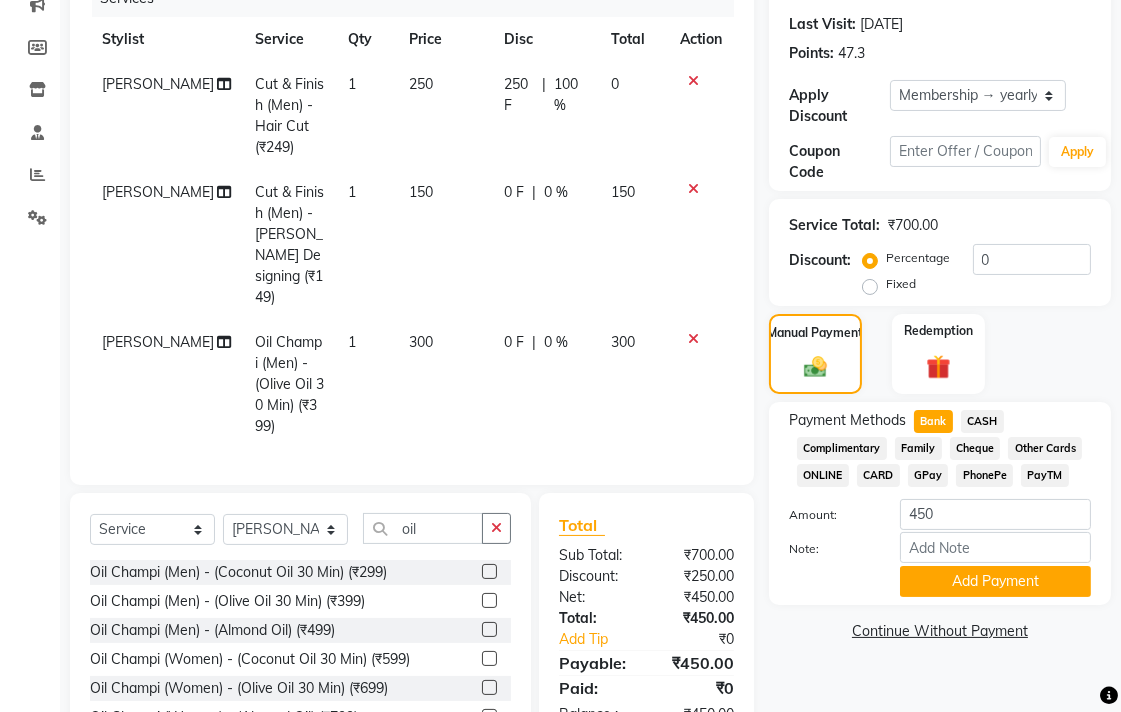 scroll, scrollTop: 301, scrollLeft: 0, axis: vertical 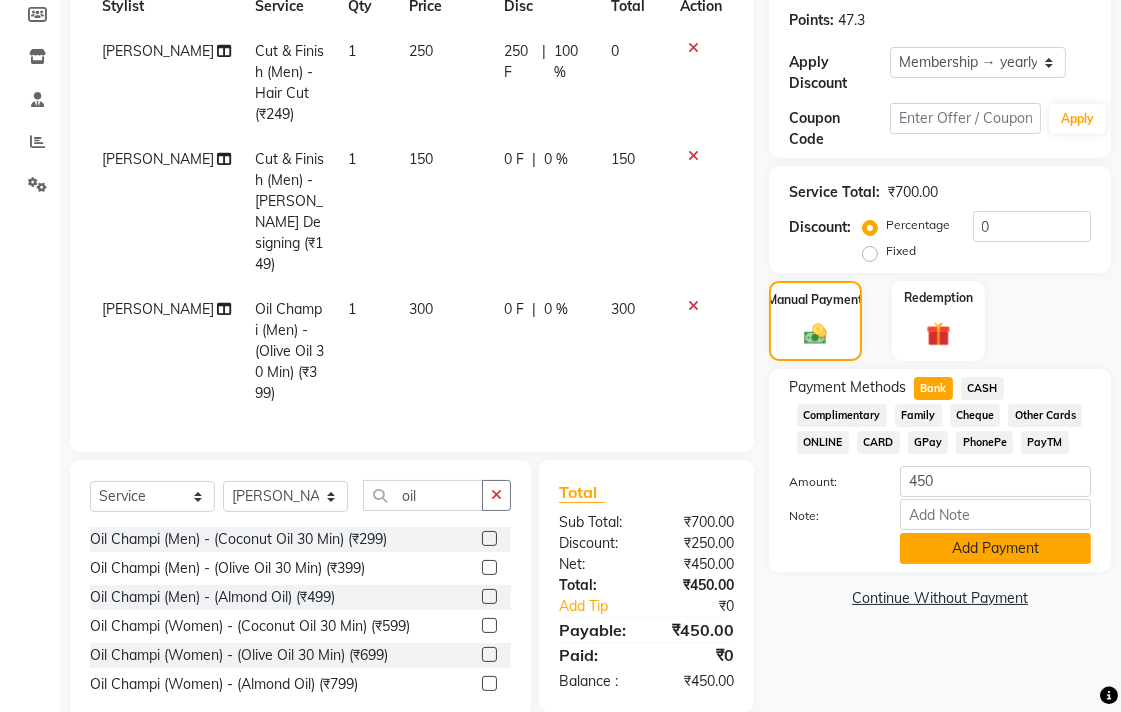 drag, startPoint x: 968, startPoint y: 552, endPoint x: 968, endPoint y: 577, distance: 25 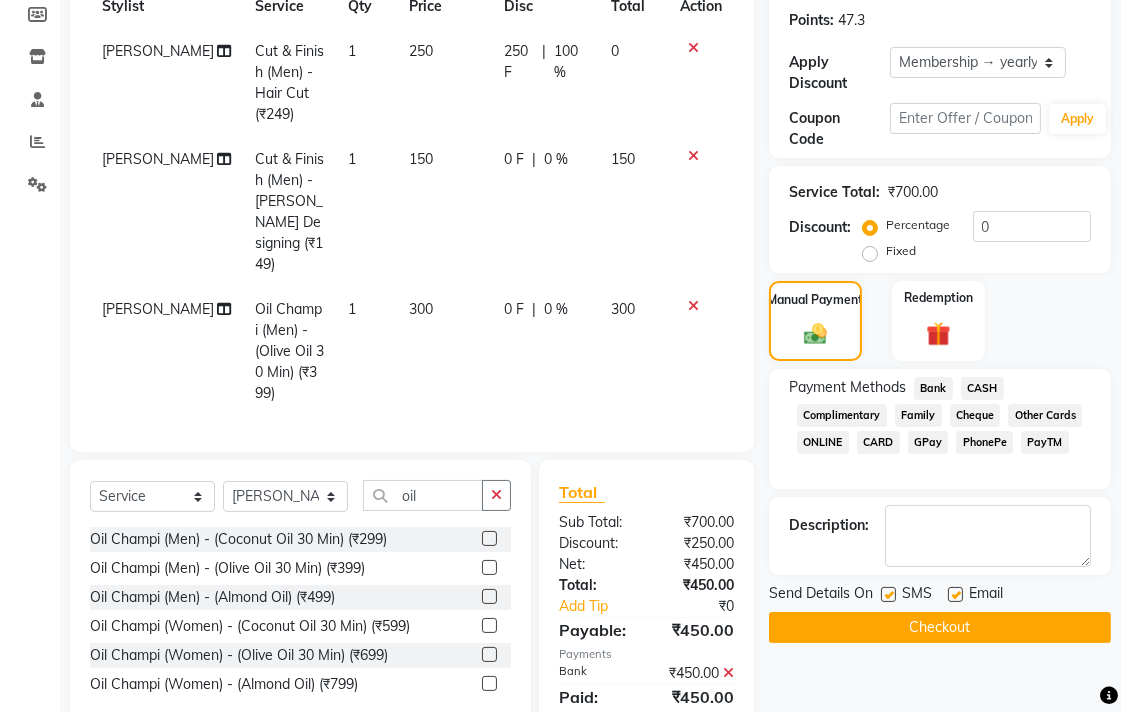 drag, startPoint x: 957, startPoint y: 630, endPoint x: 957, endPoint y: 614, distance: 16 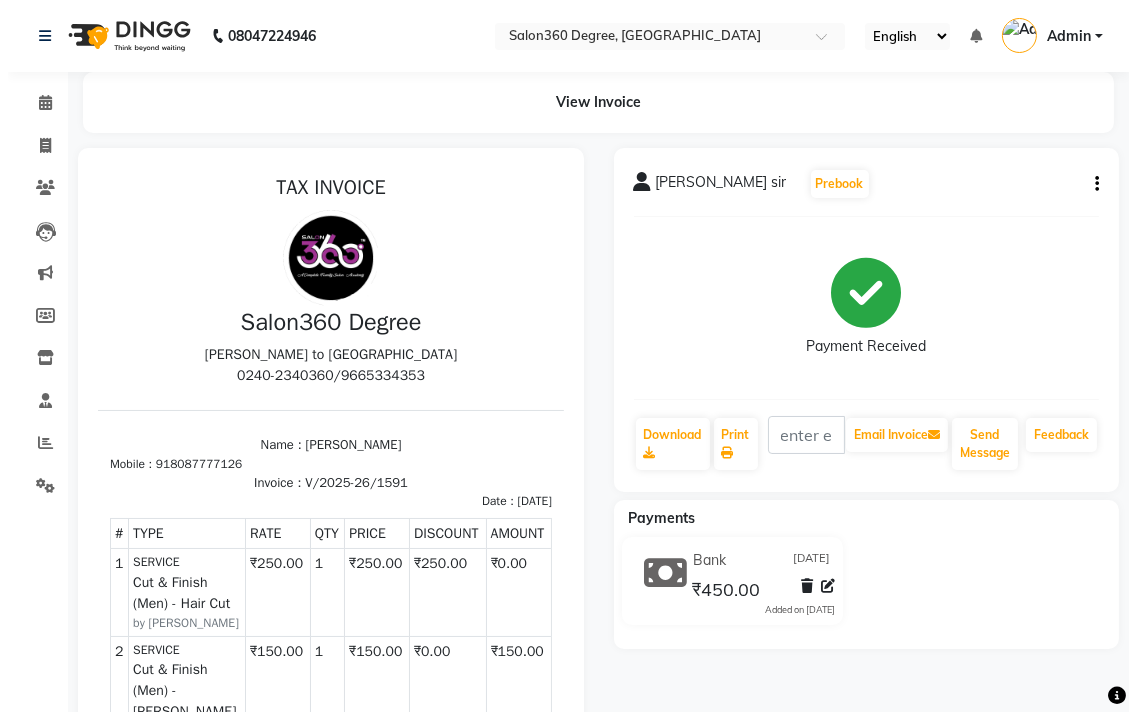 scroll, scrollTop: 0, scrollLeft: 0, axis: both 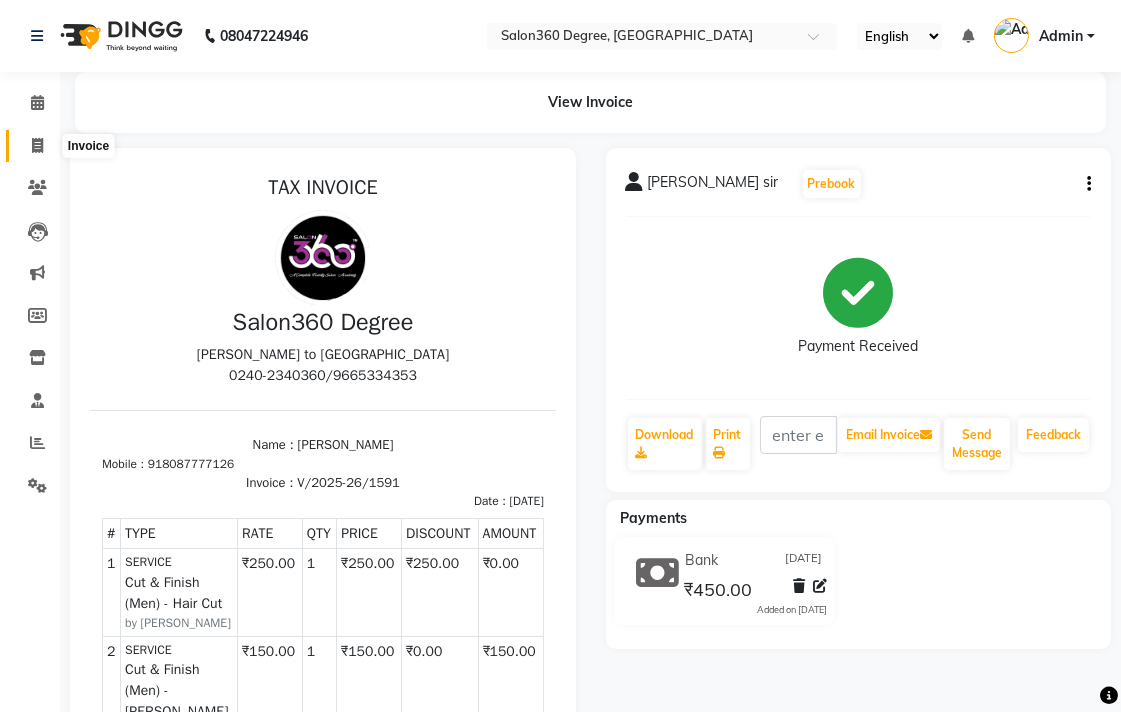 click 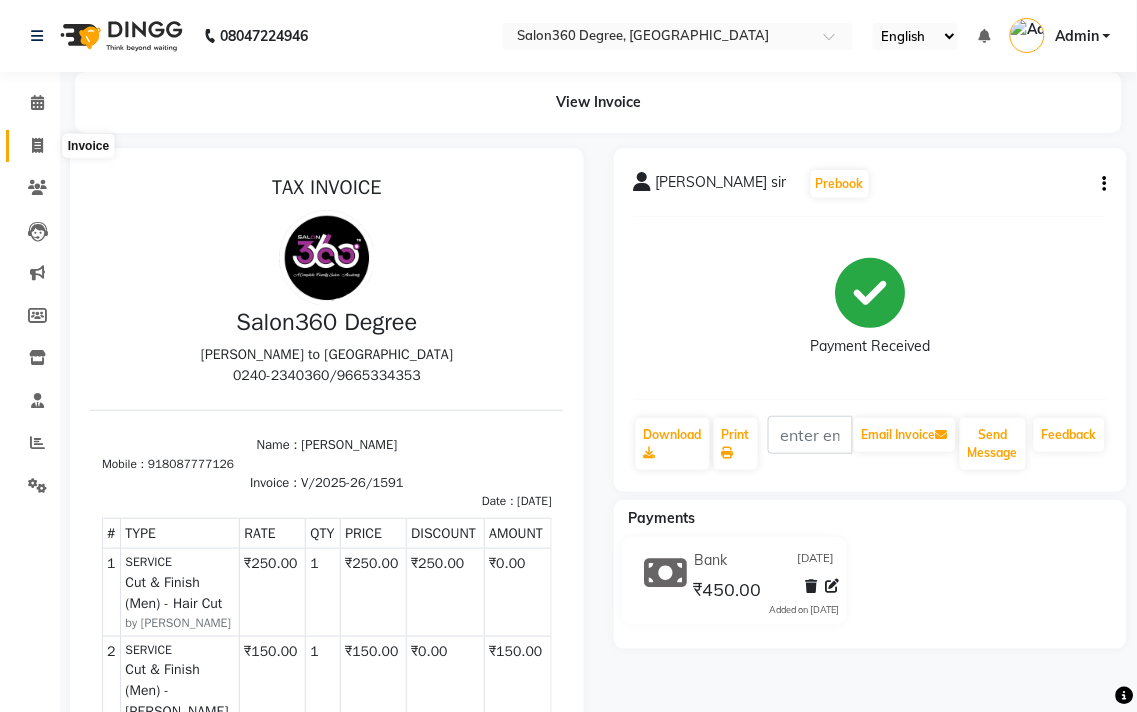 select on "service" 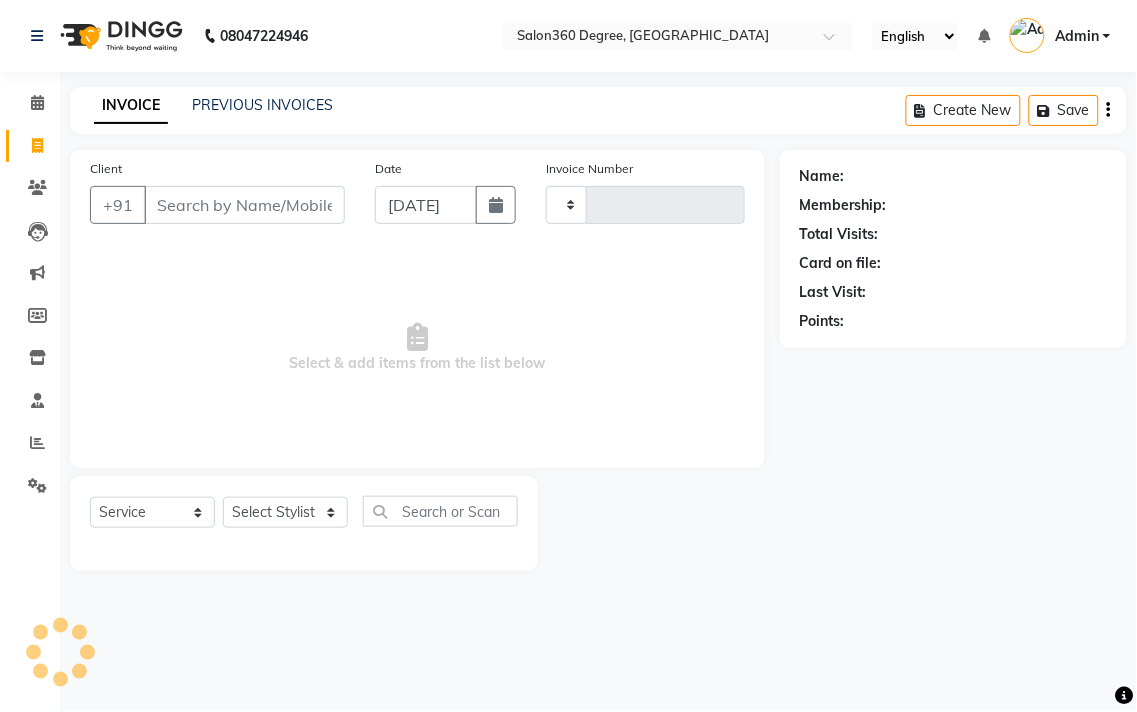 type on "1592" 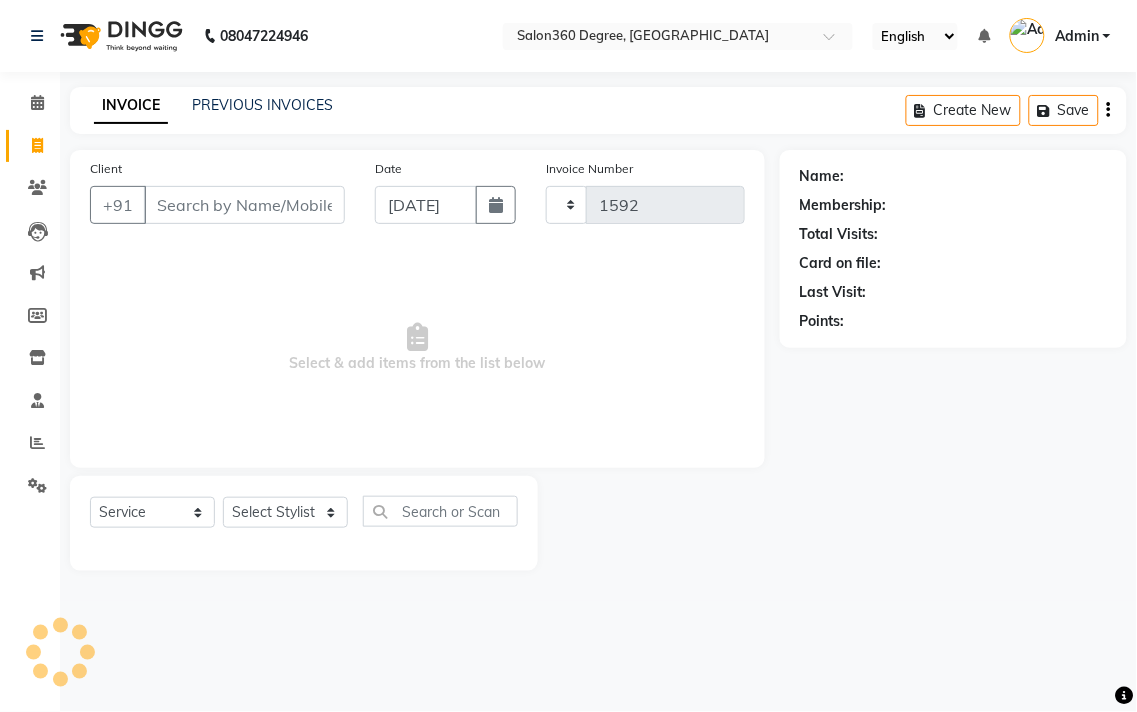 select on "5215" 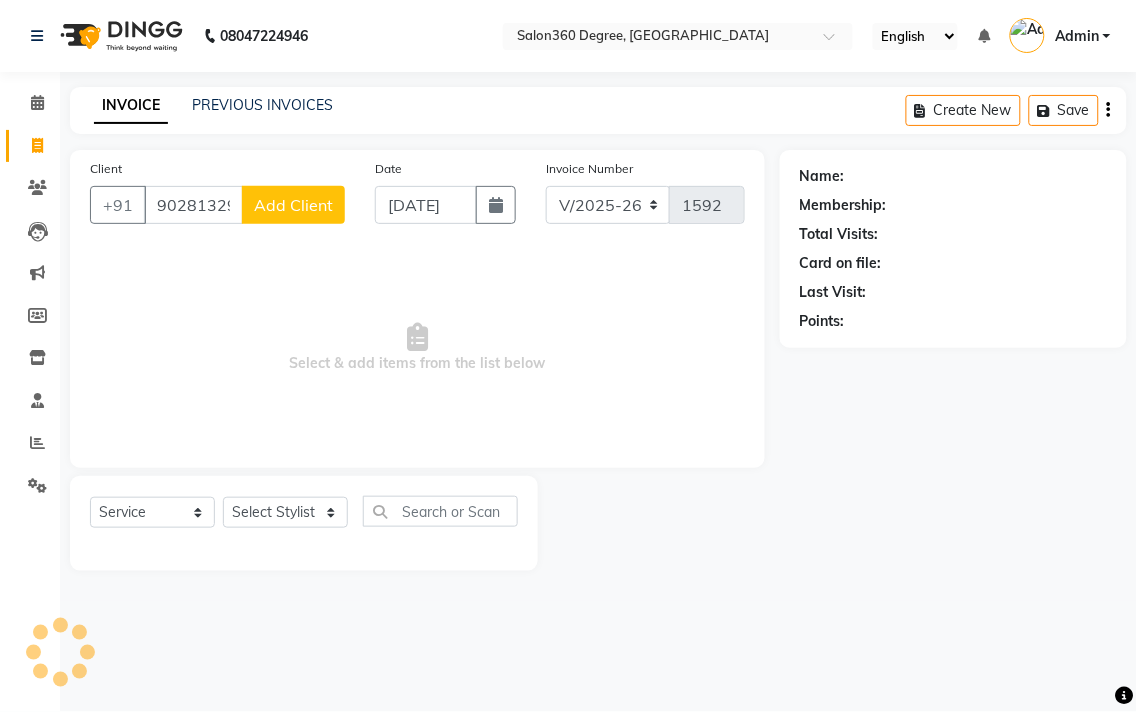type on "9028132986" 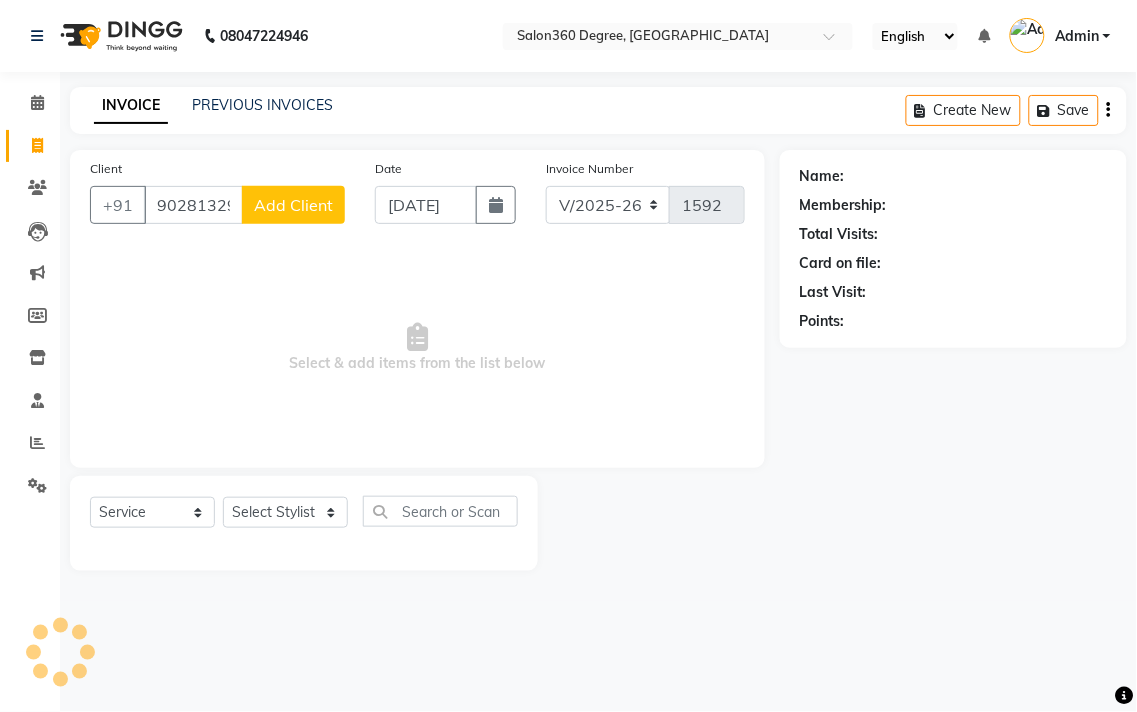 click on "Add Client" 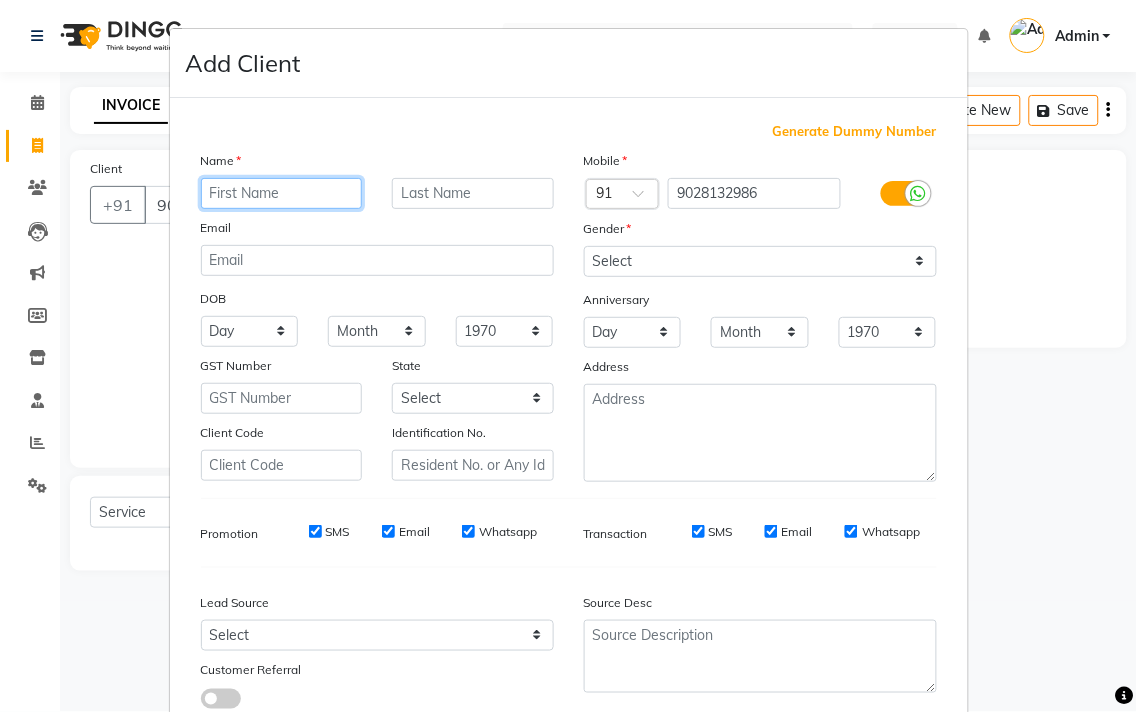 paste on "[PERSON_NAME]" 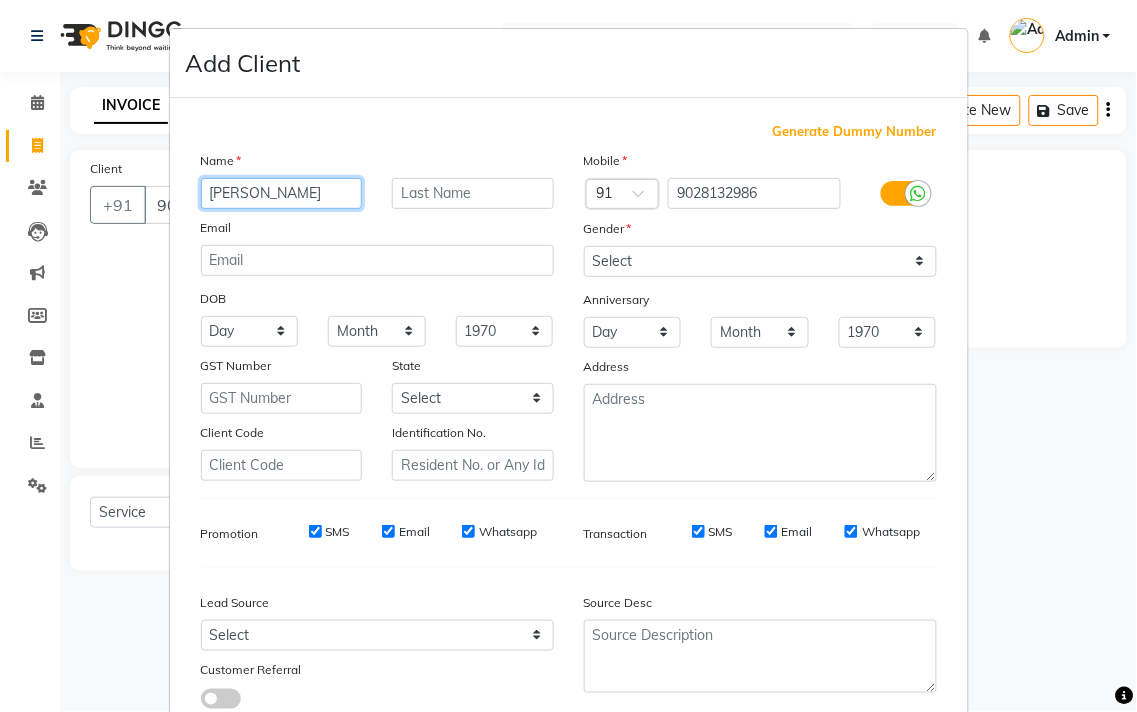 type on "[PERSON_NAME]" 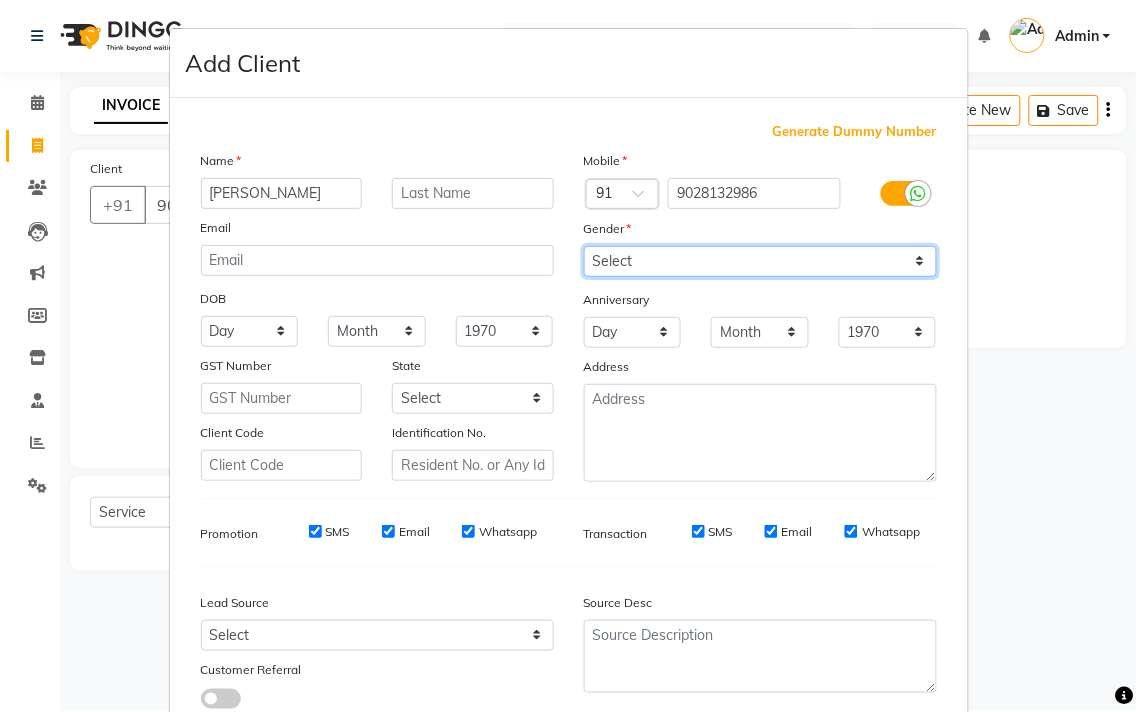 click on "Select [DEMOGRAPHIC_DATA] [DEMOGRAPHIC_DATA] Other Prefer Not To Say" at bounding box center (760, 261) 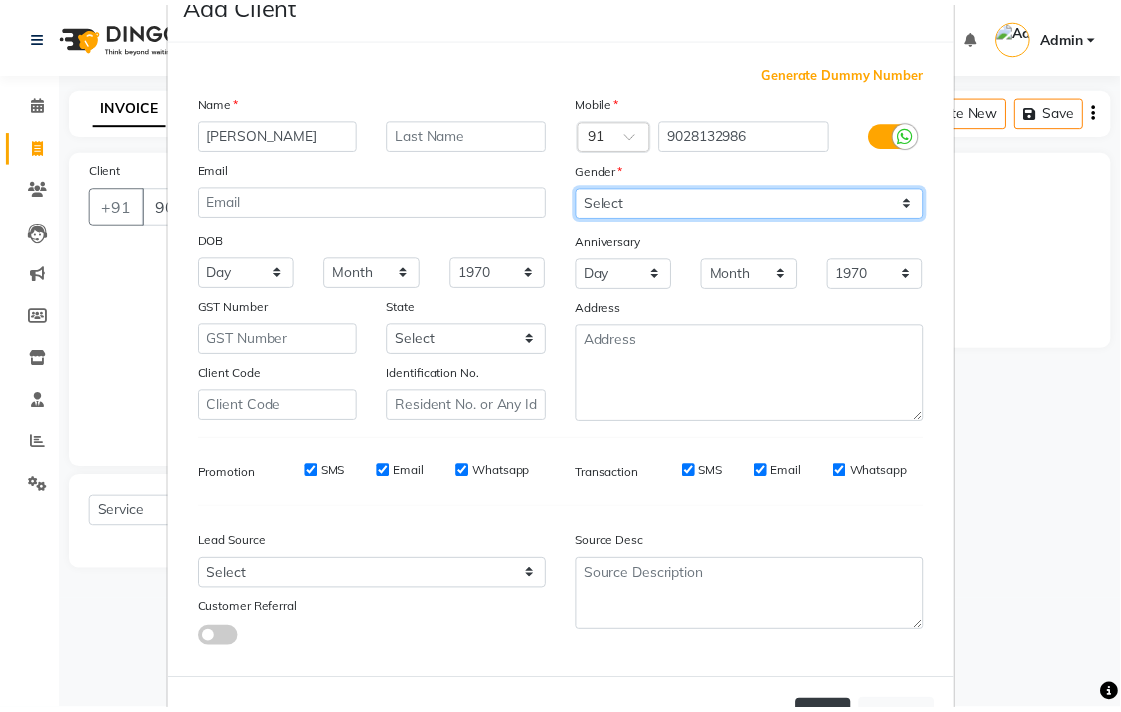 scroll, scrollTop: 138, scrollLeft: 0, axis: vertical 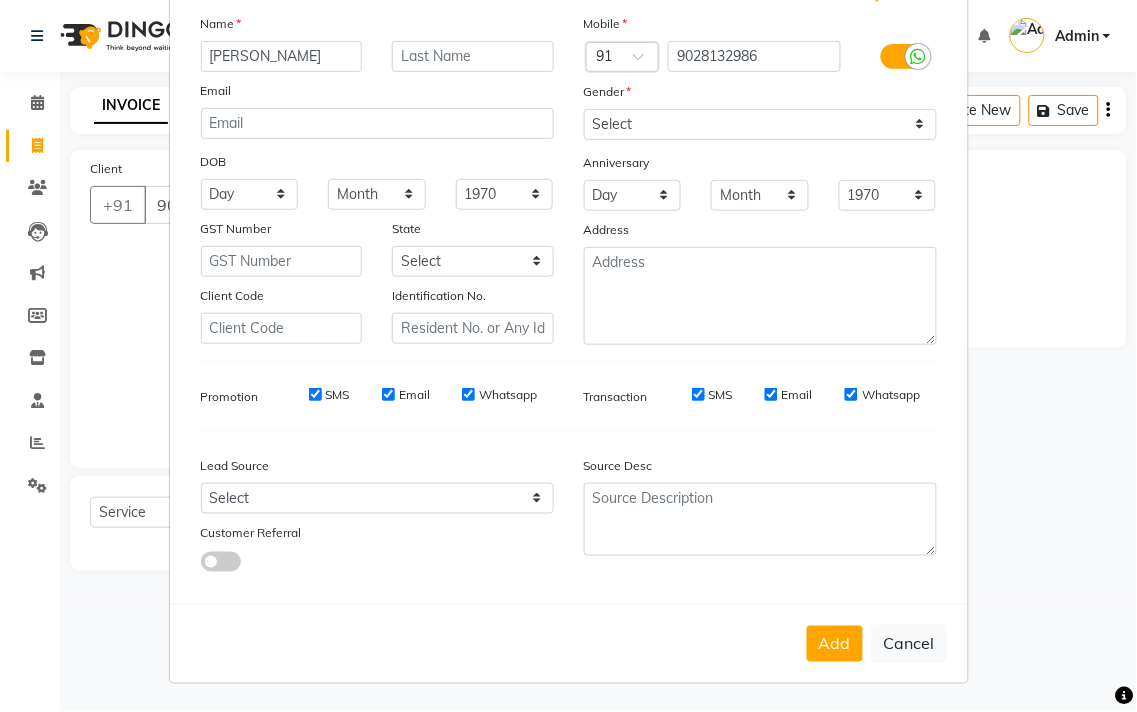 click on "Add" at bounding box center [835, 644] 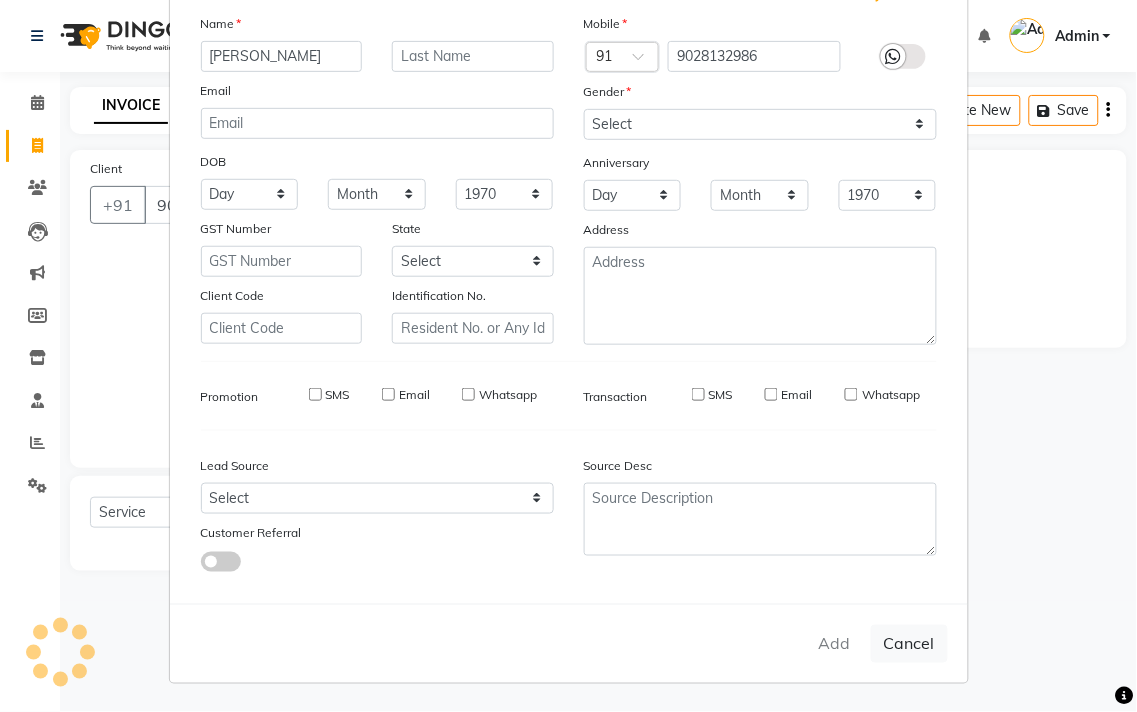 type 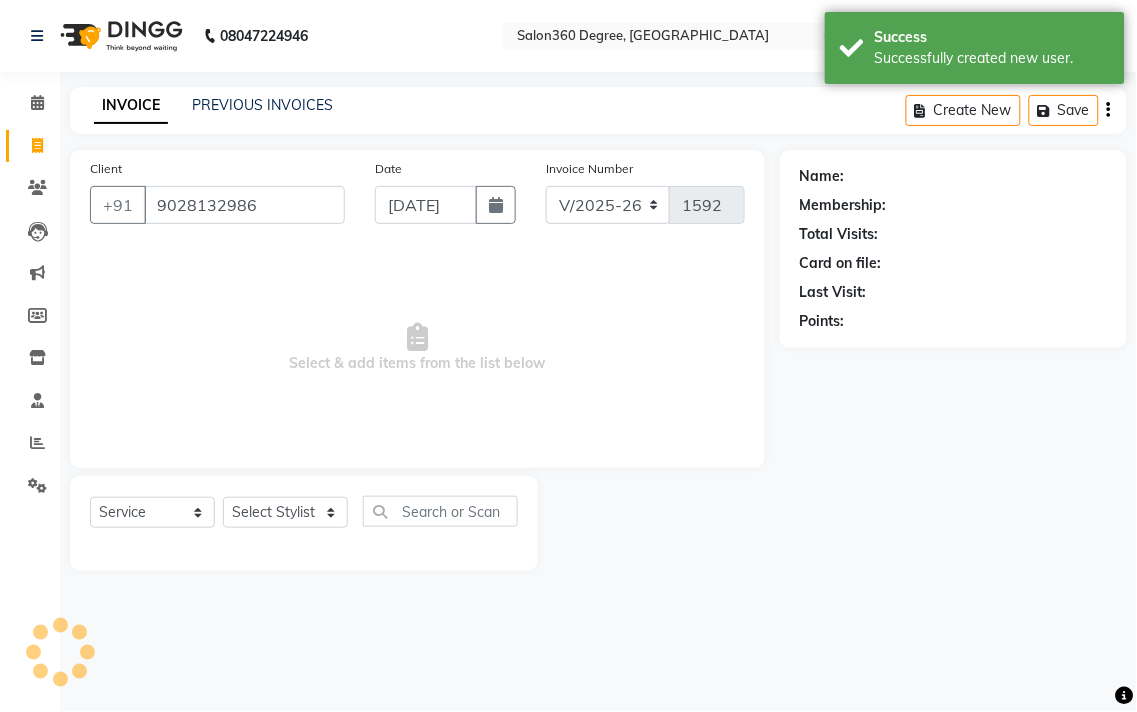select on "1: Object" 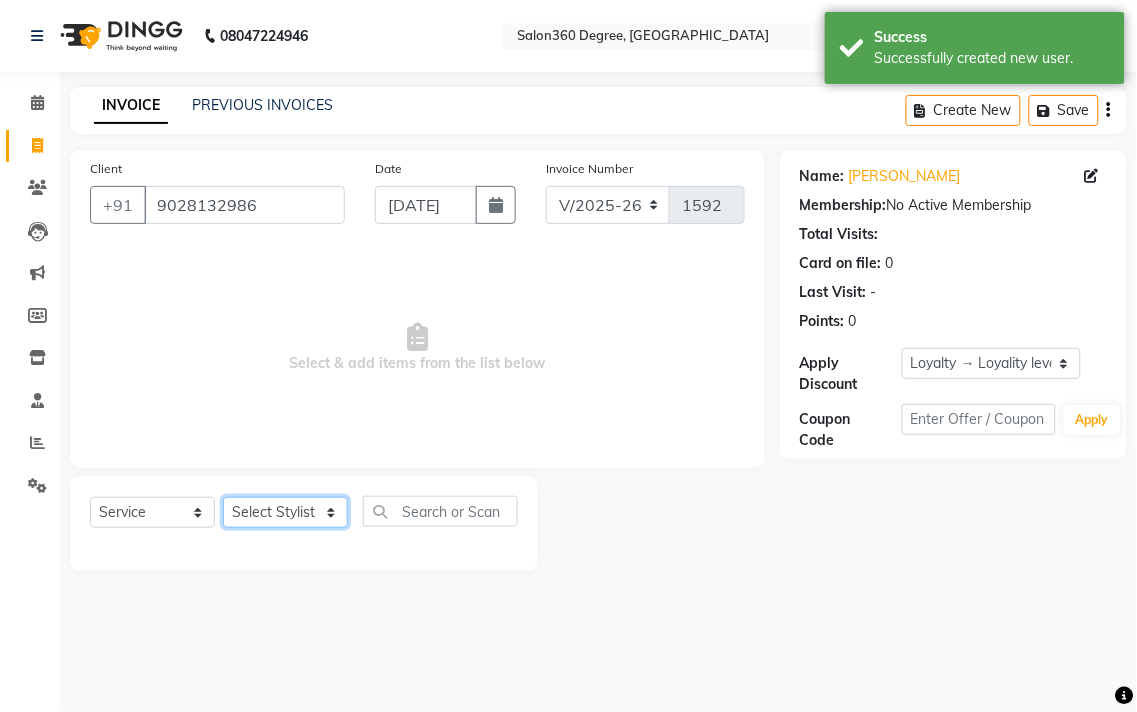 click on "Select Stylist [PERSON_NAME] [PERSON_NAME] dwarka [PERSON_NAME] khde [PERSON_NAME] [PERSON_NAME] pooja pansai [PERSON_NAME] [PERSON_NAME] savli [PERSON_NAME] [PERSON_NAME]" 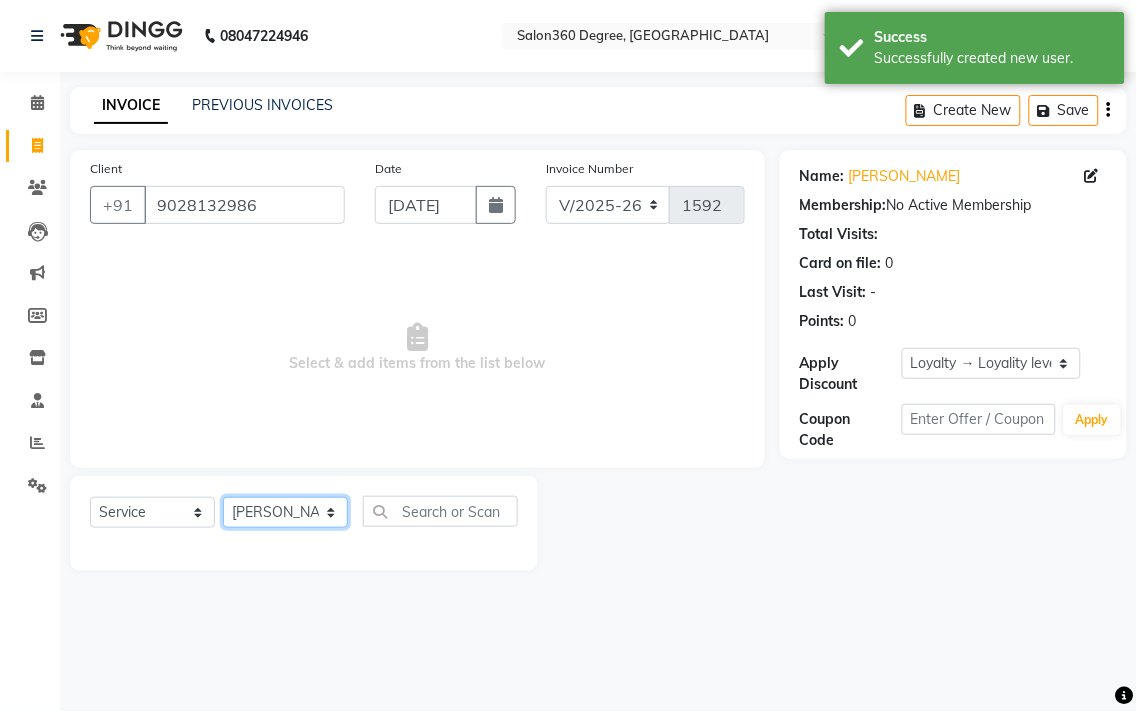 click on "Select Stylist [PERSON_NAME] [PERSON_NAME] dwarka [PERSON_NAME] khde [PERSON_NAME] [PERSON_NAME] pooja pansai [PERSON_NAME] [PERSON_NAME] savli [PERSON_NAME] [PERSON_NAME]" 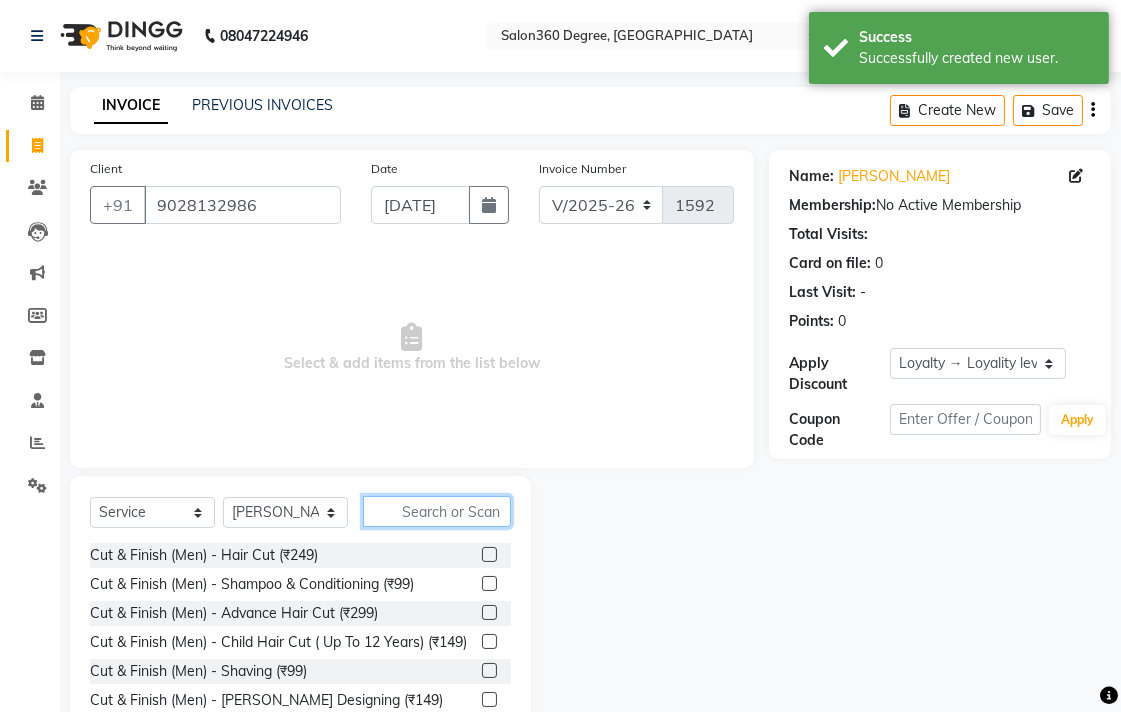 click 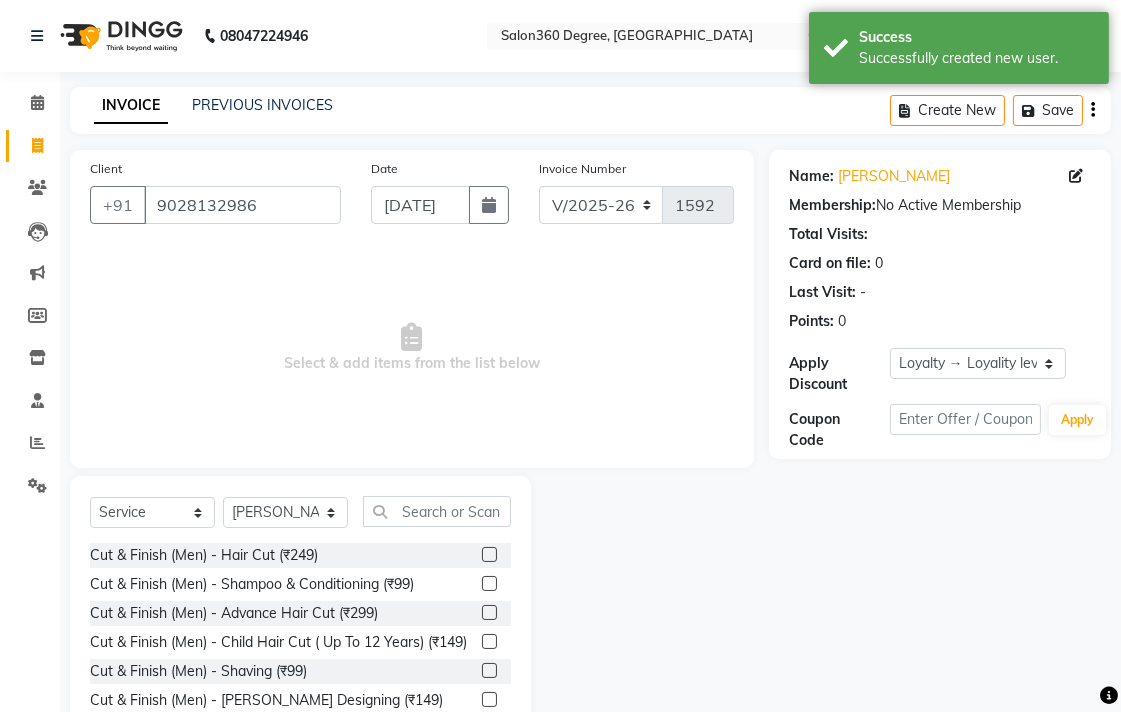 drag, startPoint x: 125, startPoint y: 492, endPoint x: 126, endPoint y: 514, distance: 22.022715 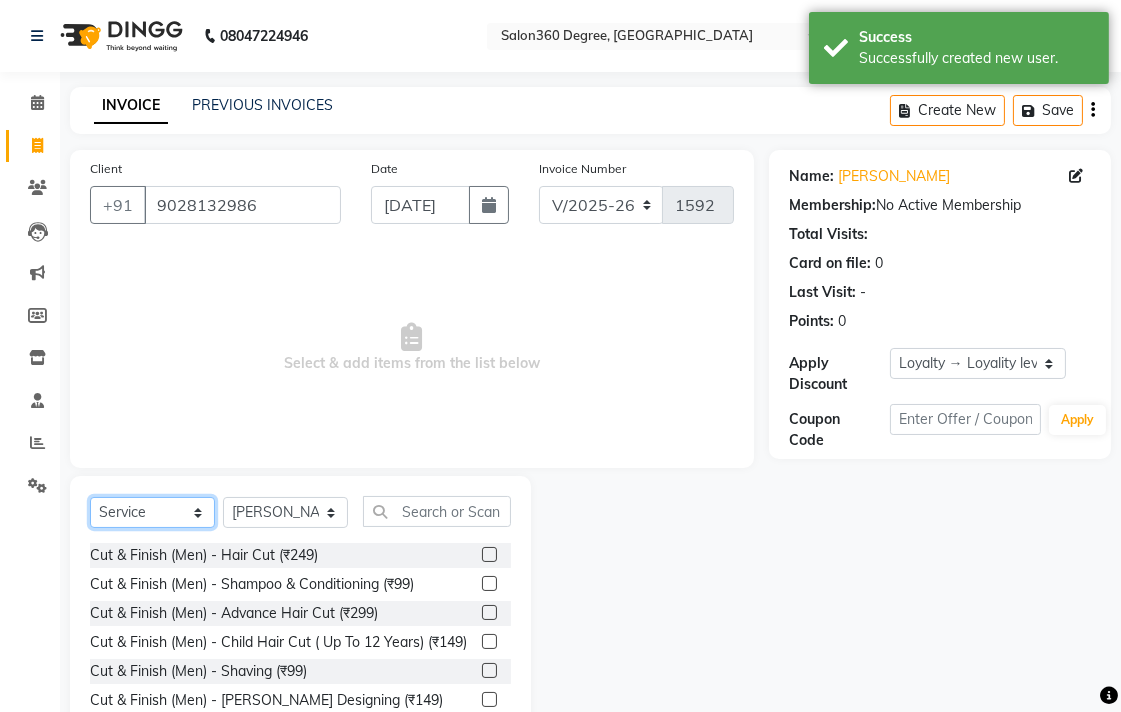 click on "Select  Service  Product  Membership  Package Voucher Prepaid Gift Card" 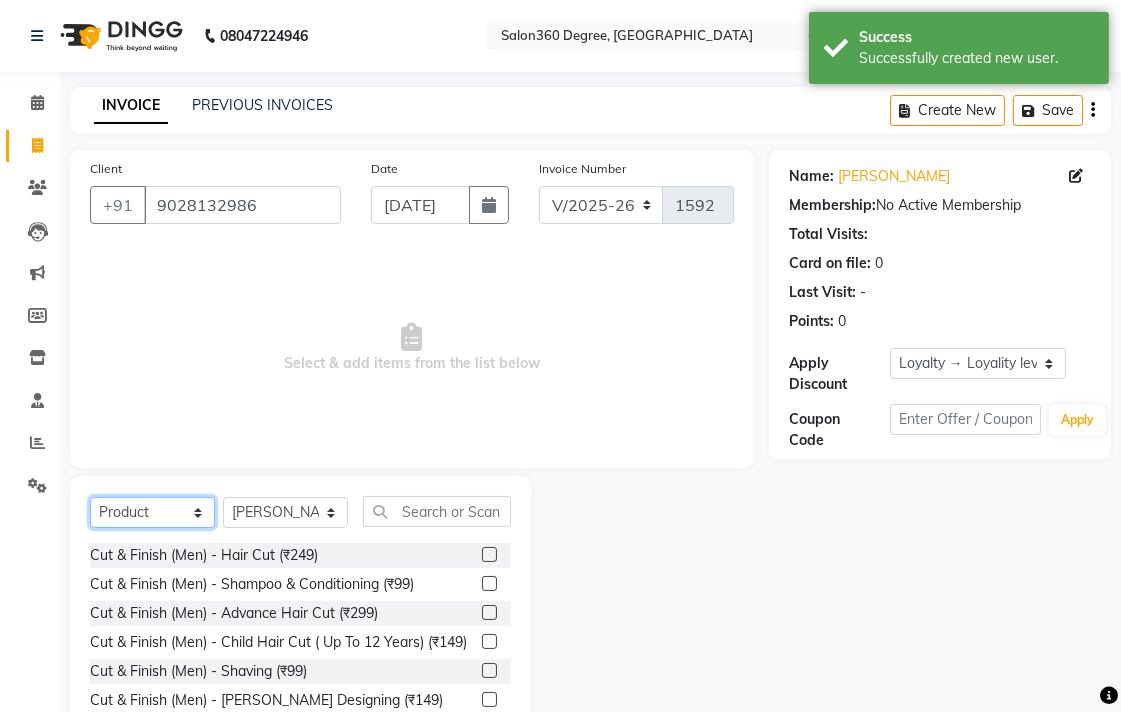 click on "Select  Service  Product  Membership  Package Voucher Prepaid Gift Card" 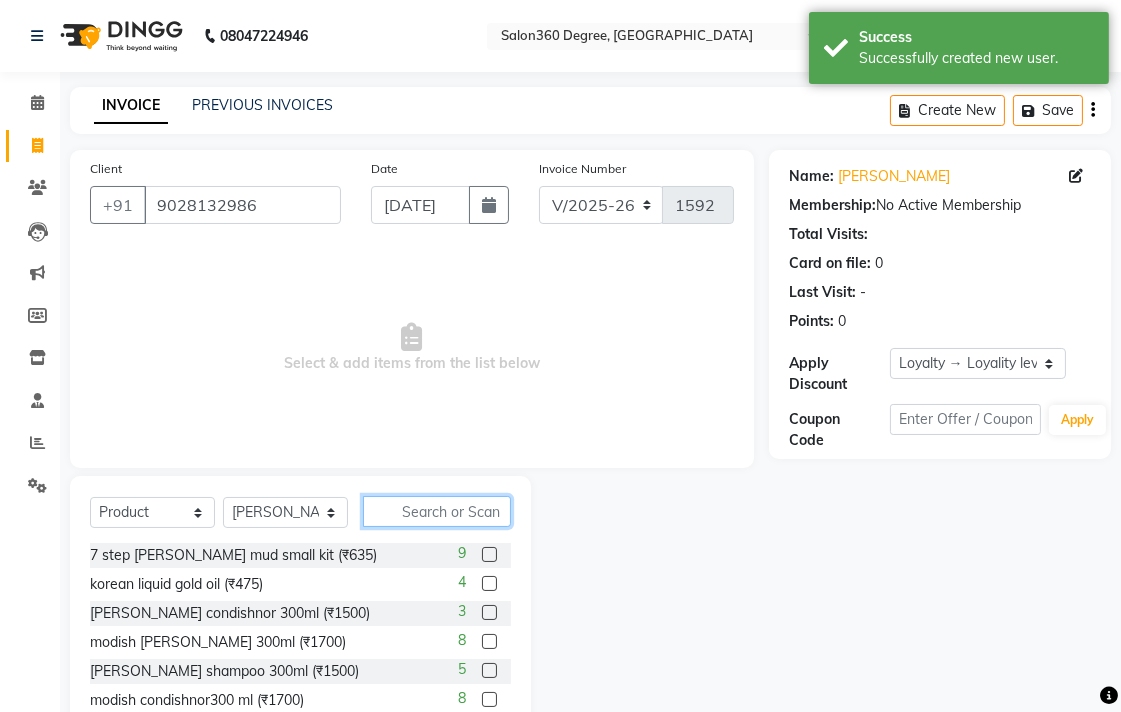 click 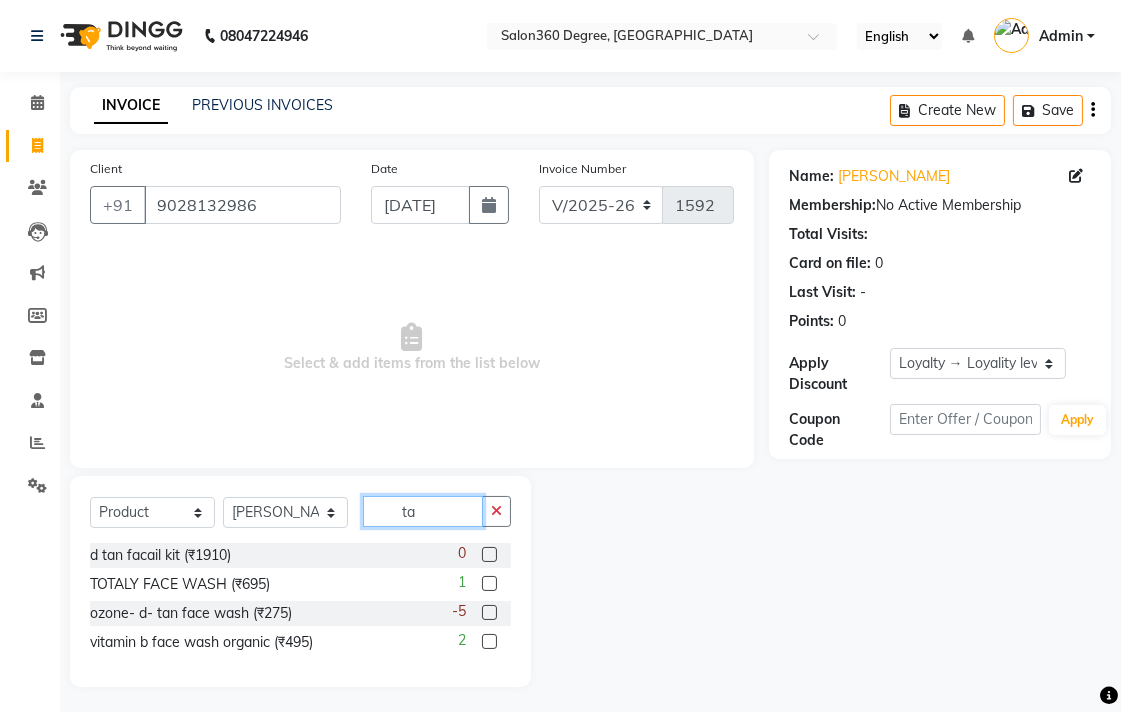 scroll, scrollTop: 5, scrollLeft: 0, axis: vertical 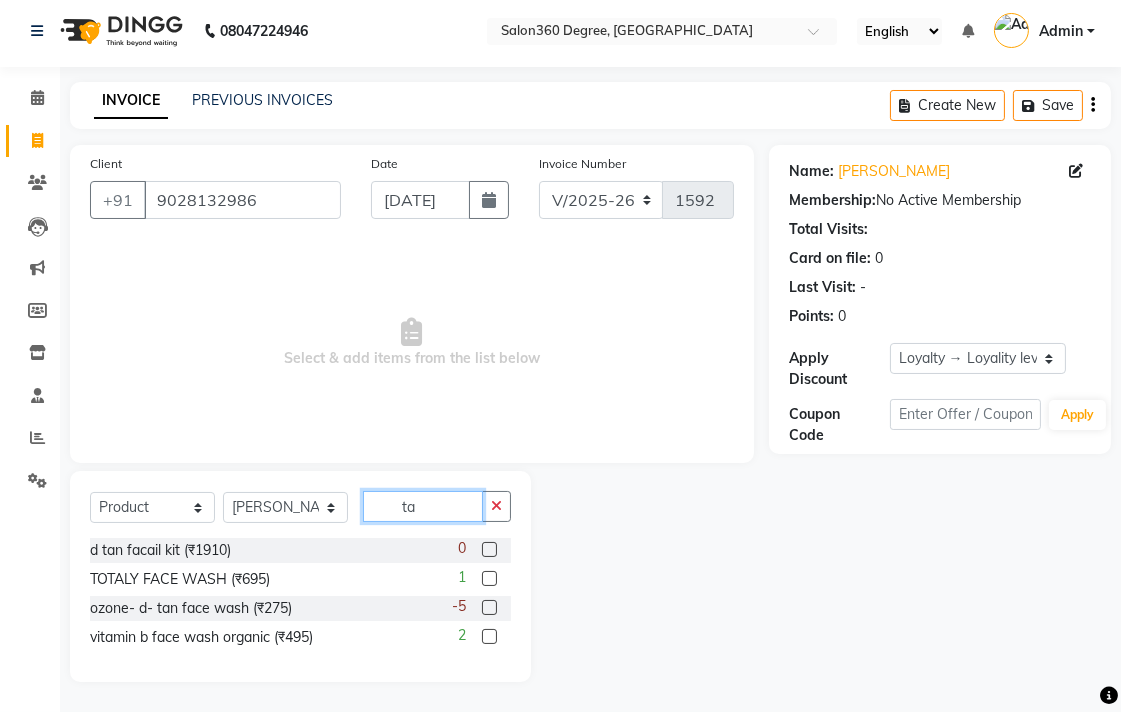 type on "t" 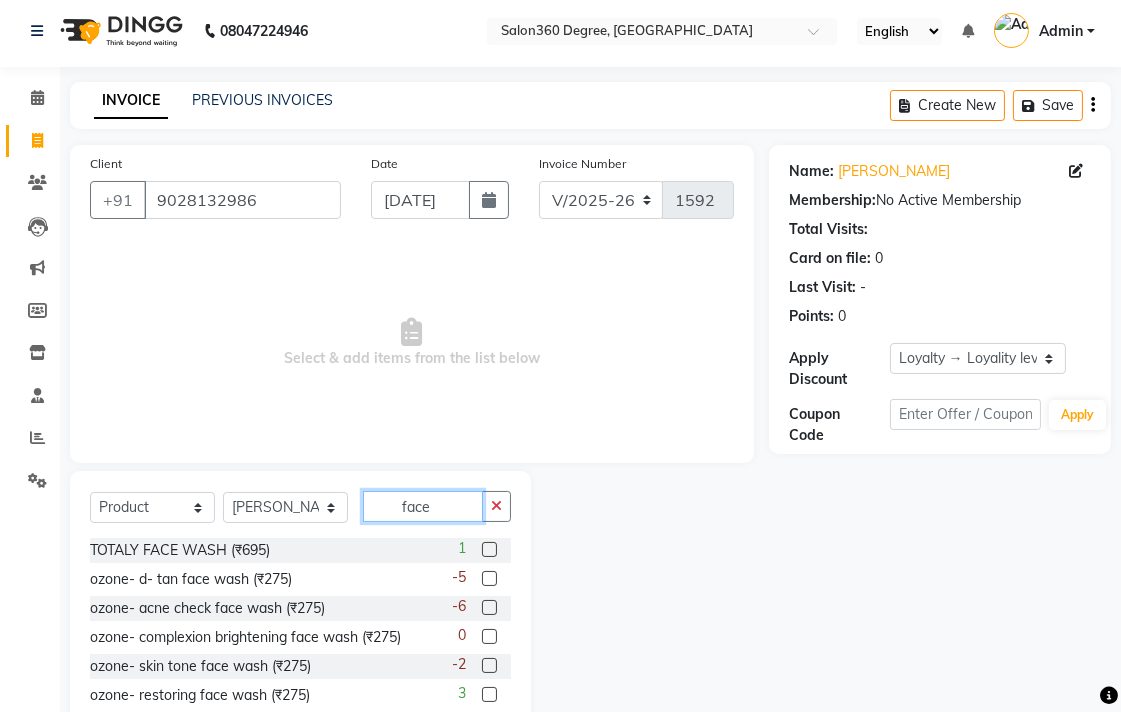 type on "face" 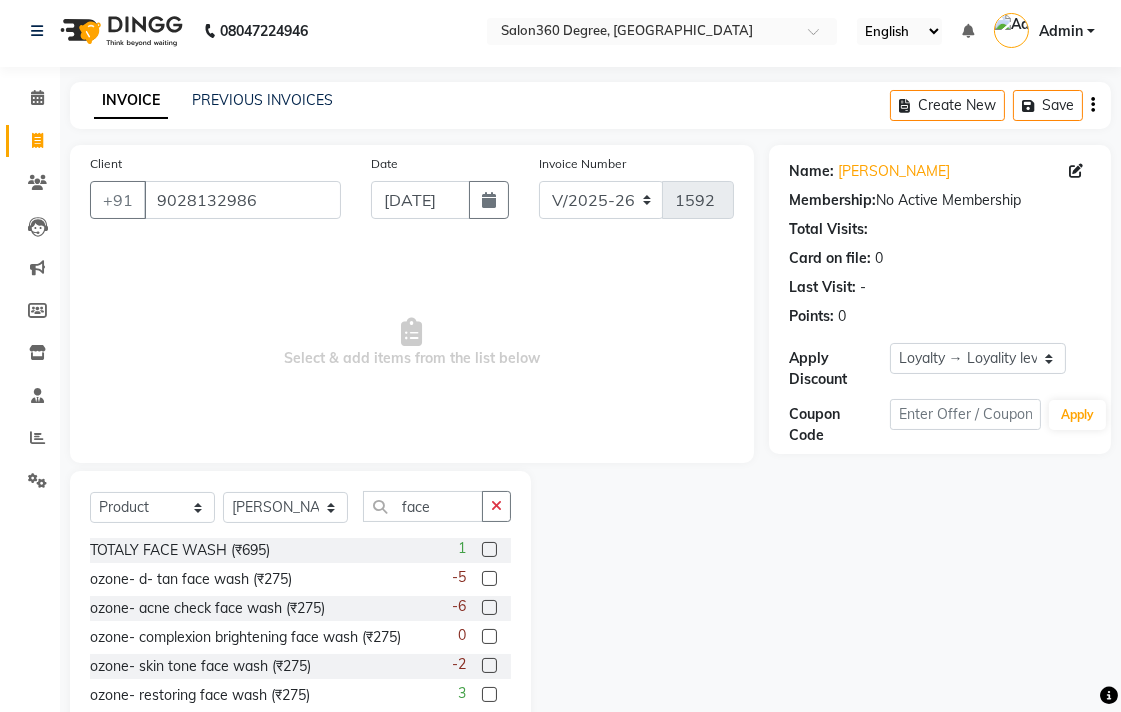 drag, startPoint x: 472, startPoint y: 551, endPoint x: 463, endPoint y: 542, distance: 12.727922 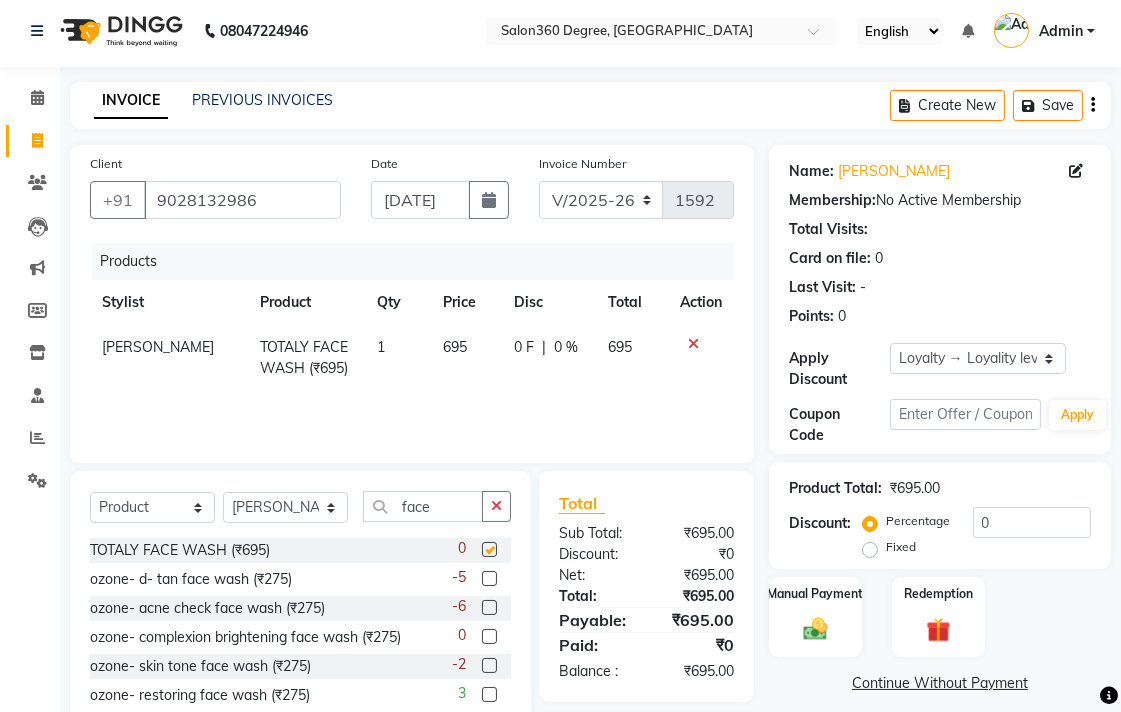 checkbox on "false" 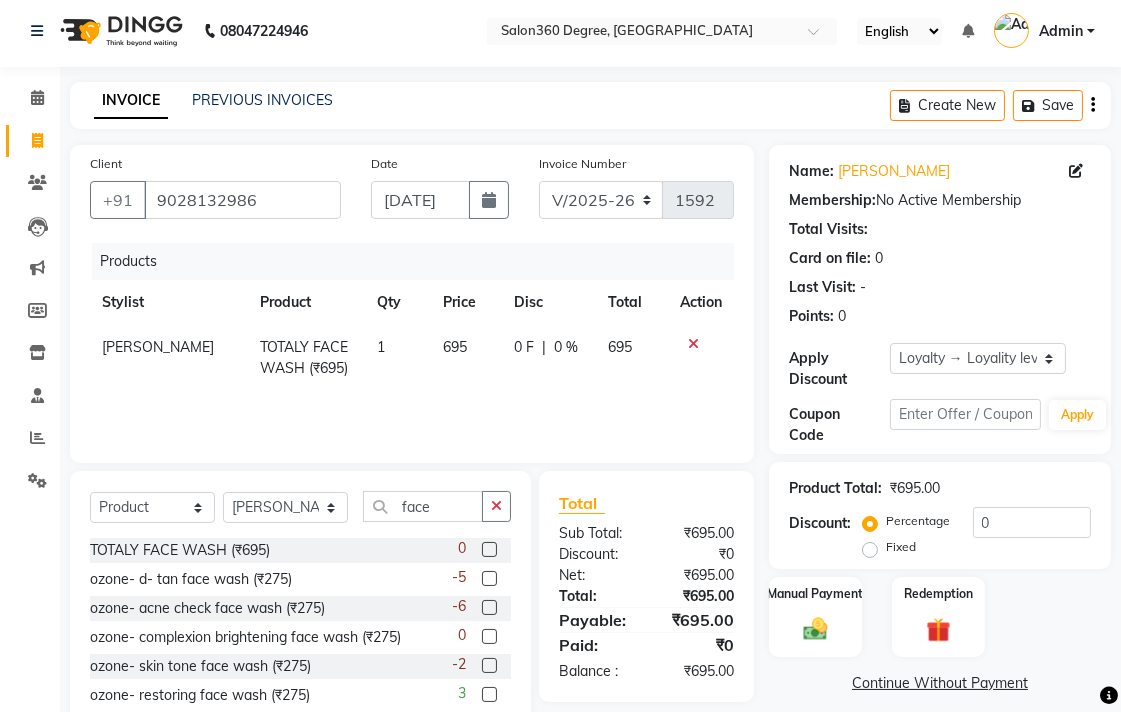 click on "695" 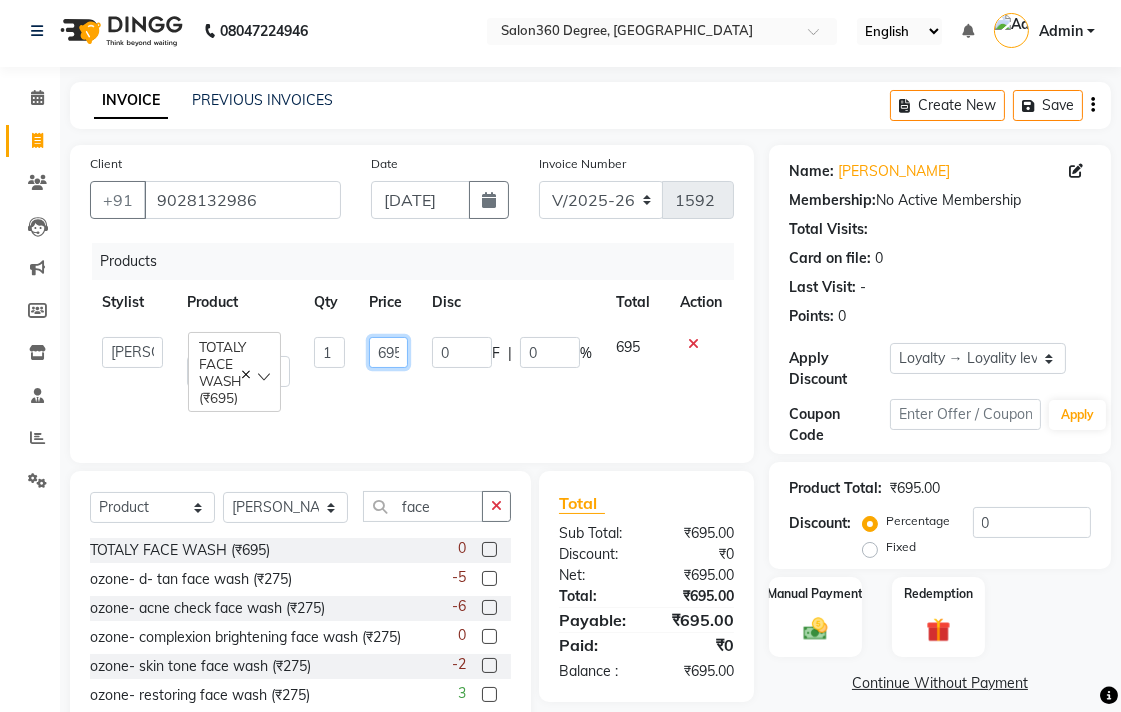 click on "695" 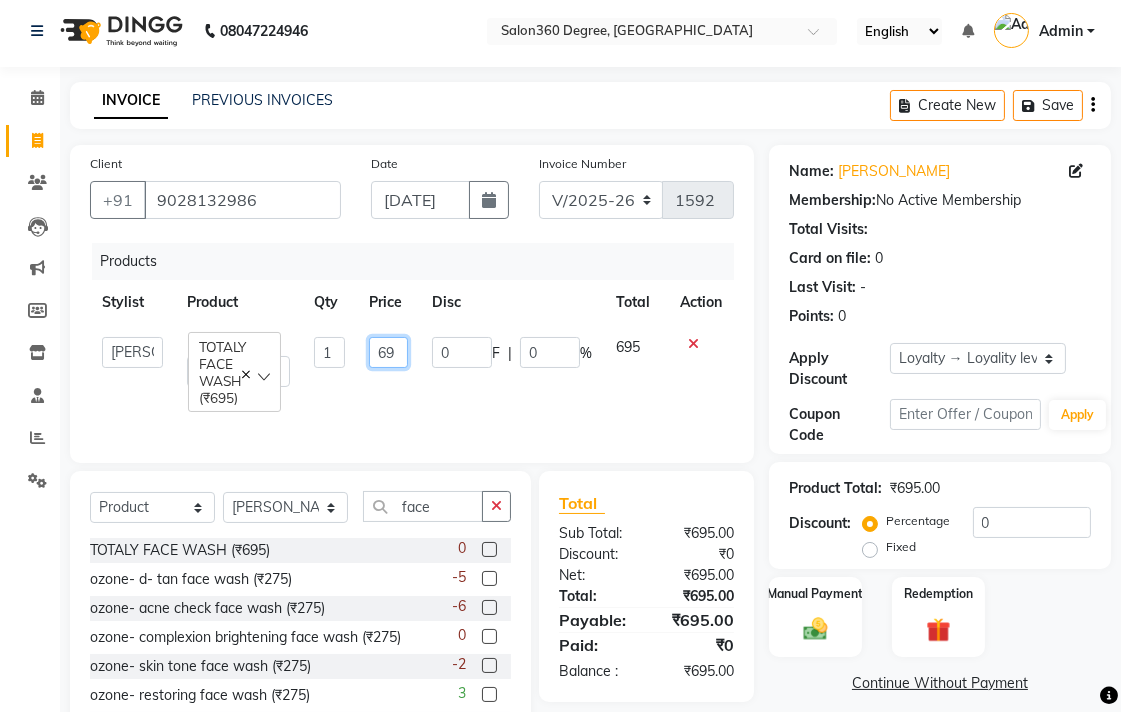 scroll, scrollTop: 0, scrollLeft: 0, axis: both 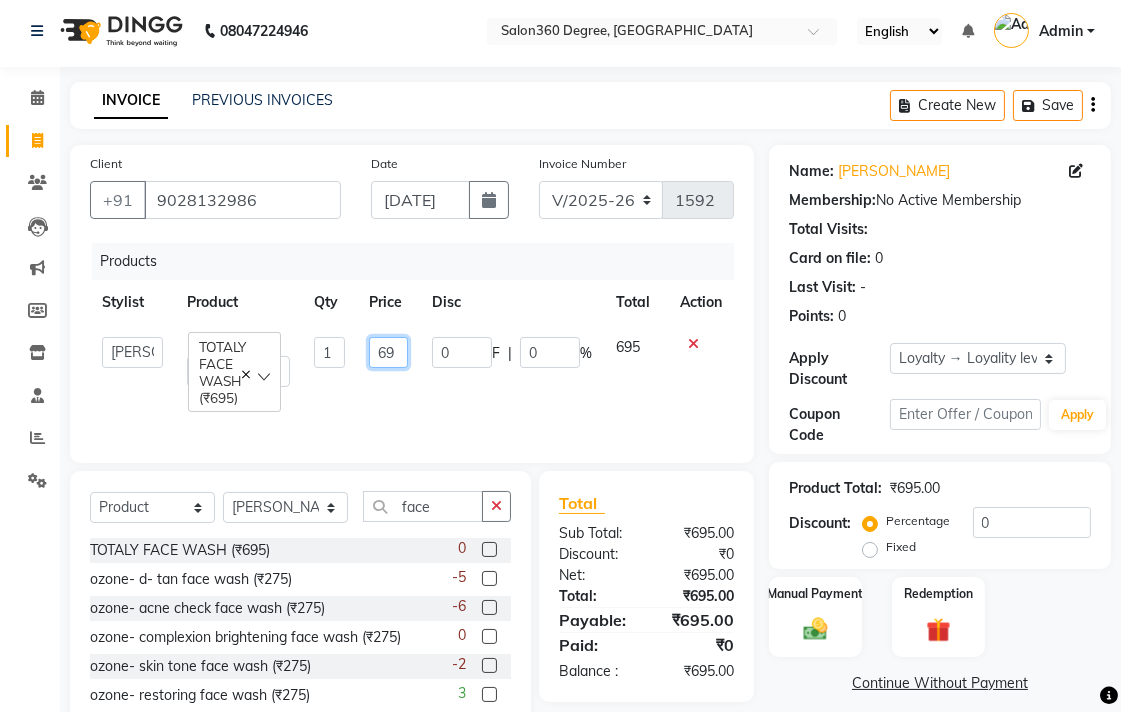 type on "6" 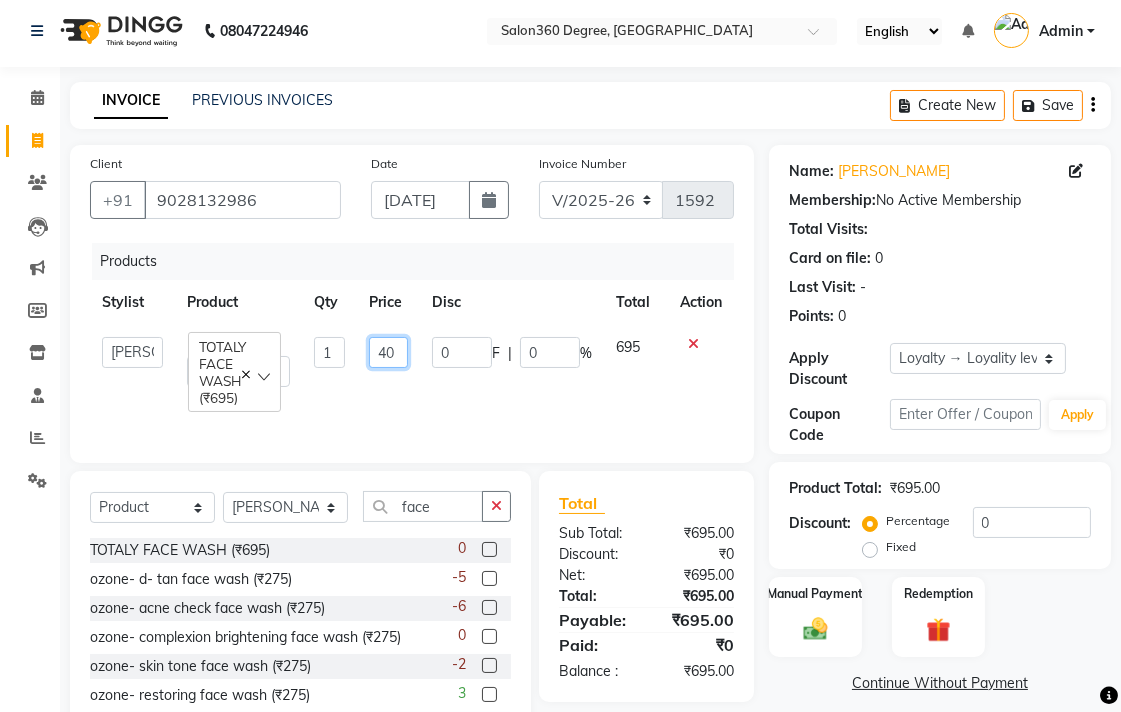 type on "400" 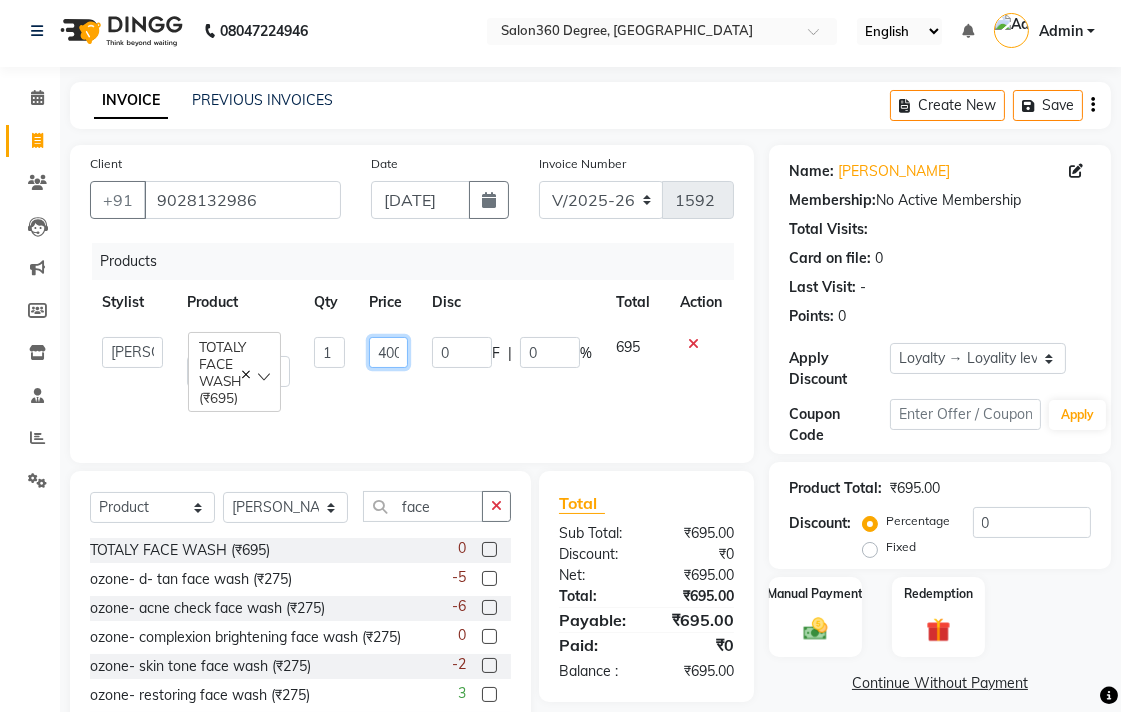 scroll, scrollTop: 0, scrollLeft: 4, axis: horizontal 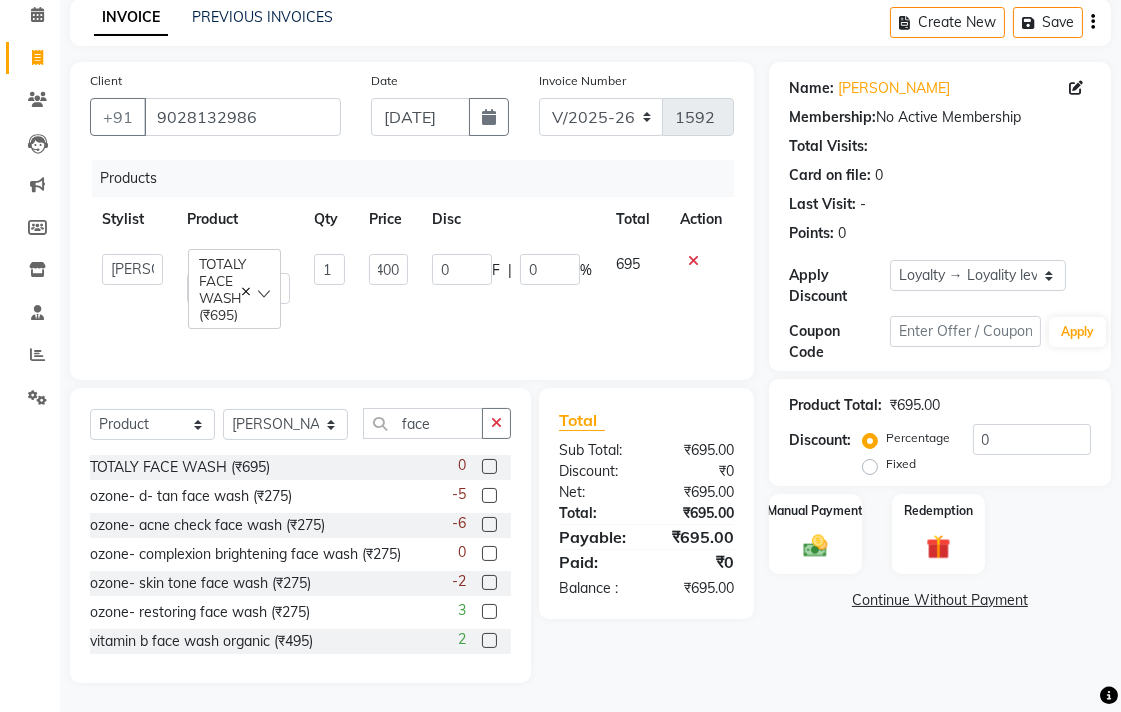 drag, startPoint x: 765, startPoint y: 642, endPoint x: 776, endPoint y: 618, distance: 26.400757 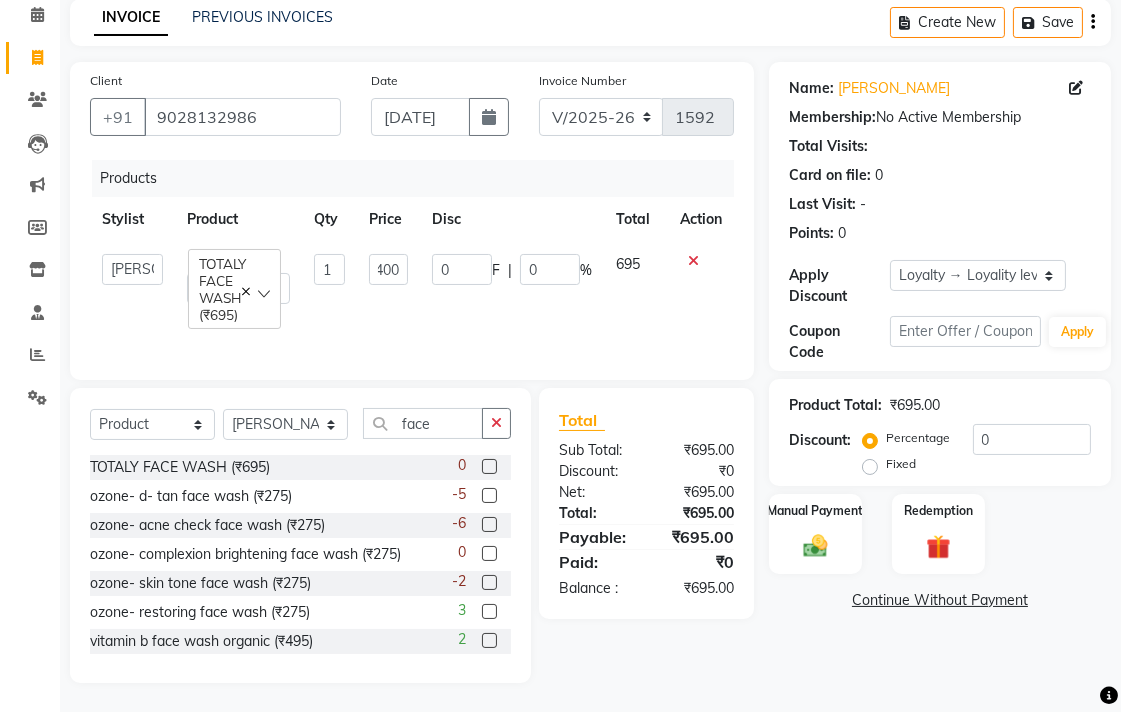 click on "Client [PHONE_NUMBER] Date [DATE] Invoice Number V/2025 V/[PHONE_NUMBER] Products Stylist Product Qty Price Disc Total Action  [PERSON_NAME]   [PERSON_NAME]   dwarka [PERSON_NAME] khde   [PERSON_NAME]   [PERSON_NAME]   pooja pansai   [PERSON_NAME]   [PERSON_NAME]   savli [PERSON_NAME] [PERSON_NAME]   TOTALY FACE WASH (₹695)  1 400 0 F | 0 % 695 Select  Service  Product  Membership  Package Voucher Prepaid Gift Card  Select Stylist [PERSON_NAME] [PERSON_NAME] dwarka [PERSON_NAME] khde [PERSON_NAME] [PERSON_NAME] pooja pansai [PERSON_NAME] [PERSON_NAME] savli [PERSON_NAME] [PERSON_NAME] face TOTALY FACE WASH (₹695)  0 ozone- d- tan face wash (₹275)  -5 ozone- acne check face wash (₹275)  -6 ozone- complexion brightening face wash (₹275)  0 ozone- skin tone face wash (₹275)  -2 ozone- restoring face wash (₹275)  3 vitamin b face wash organic (₹495)  2 Total Sub Total: ₹695.00 Discount: ₹0 Net: ₹695.00 Total: ₹695.00 Payable: ₹695.00 Paid: ₹0 Balance   : ₹695.00 Name: [PERSON_NAME]  Membership:    0" 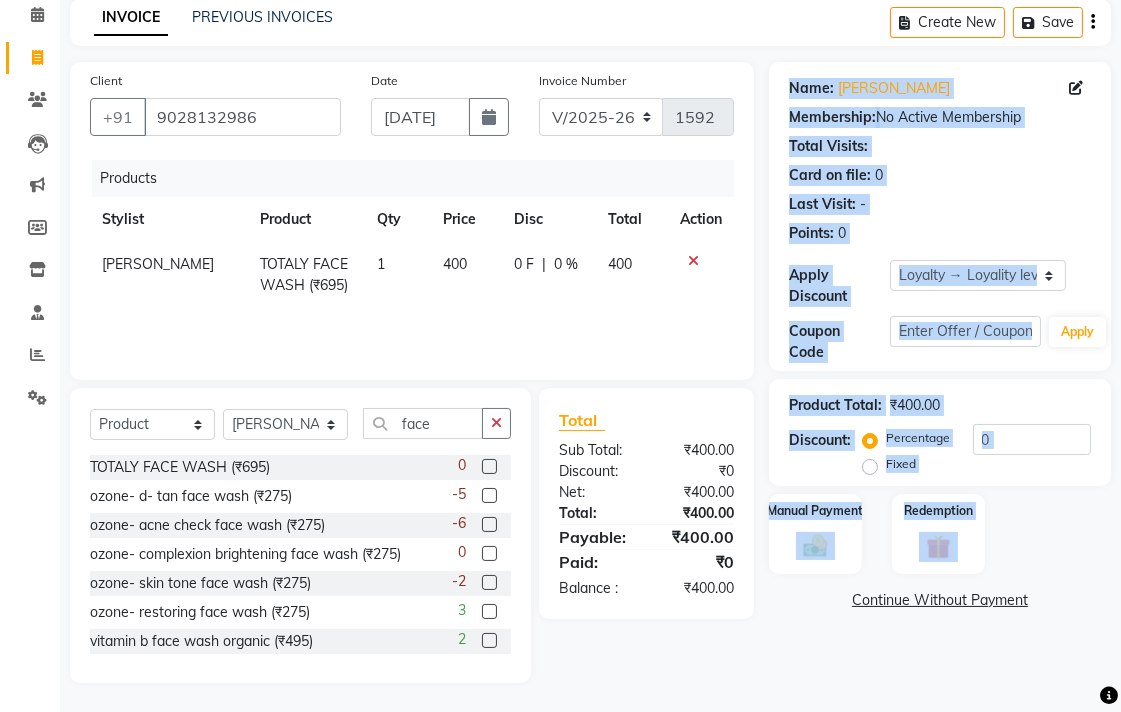 drag, startPoint x: 794, startPoint y: 547, endPoint x: 864, endPoint y: 562, distance: 71.5891 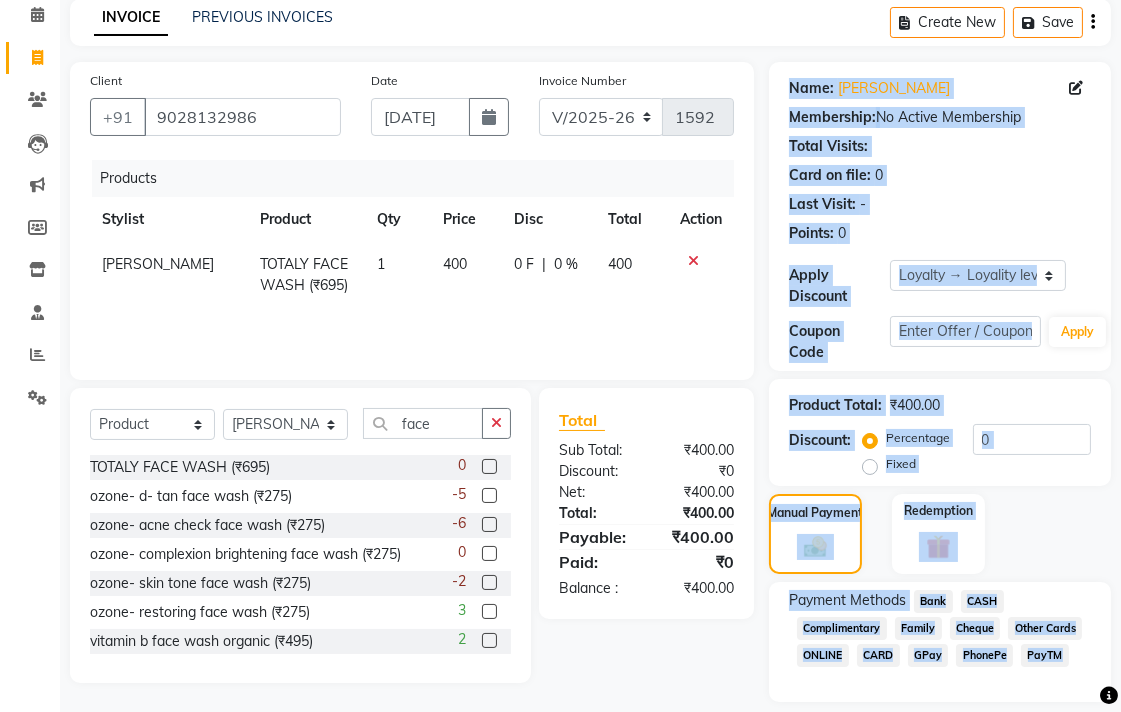 click on "PhonePe" 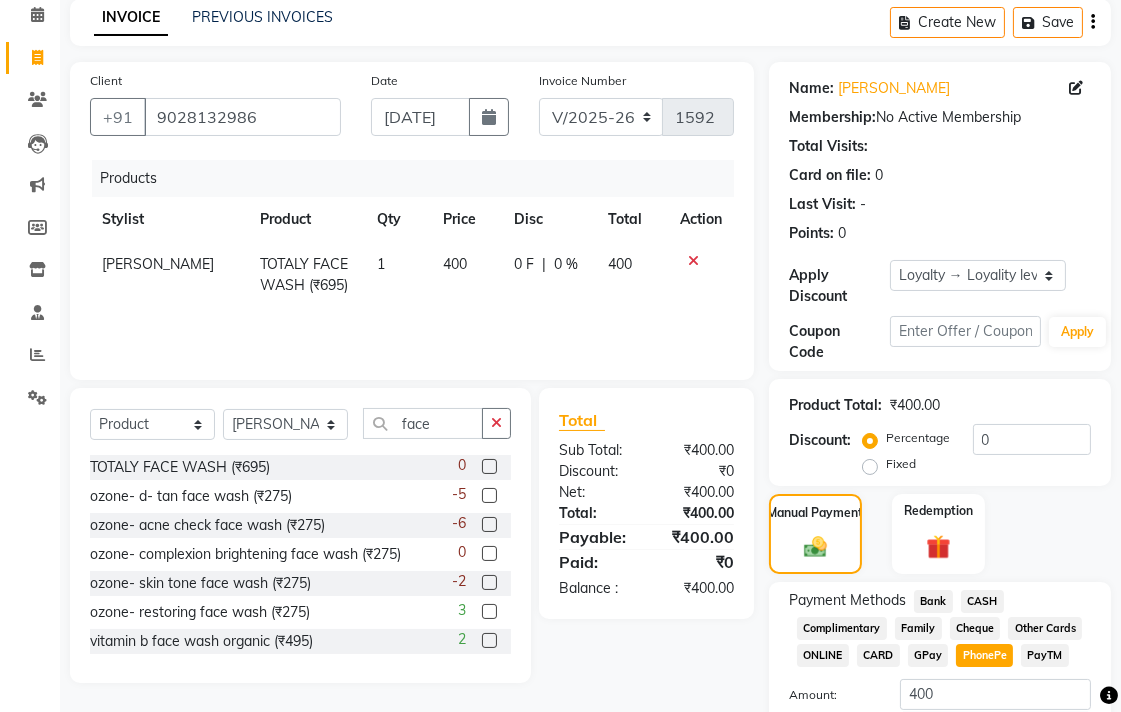 scroll, scrollTop: 233, scrollLeft: 0, axis: vertical 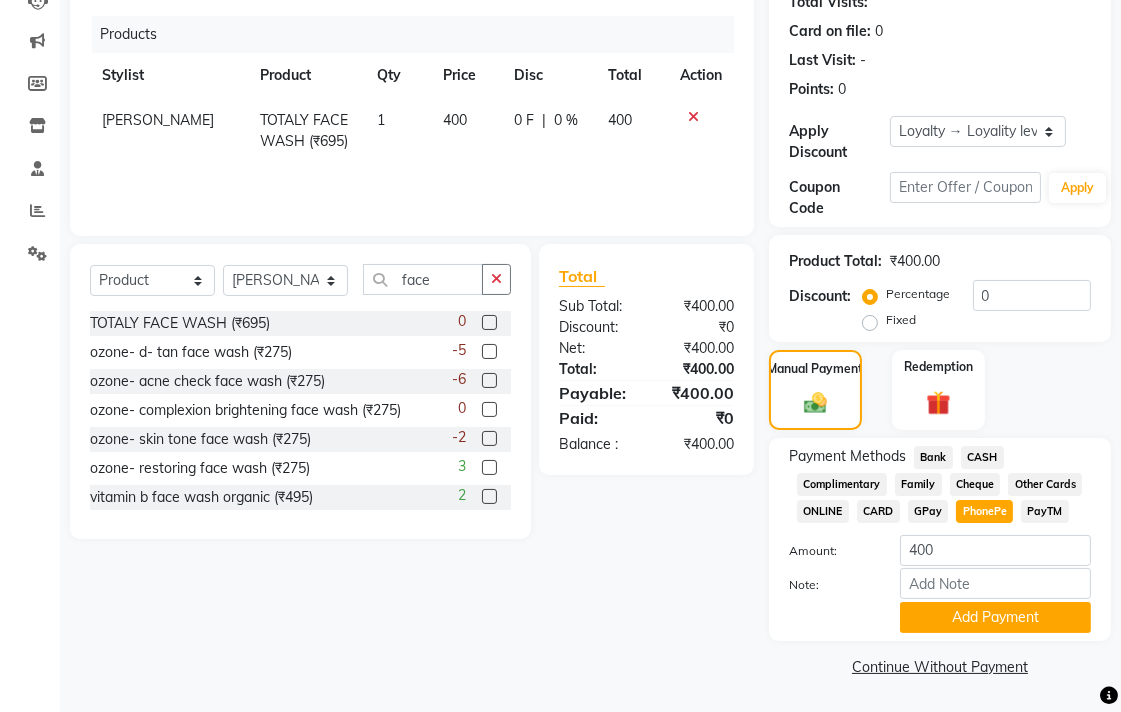 drag, startPoint x: 976, startPoint y: 628, endPoint x: 970, endPoint y: 646, distance: 18.973665 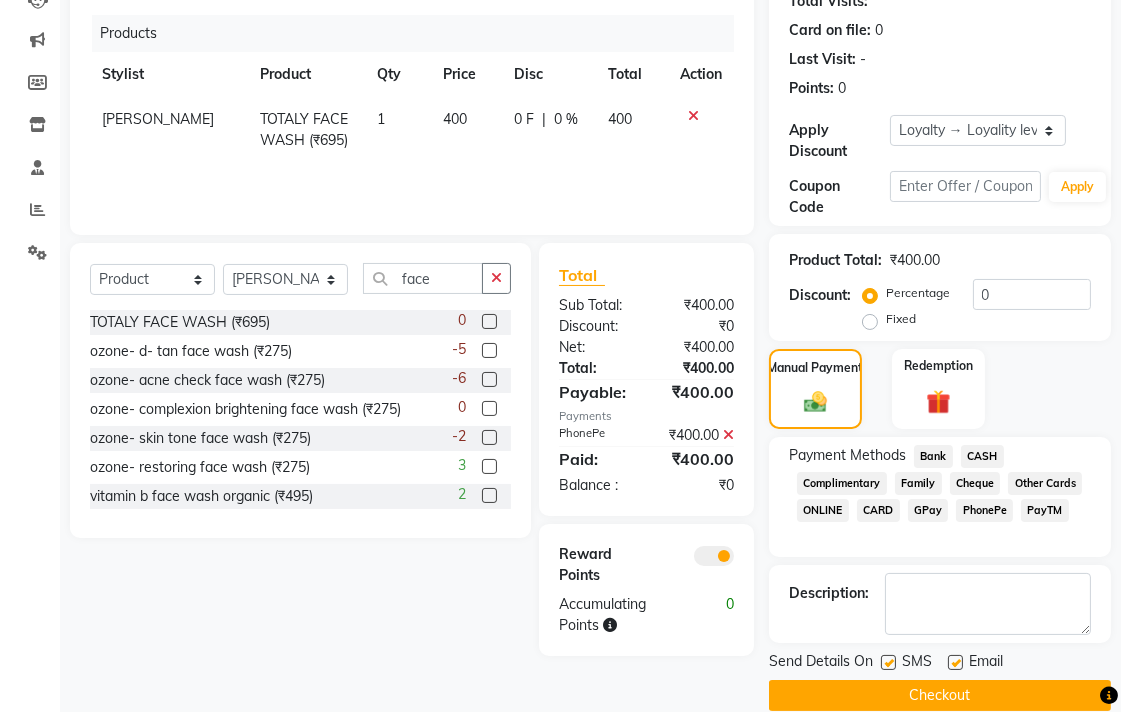 click on "Checkout" 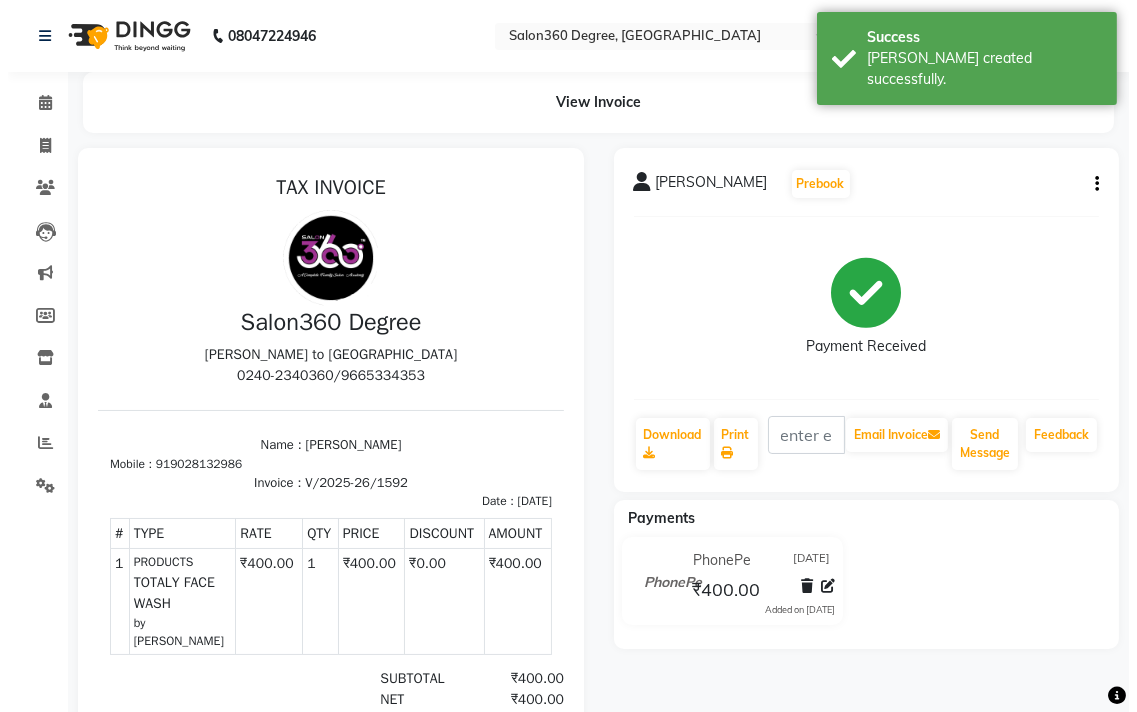 scroll, scrollTop: 0, scrollLeft: 0, axis: both 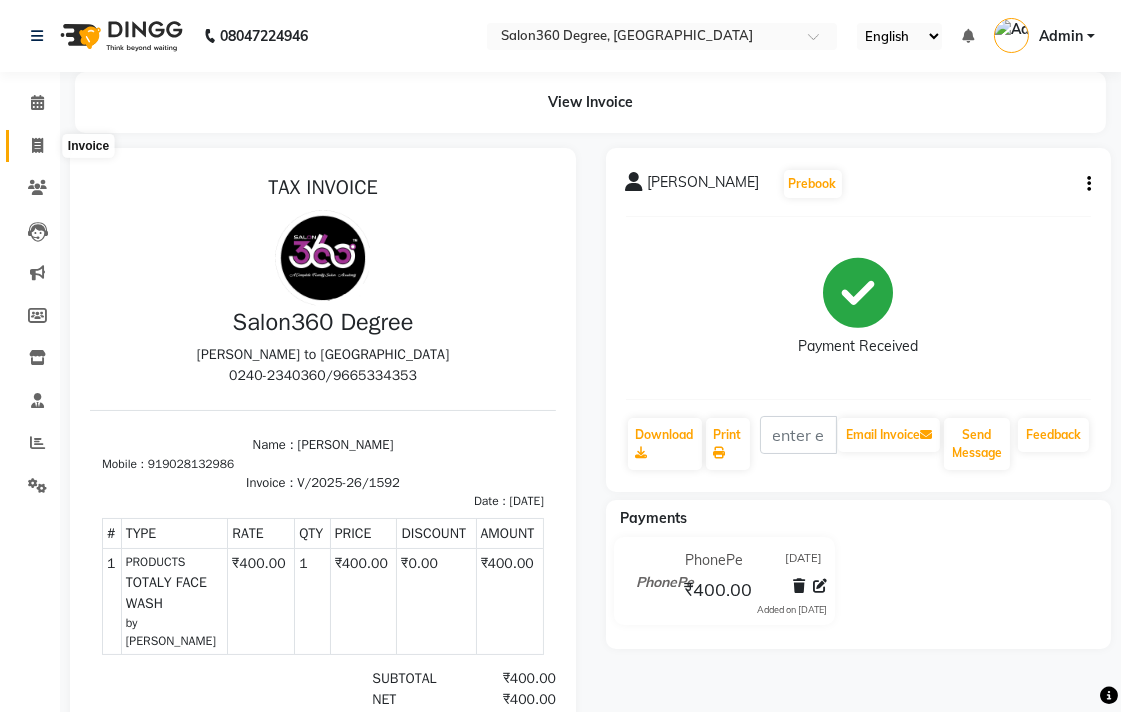 click 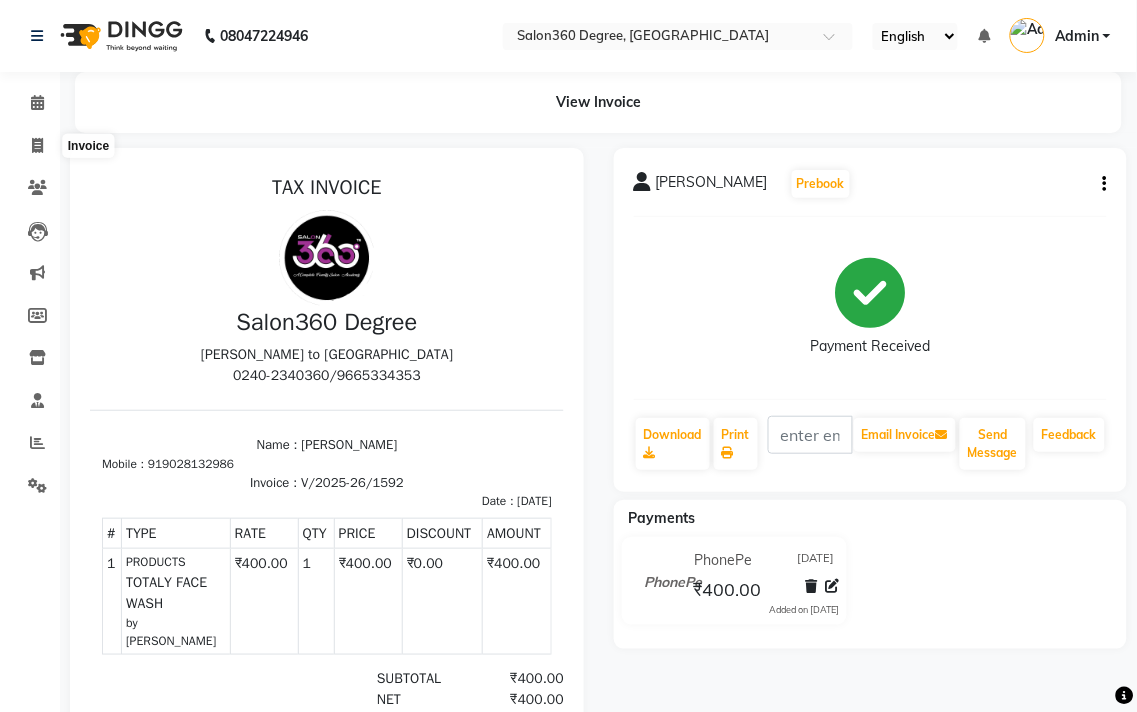 select on "5215" 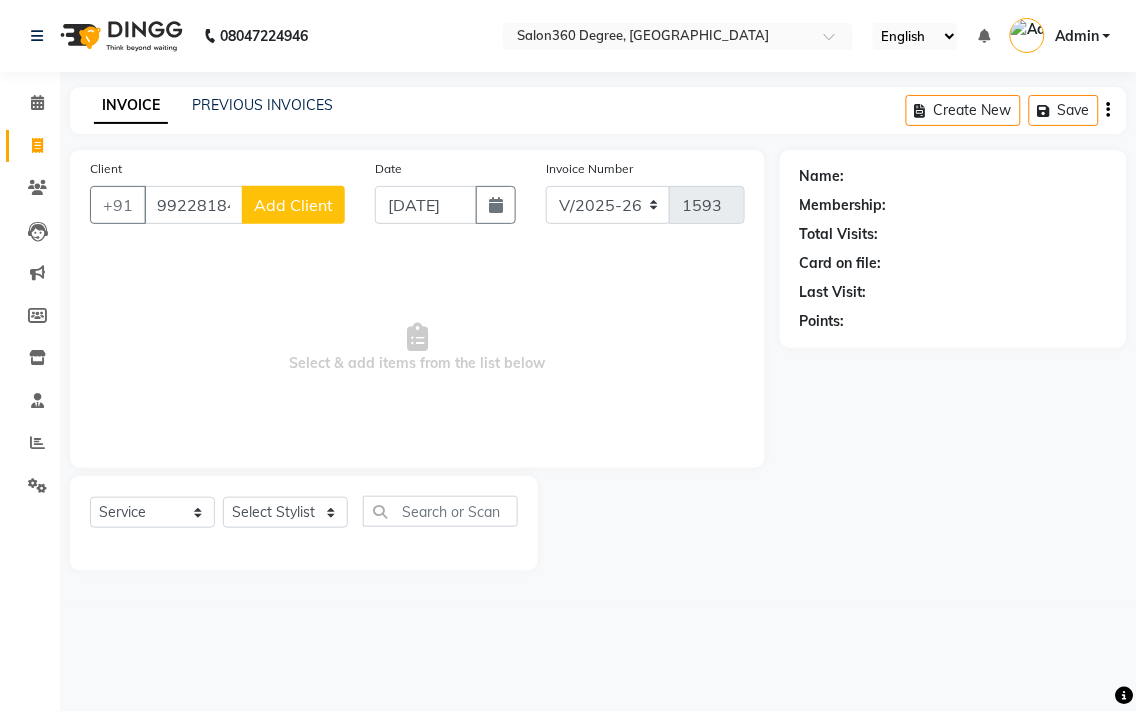 type on "9922818474" 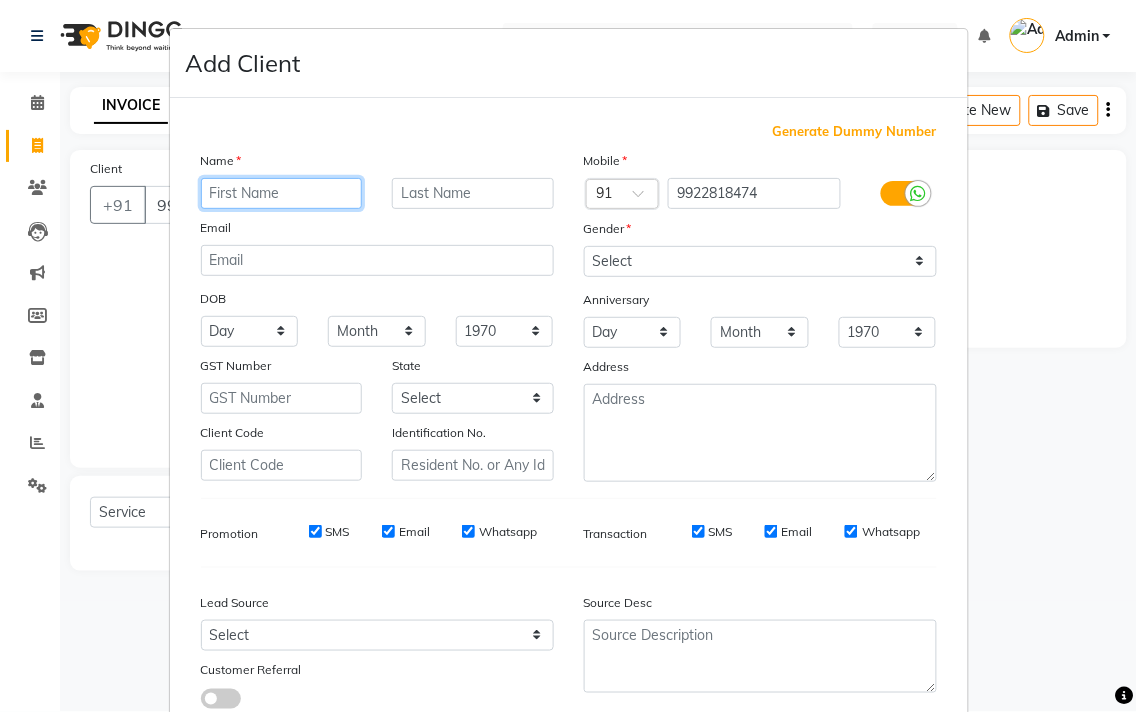 paste on "adtya dakhne" 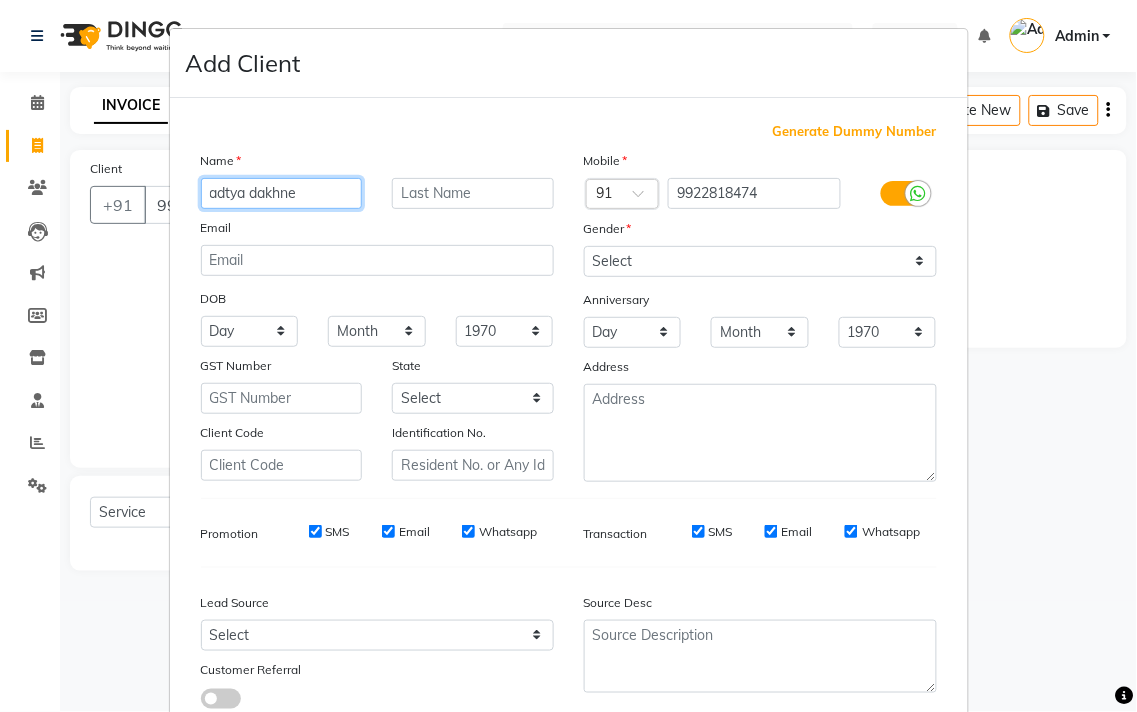 type on "adtya dakhne" 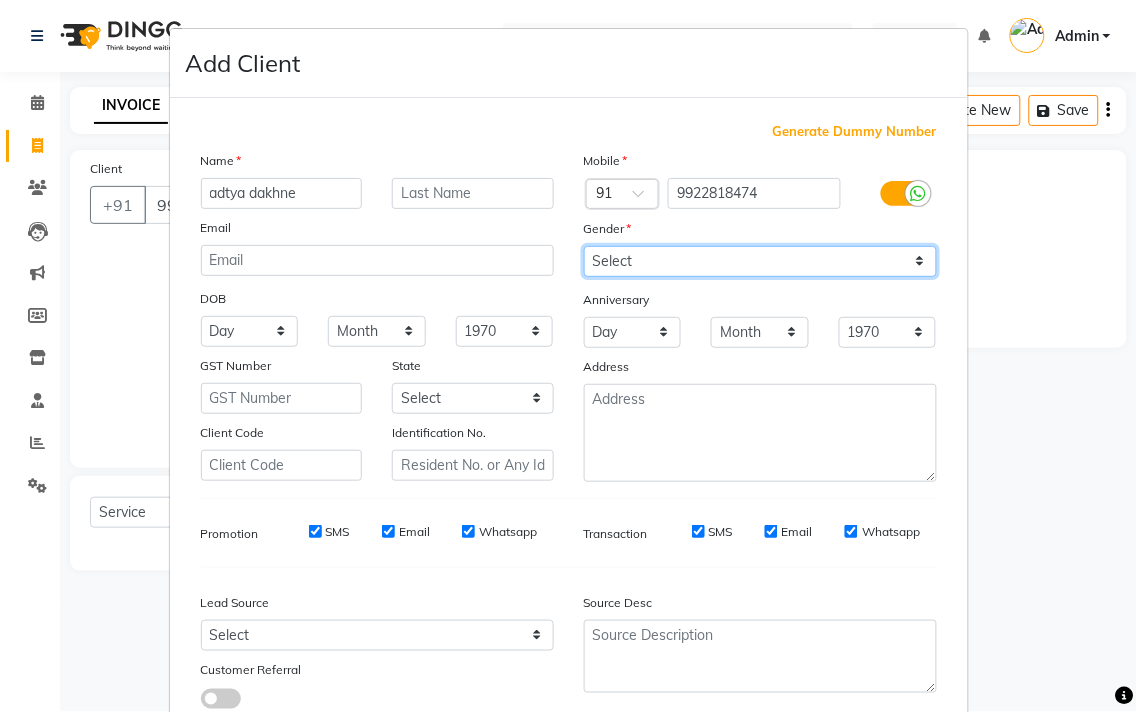 click on "Select [DEMOGRAPHIC_DATA] [DEMOGRAPHIC_DATA] Other Prefer Not To Say" at bounding box center [760, 261] 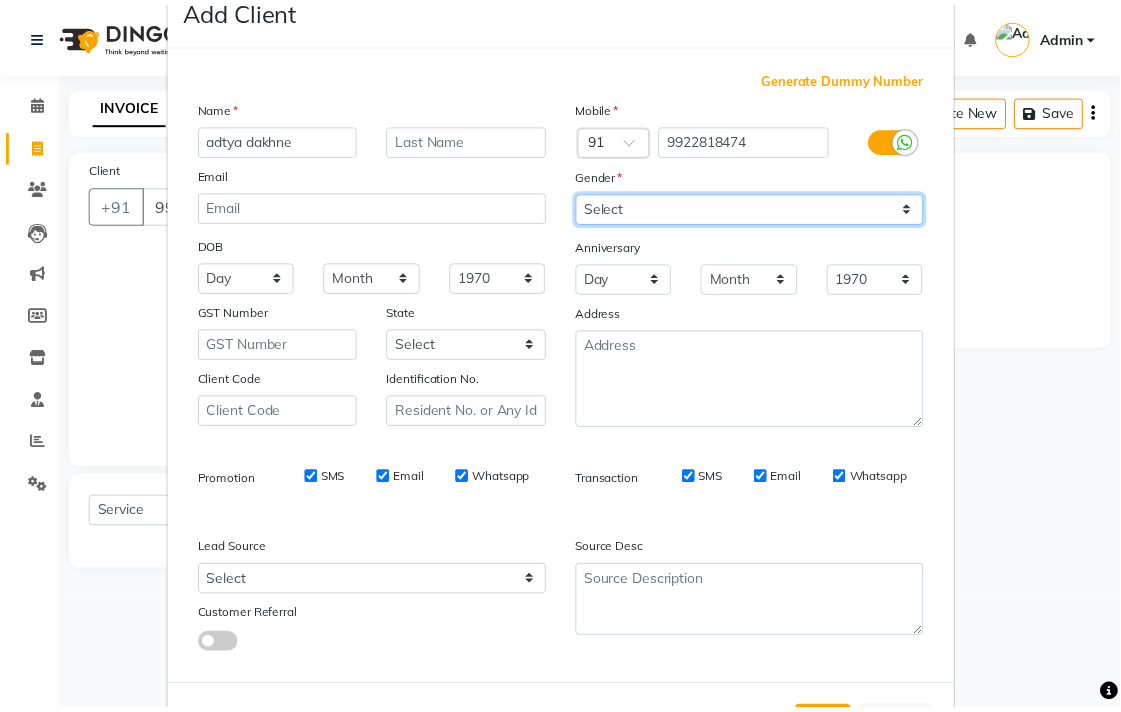 scroll, scrollTop: 138, scrollLeft: 0, axis: vertical 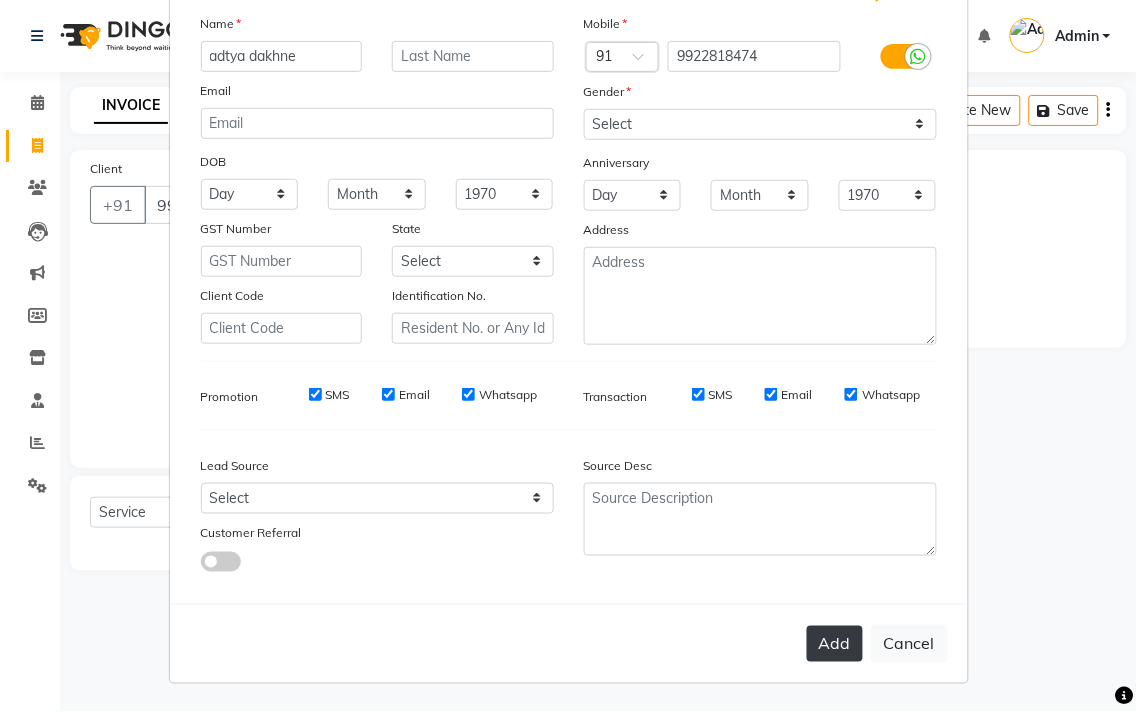 click on "Add" at bounding box center (835, 644) 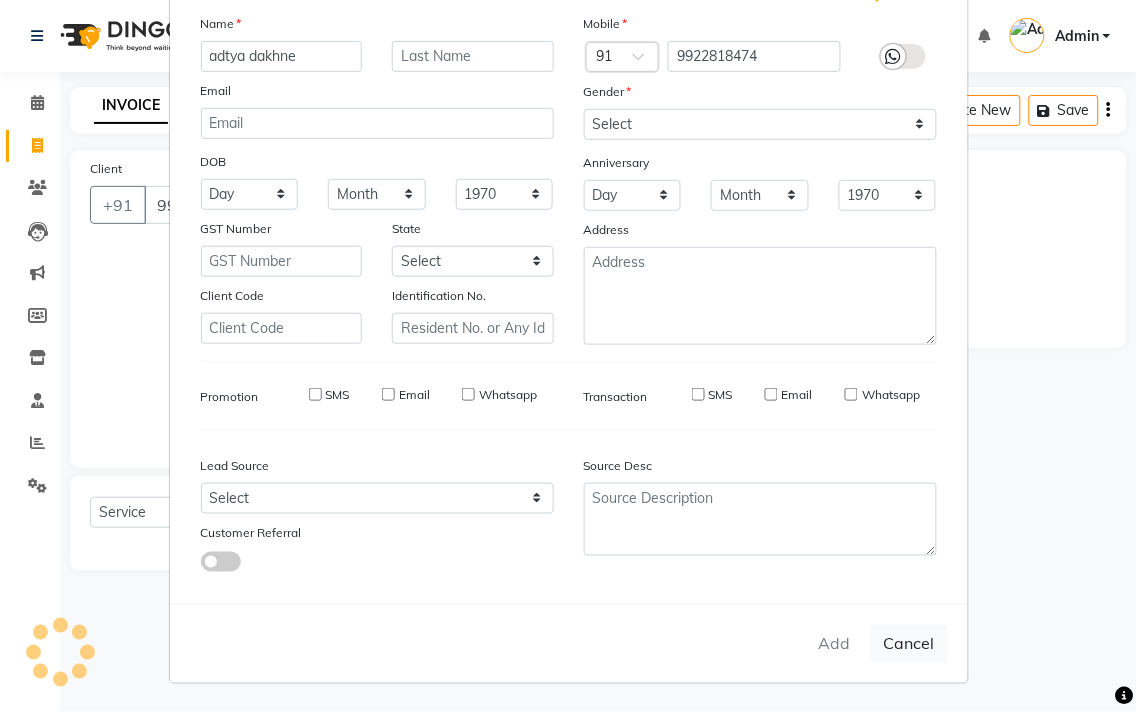 type 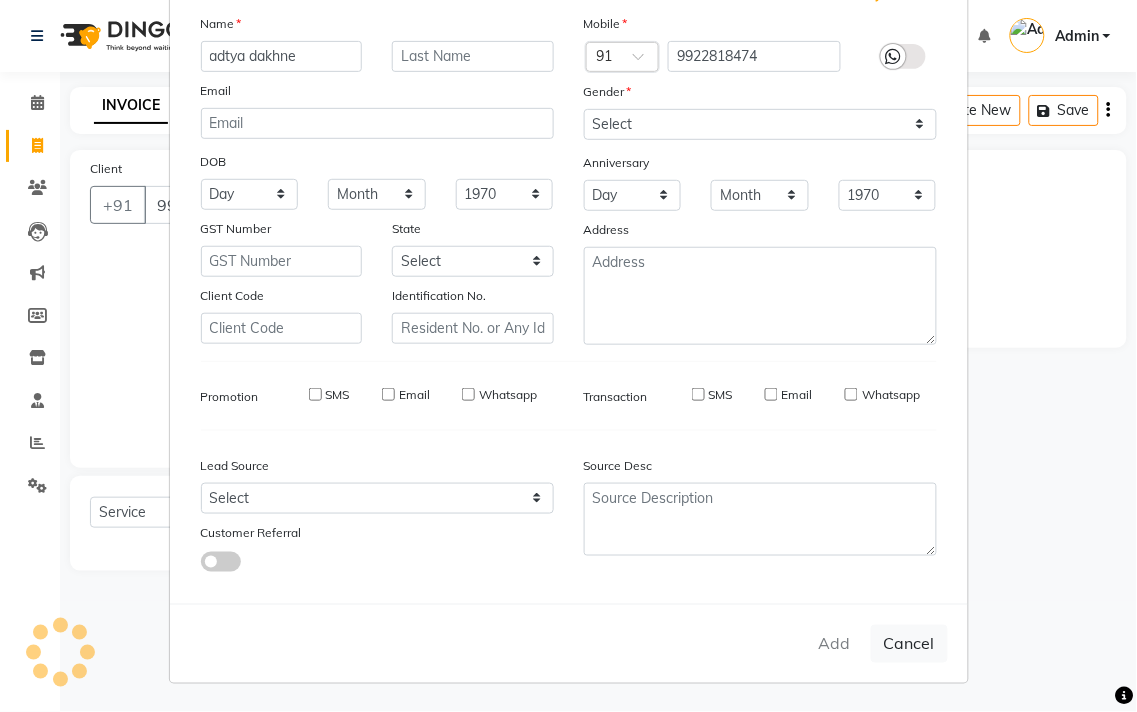 select 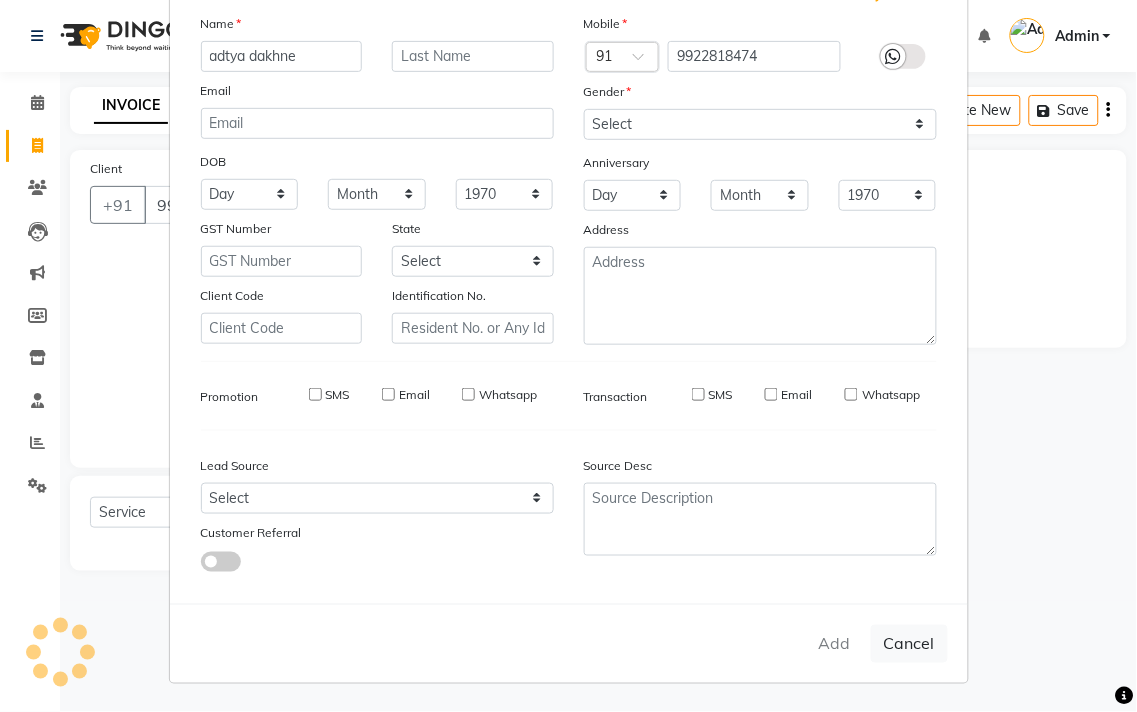 select 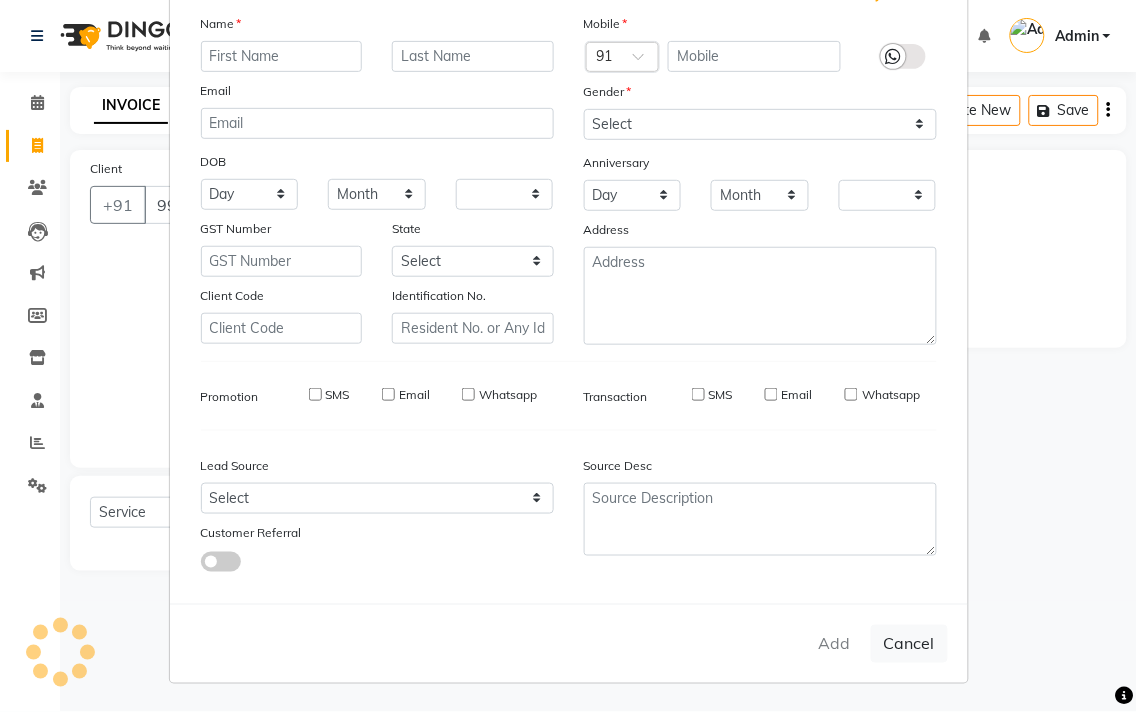 select on "1: Object" 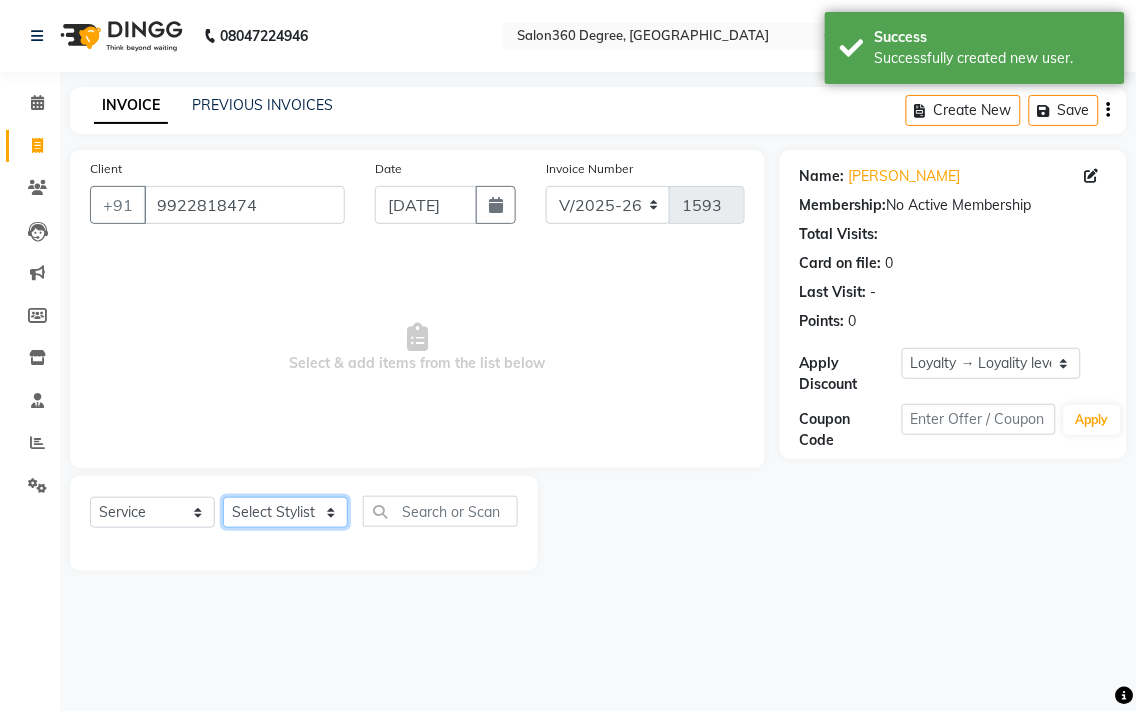 drag, startPoint x: 260, startPoint y: 514, endPoint x: 267, endPoint y: 498, distance: 17.464249 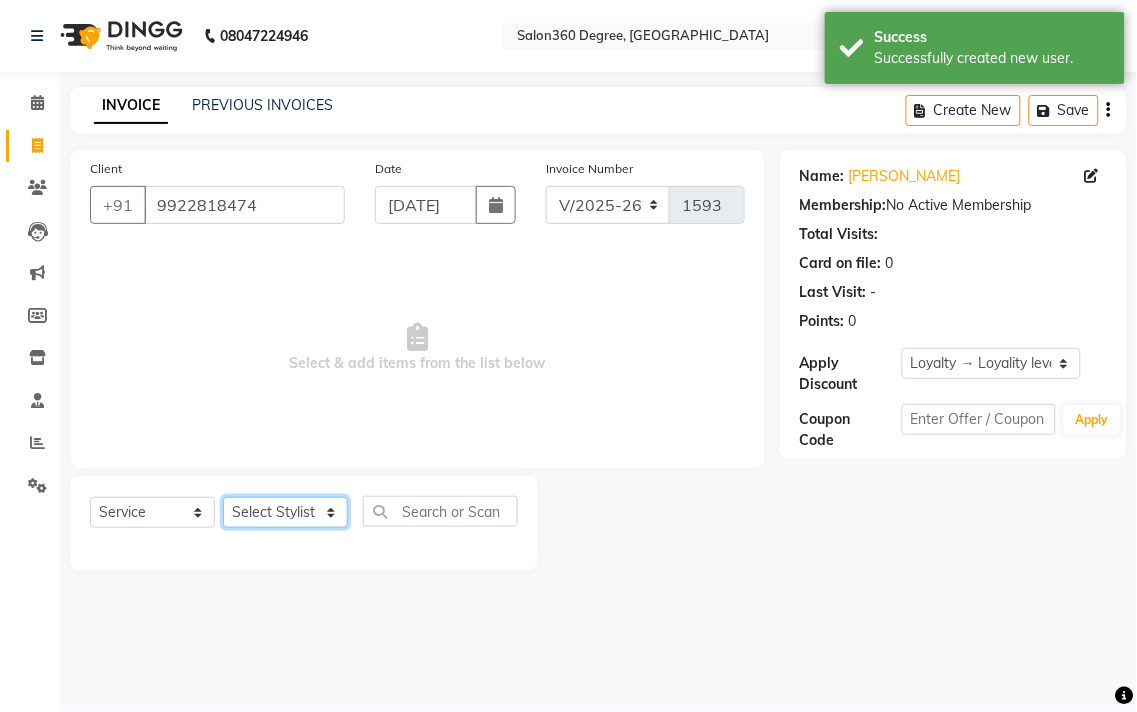 select on "33518" 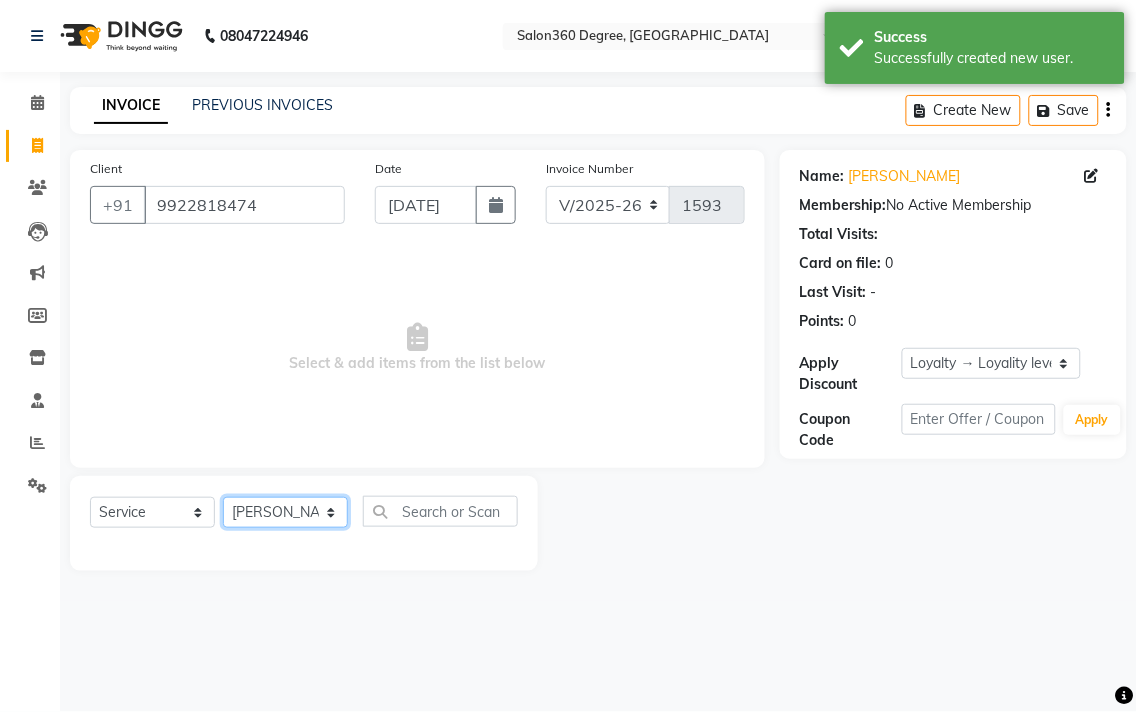 click on "Select Stylist [PERSON_NAME] [PERSON_NAME] dwarka [PERSON_NAME] khde [PERSON_NAME] [PERSON_NAME] pooja pansai [PERSON_NAME] [PERSON_NAME] savli [PERSON_NAME] [PERSON_NAME]" 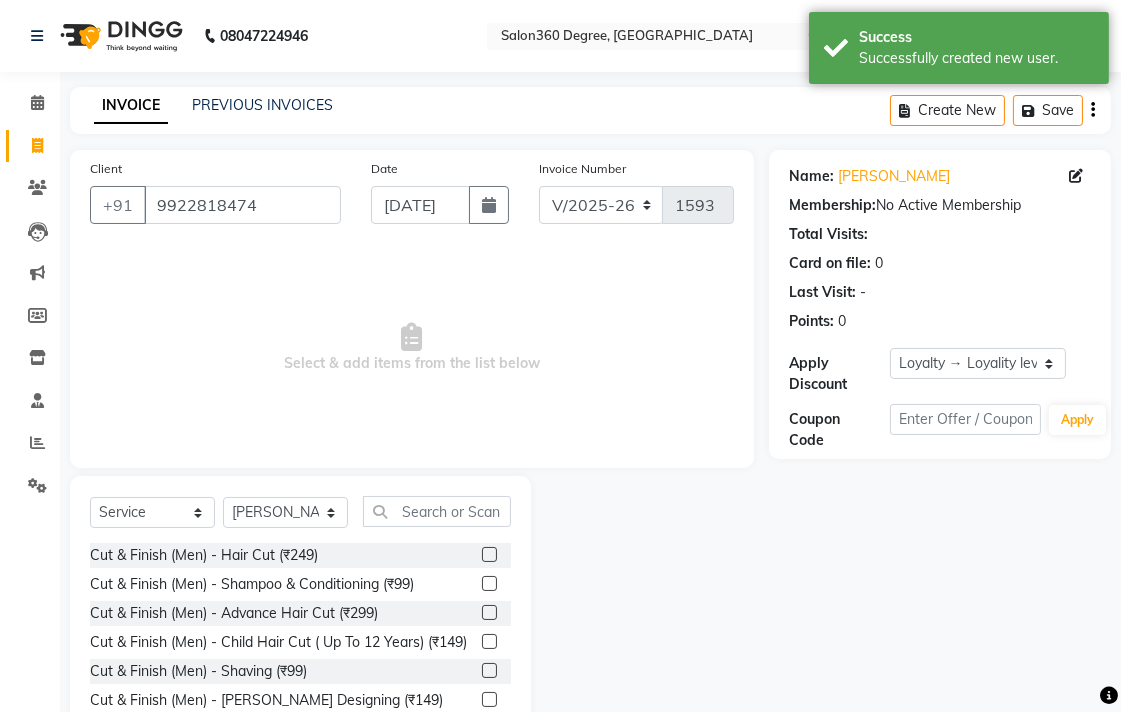 drag, startPoint x: 466, startPoint y: 550, endPoint x: 532, endPoint y: 558, distance: 66.48308 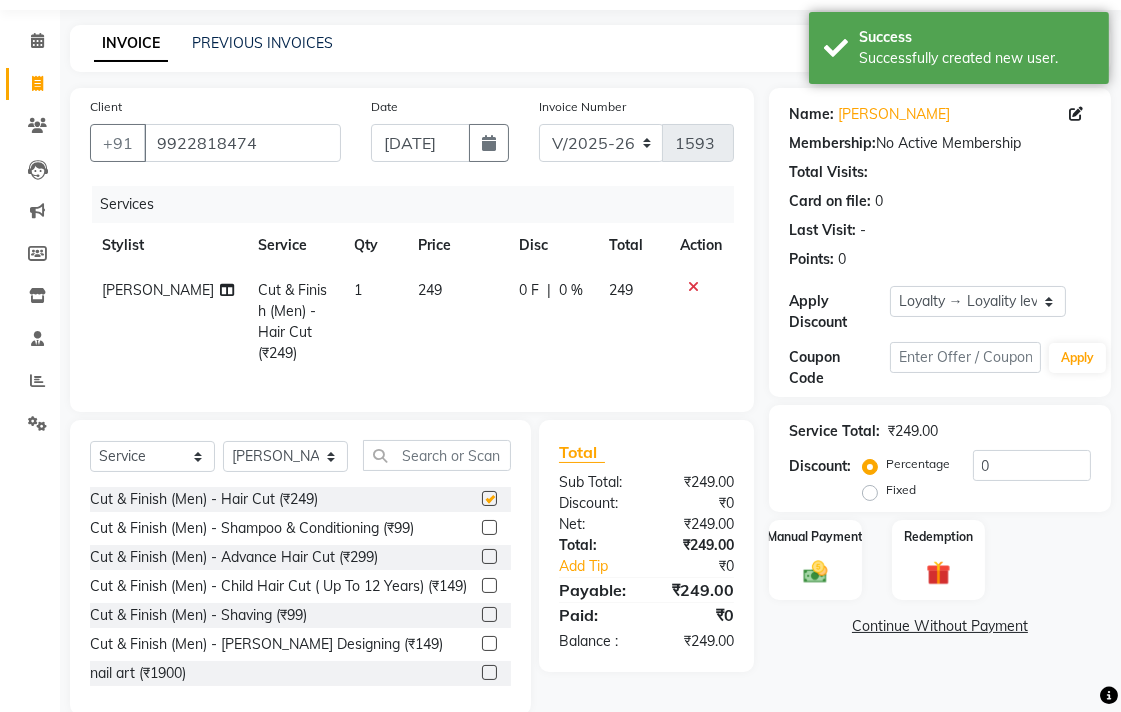 scroll, scrollTop: 91, scrollLeft: 0, axis: vertical 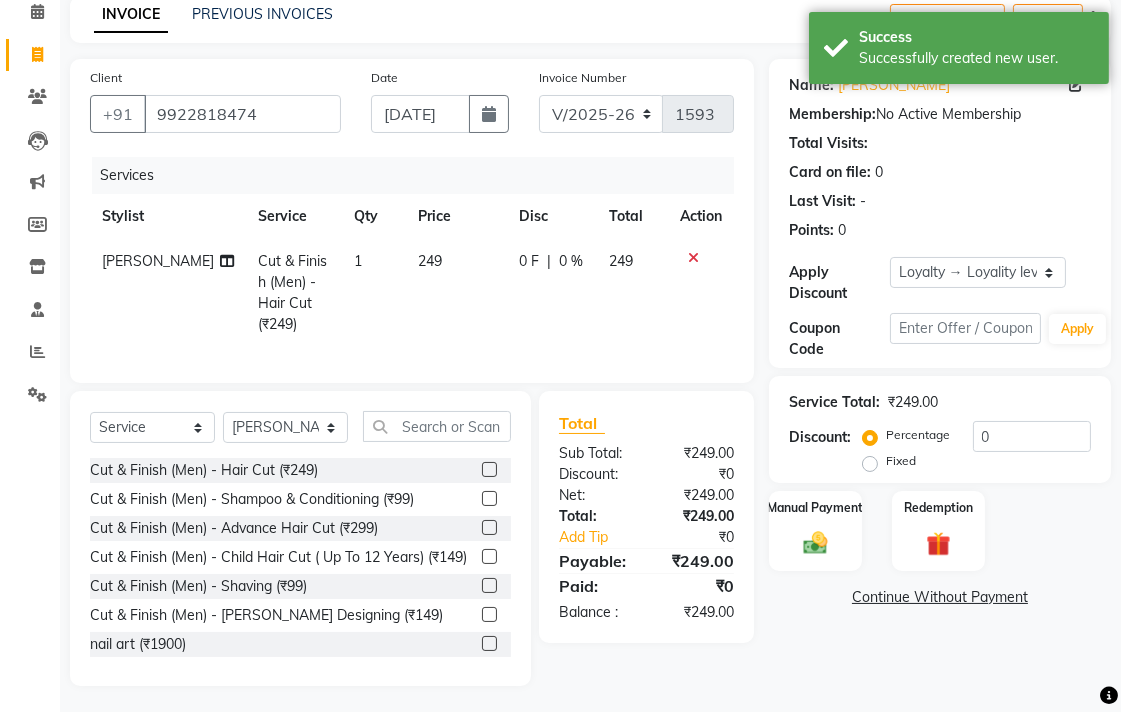 checkbox on "false" 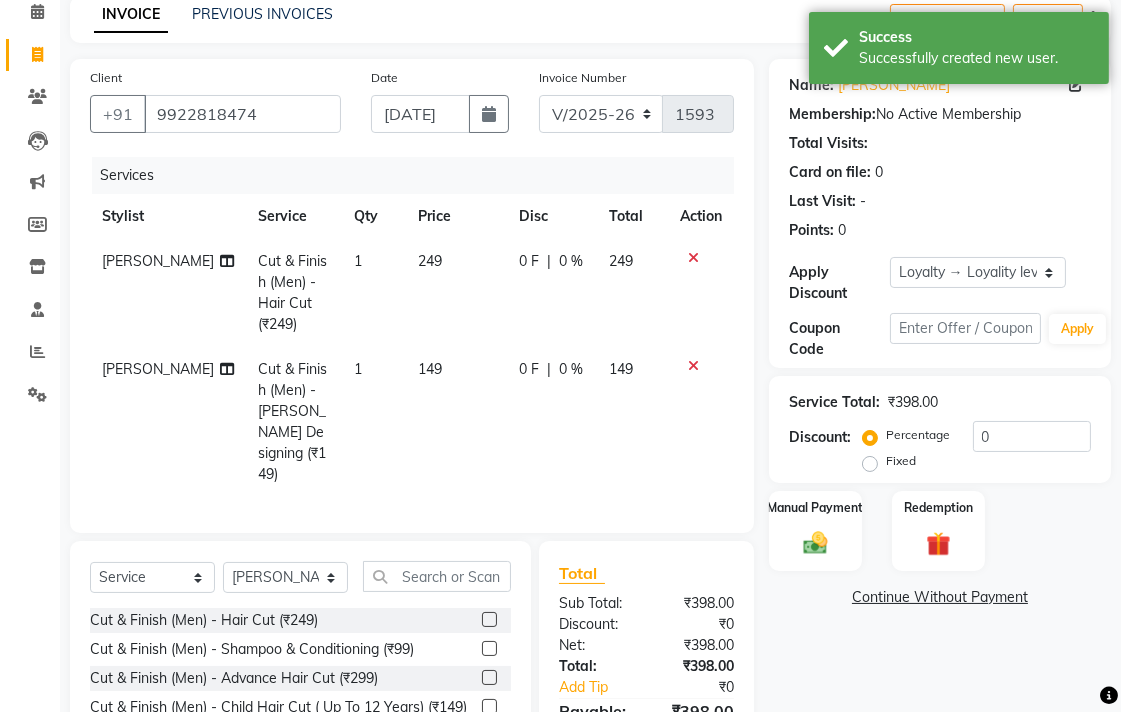 checkbox on "false" 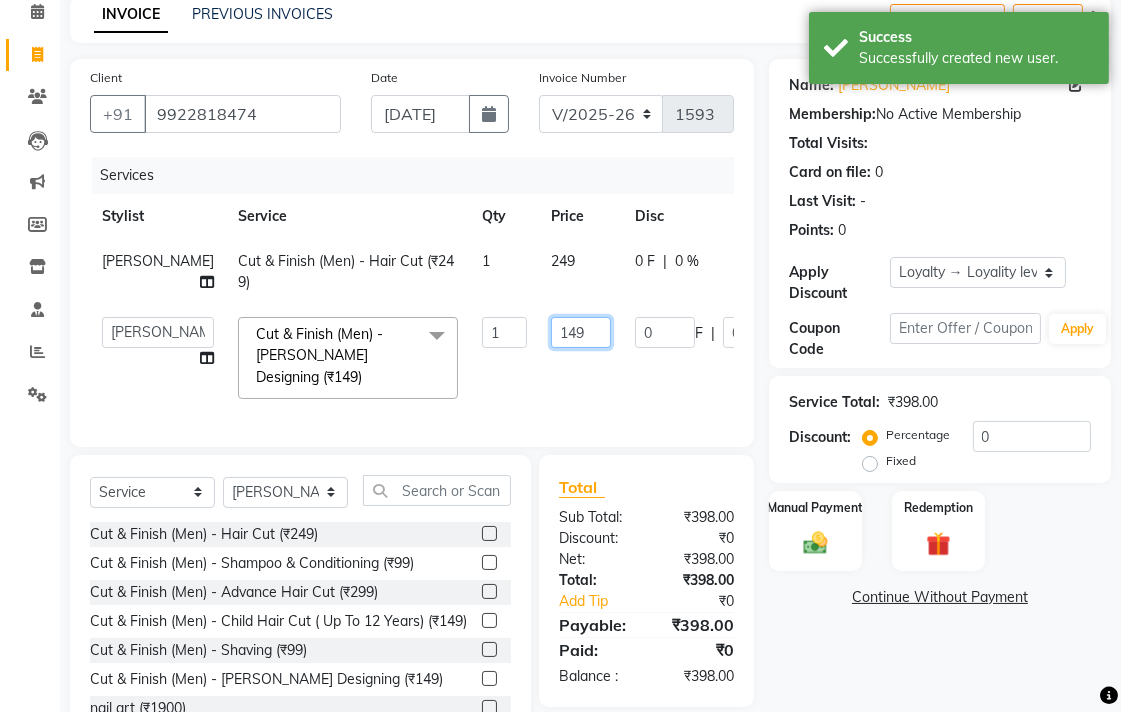 click on "149" 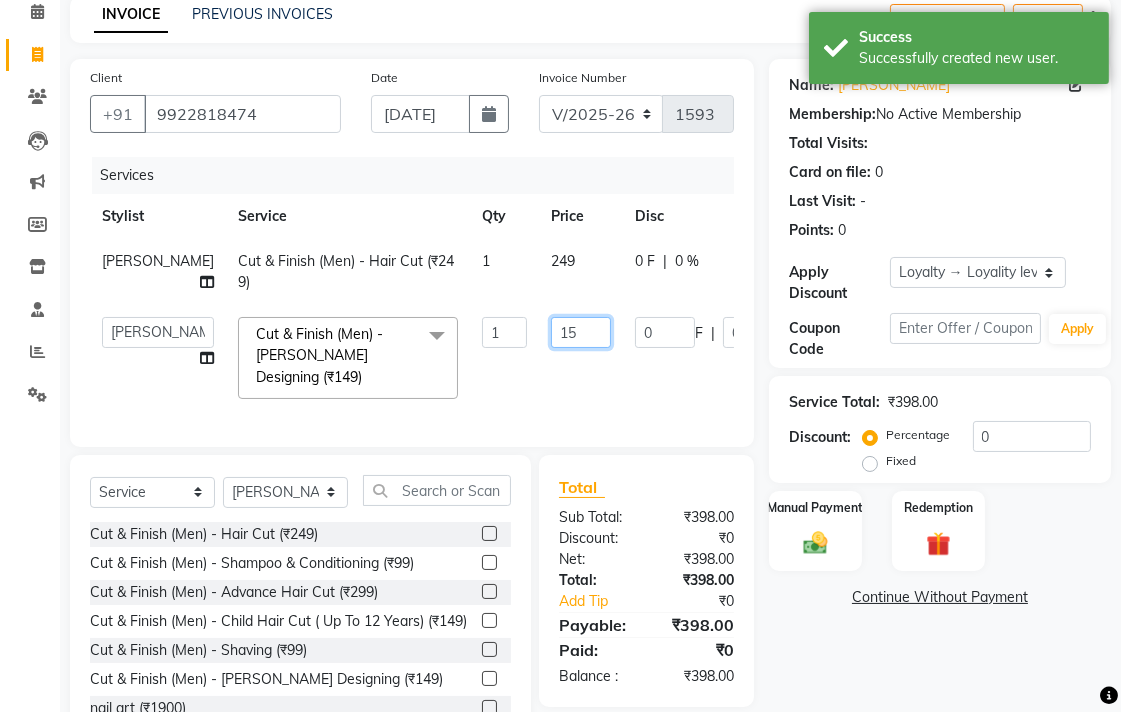 type on "150" 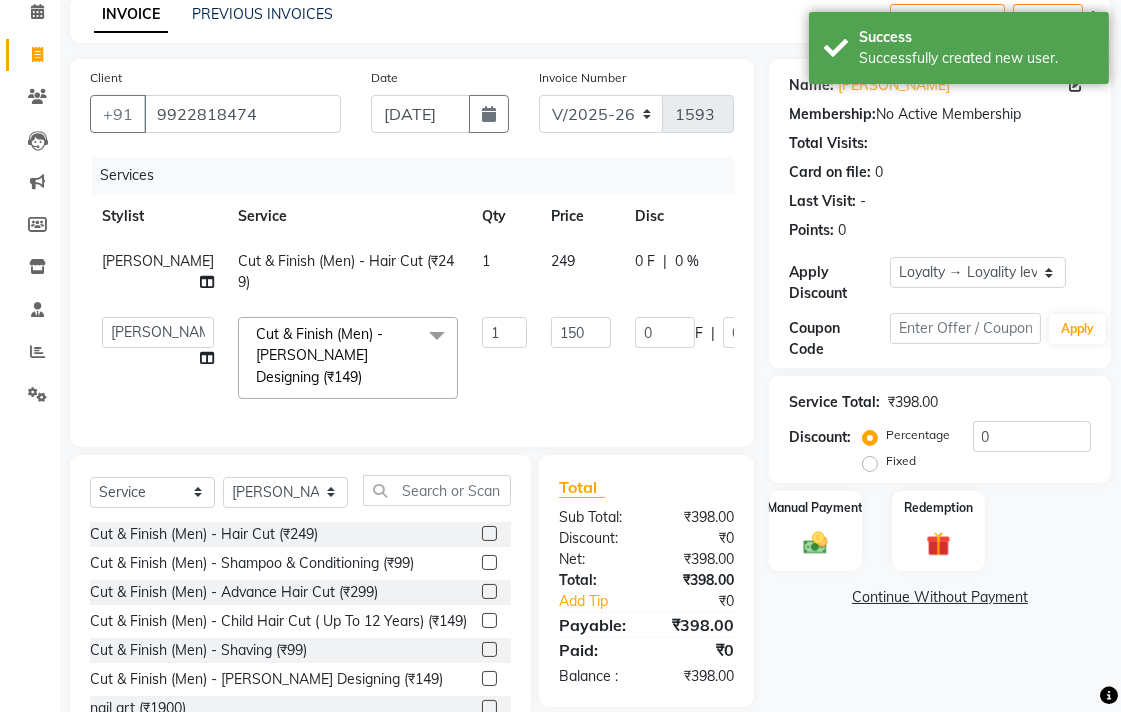 click on "[PERSON_NAME] Cut & Finish (Men) - Hair Cut (₹249) 1 249 0 F | 0 % 249" 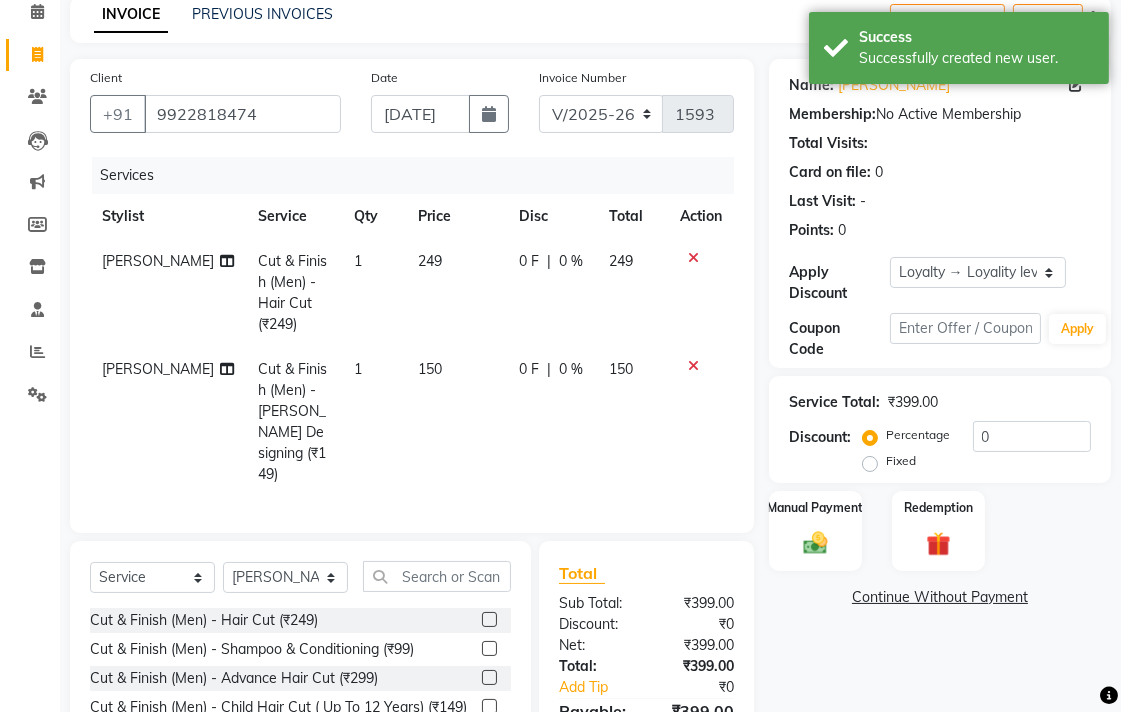drag, startPoint x: 452, startPoint y: 301, endPoint x: 461, endPoint y: 296, distance: 10.29563 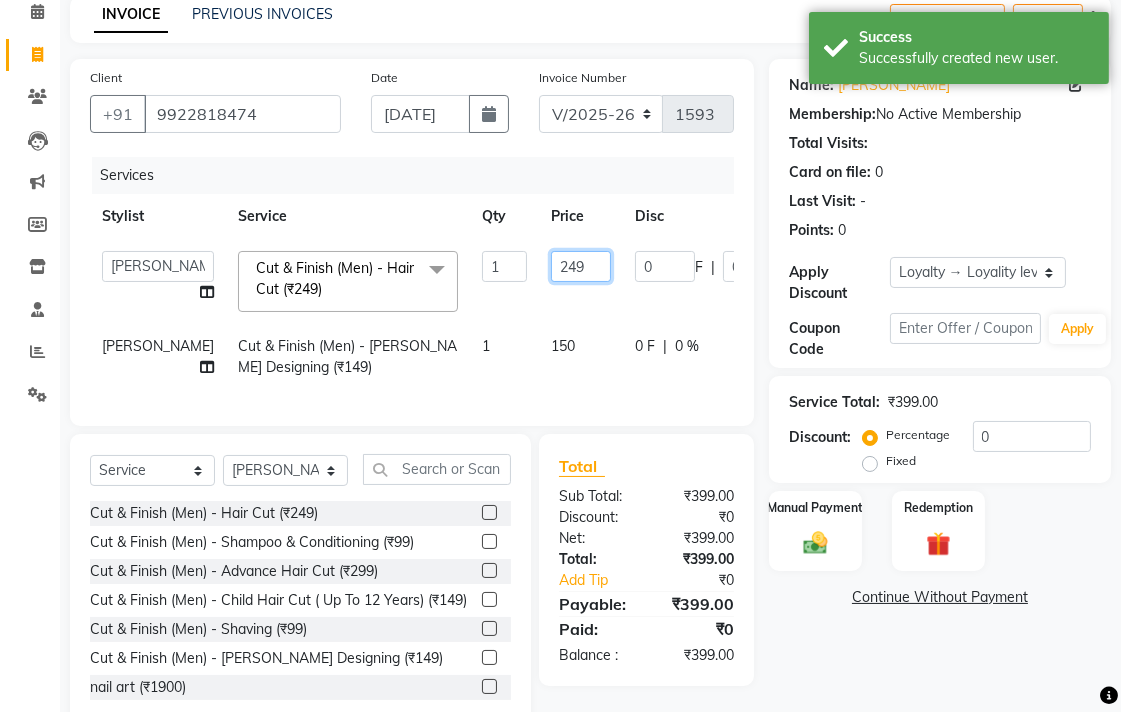 click on "249" 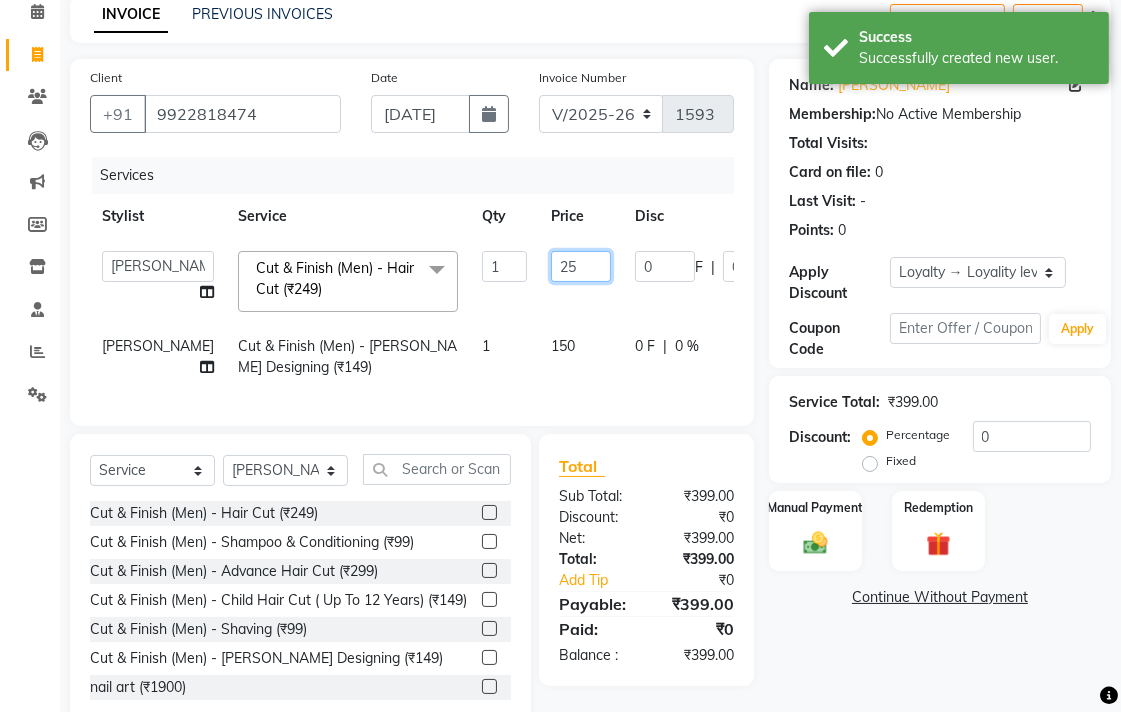 type on "250" 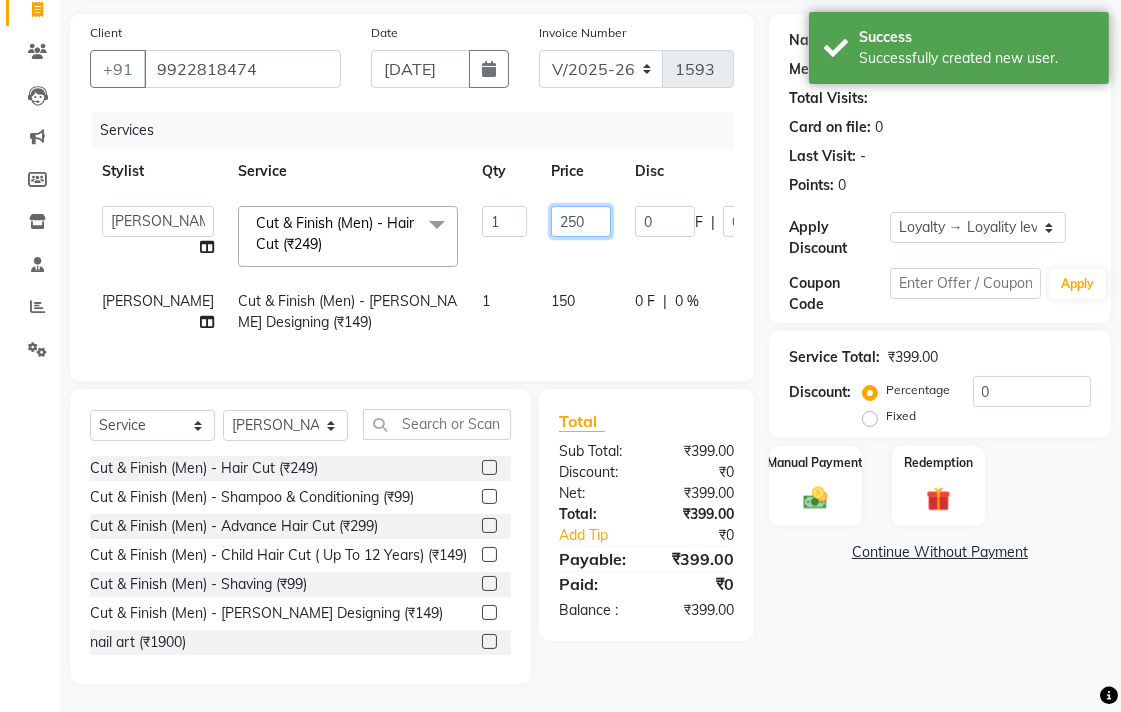 scroll, scrollTop: 175, scrollLeft: 0, axis: vertical 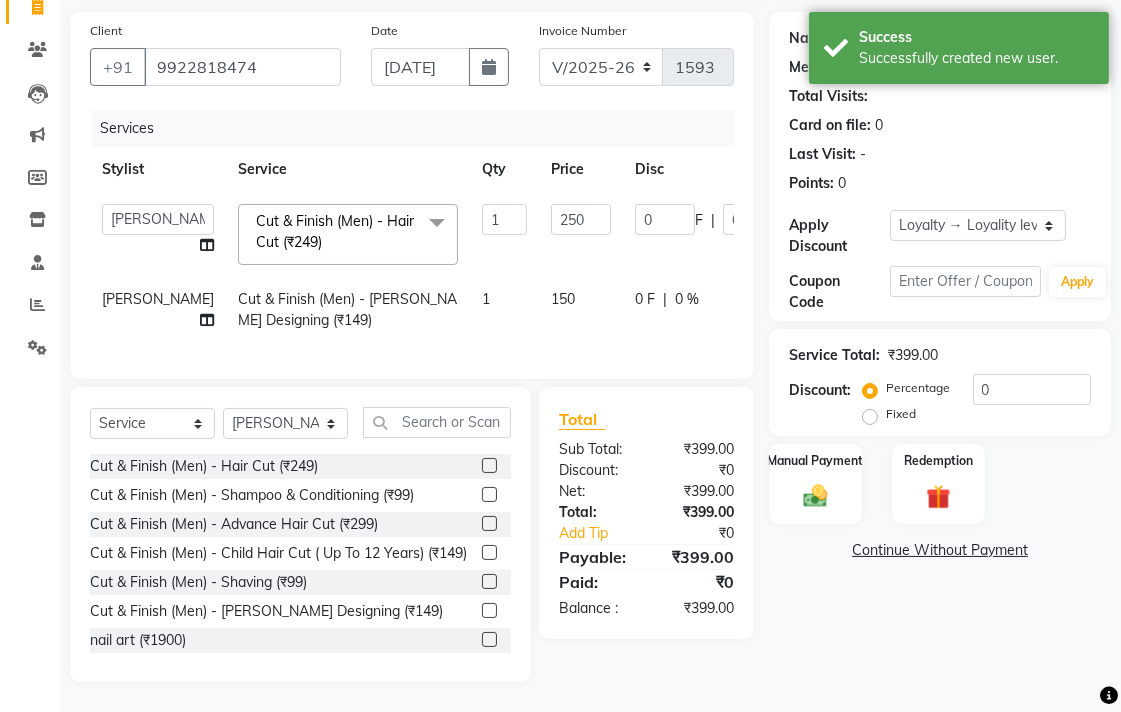click on "Name: [PERSON_NAME]  Membership:  No Active Membership  Total Visits:   Card on file:  0 Last Visit:   - Points:   0  Apply Discount Select  Loyalty → Loyality level 1  Coupon Code Apply Service Total:  ₹399.00  Discount:  Percentage   Fixed  0 Manual Payment Redemption  Continue Without Payment" 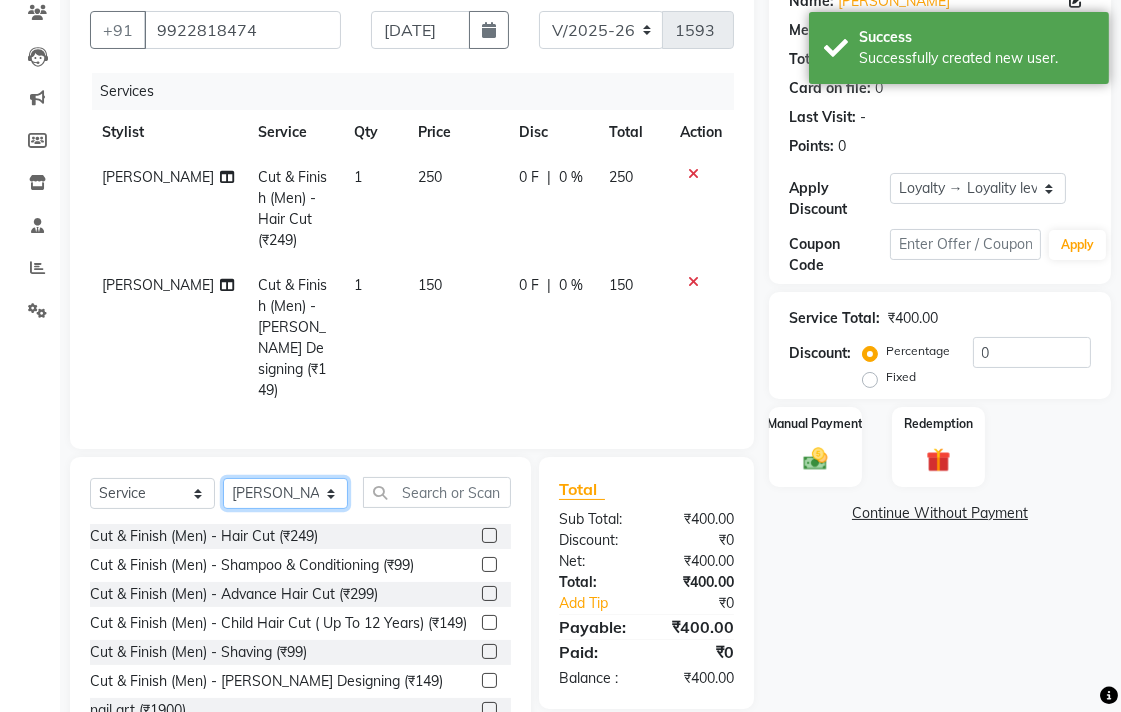 click on "Select Stylist [PERSON_NAME] [PERSON_NAME] dwarka [PERSON_NAME] khde [PERSON_NAME] [PERSON_NAME] pooja pansai [PERSON_NAME] [PERSON_NAME] savli [PERSON_NAME] [PERSON_NAME]" 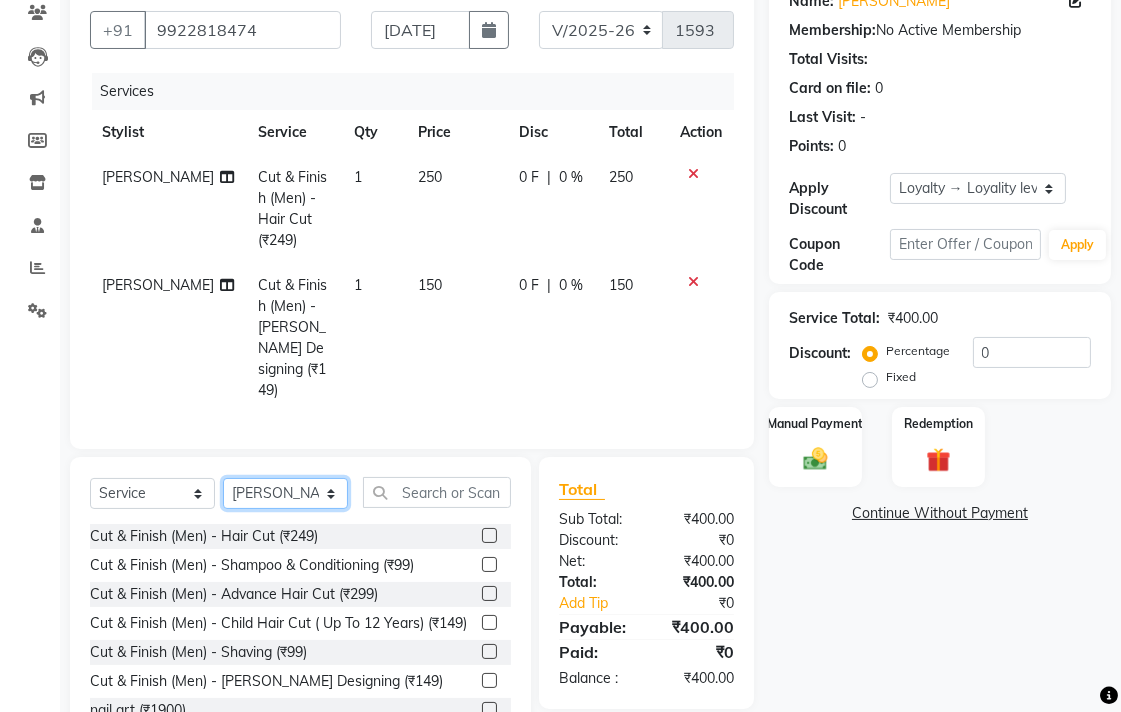 select on "33524" 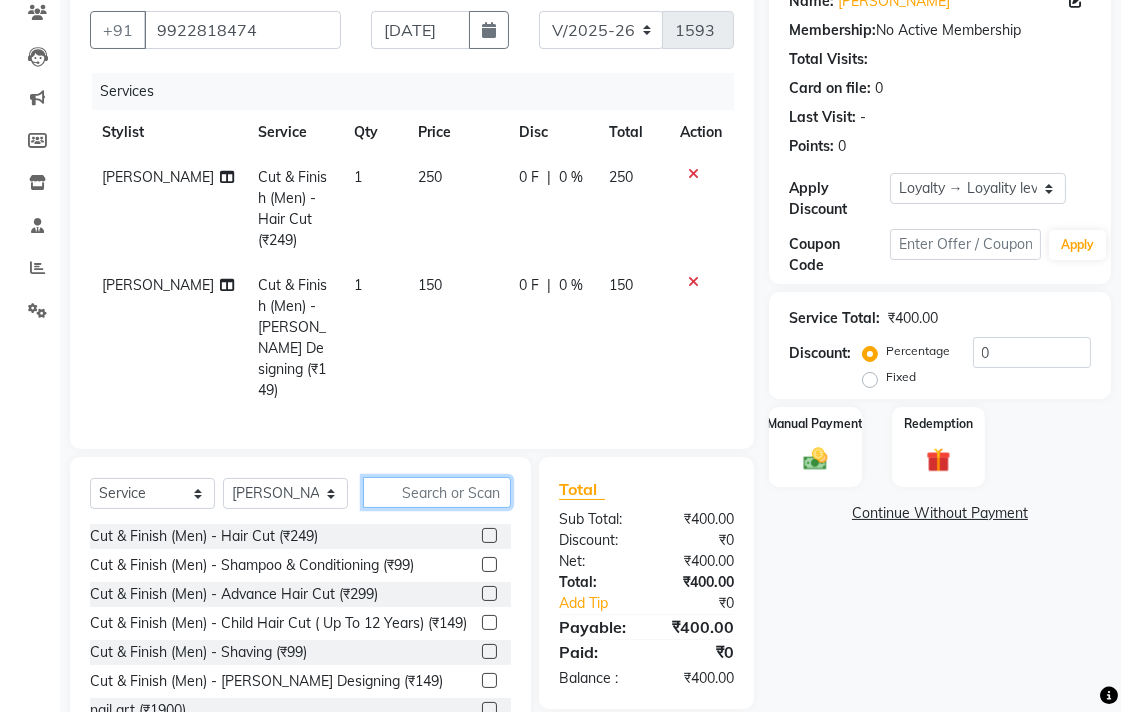 click 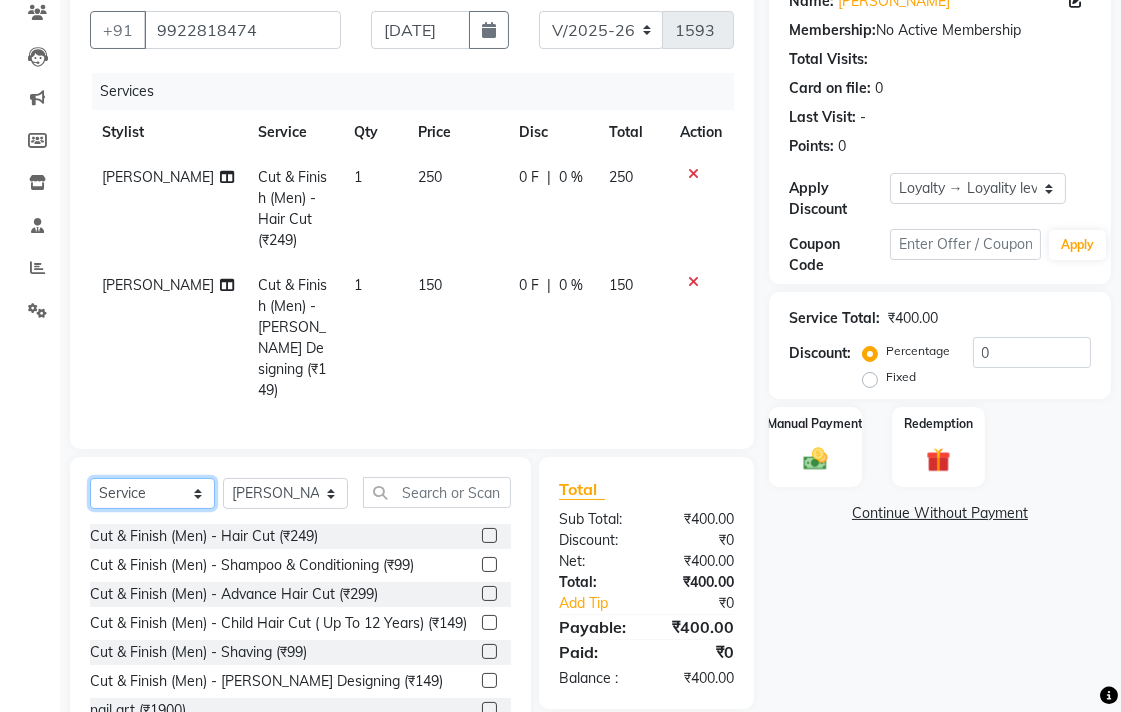 drag, startPoint x: 190, startPoint y: 448, endPoint x: 148, endPoint y: 410, distance: 56.63921 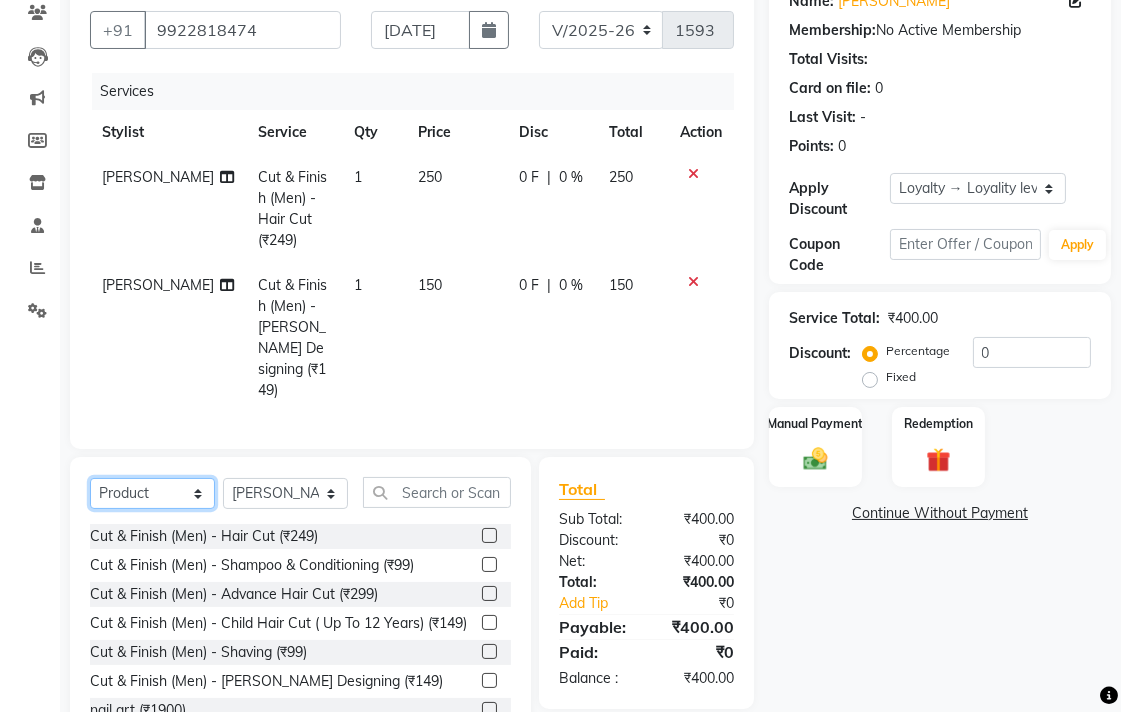 click on "Select  Service  Product  Membership  Package Voucher Prepaid Gift Card" 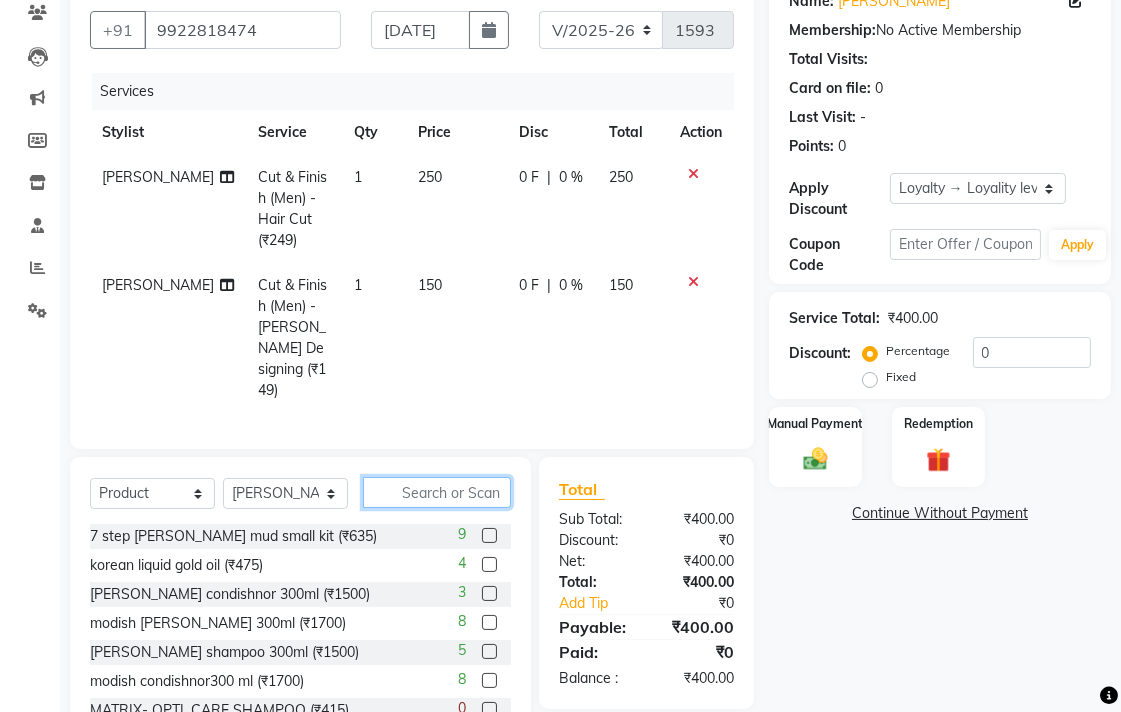 click 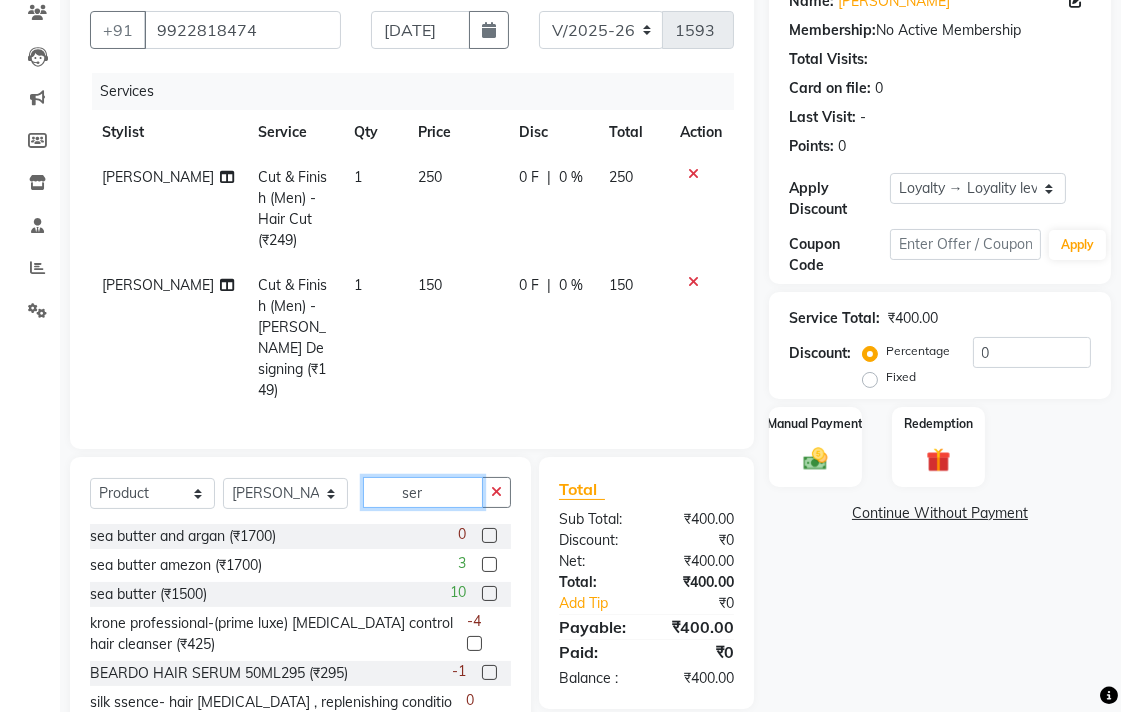 scroll, scrollTop: 155, scrollLeft: 0, axis: vertical 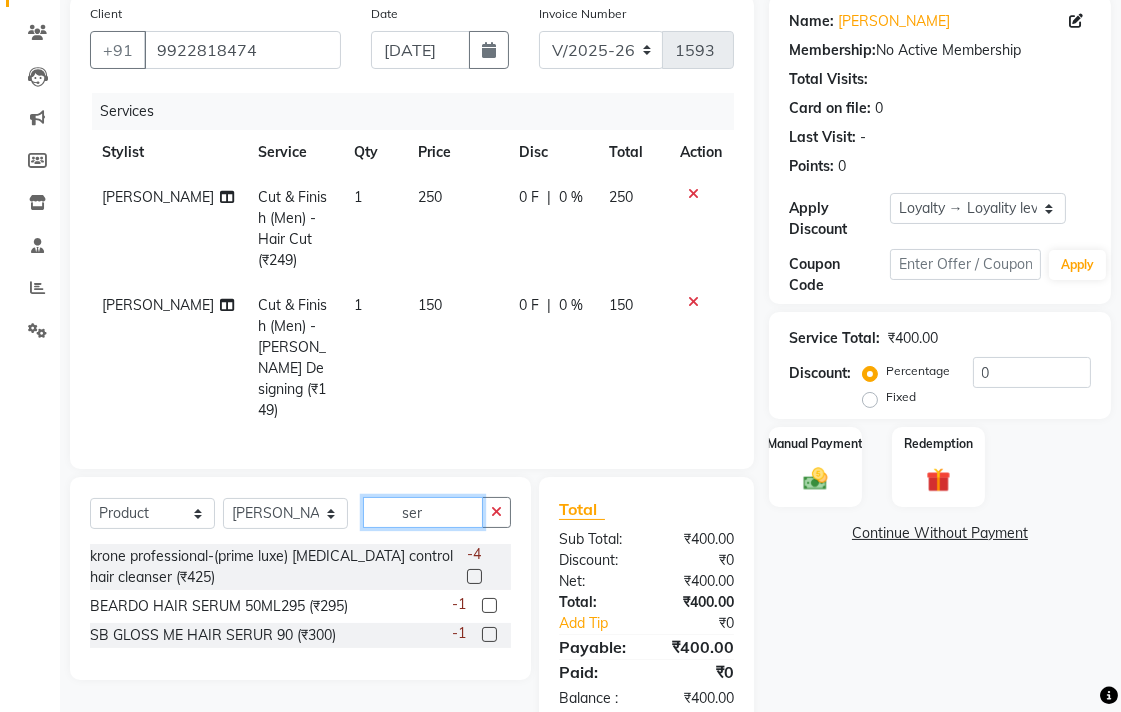 type on "ser" 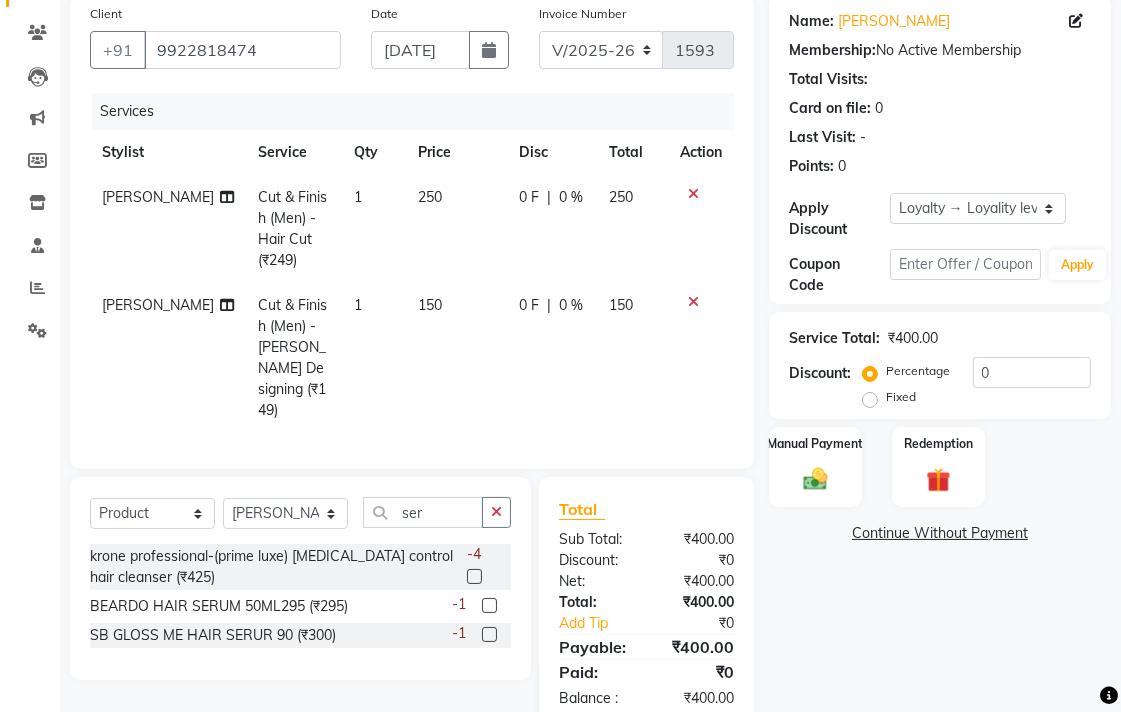 click 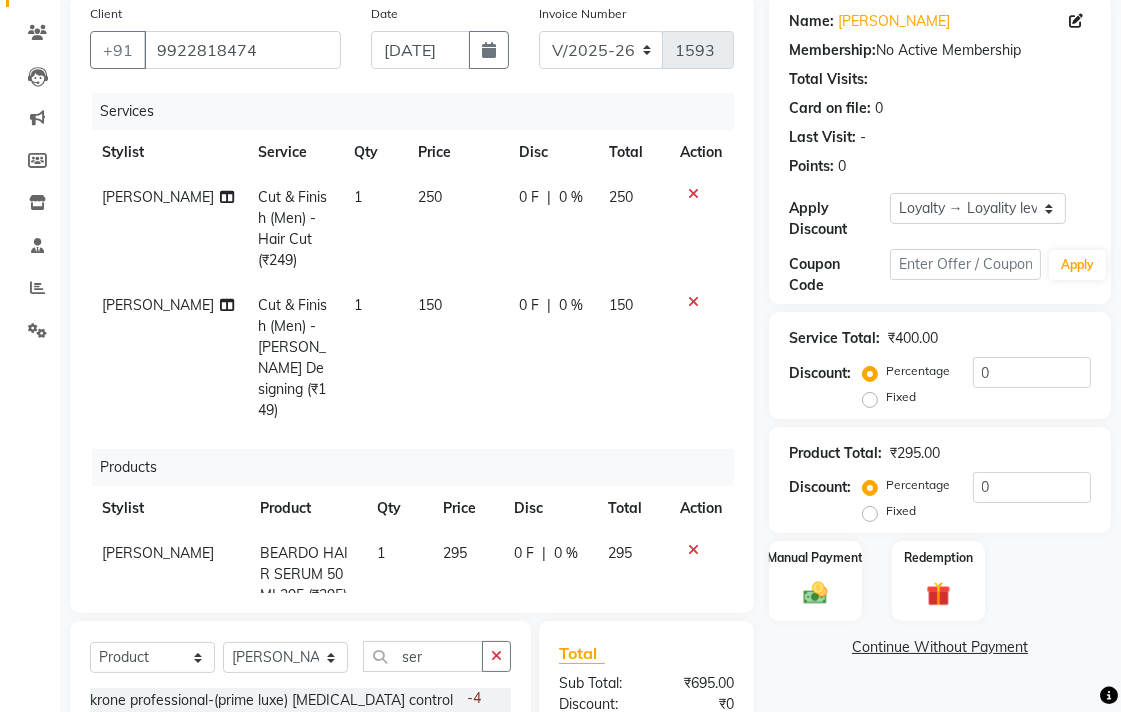 checkbox on "false" 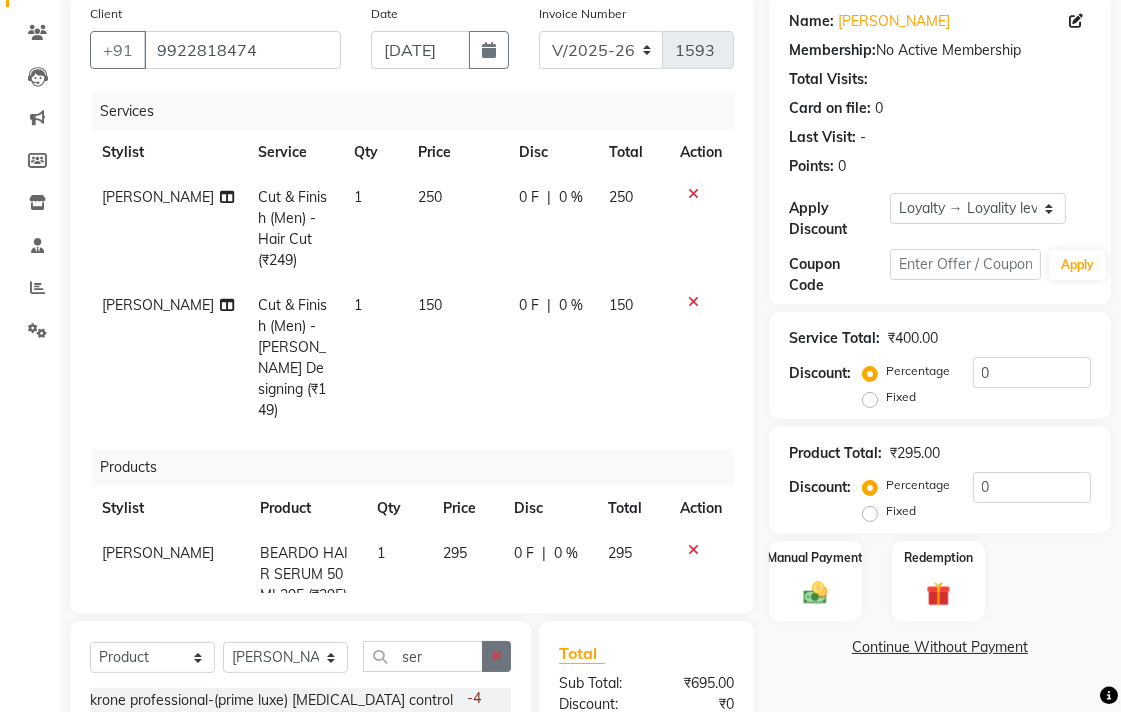 click 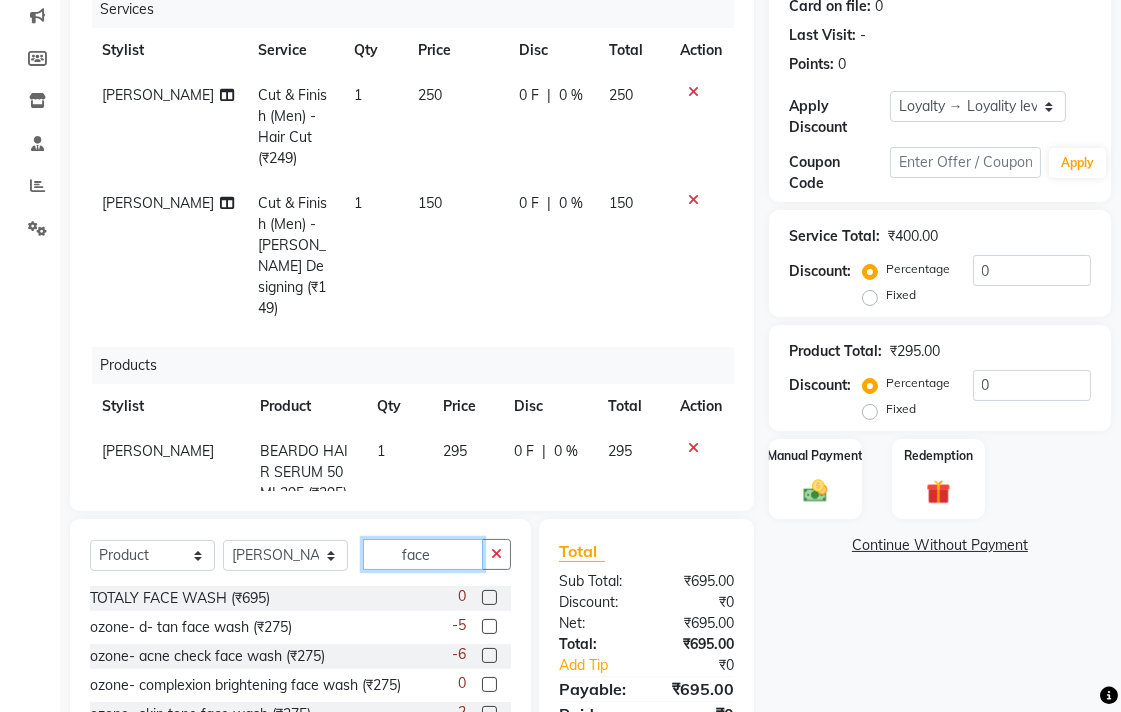 scroll, scrollTop: 383, scrollLeft: 0, axis: vertical 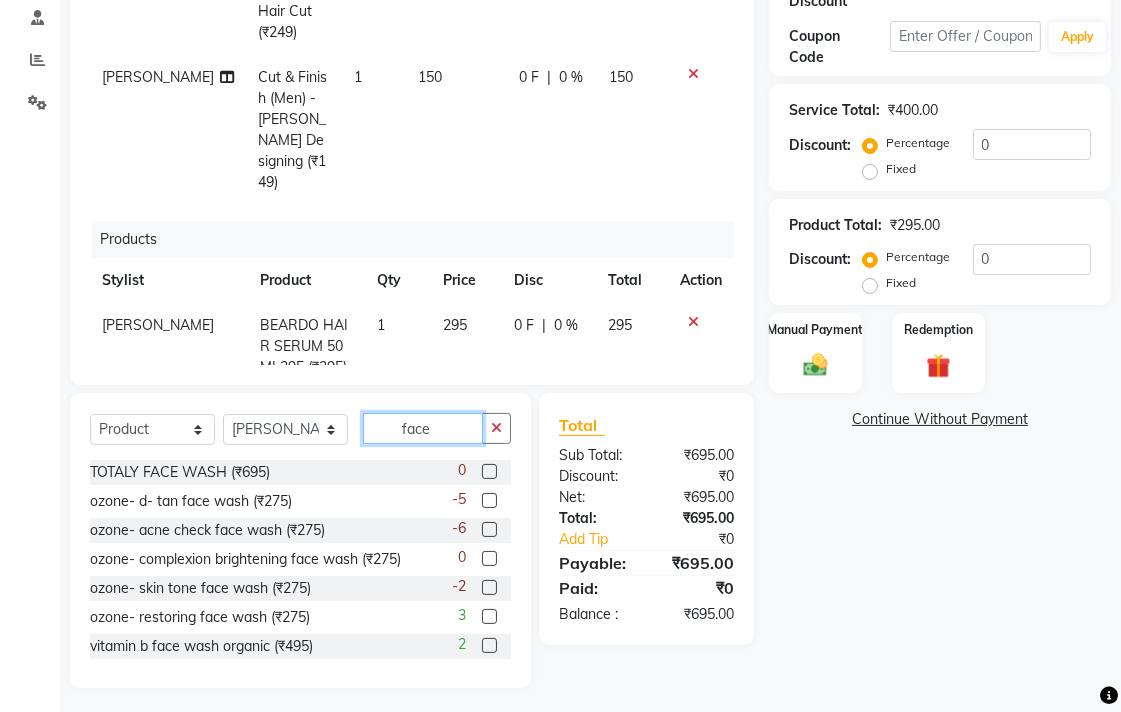 type on "face" 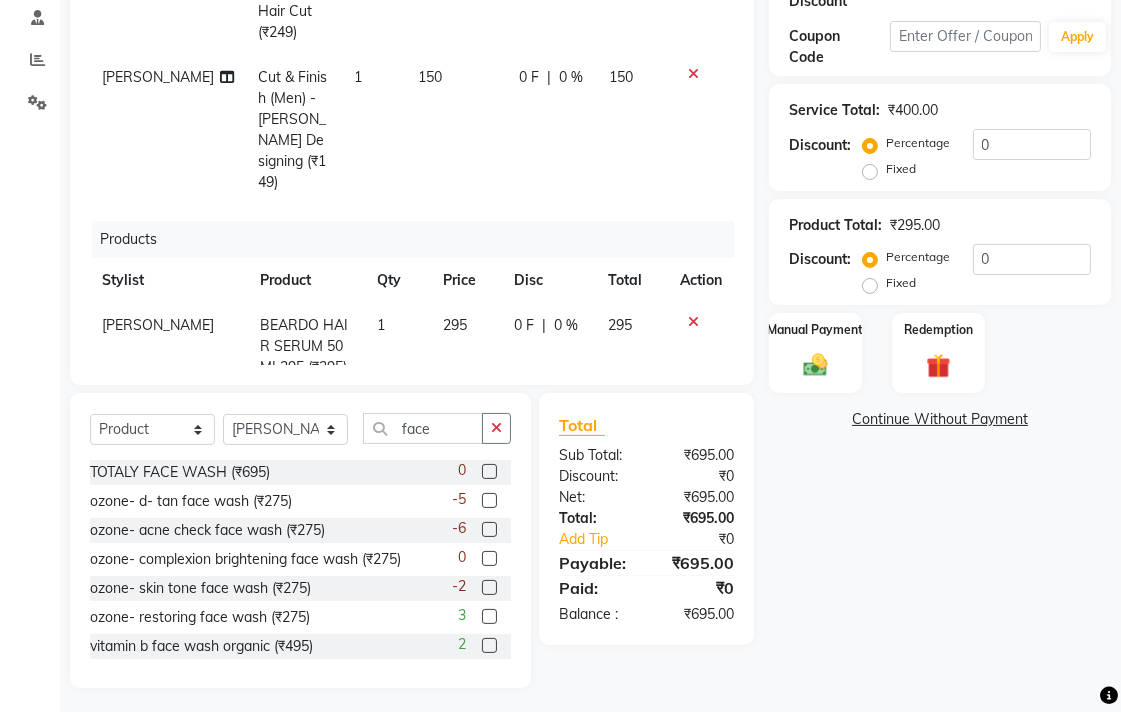 click 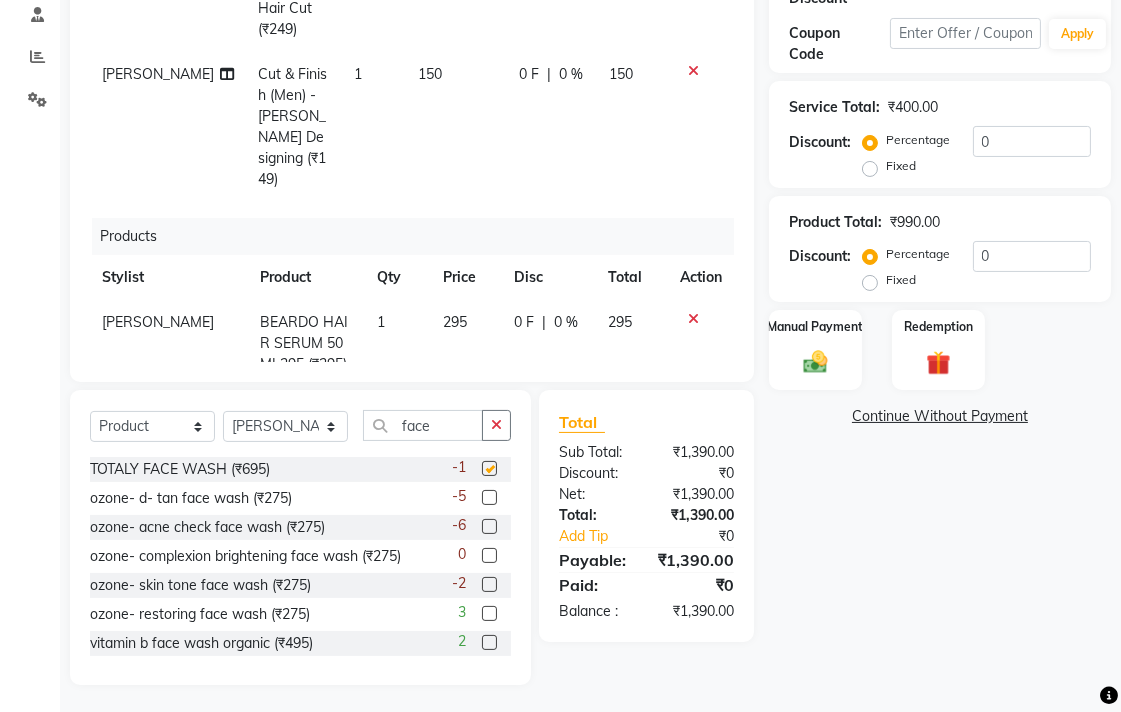 checkbox on "false" 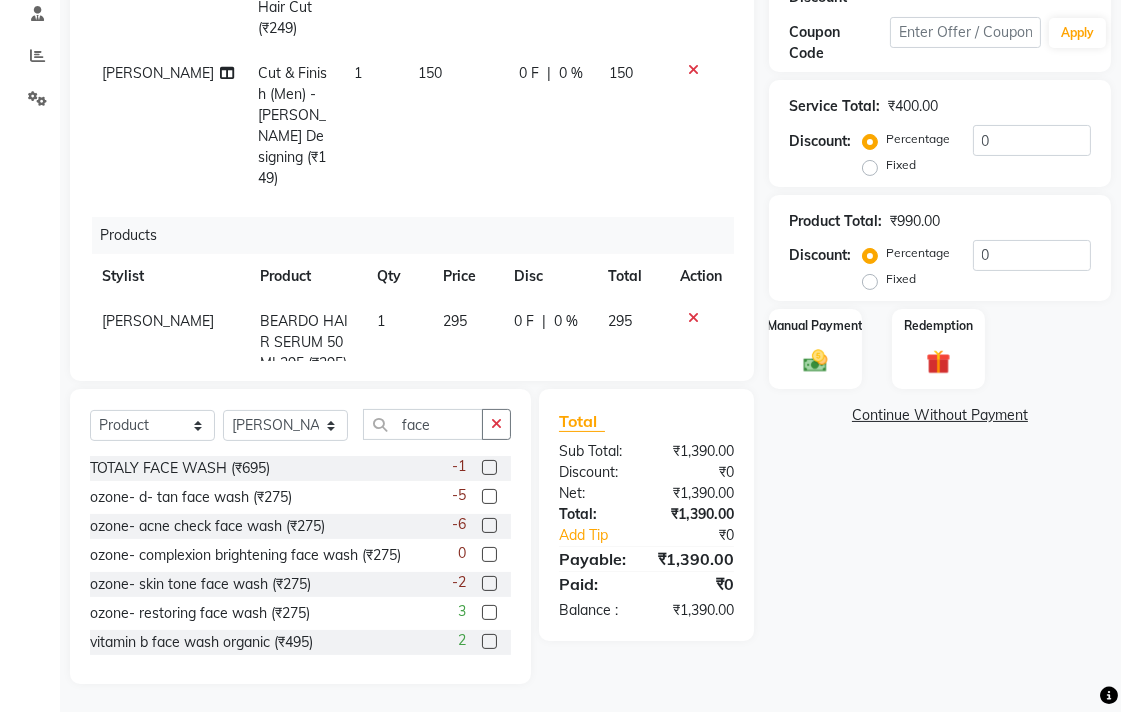 scroll, scrollTop: 388, scrollLeft: 0, axis: vertical 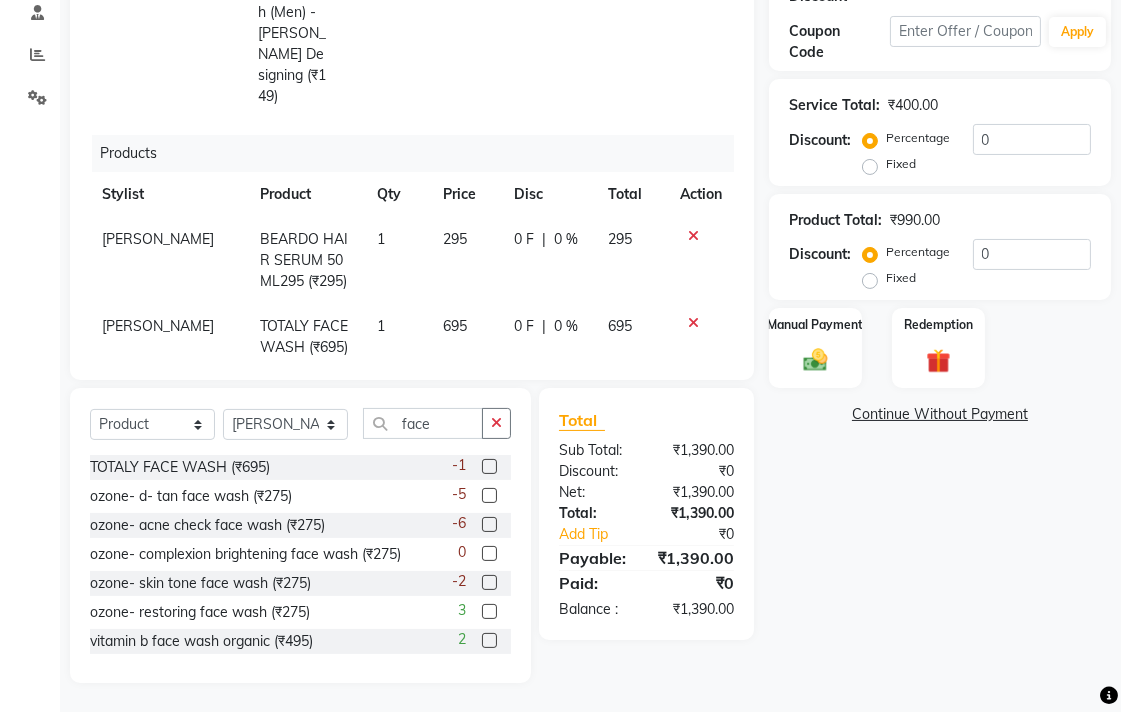 click on "295" 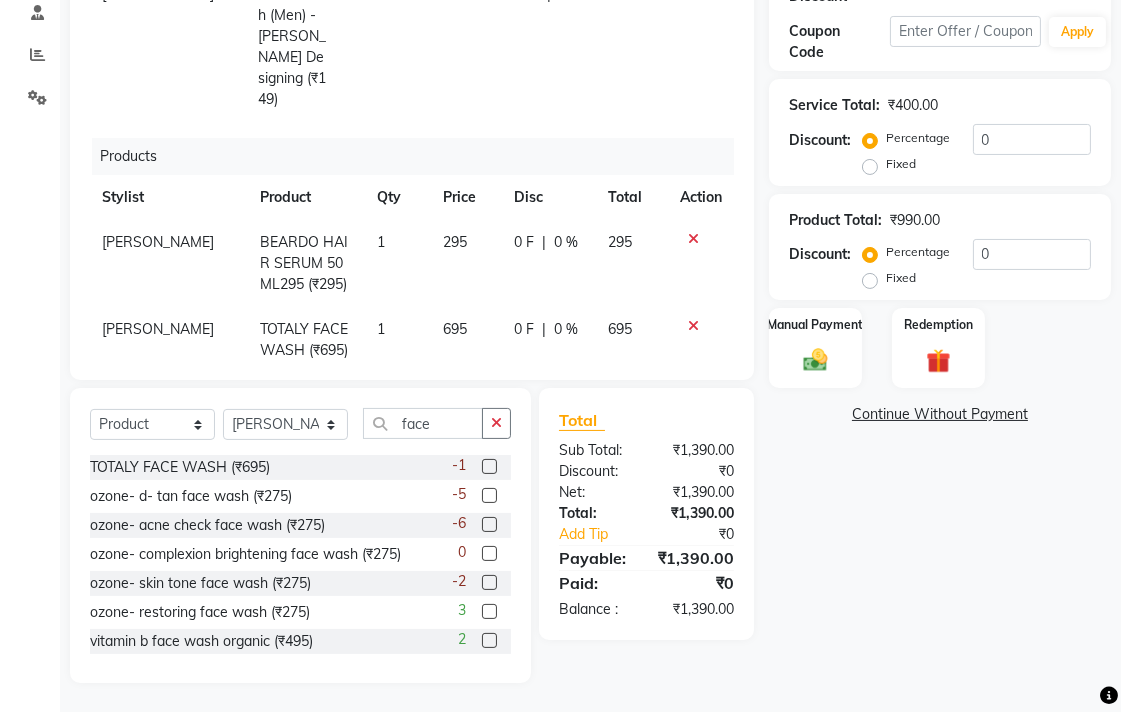 select on "33524" 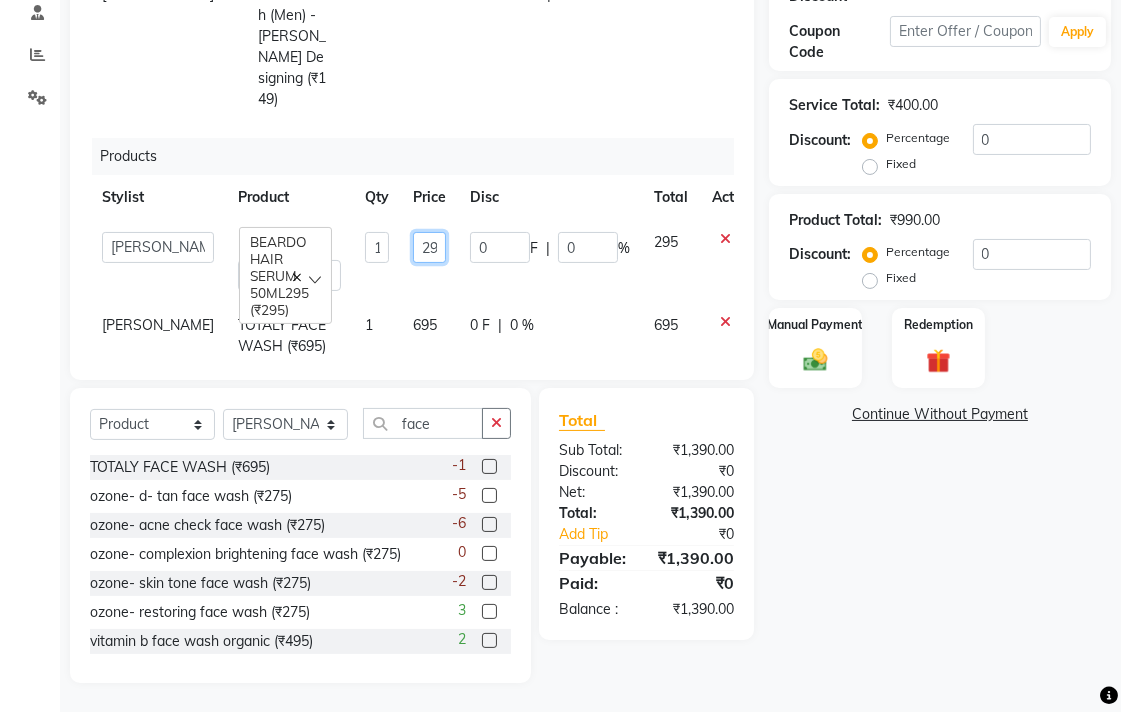 click on "295" 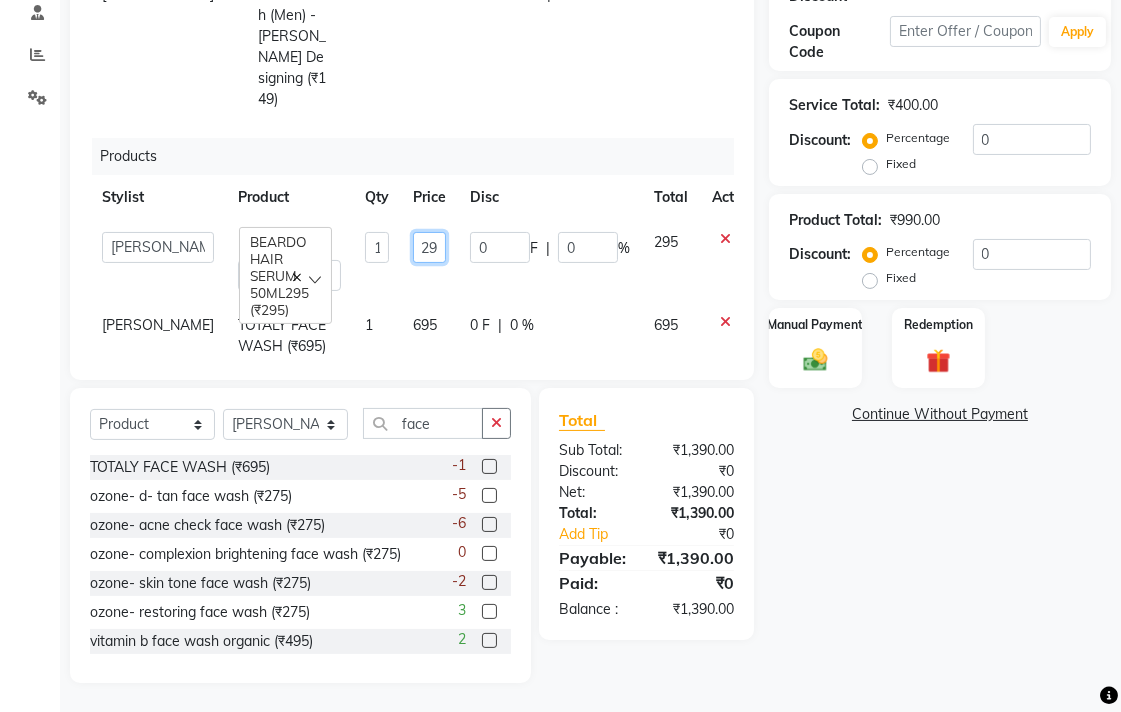scroll, scrollTop: 0, scrollLeft: 0, axis: both 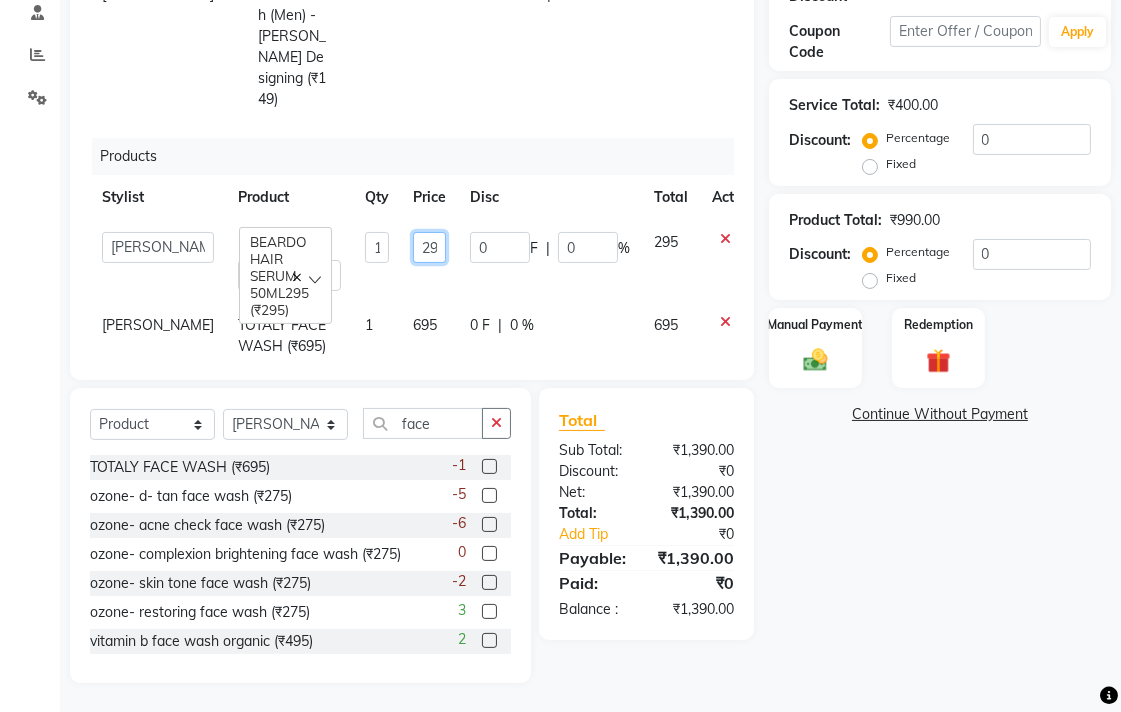 type on "2" 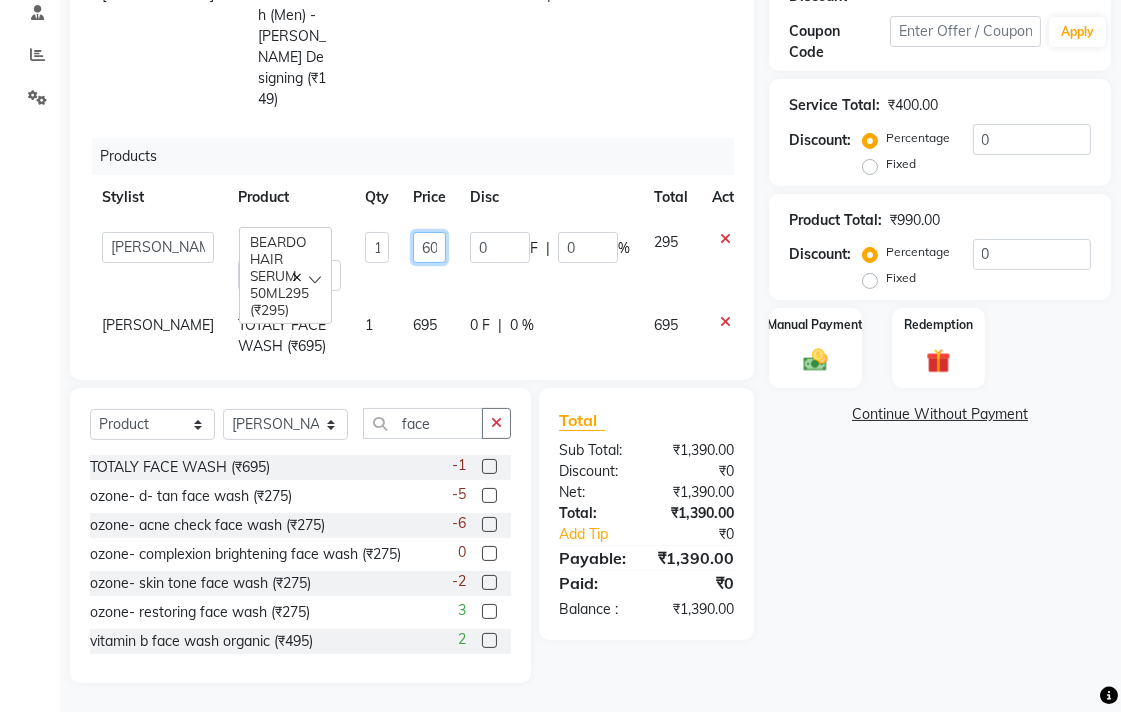 type on "600" 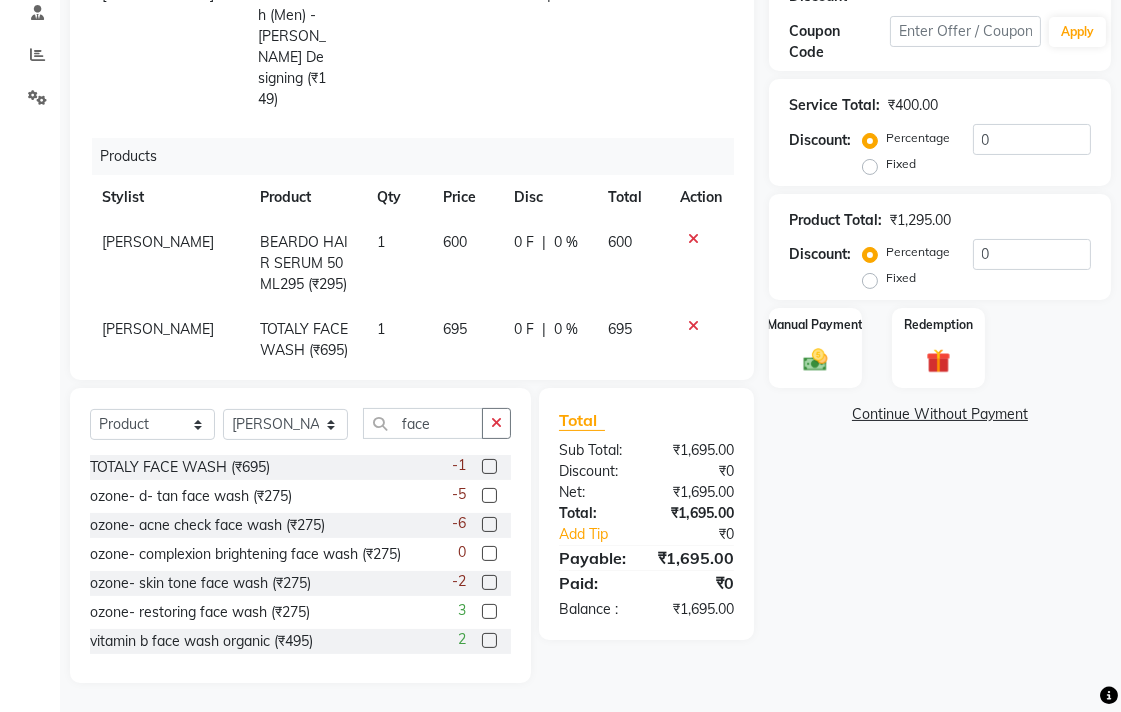 drag, startPoint x: 943, startPoint y: 621, endPoint x: 871, endPoint y: 580, distance: 82.85529 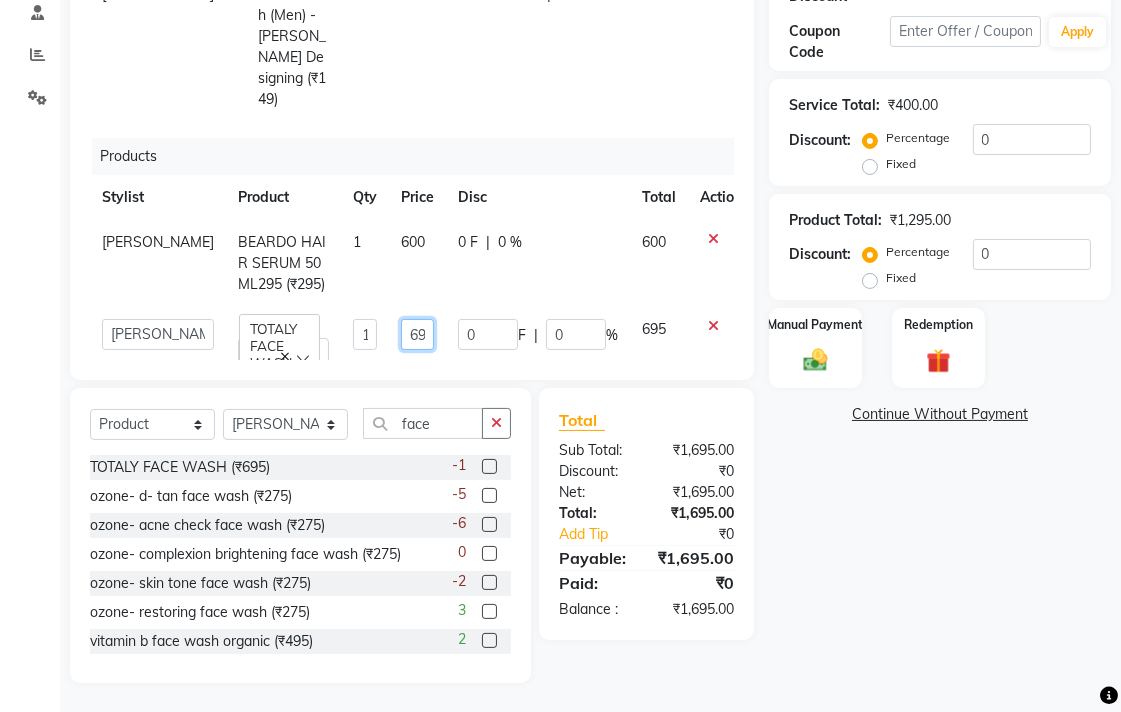 click on "695" 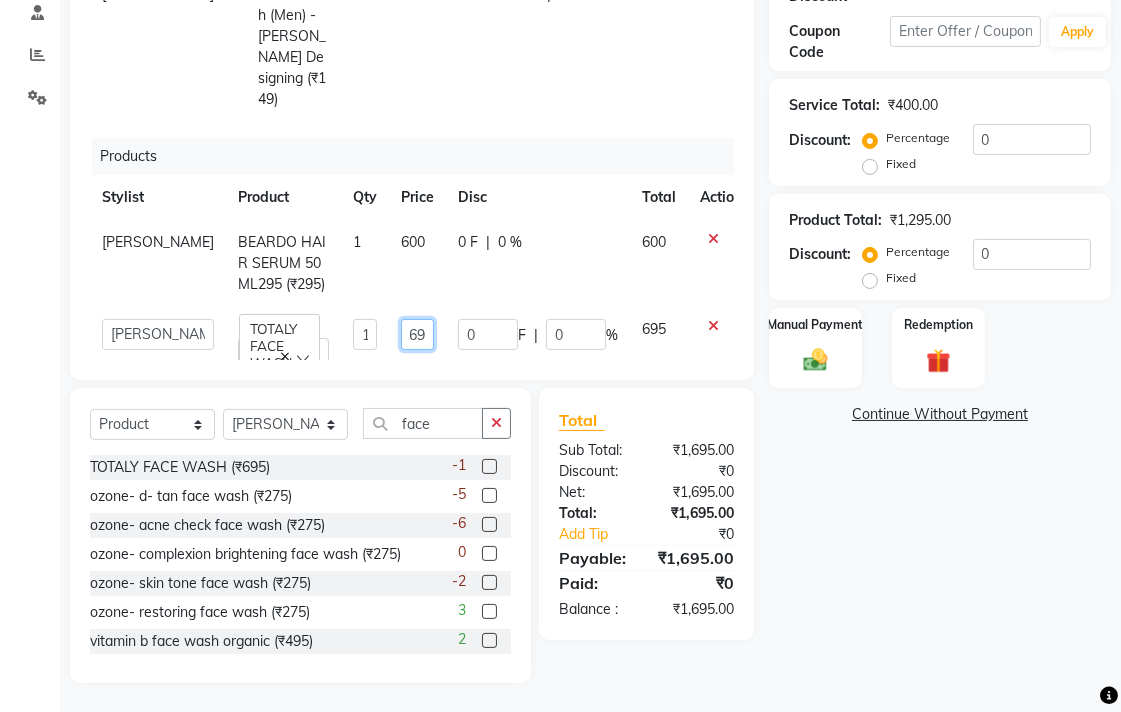 scroll, scrollTop: 0, scrollLeft: 0, axis: both 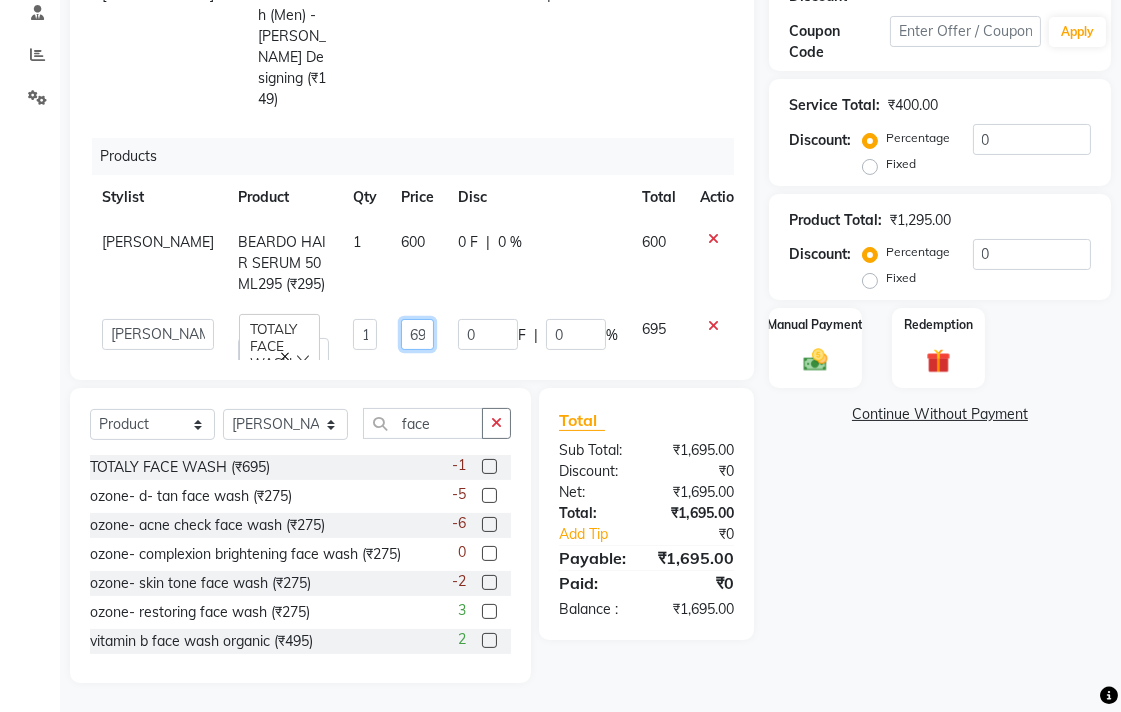 type on "6" 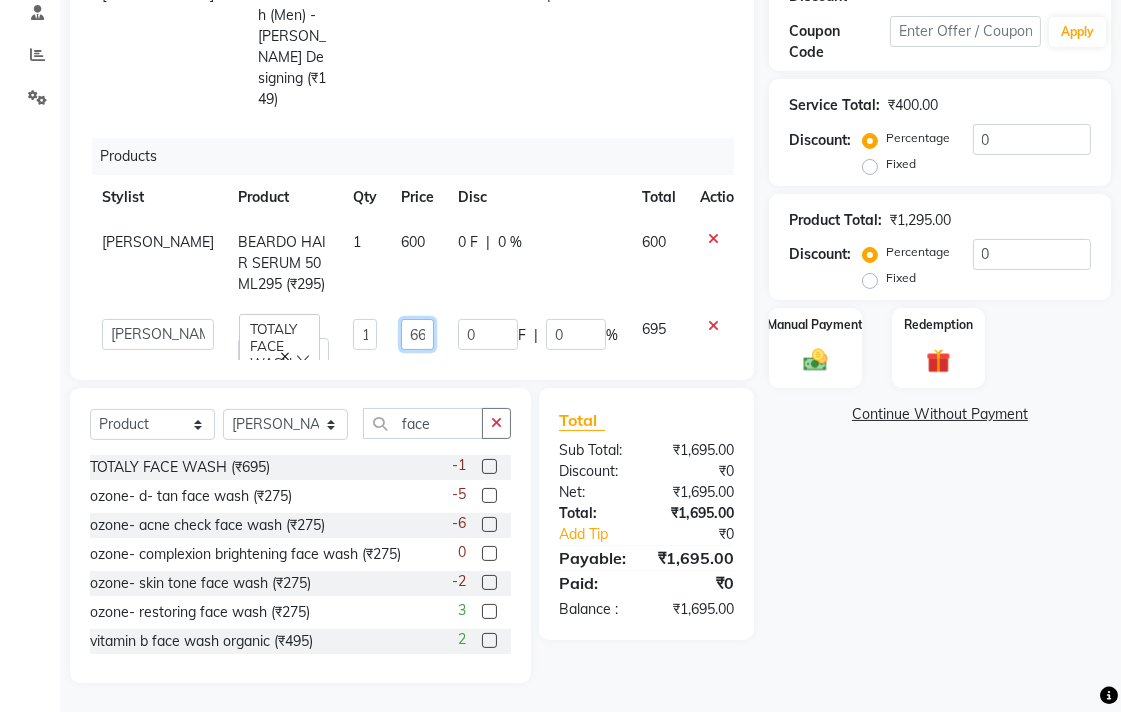 type on "663" 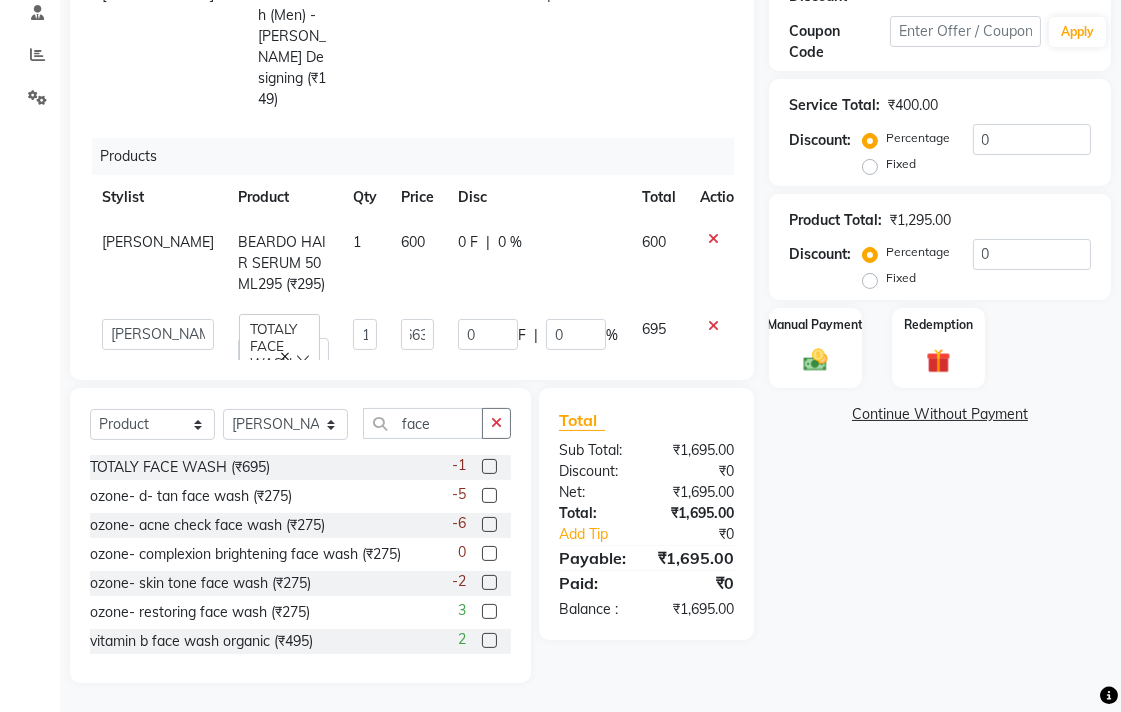 click on "Name: [PERSON_NAME]  Membership:  No Active Membership  Total Visits:   Card on file:  0 Last Visit:   - Points:   0  Apply Discount Select  Loyalty → Loyality level 1  Coupon Code Apply Service Total:  ₹400.00  Discount:  Percentage   Fixed  0 Product Total:  ₹1,295.00  Discount:  Percentage   Fixed  0 Manual Payment Redemption  Continue Without Payment" 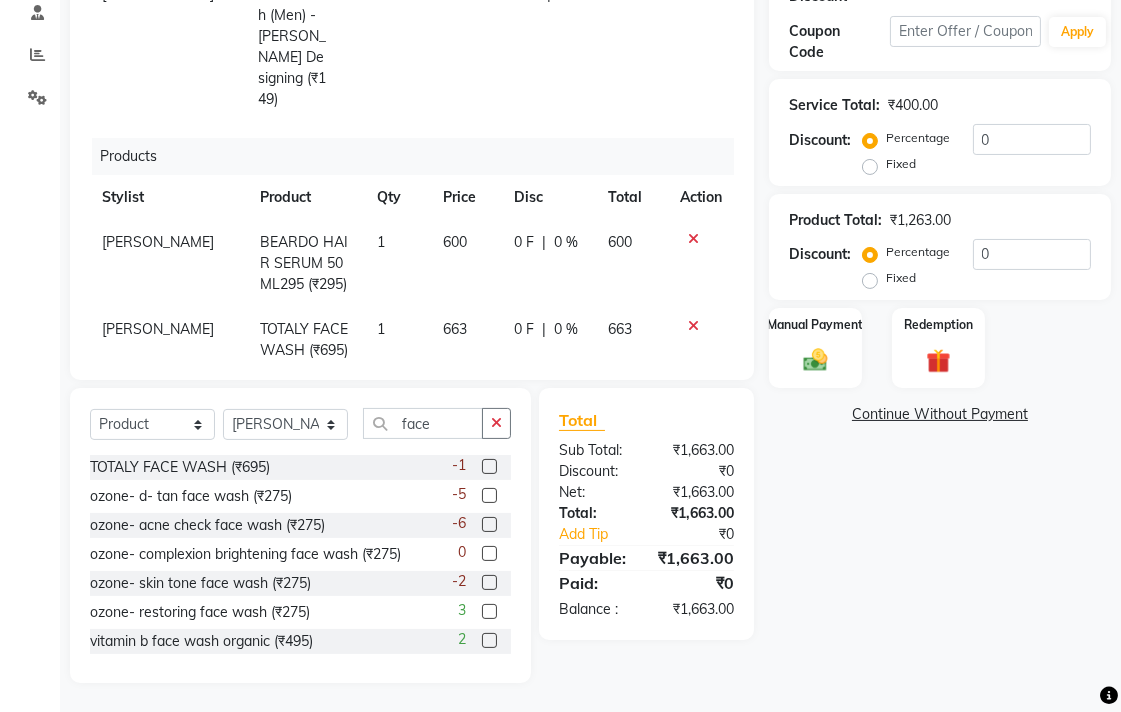 scroll, scrollTop: 81, scrollLeft: 0, axis: vertical 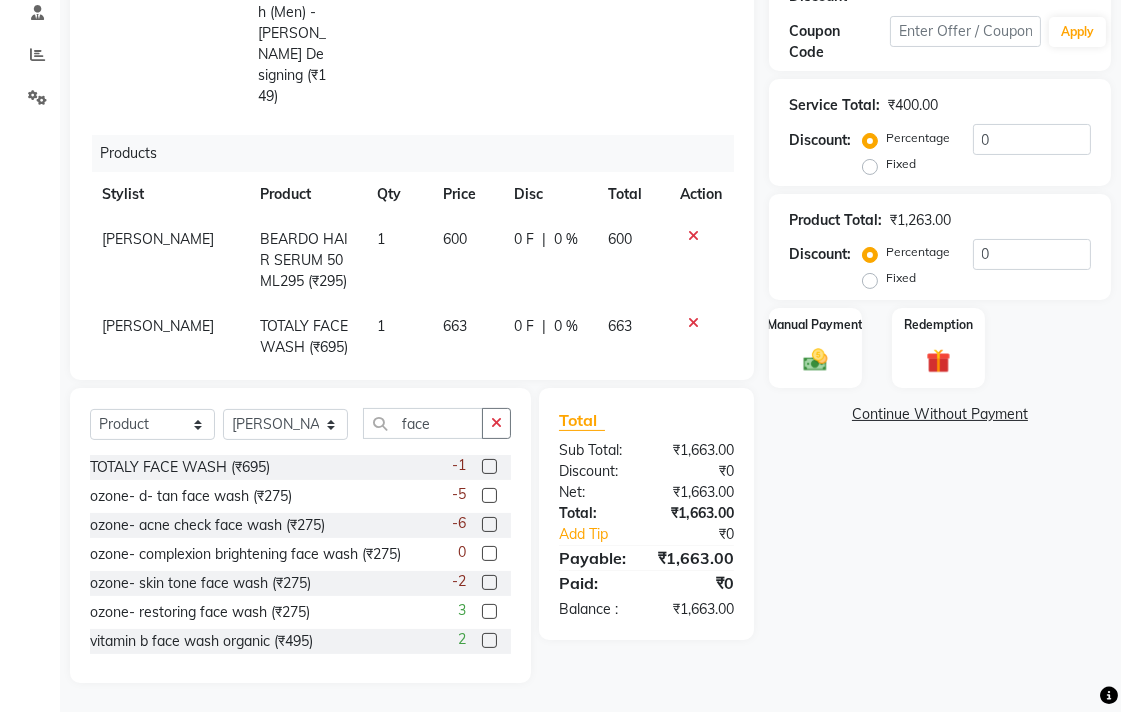click on "600" 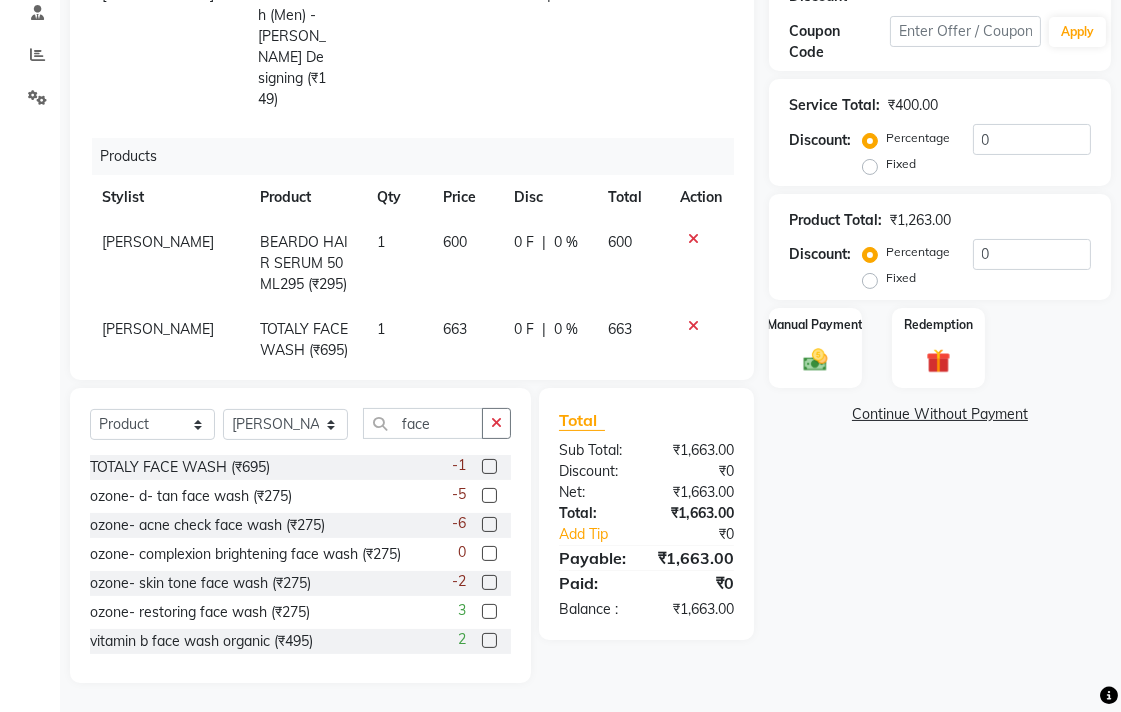 select on "33524" 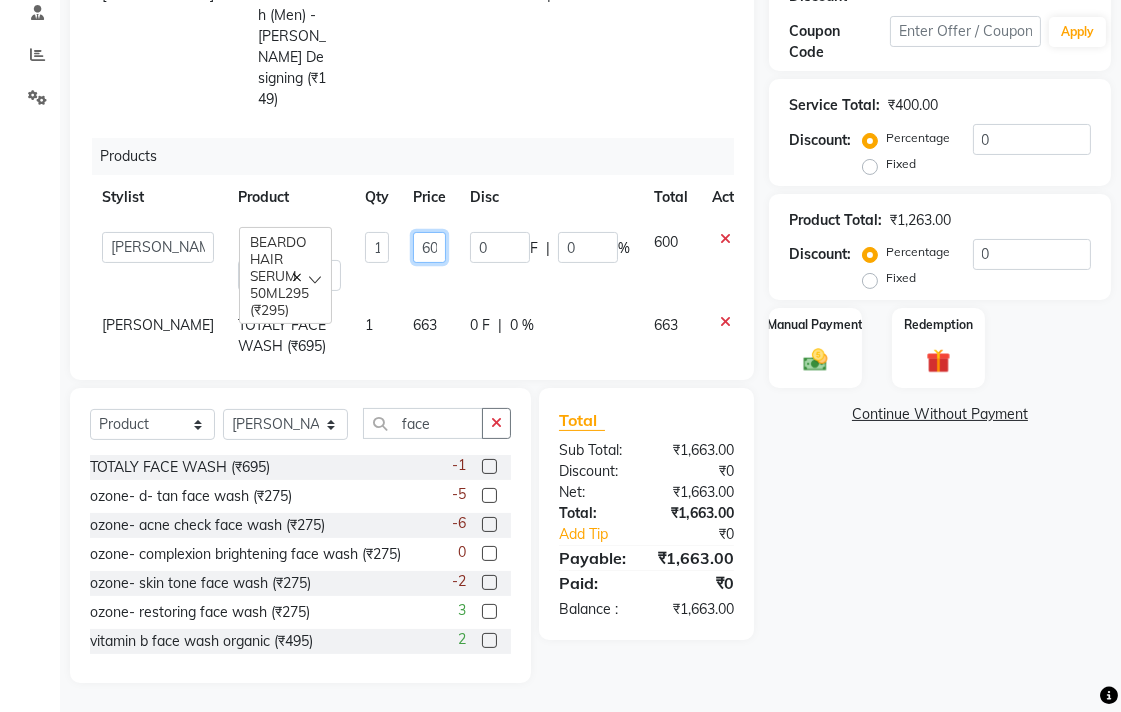 click on "600" 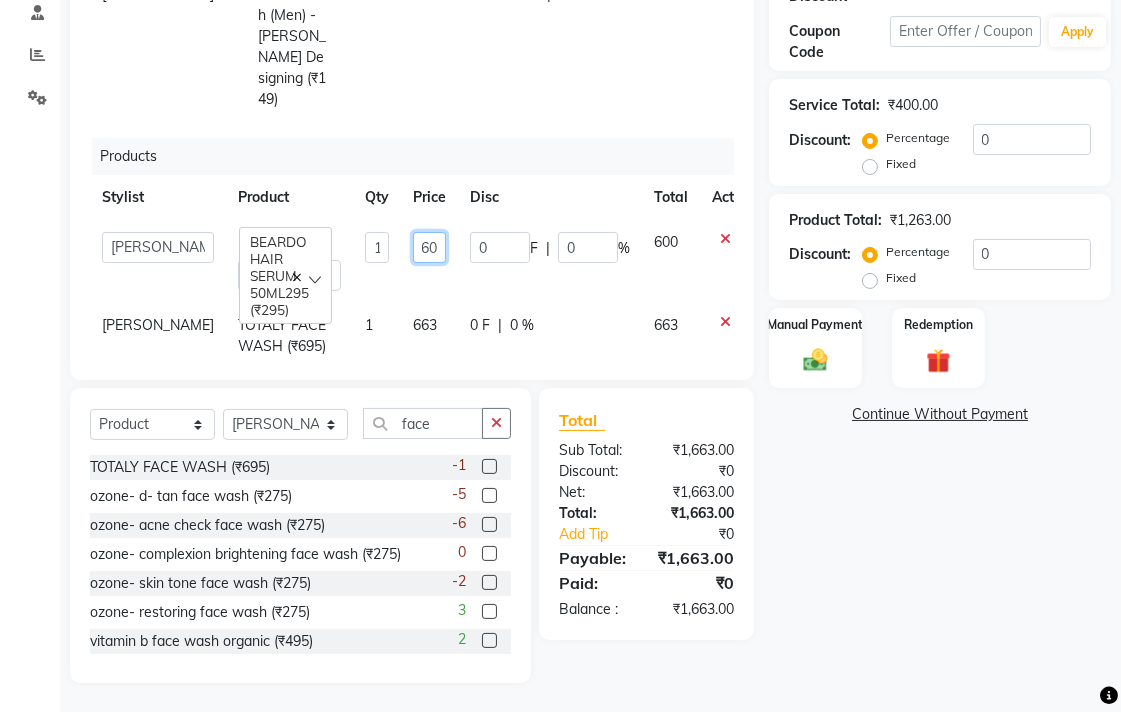 scroll, scrollTop: 0, scrollLeft: 0, axis: both 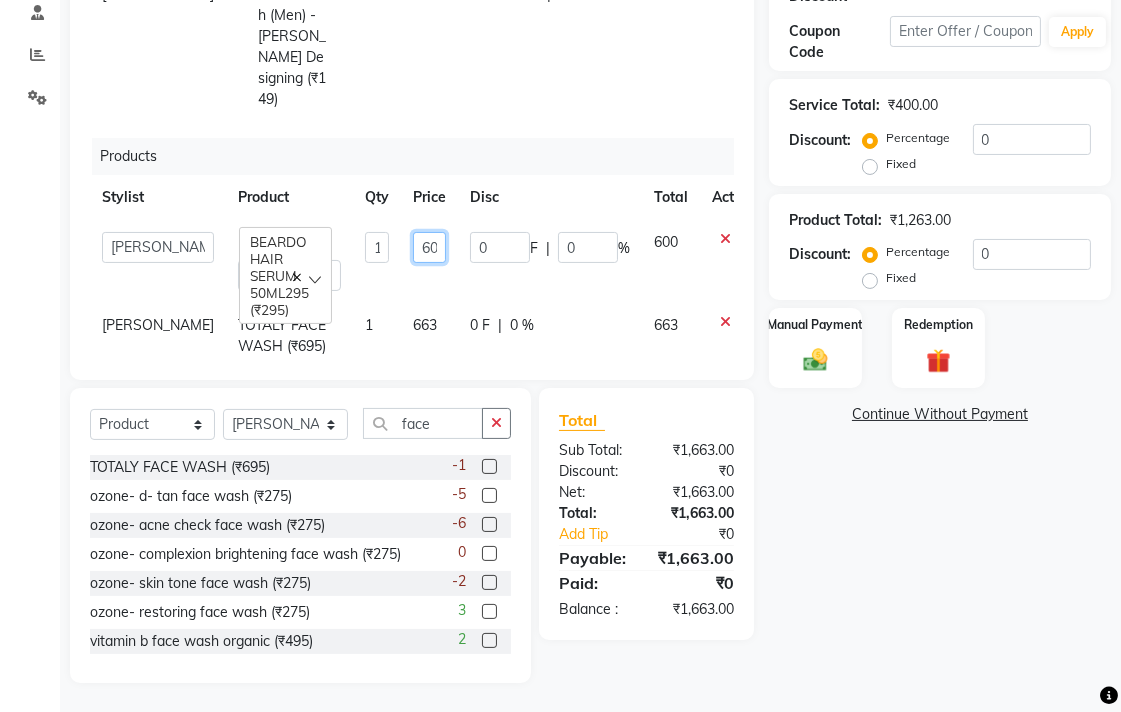 type on "6" 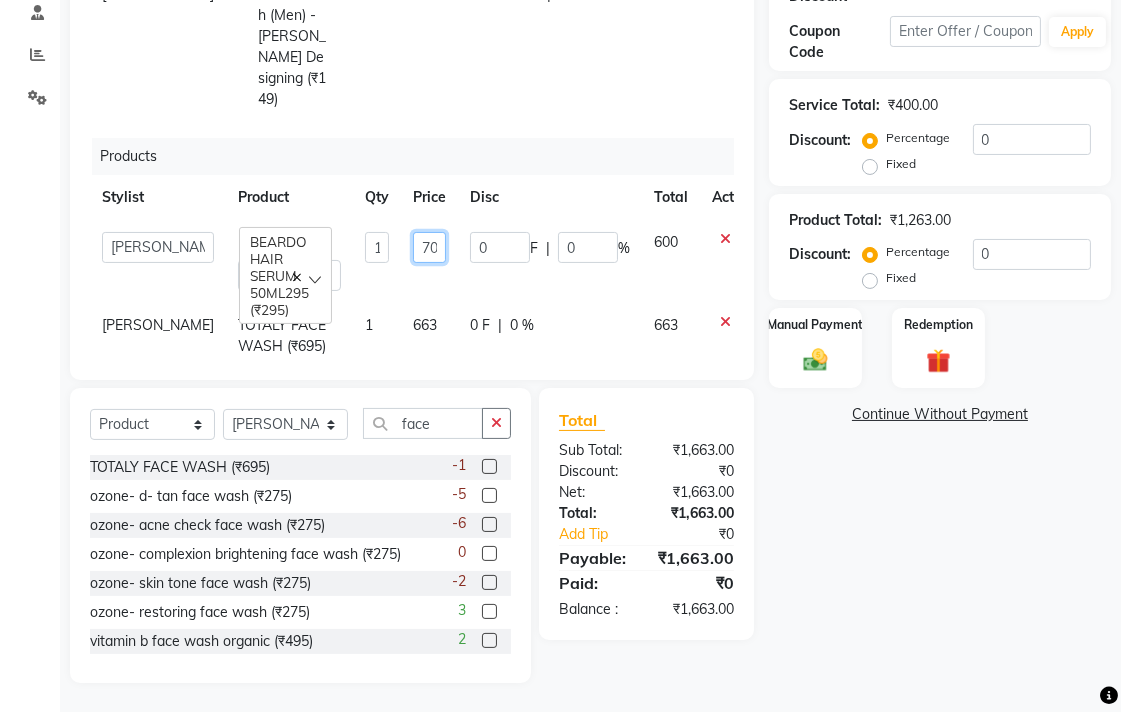 type on "700" 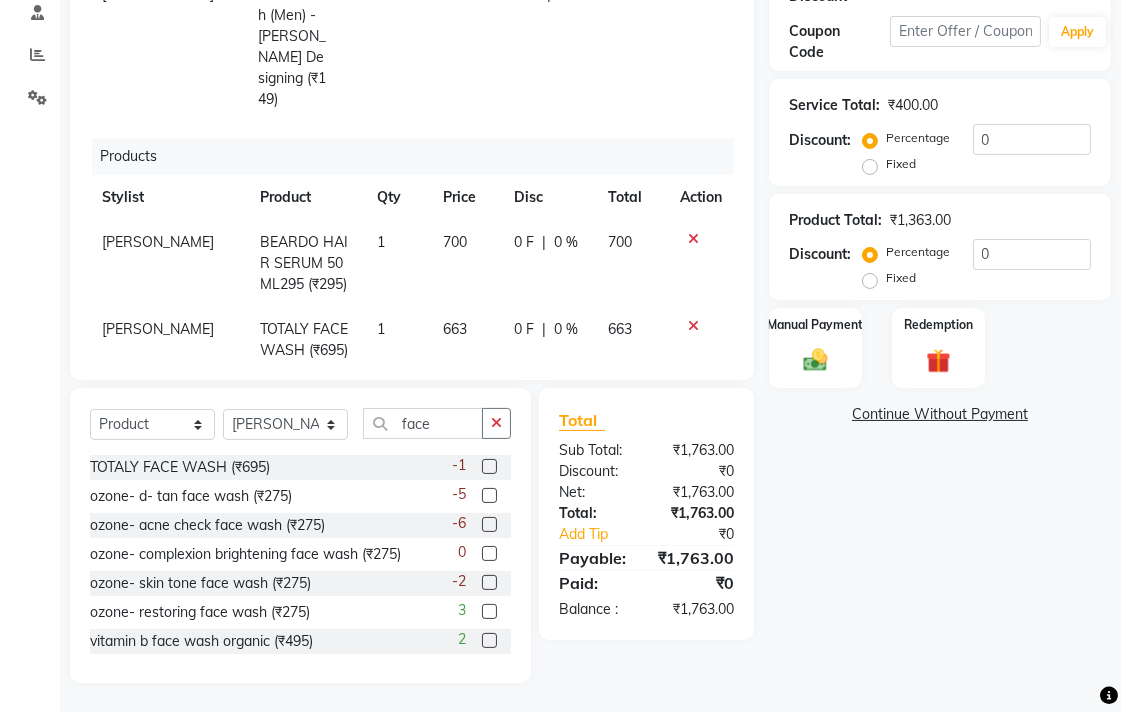 click on "Name: [PERSON_NAME]  Membership:  No Active Membership  Total Visits:   Card on file:  0 Last Visit:   - Points:   0  Apply Discount Select  Loyalty → Loyality level 1  Coupon Code Apply Service Total:  ₹400.00  Discount:  Percentage   Fixed  0 Product Total:  ₹1,363.00  Discount:  Percentage   Fixed  0 Manual Payment Redemption  Continue Without Payment" 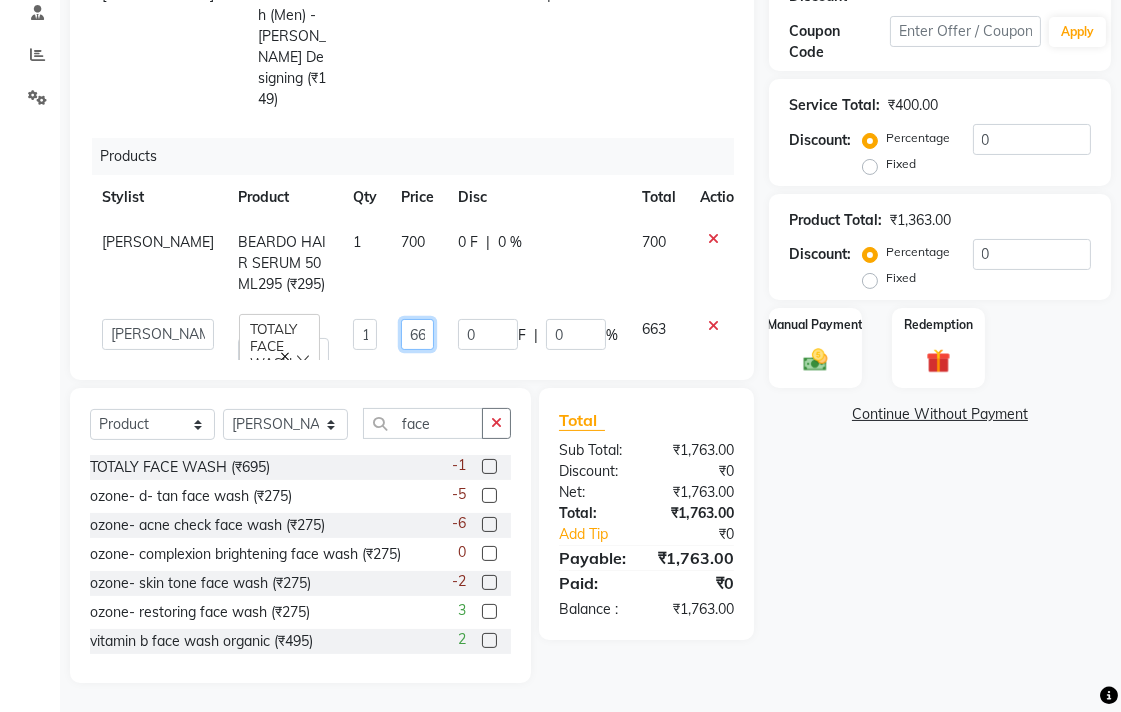 click on "663" 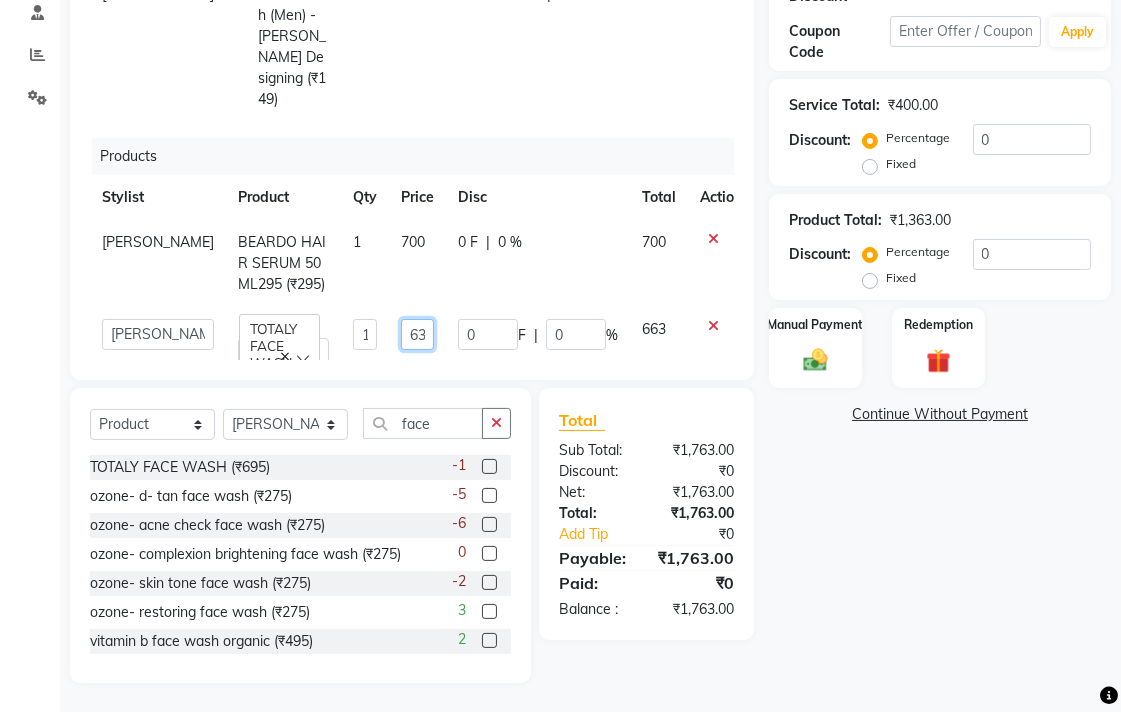 type on "763" 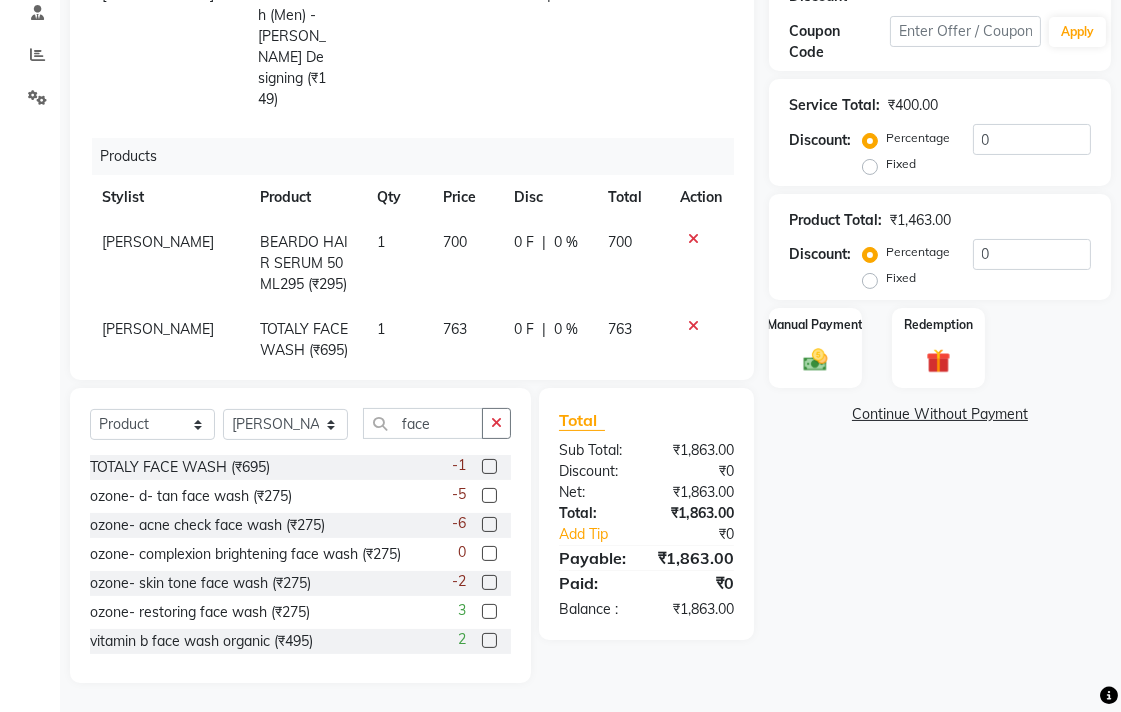 click on "Name: [PERSON_NAME]  Membership:  No Active Membership  Total Visits:   Card on file:  0 Last Visit:   - Points:   0  Apply Discount Select  Loyalty → Loyality level 1  Coupon Code Apply Service Total:  ₹400.00  Discount:  Percentage   Fixed  0 Product Total:  ₹1,463.00  Discount:  Percentage   Fixed  0 Manual Payment Redemption  Continue Without Payment" 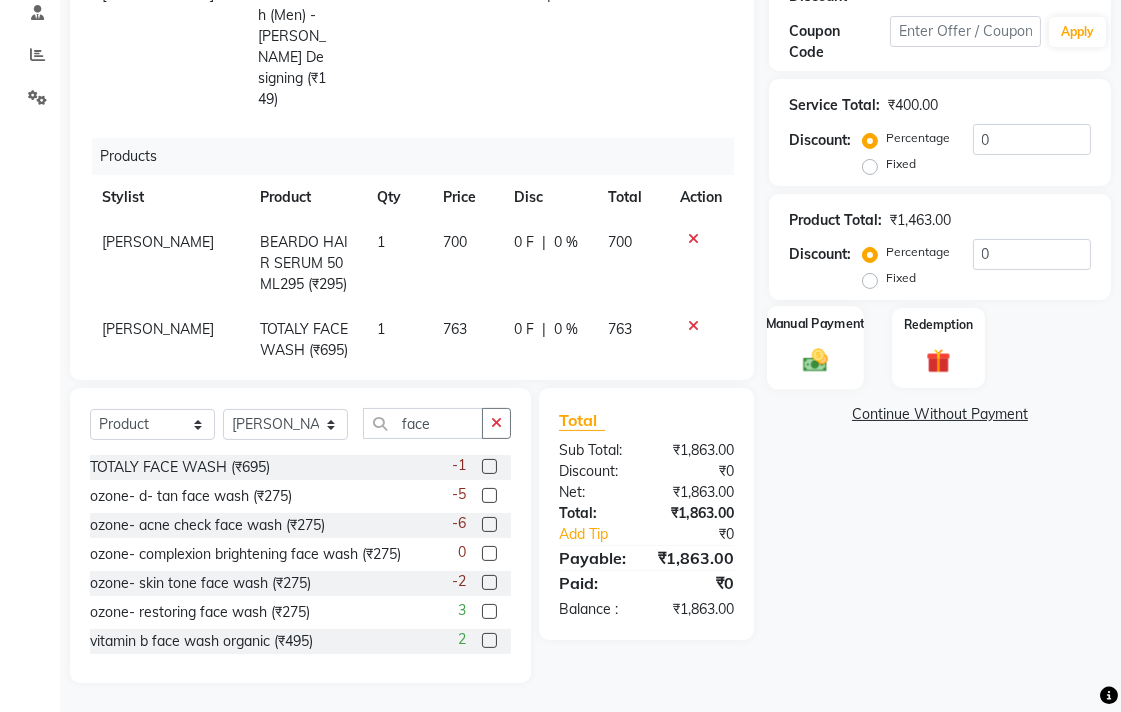 drag, startPoint x: 785, startPoint y: 352, endPoint x: 863, endPoint y: 385, distance: 84.693565 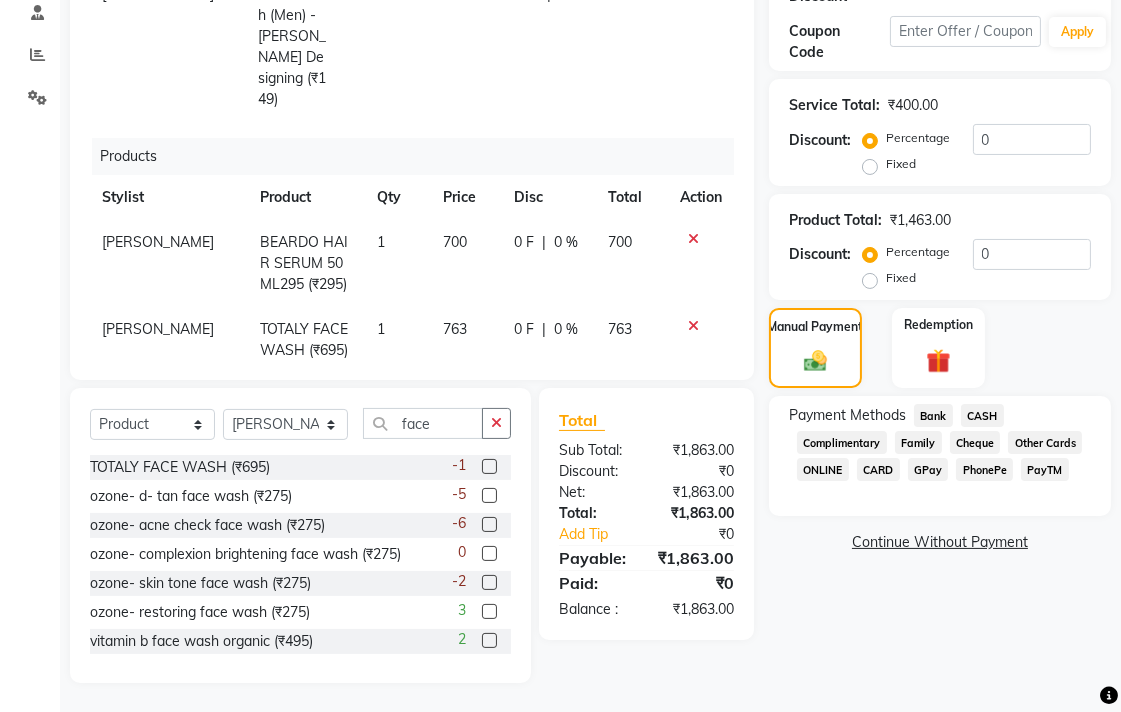 click on "Bank" 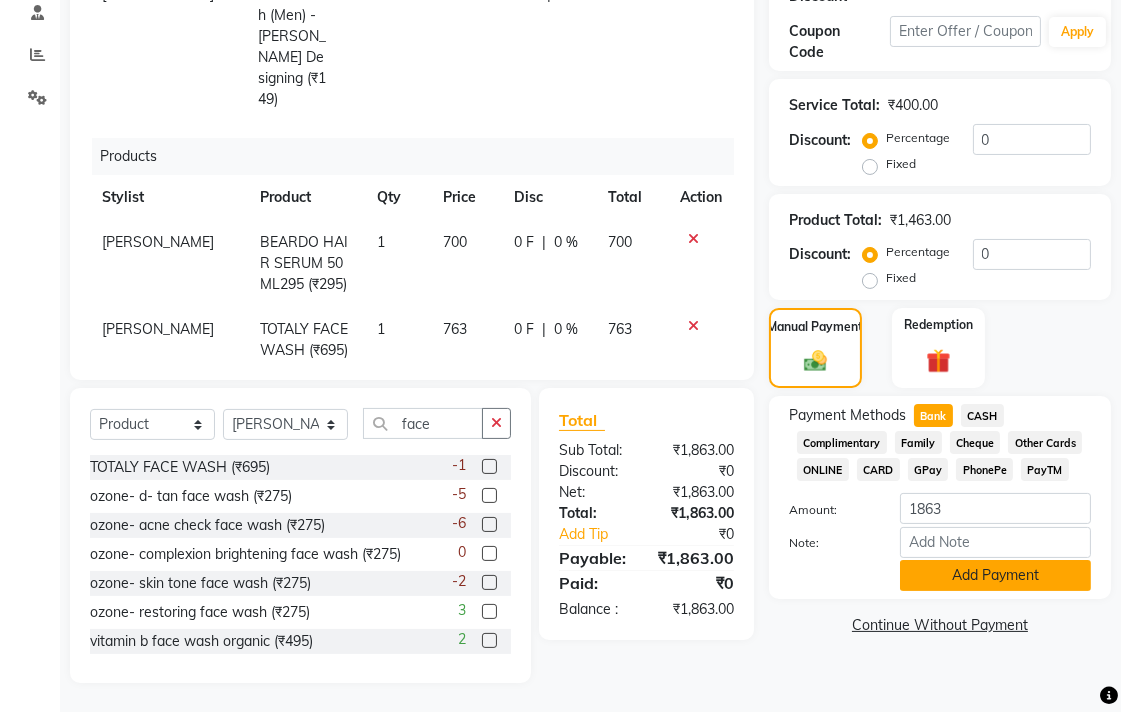 click on "Add Payment" 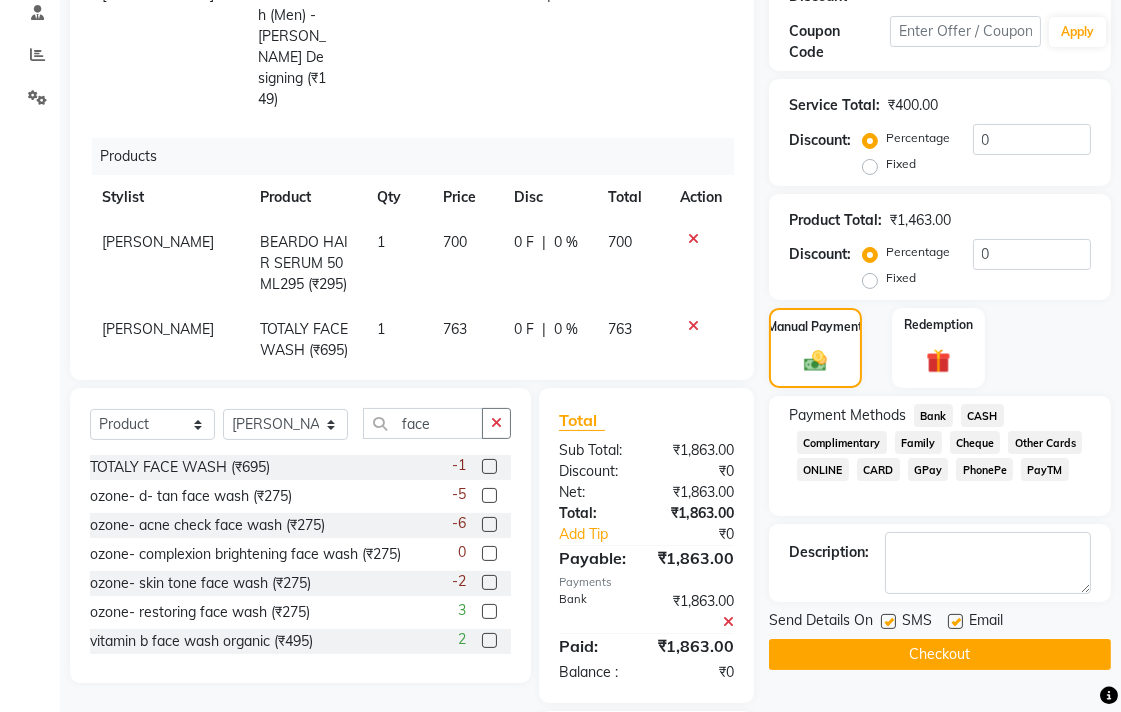 click on "Checkout" 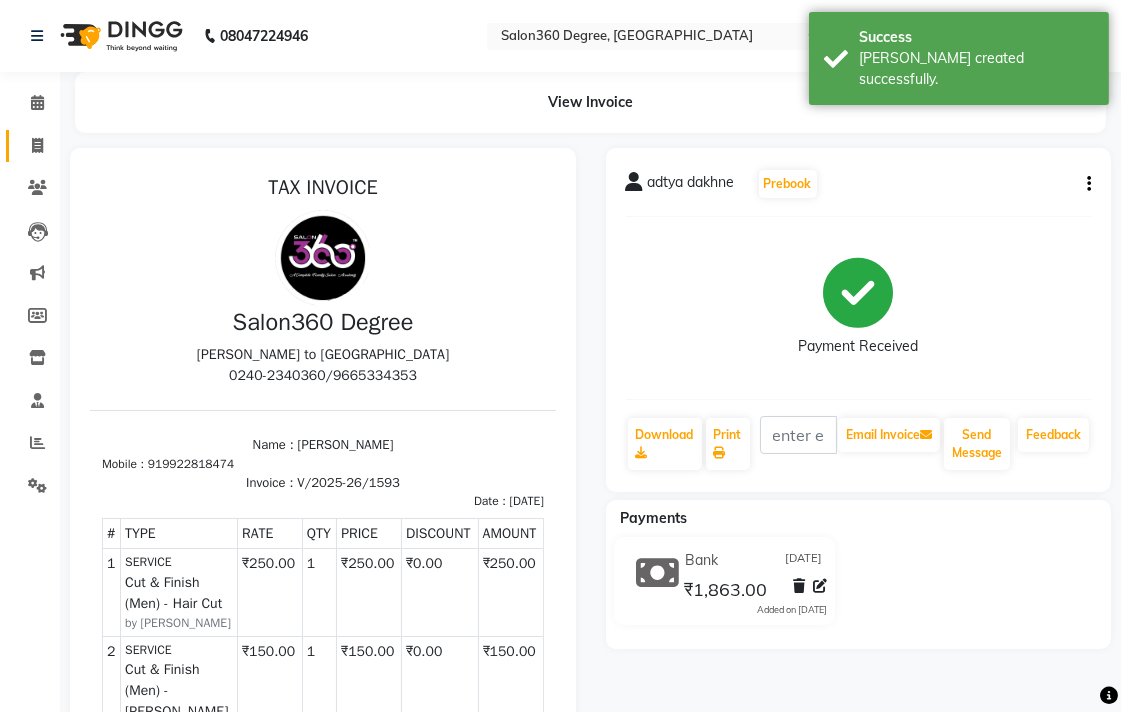scroll, scrollTop: 0, scrollLeft: 0, axis: both 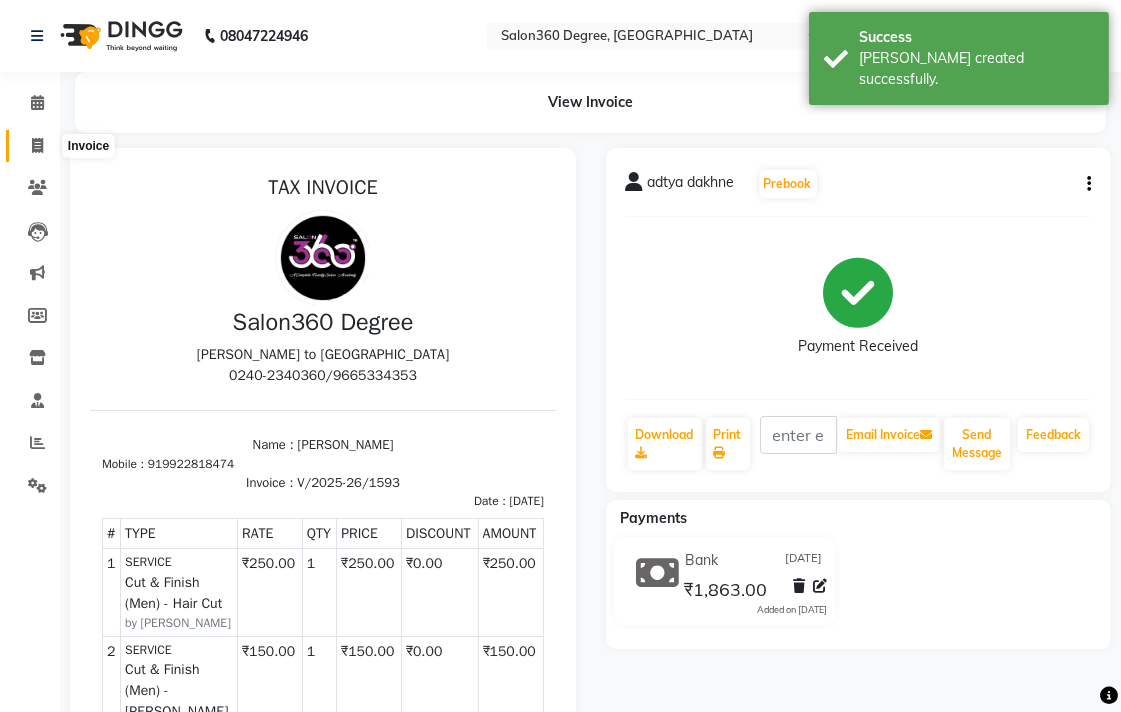 click 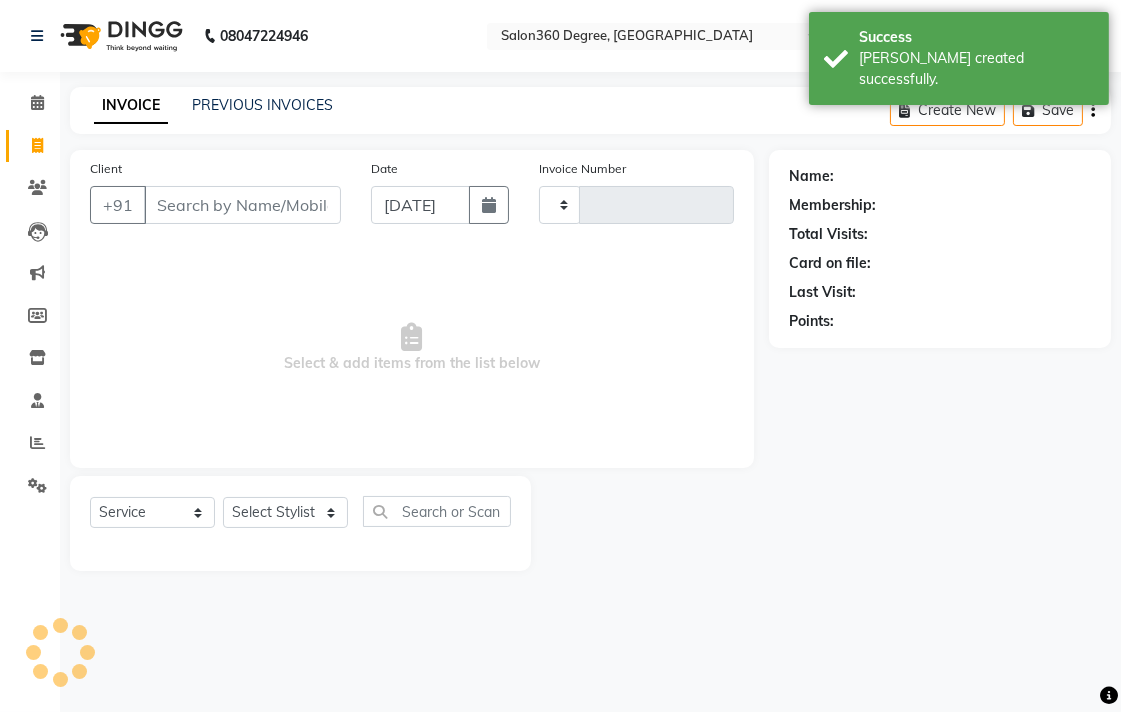 type on "1594" 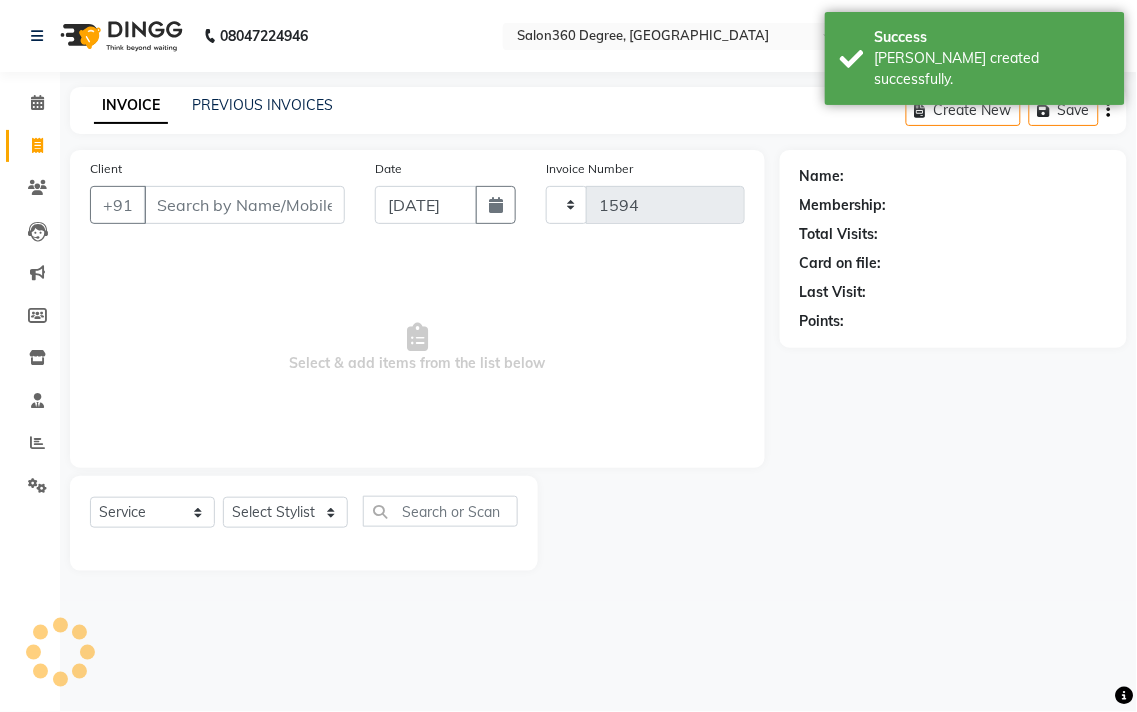 select on "5215" 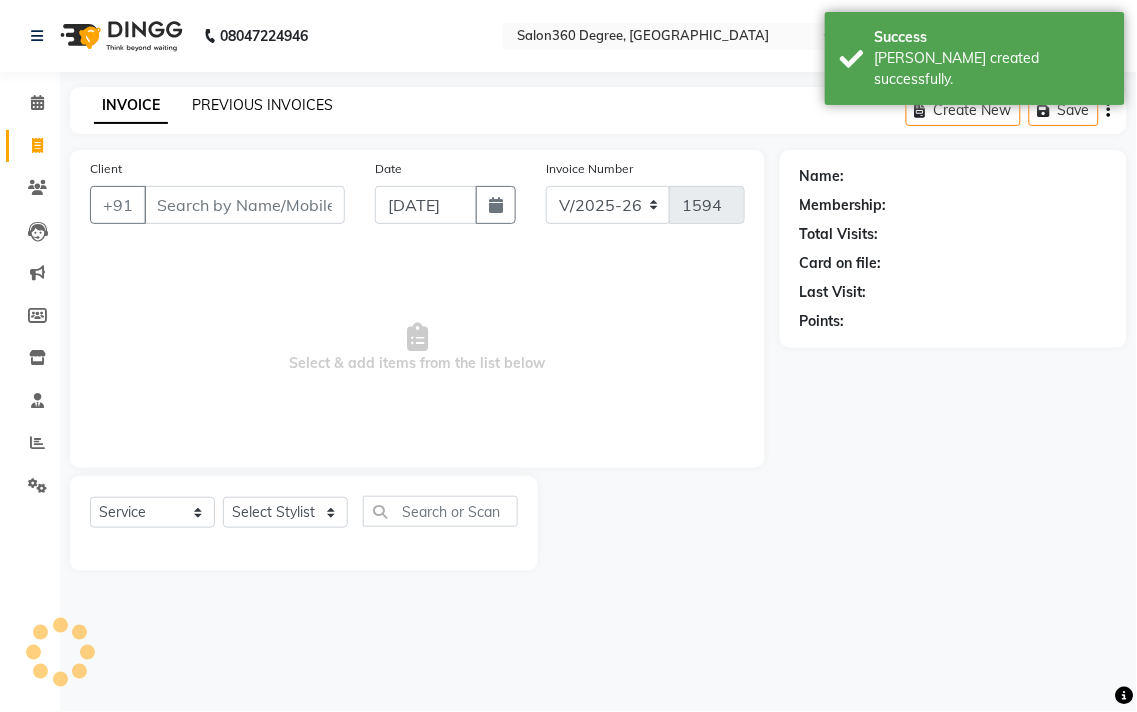 click on "PREVIOUS INVOICES" 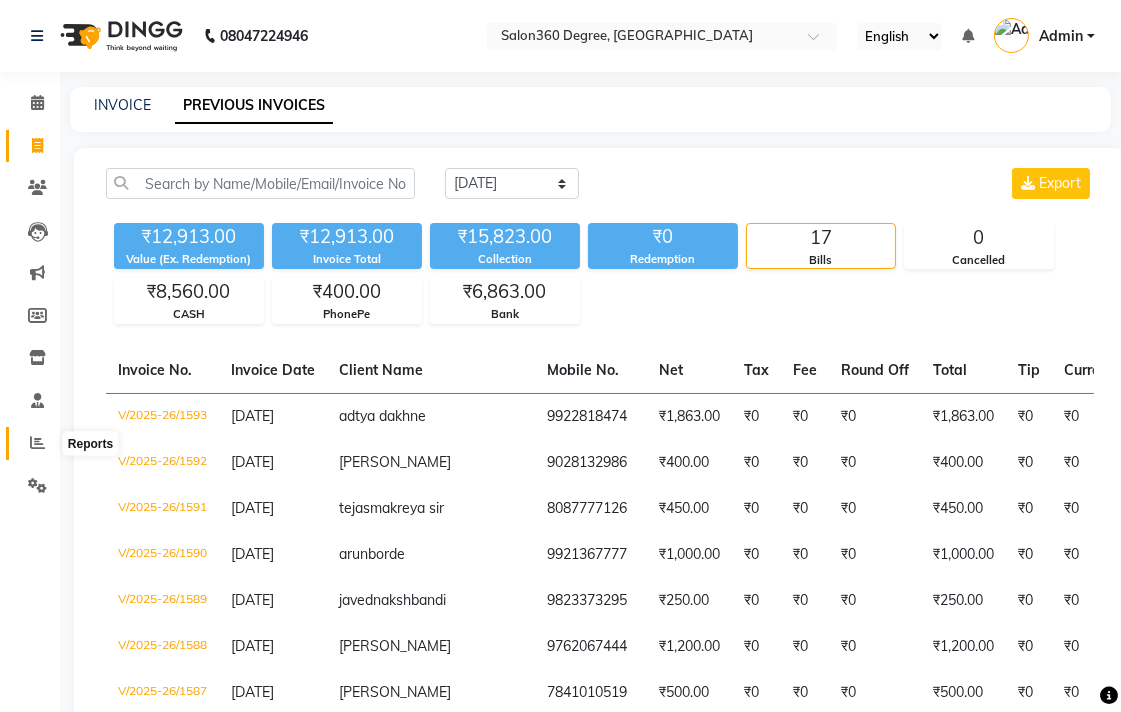 click 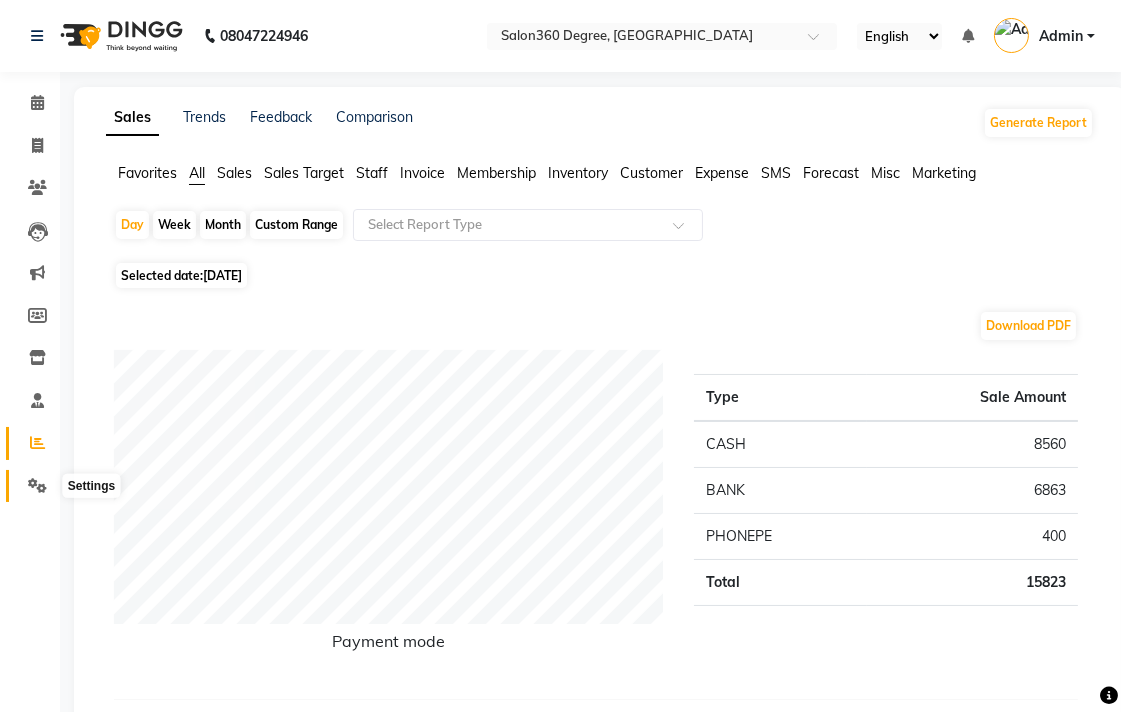 click 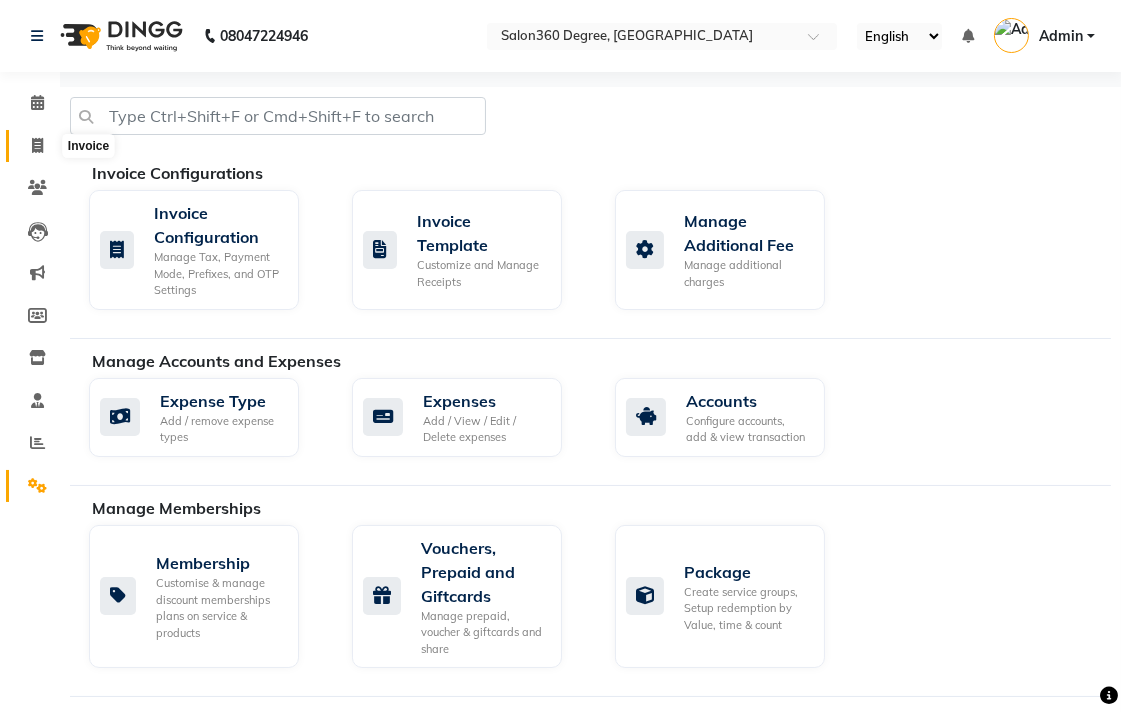 click 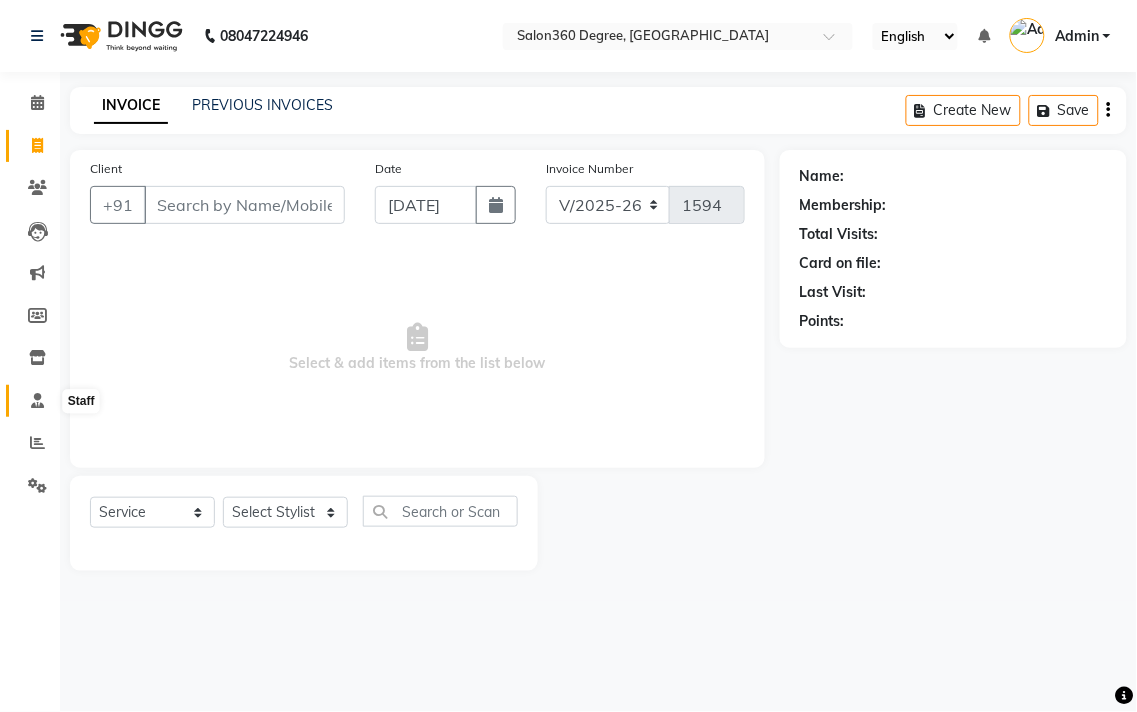 click 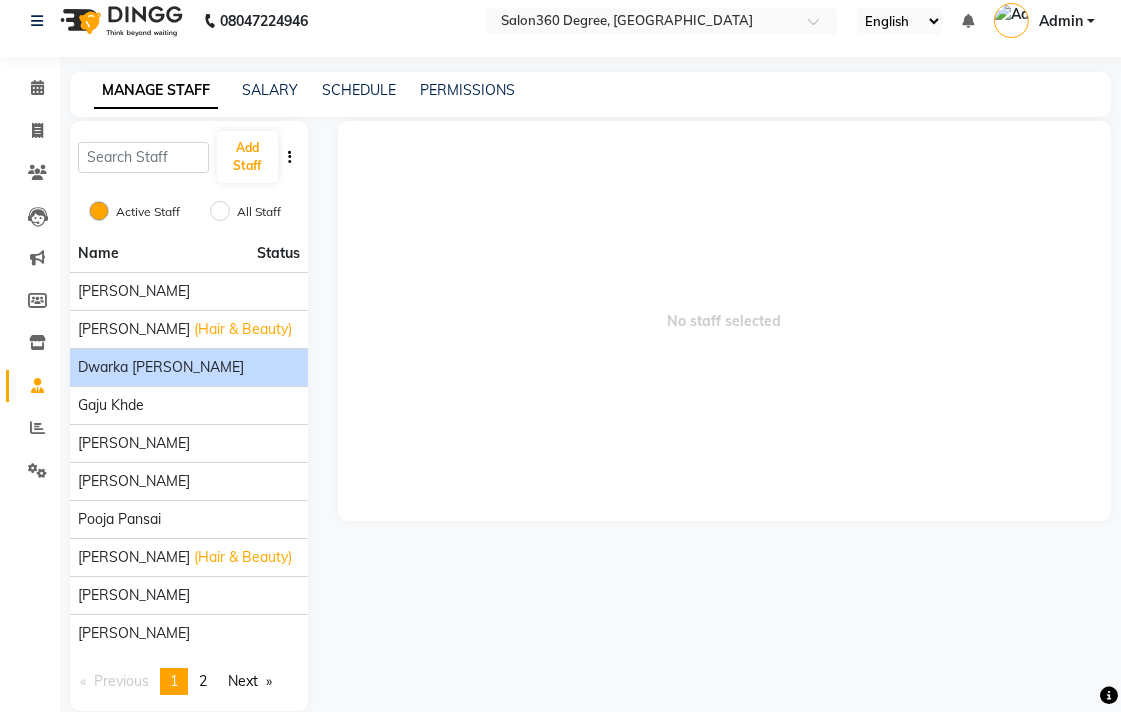 scroll, scrollTop: 0, scrollLeft: 0, axis: both 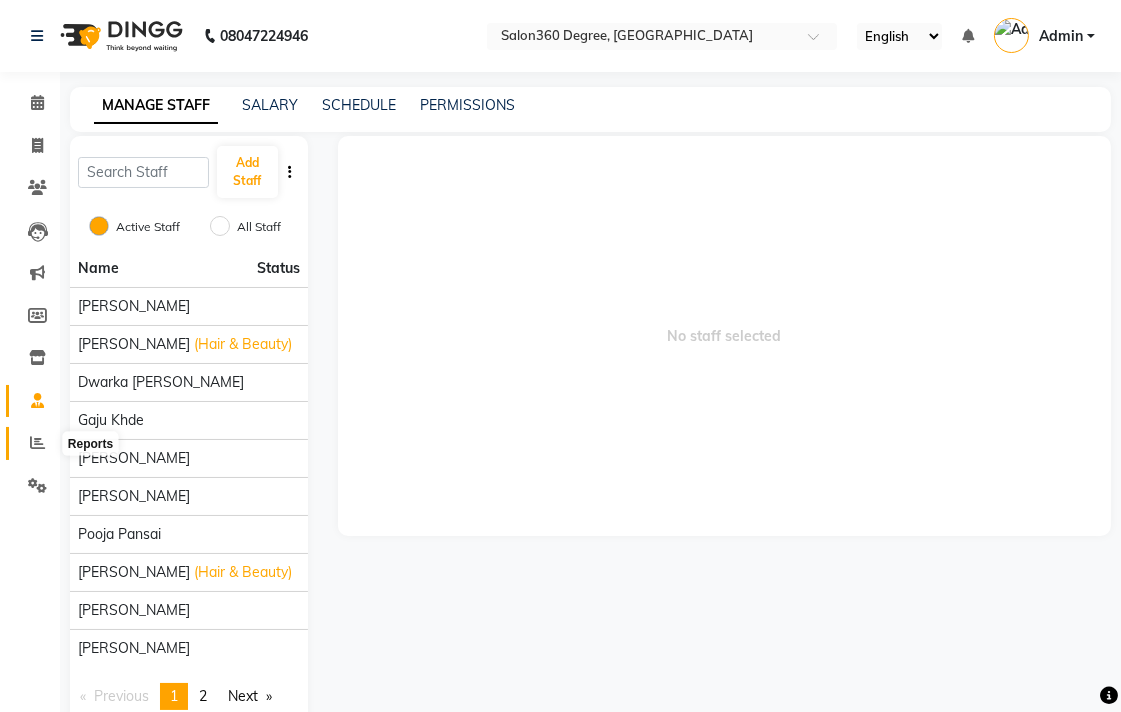 click 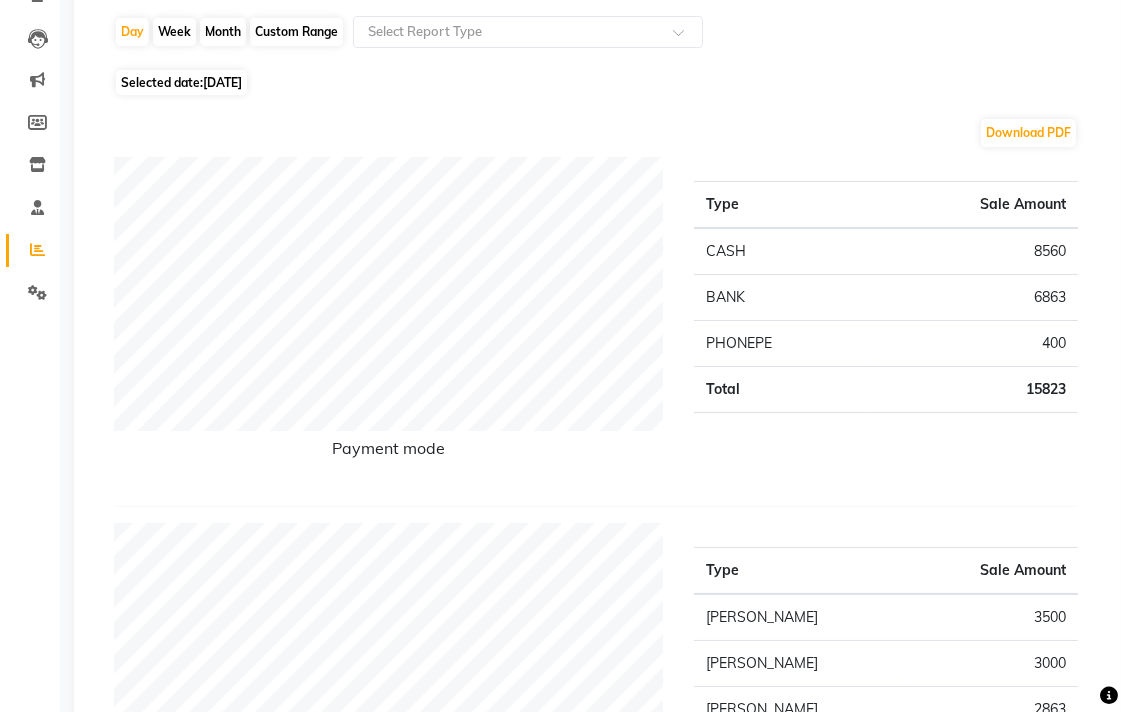 scroll, scrollTop: 0, scrollLeft: 0, axis: both 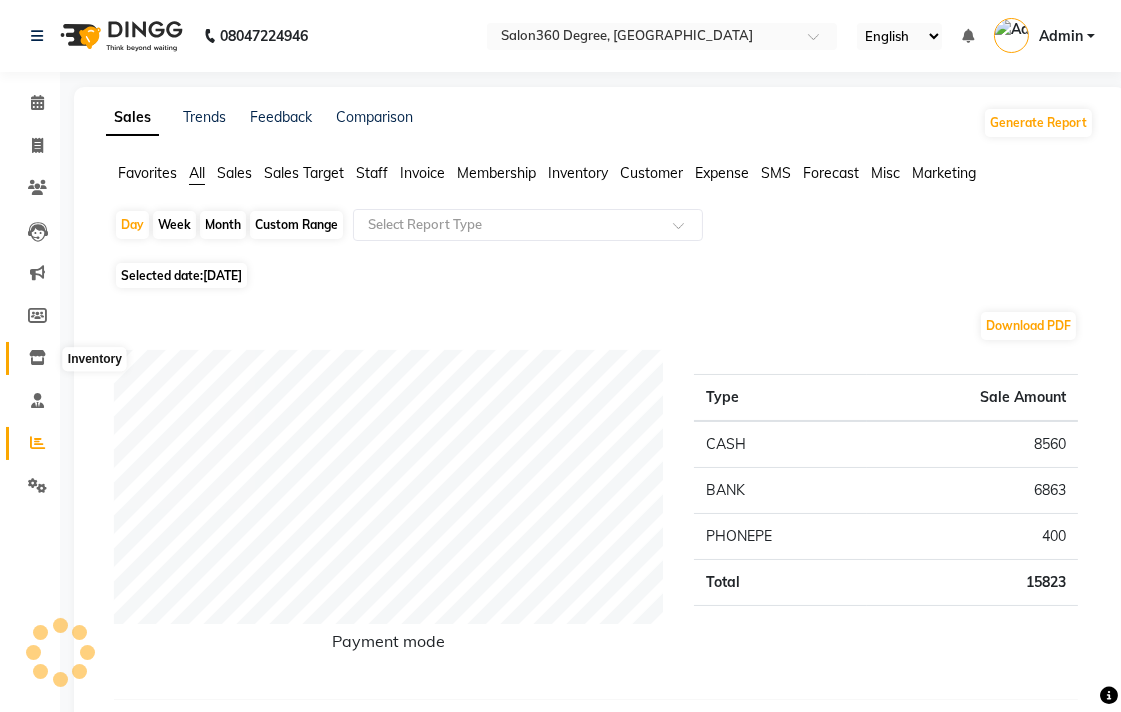 click 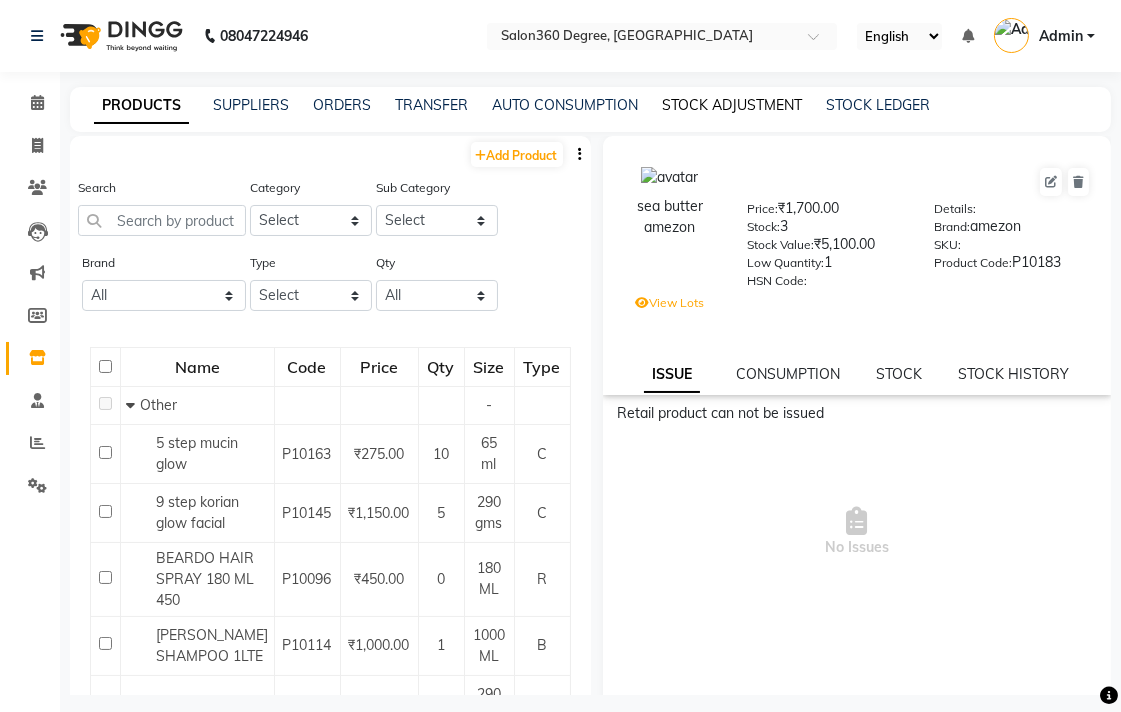 click on "STOCK ADJUSTMENT" 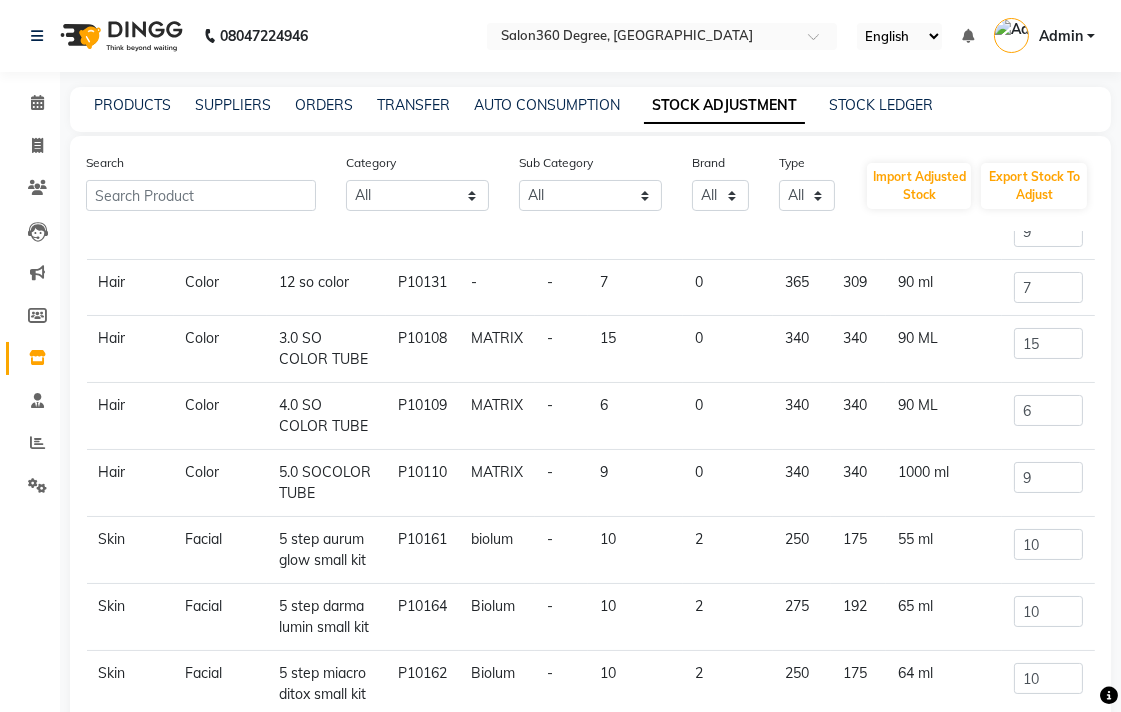 scroll, scrollTop: 0, scrollLeft: 0, axis: both 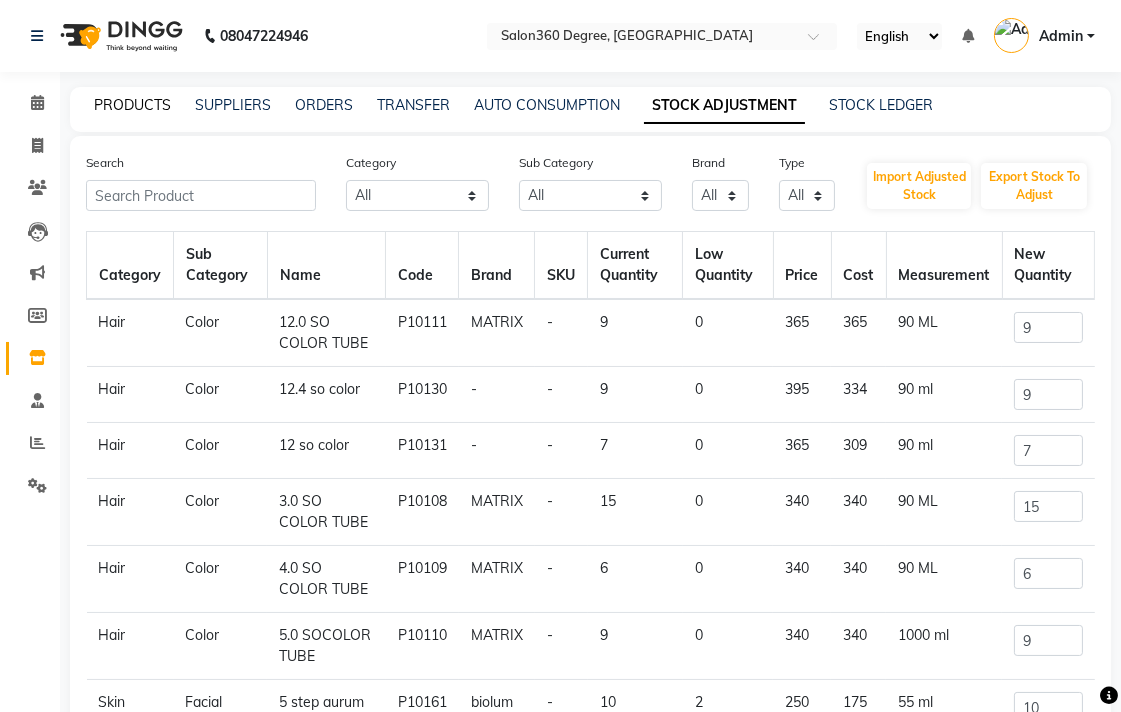 click on "PRODUCTS" 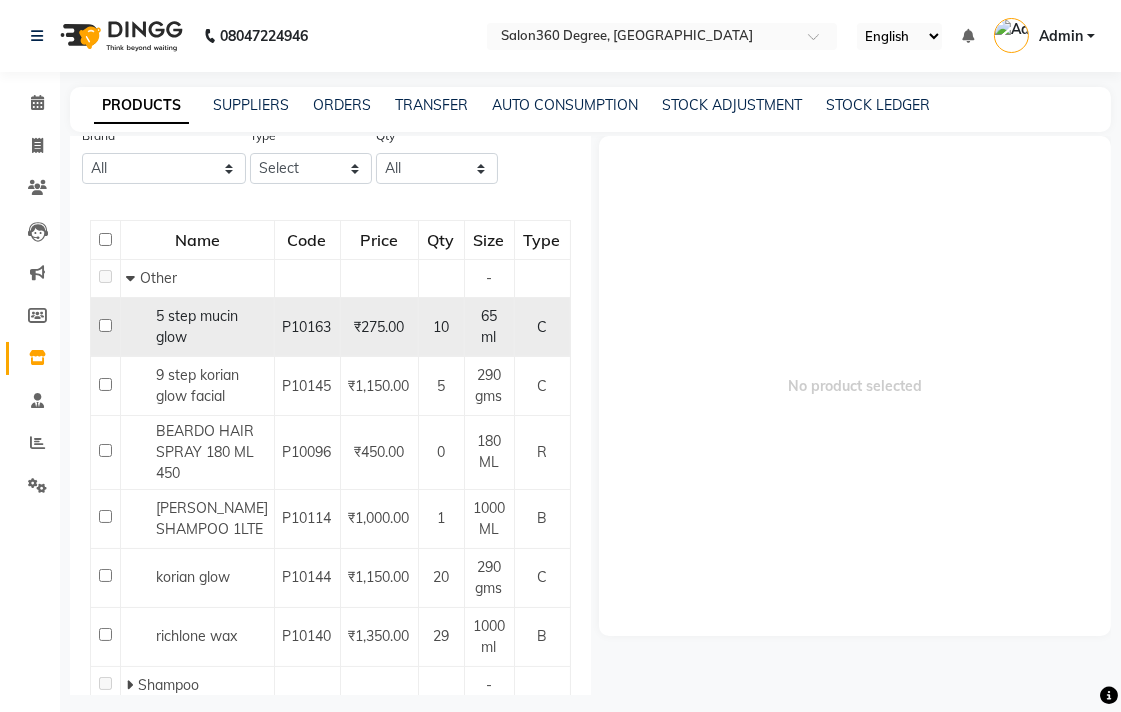 scroll, scrollTop: 0, scrollLeft: 0, axis: both 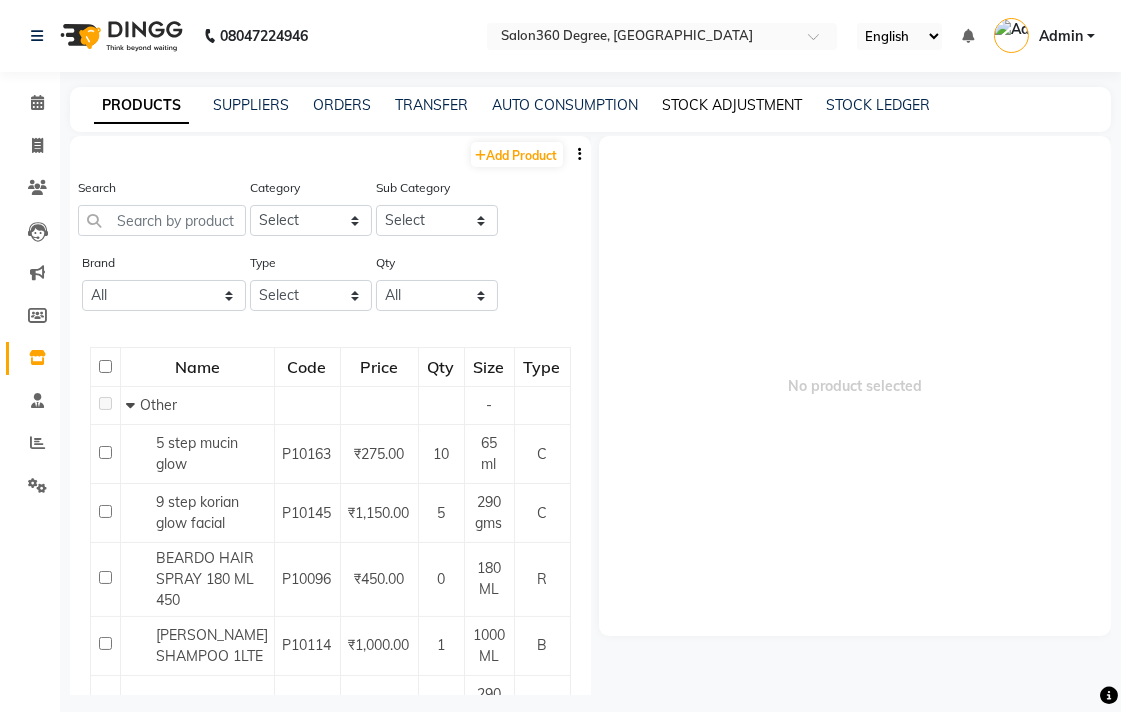 click on "STOCK ADJUSTMENT" 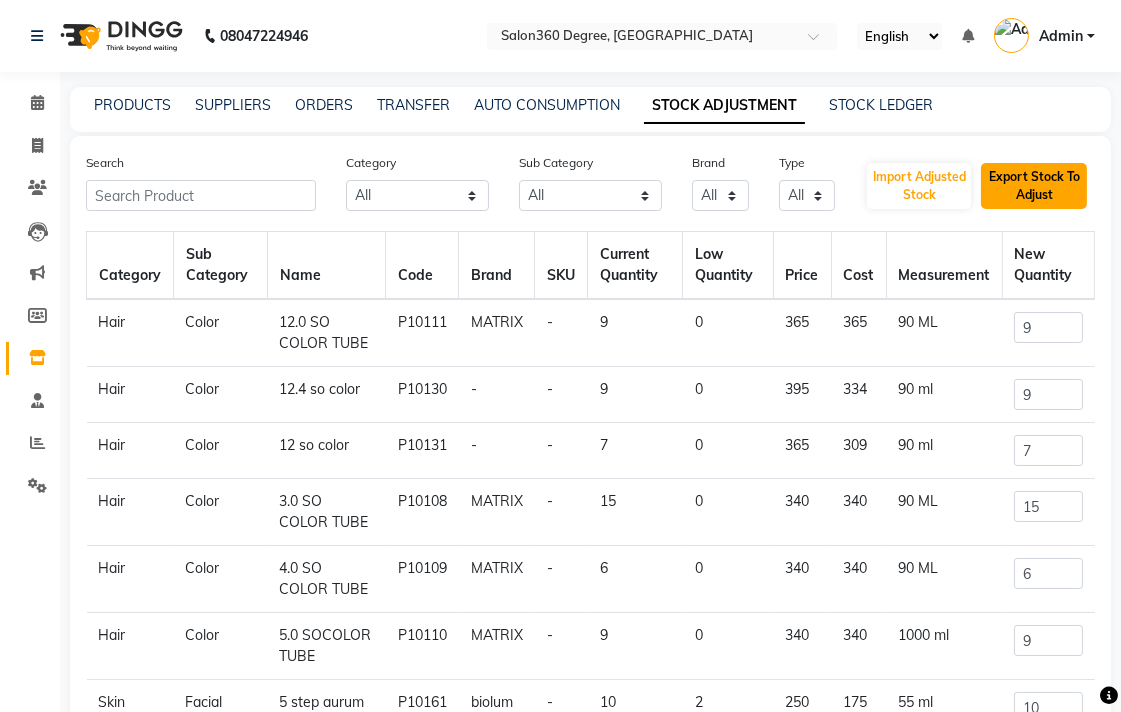 click on "Export Stock To Adjust" 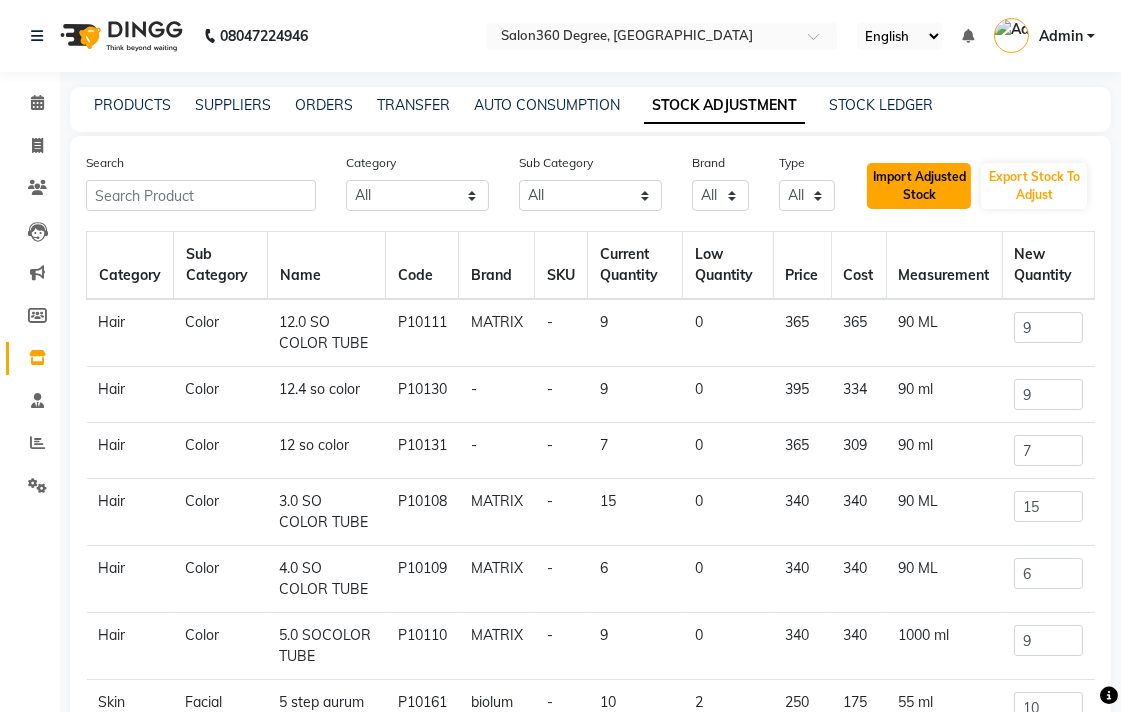 click on "Import Adjusted Stock" 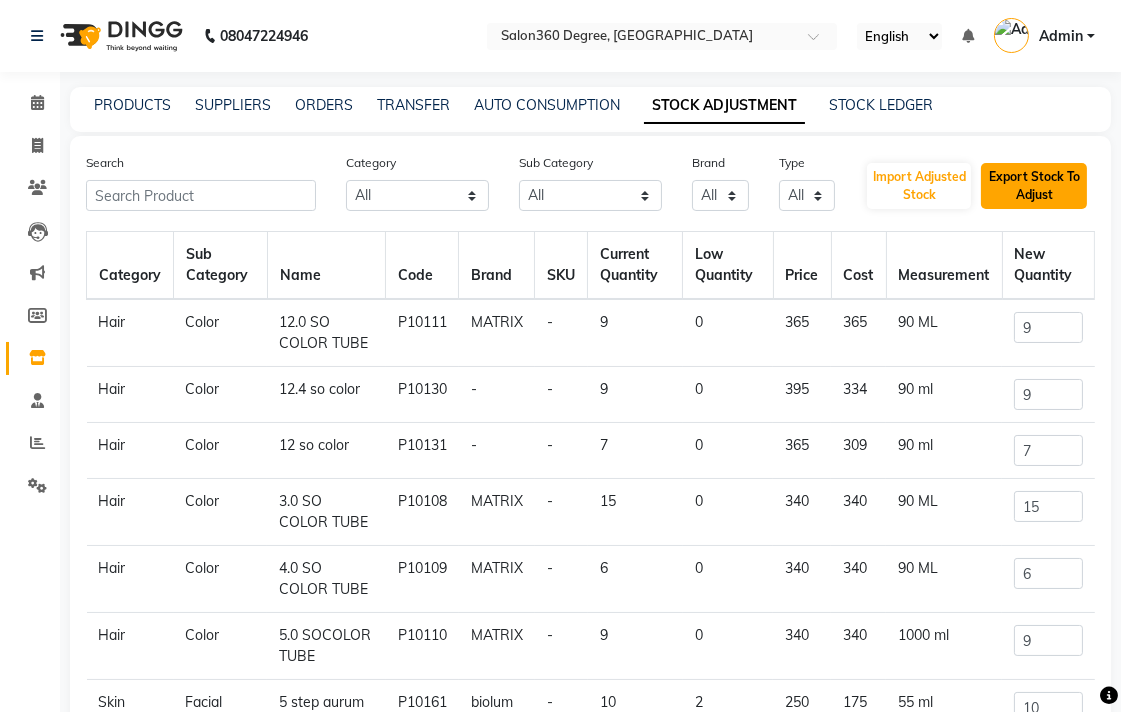 click on "Export Stock To Adjust" 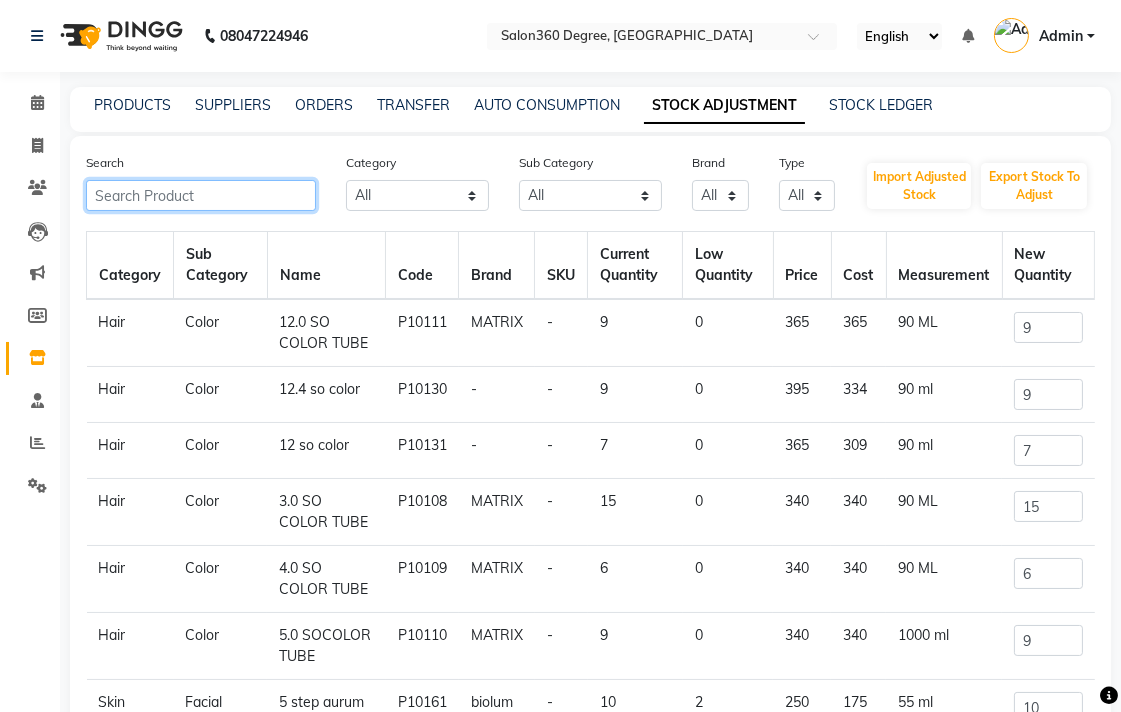click 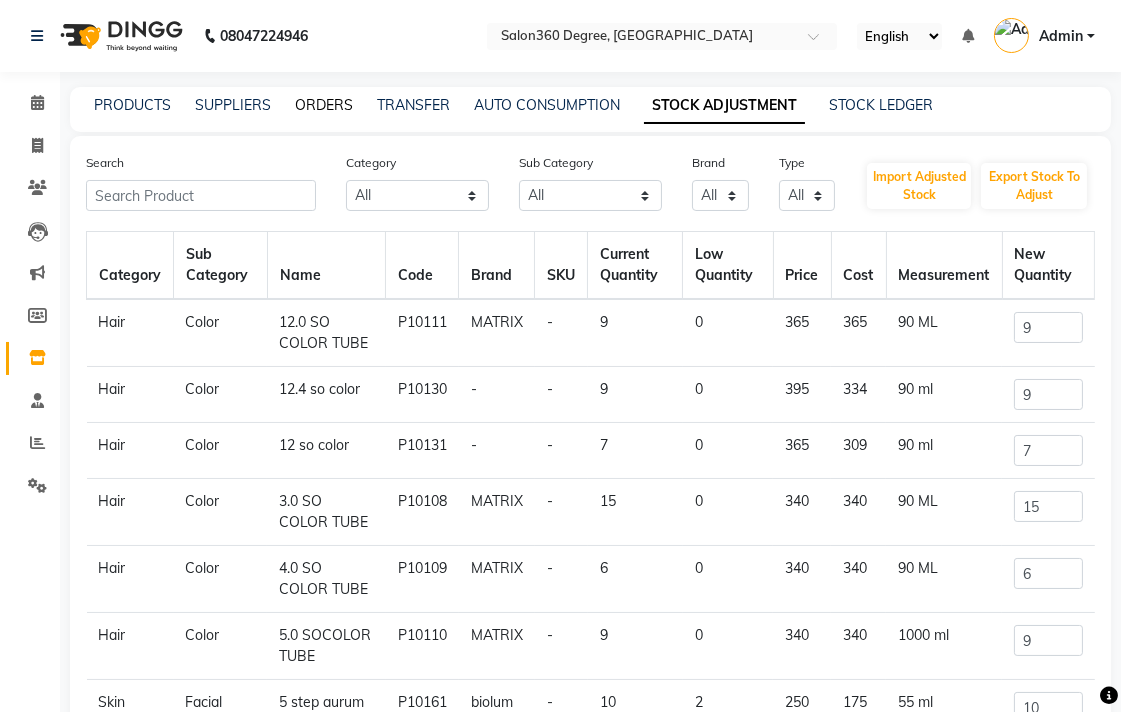 click on "ORDERS" 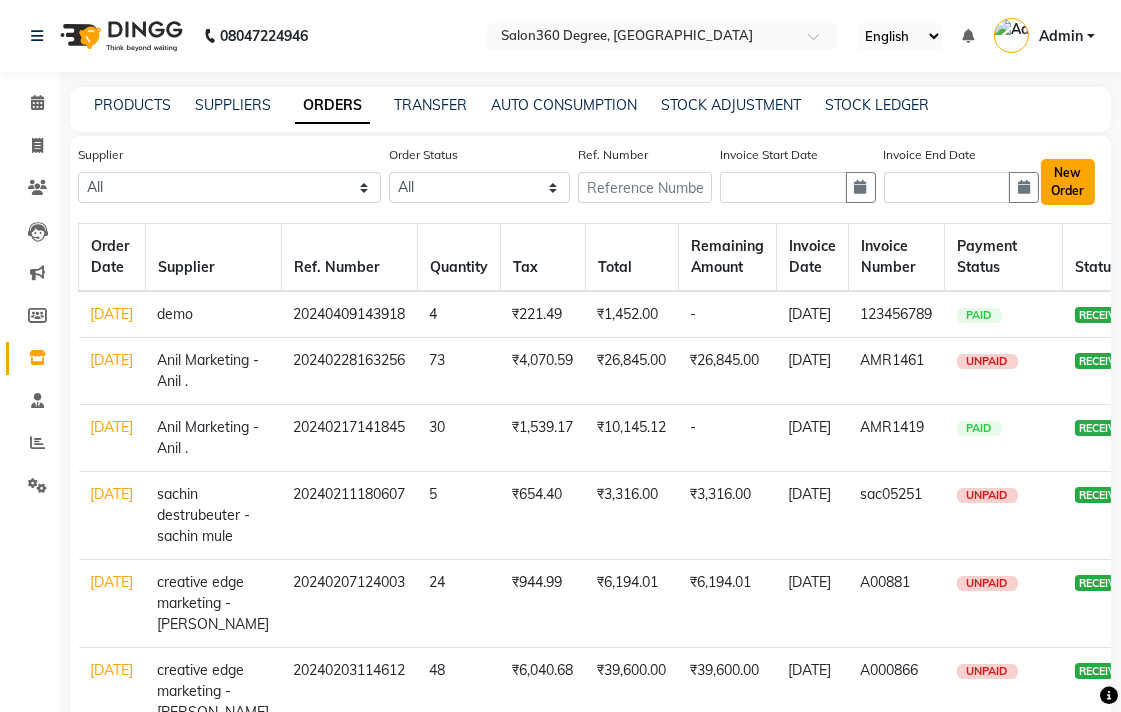 click on "New Order" 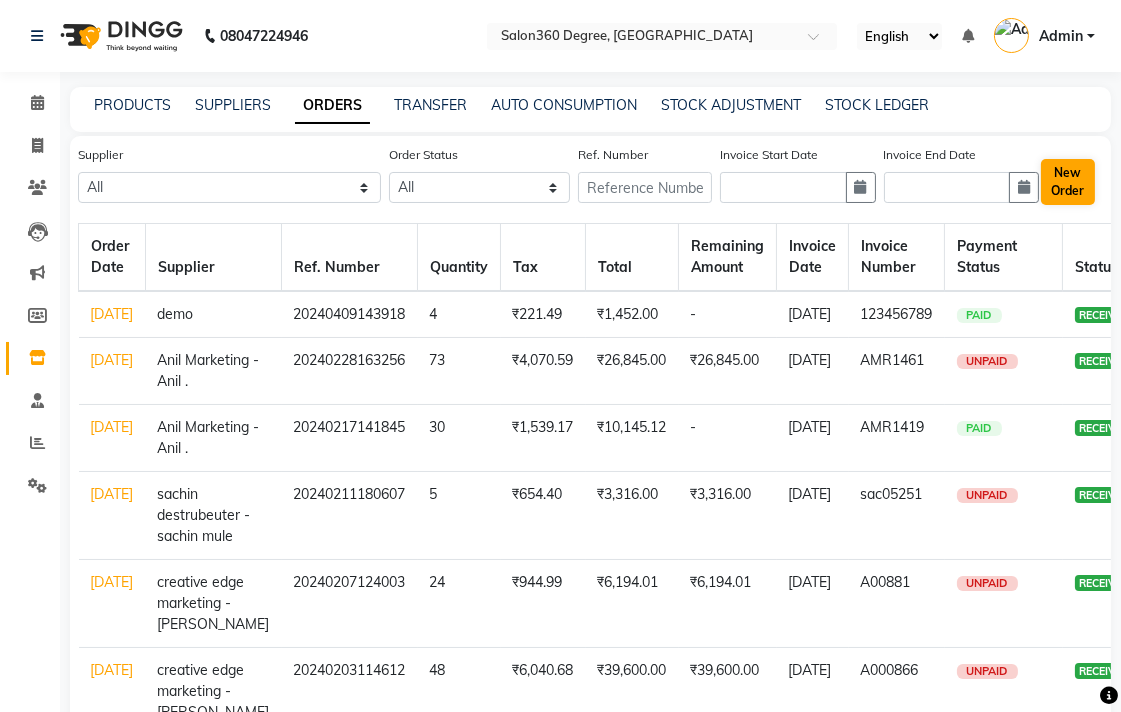 select on "true" 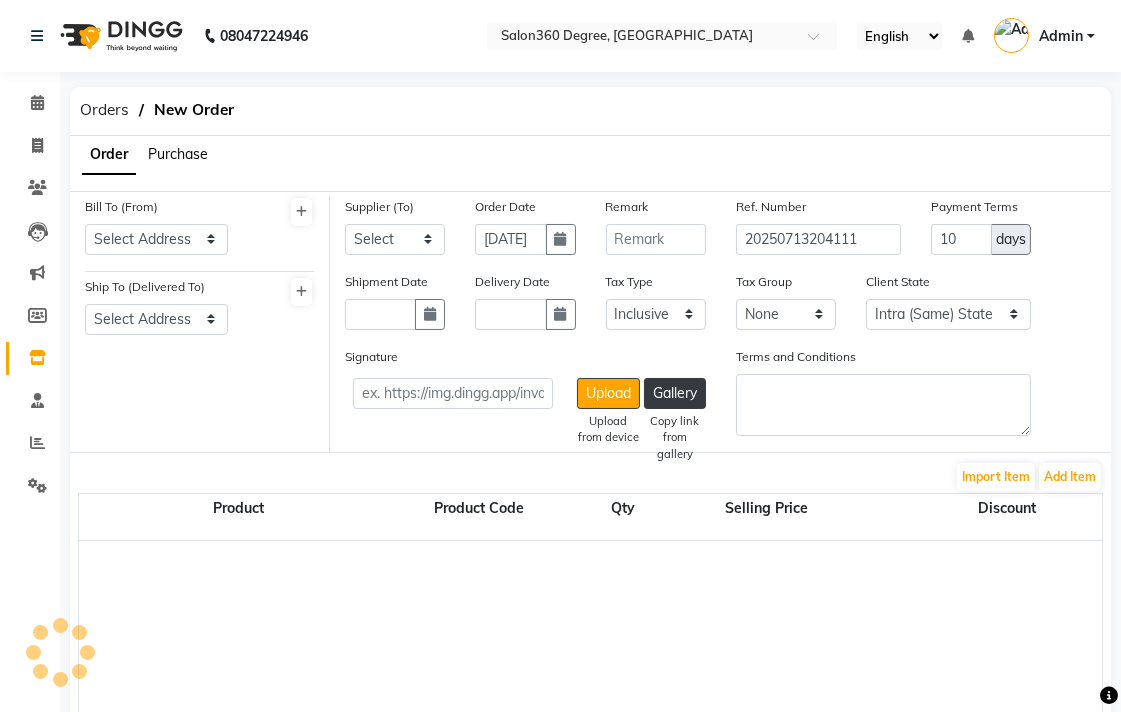 select on "2155" 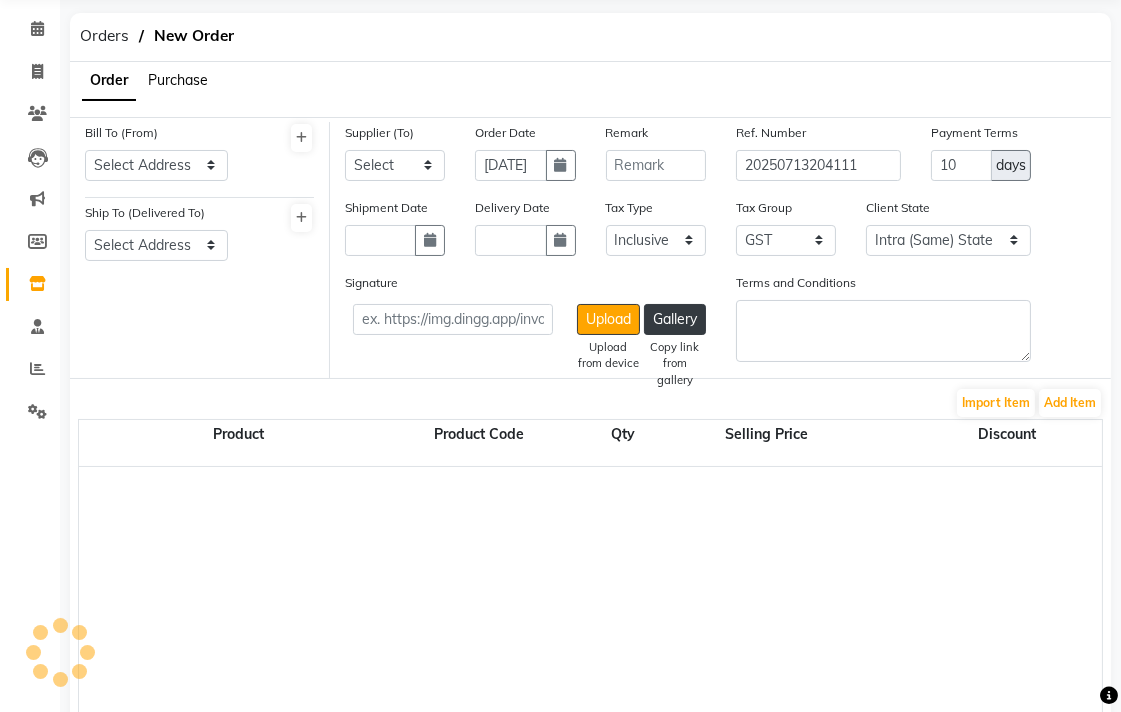 scroll, scrollTop: 0, scrollLeft: 0, axis: both 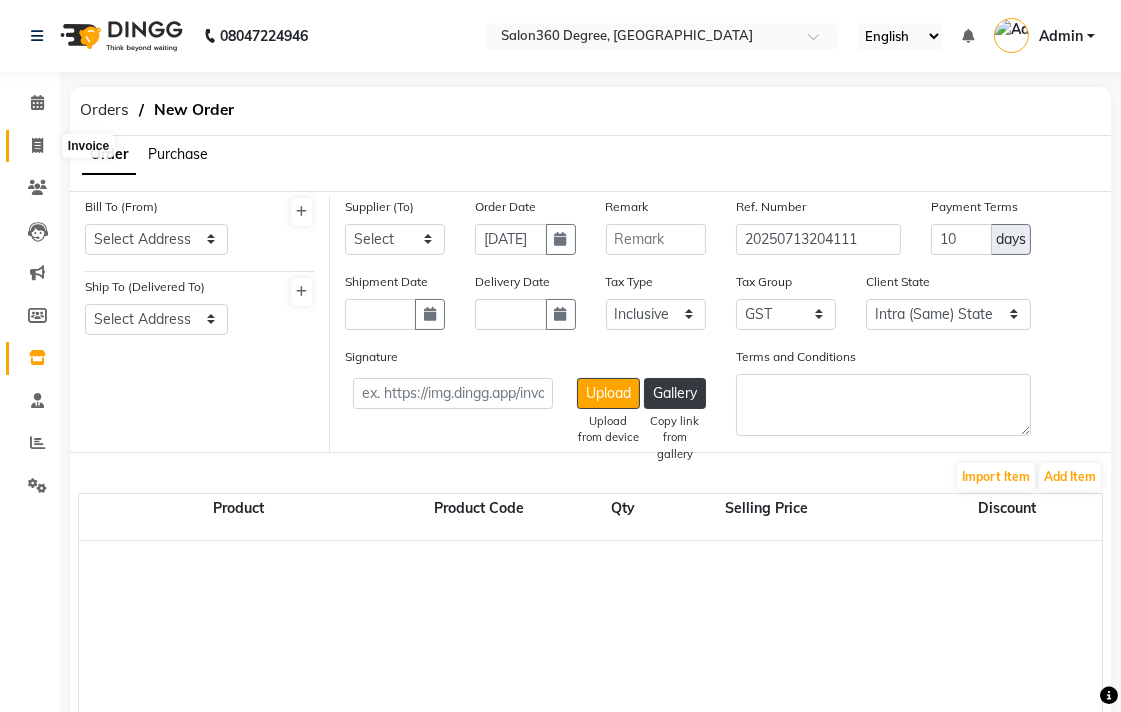 click 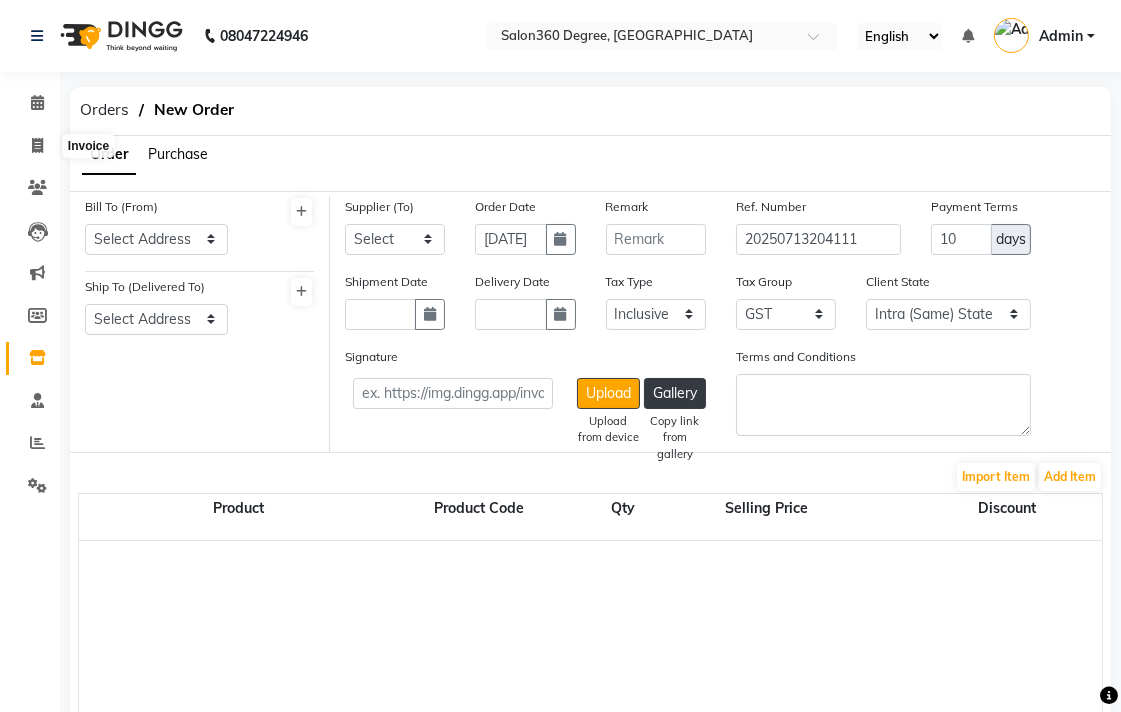 select on "service" 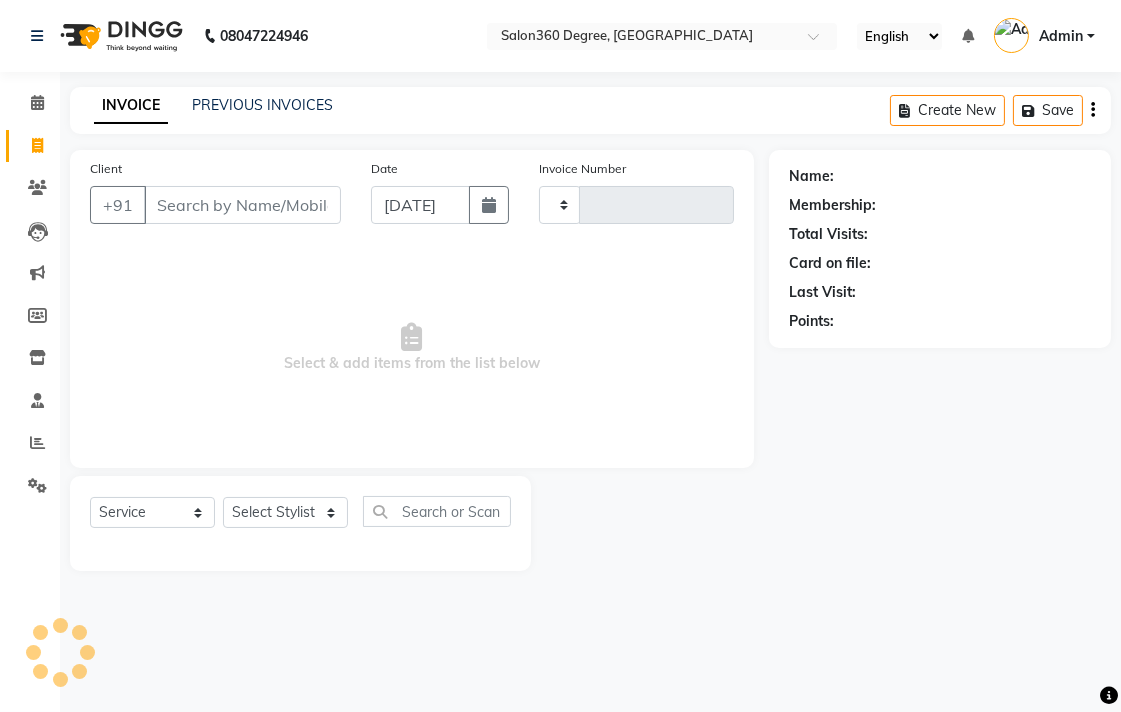 type on "1594" 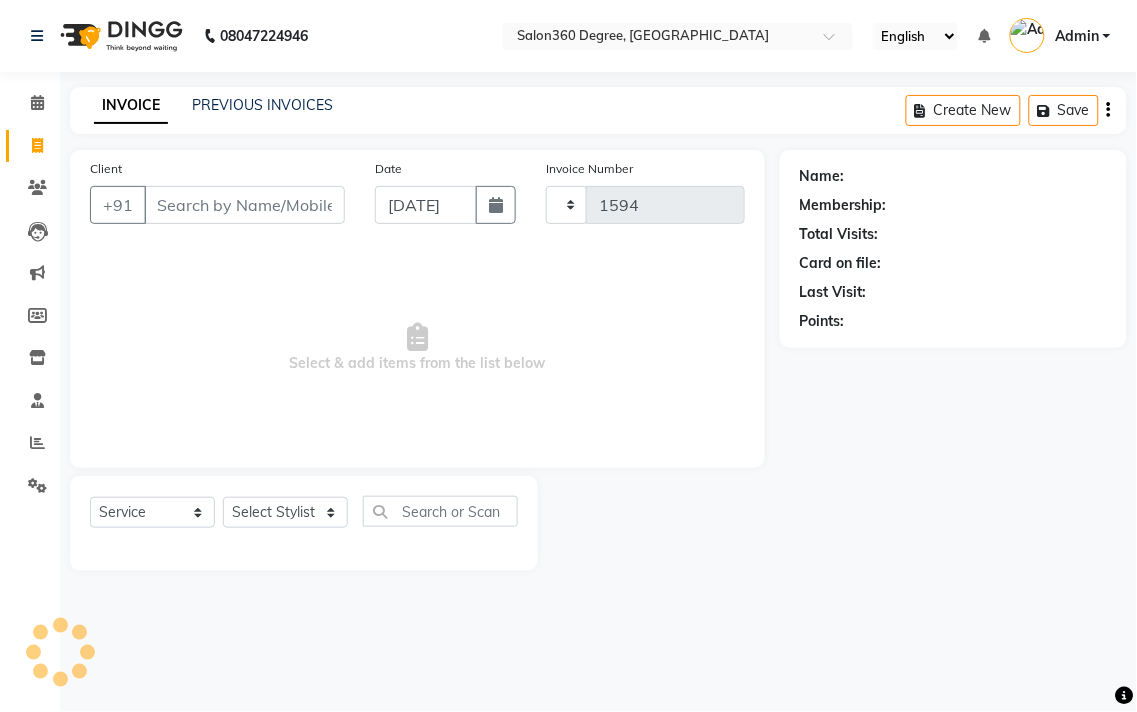 select on "5215" 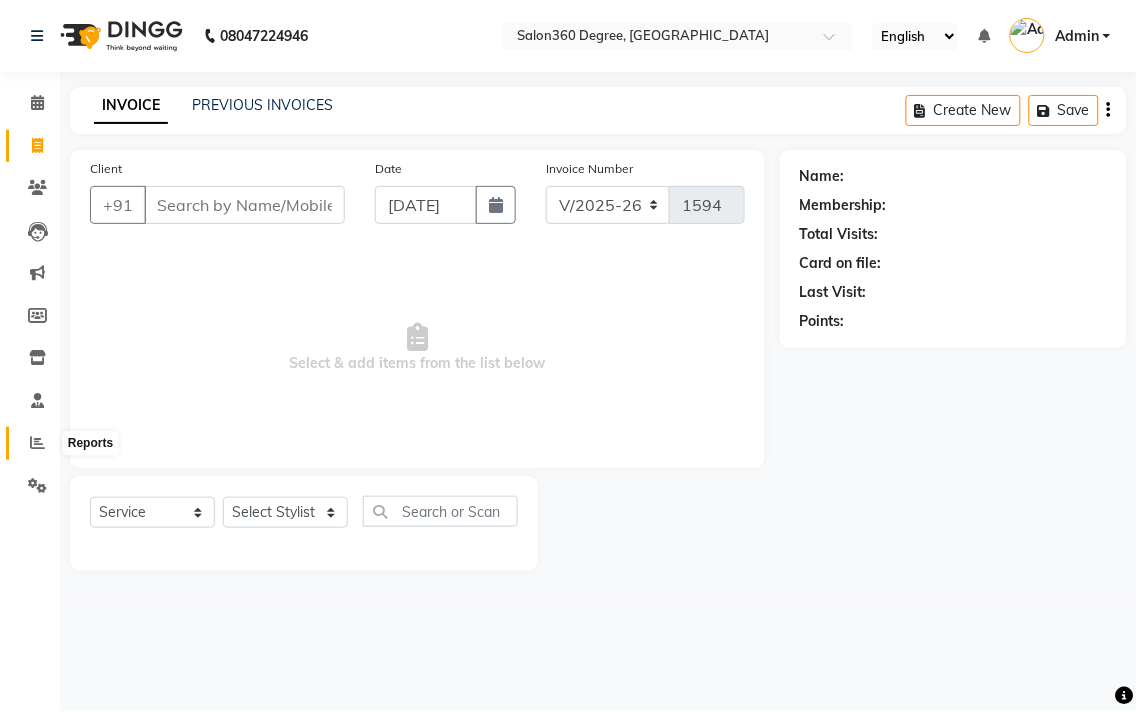 click 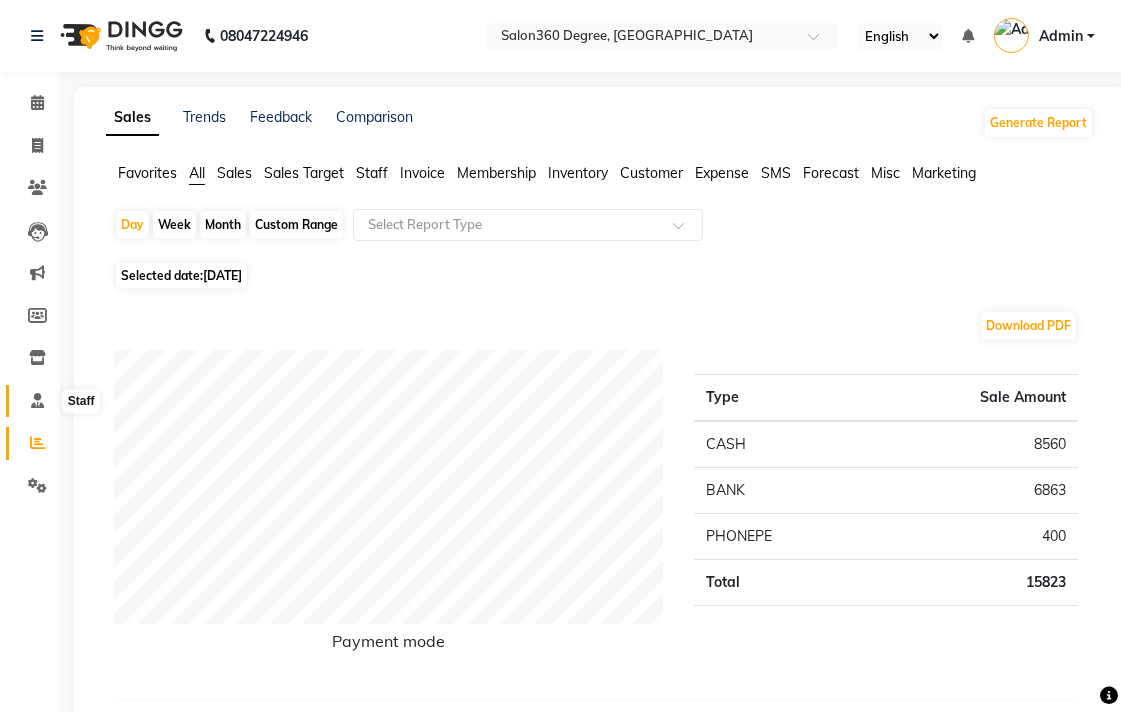 click 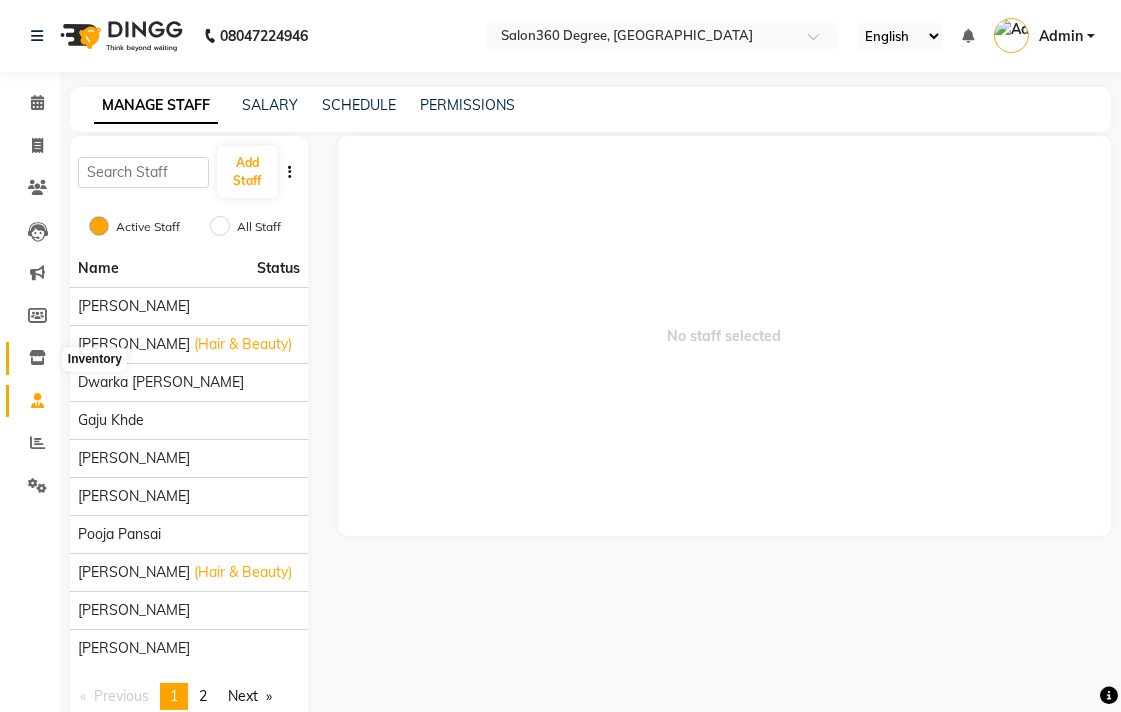 click 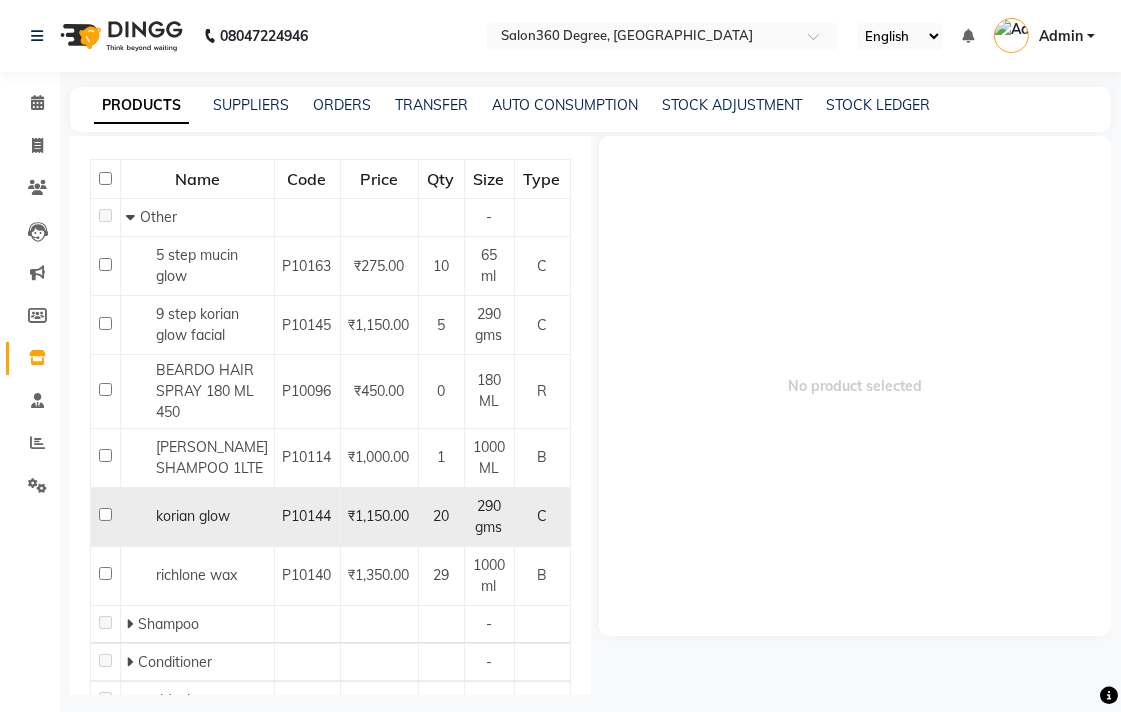 scroll, scrollTop: 0, scrollLeft: 0, axis: both 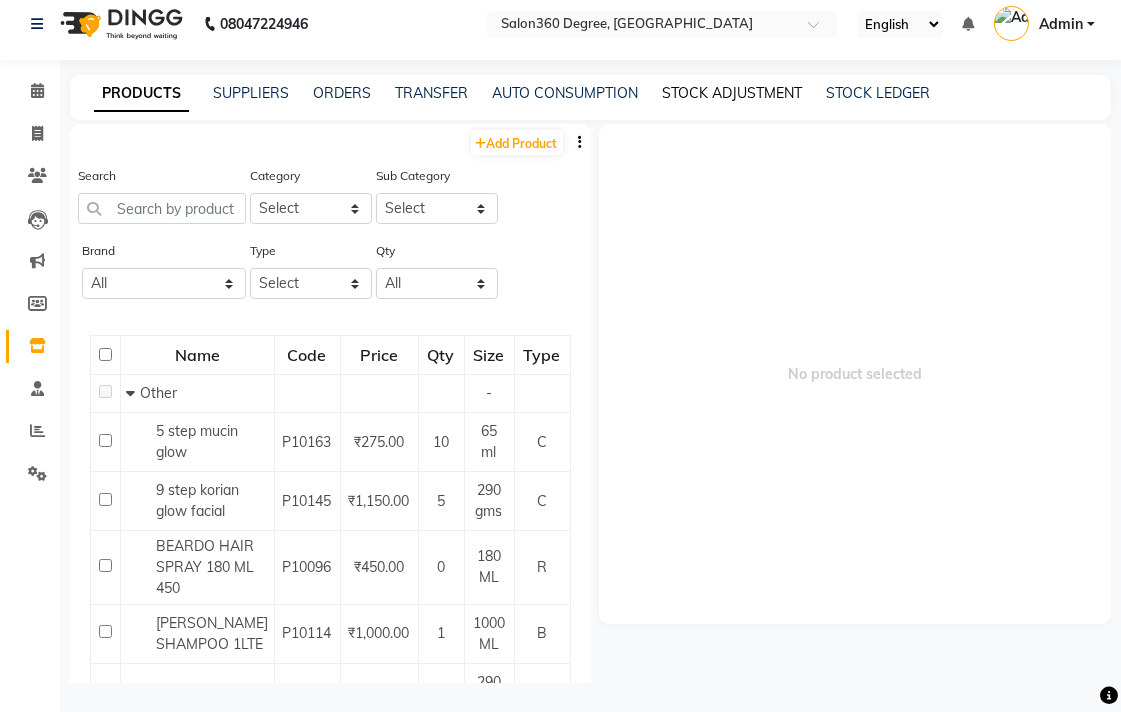 click on "STOCK ADJUSTMENT" 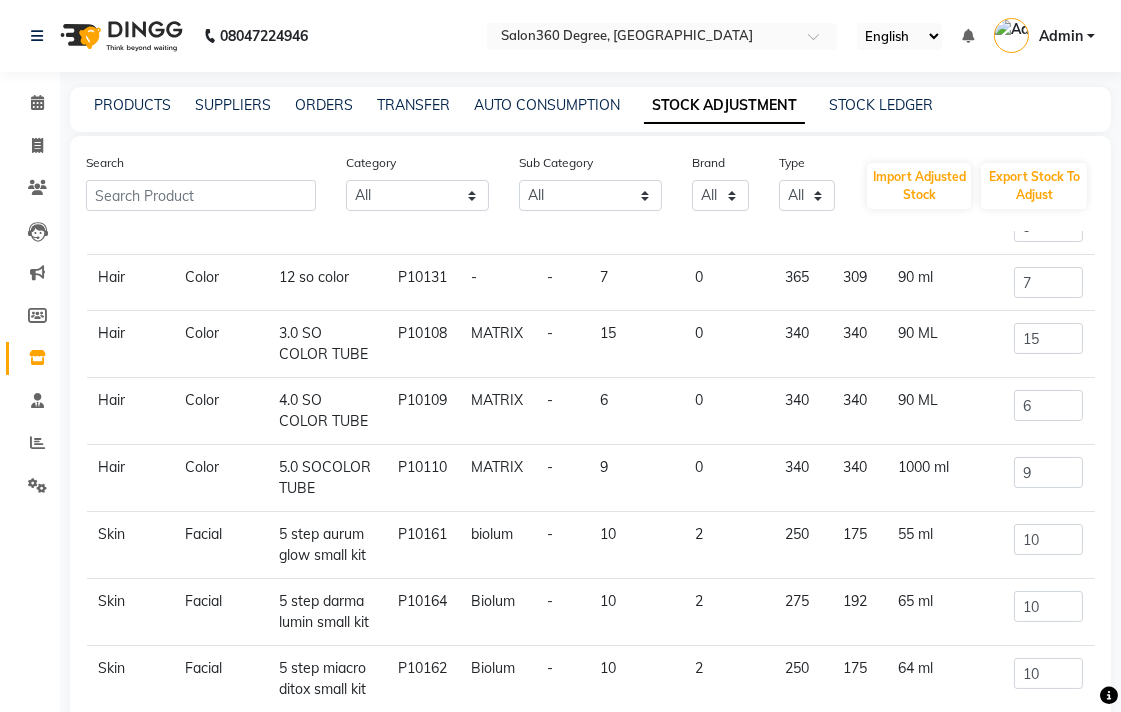 scroll, scrollTop: 380, scrollLeft: 0, axis: vertical 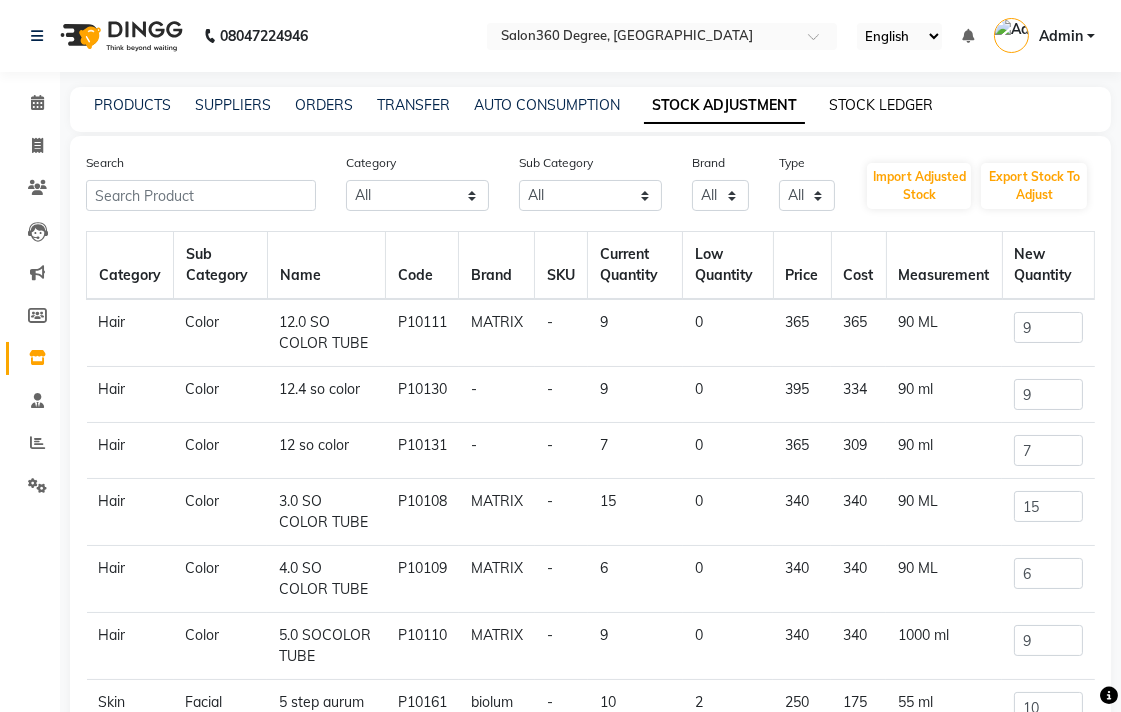 click on "STOCK LEDGER" 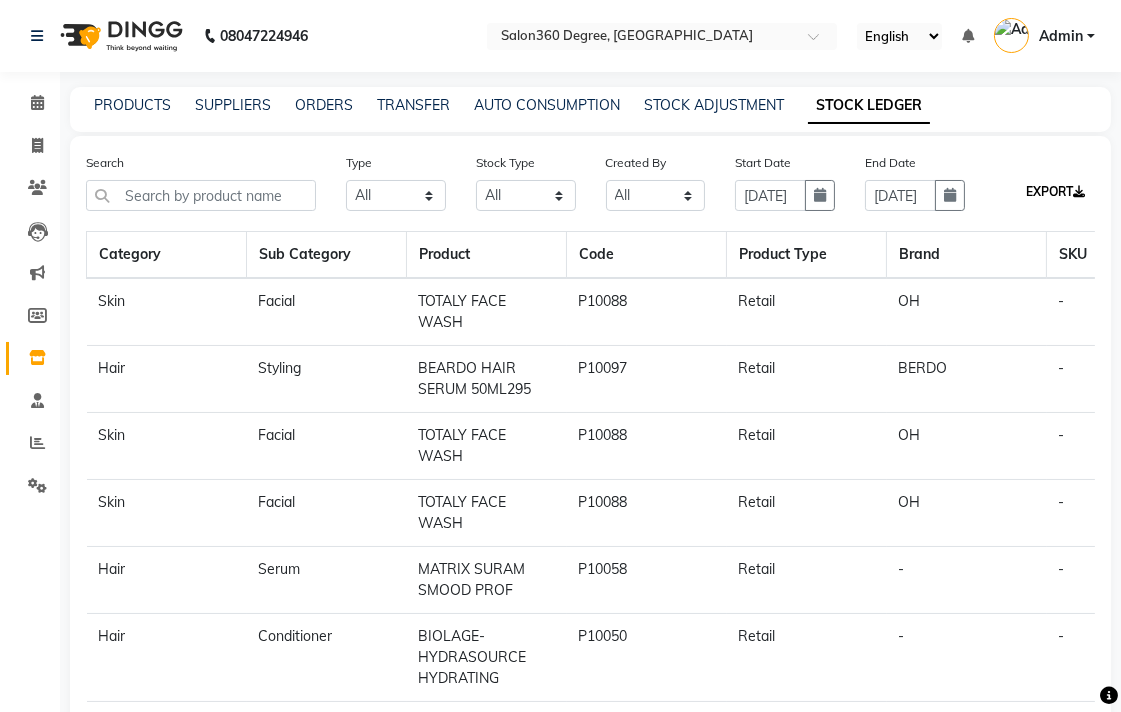 click on "EXPORT" 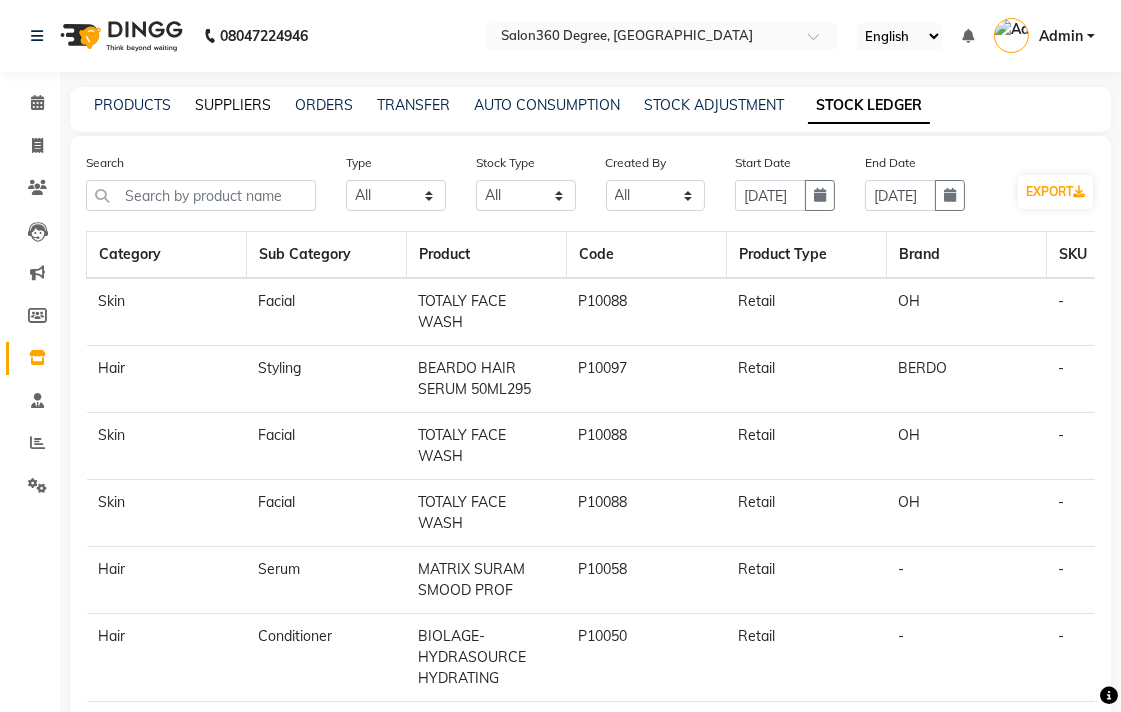 click on "SUPPLIERS" 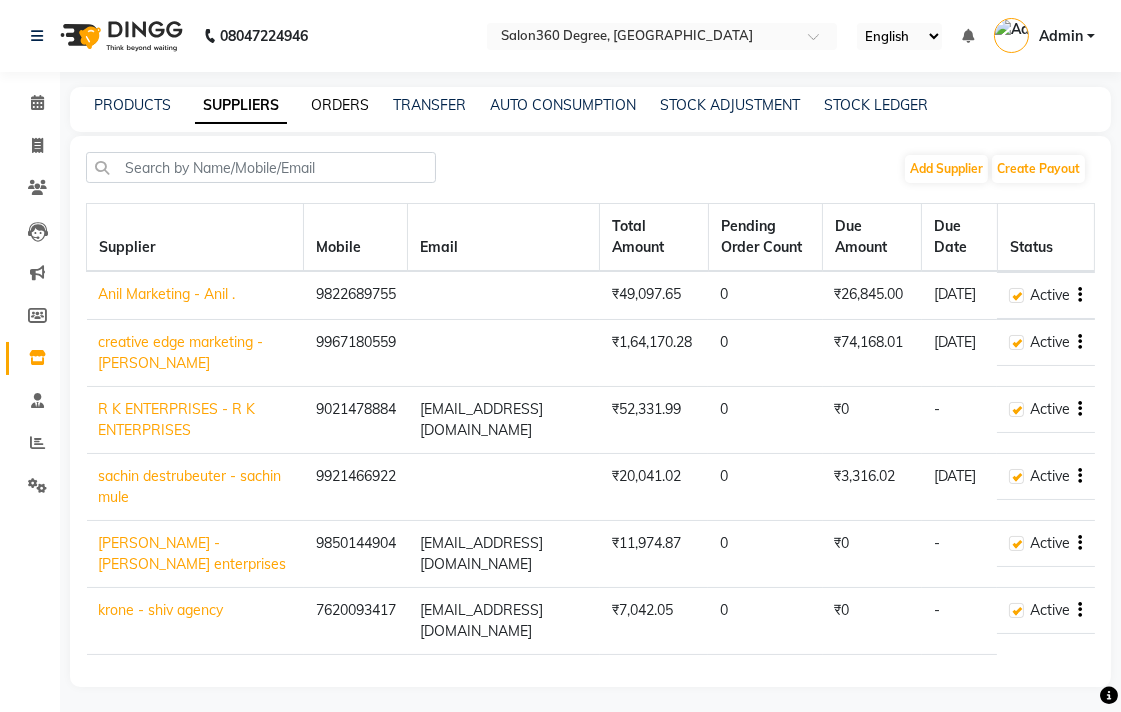 click on "ORDERS" 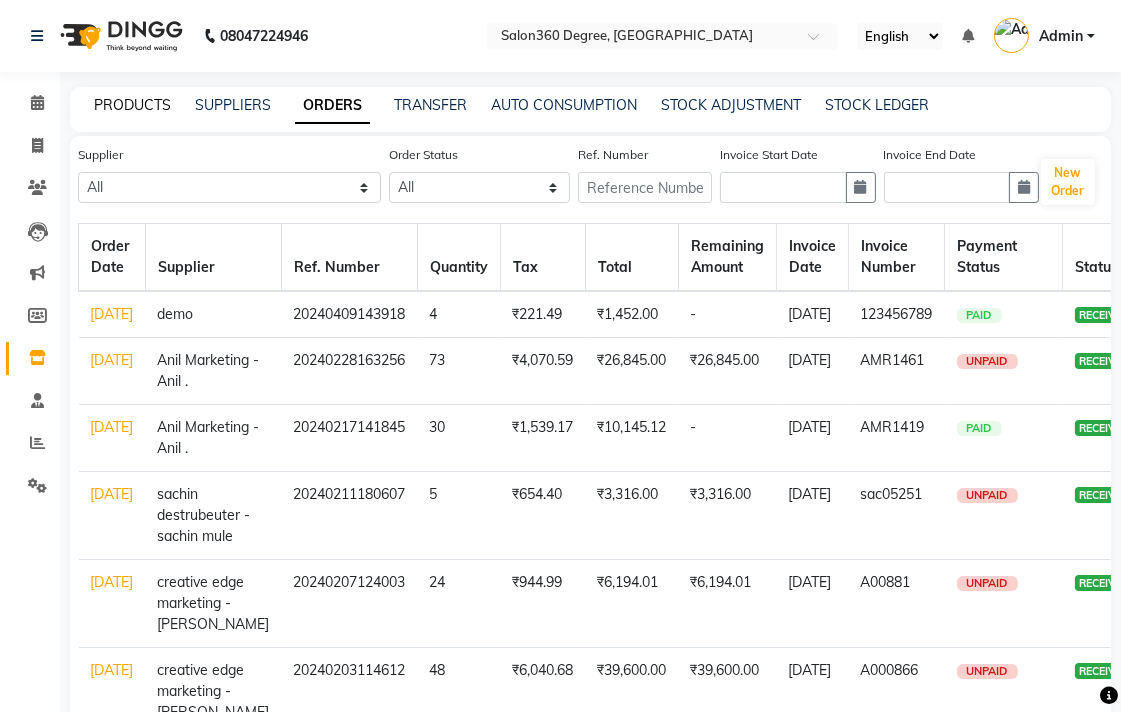 click on "PRODUCTS" 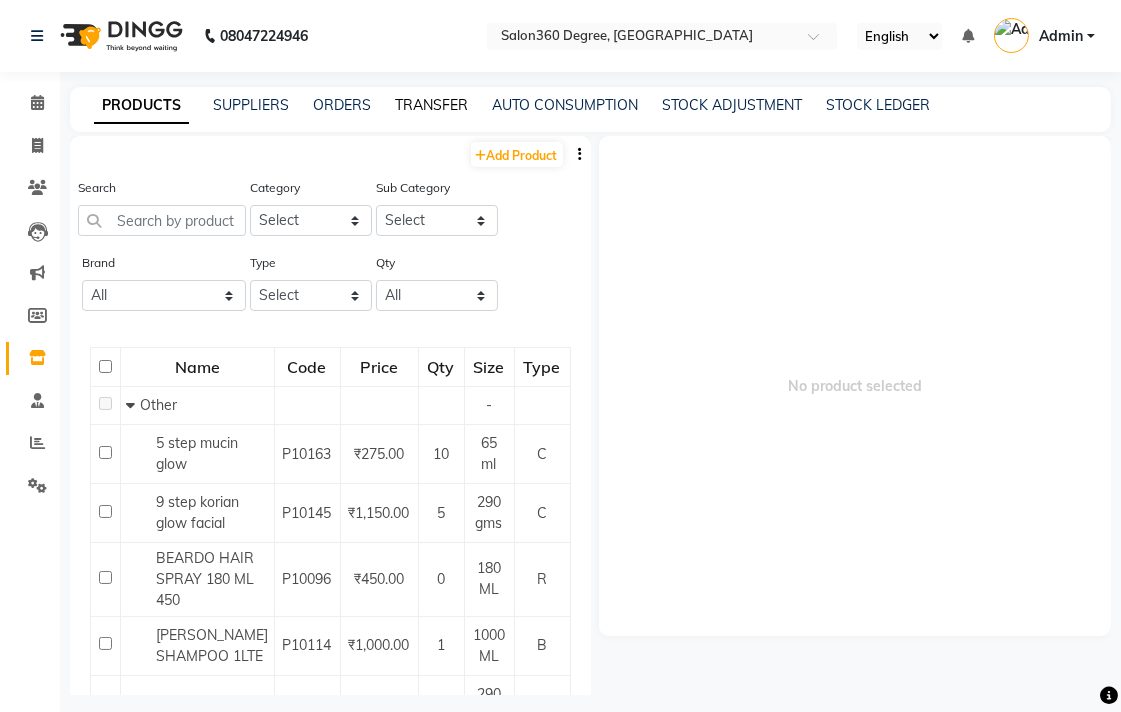 click on "TRANSFER" 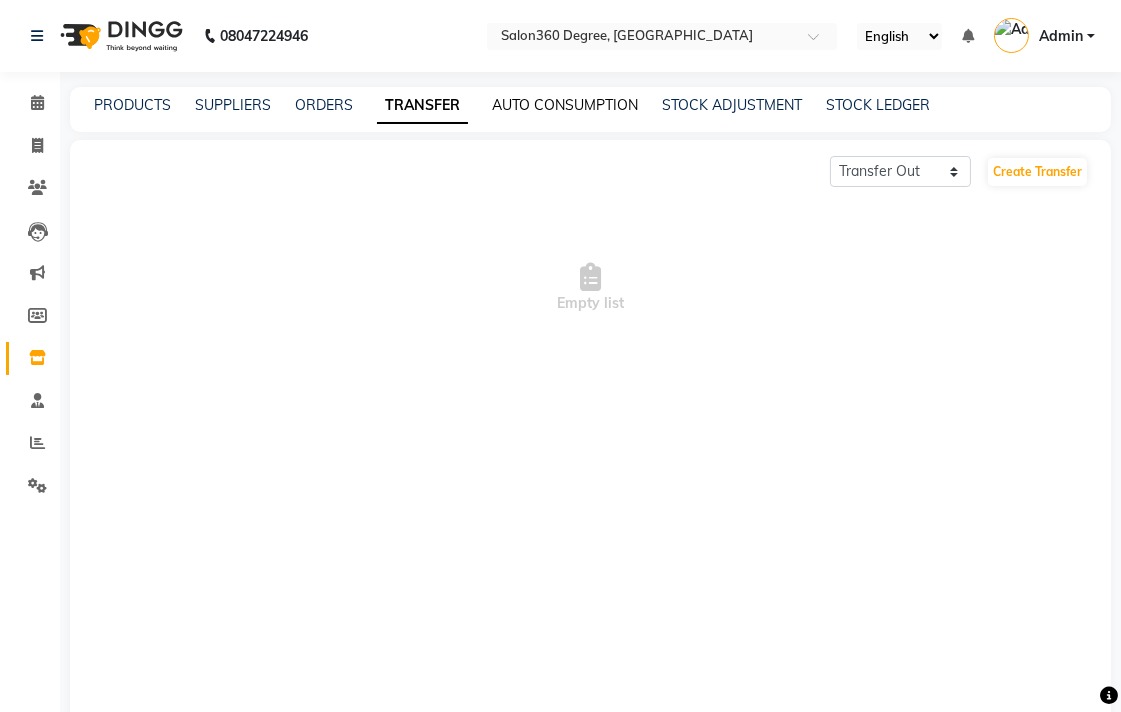 click on "AUTO CONSUMPTION" 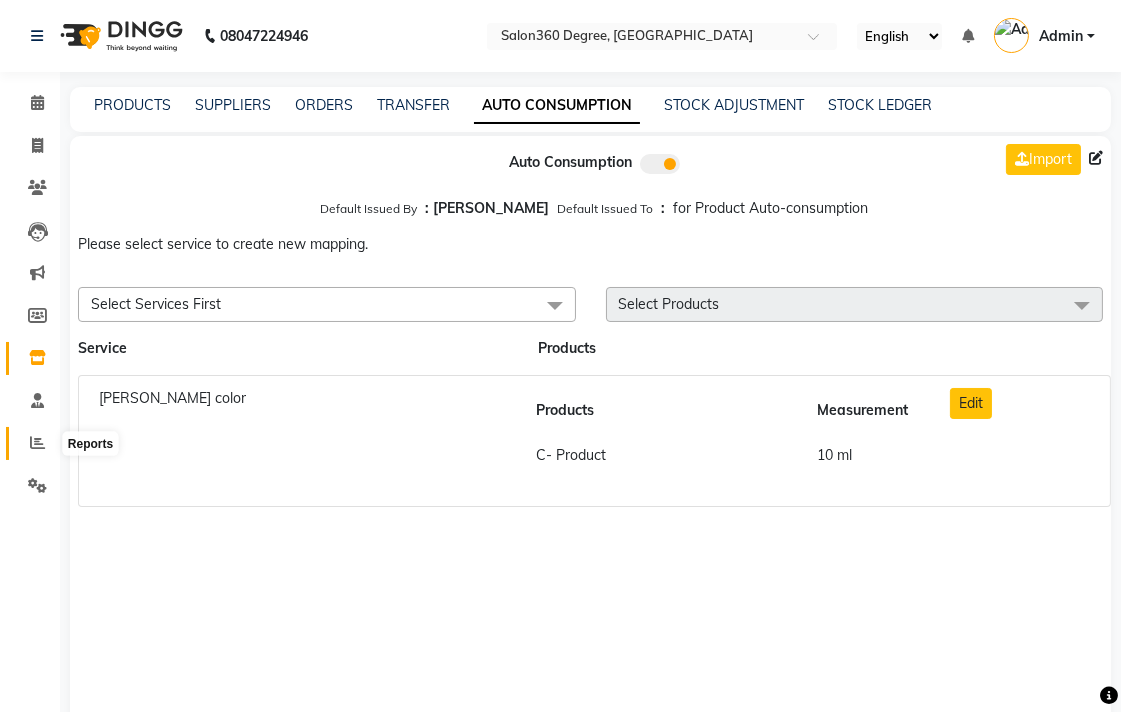 click 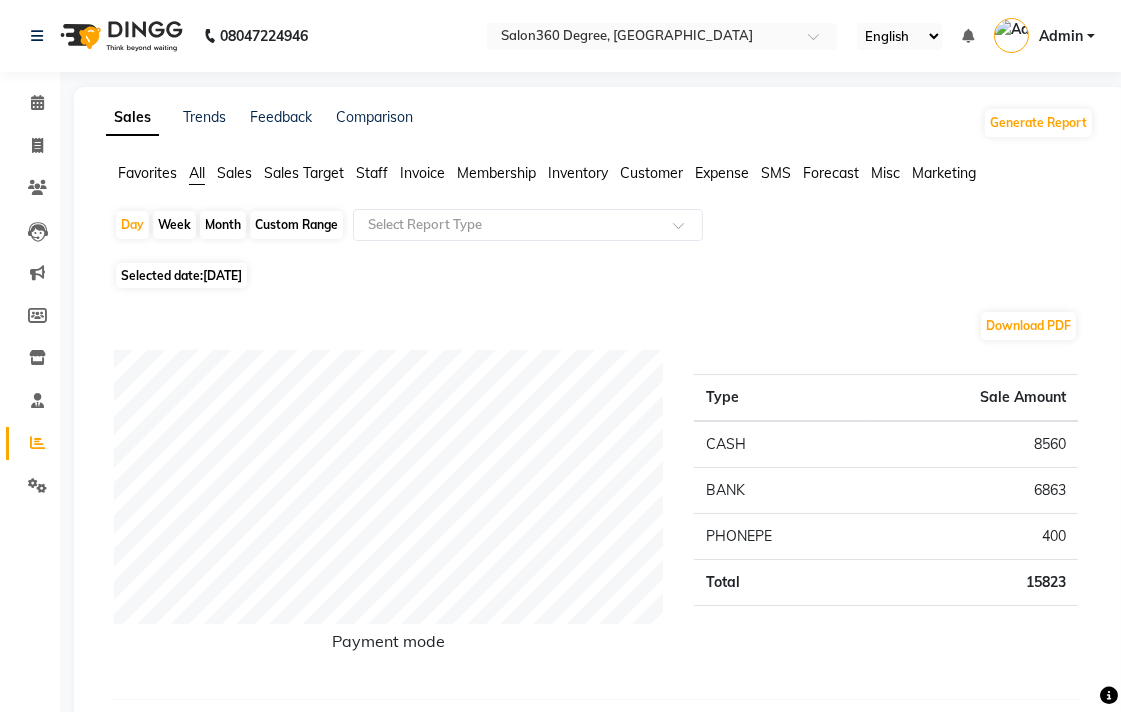 click on "Inventory" 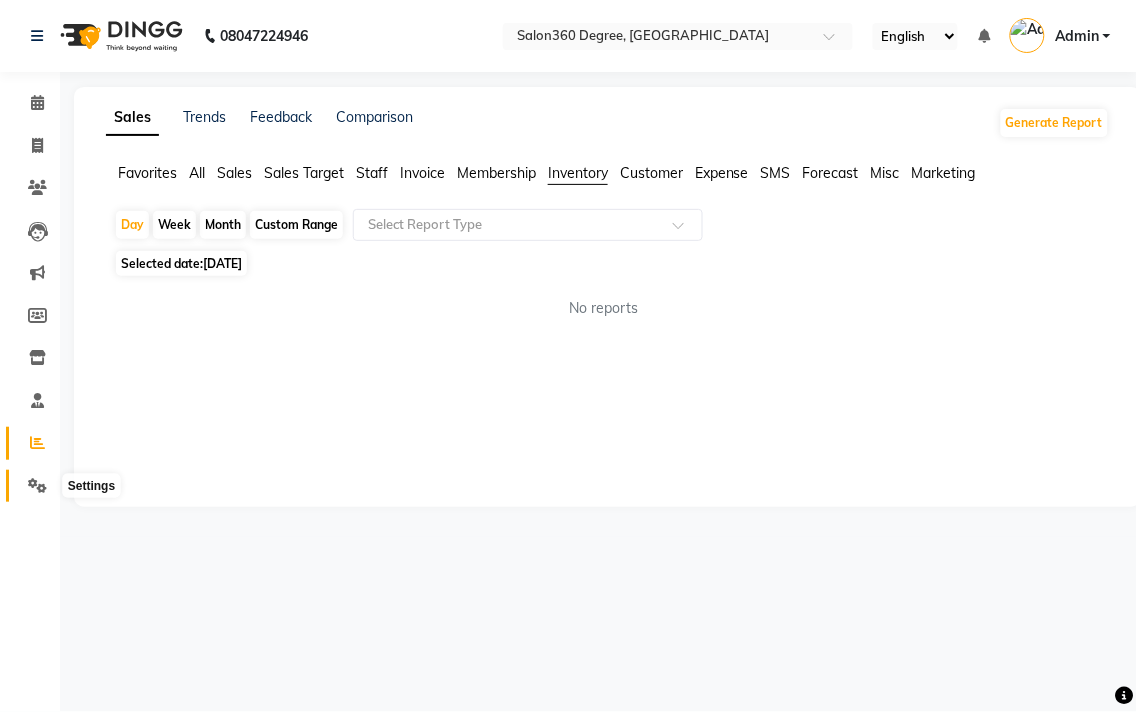 click 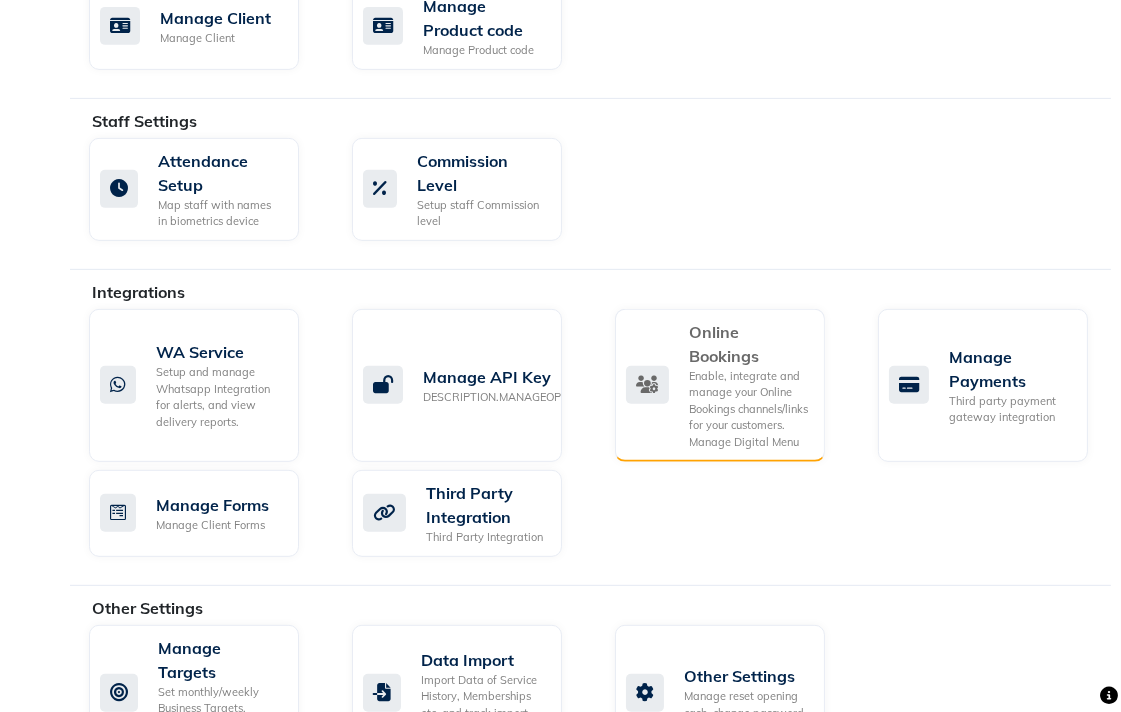 scroll, scrollTop: 1070, scrollLeft: 0, axis: vertical 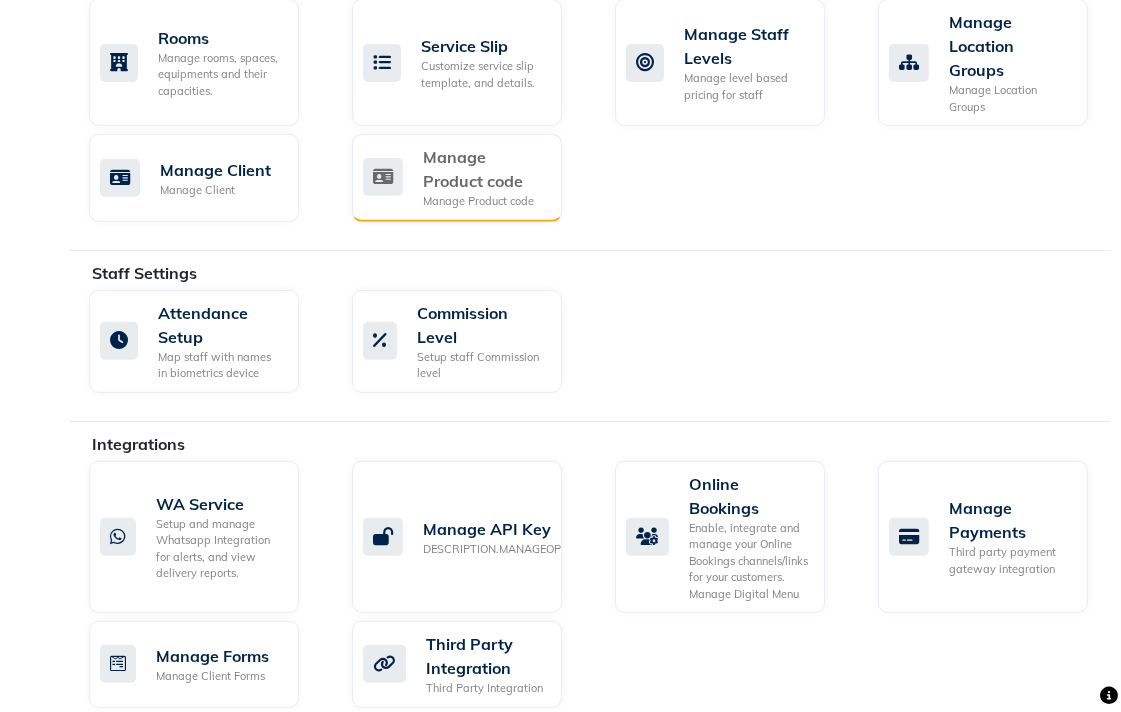 click on "Manage Product code" 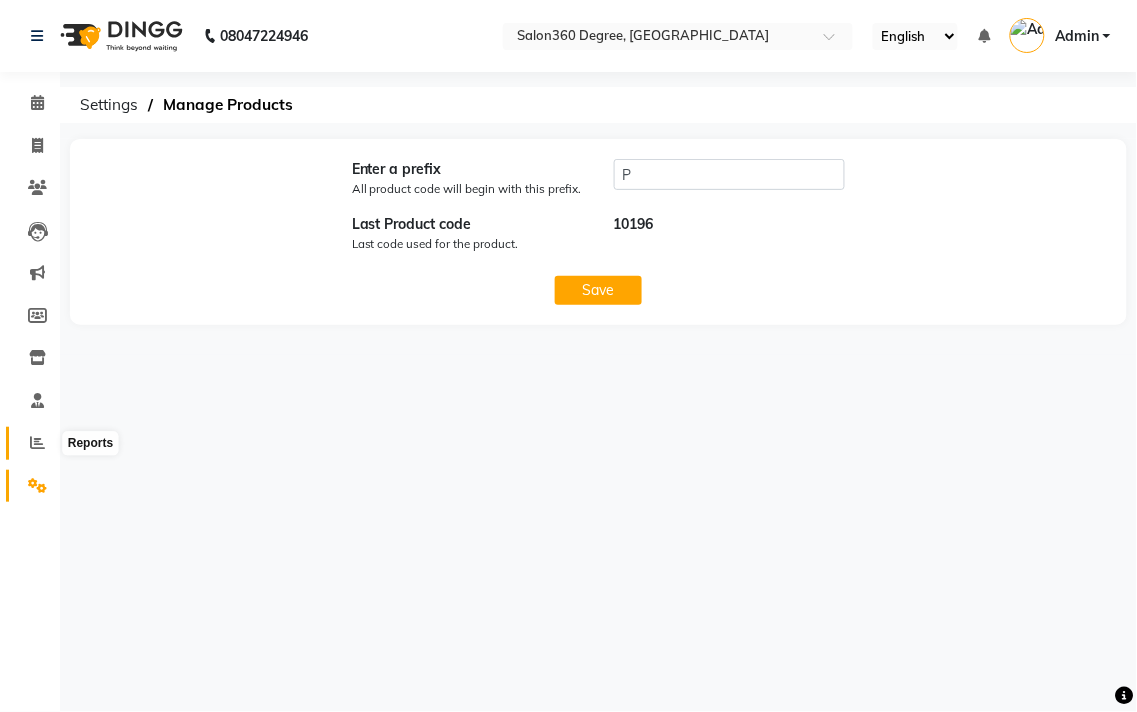 click 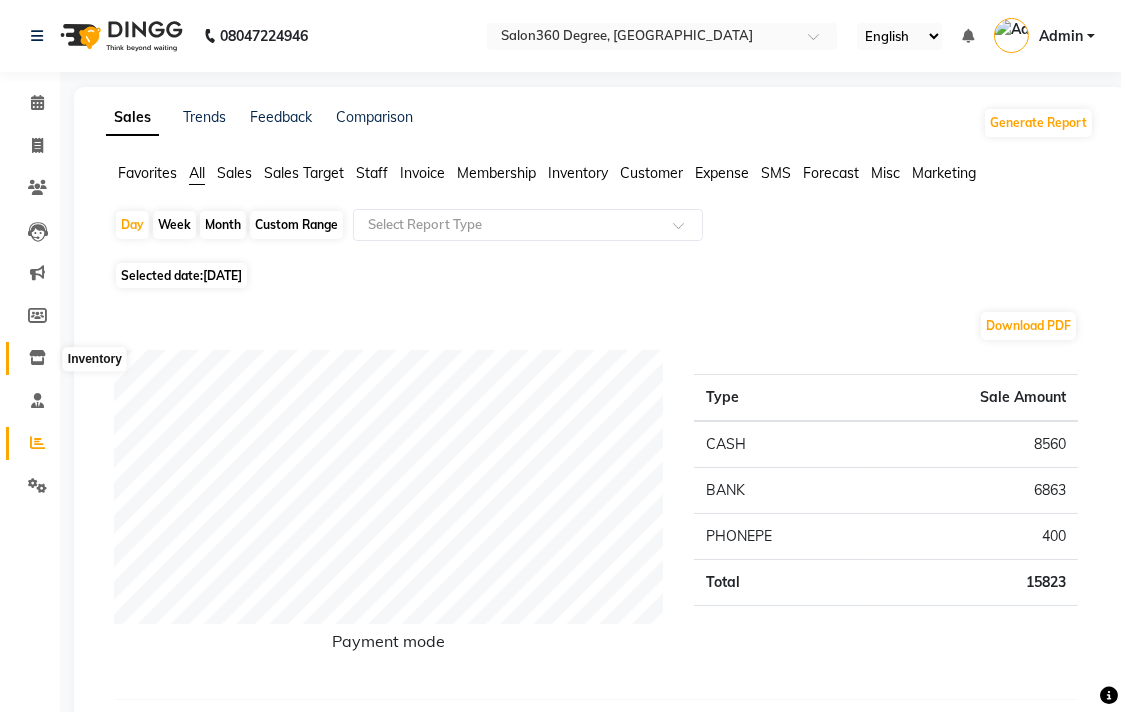 click 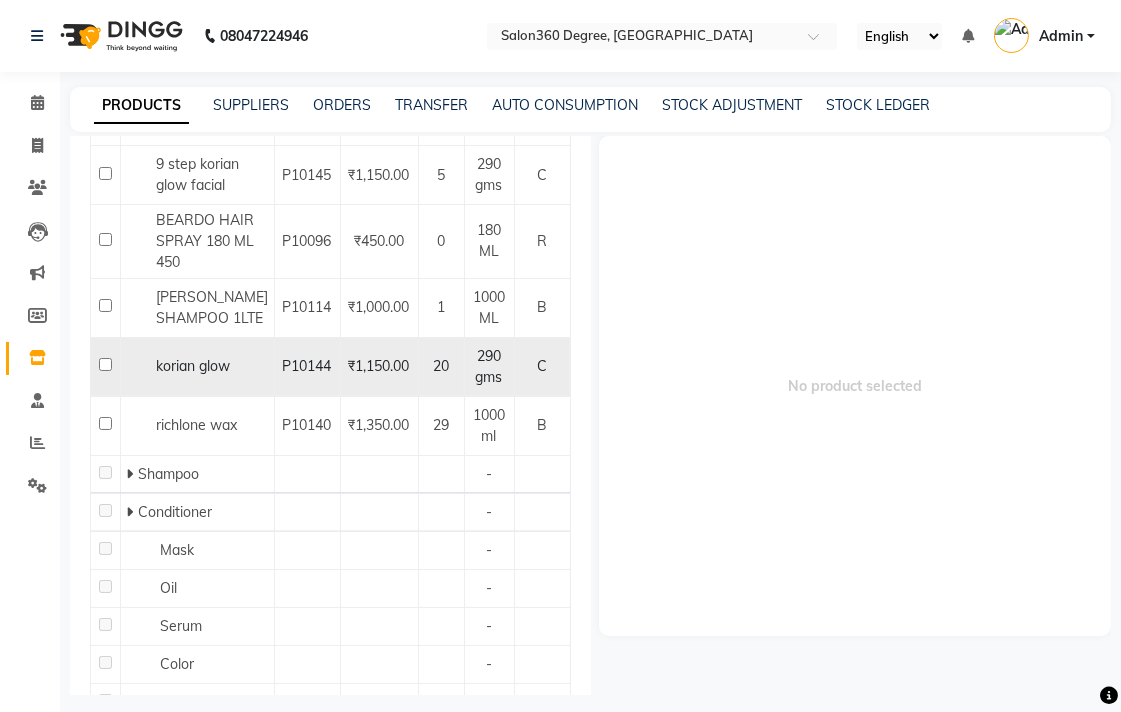 scroll, scrollTop: 500, scrollLeft: 0, axis: vertical 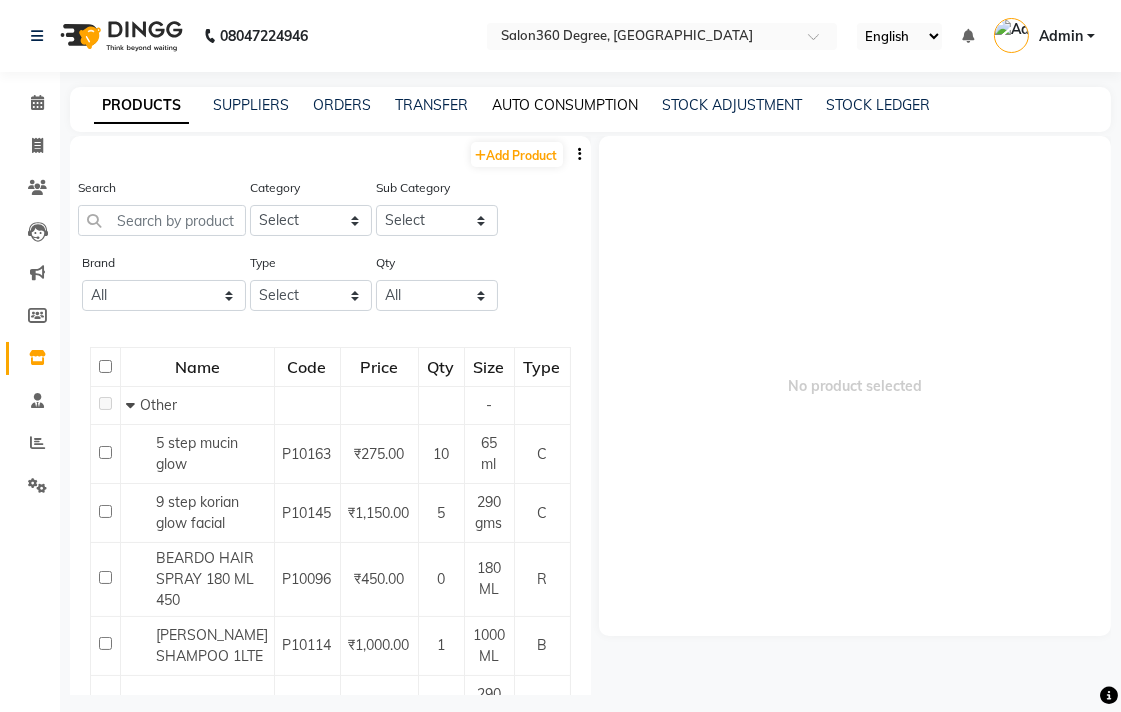 click on "AUTO CONSUMPTION" 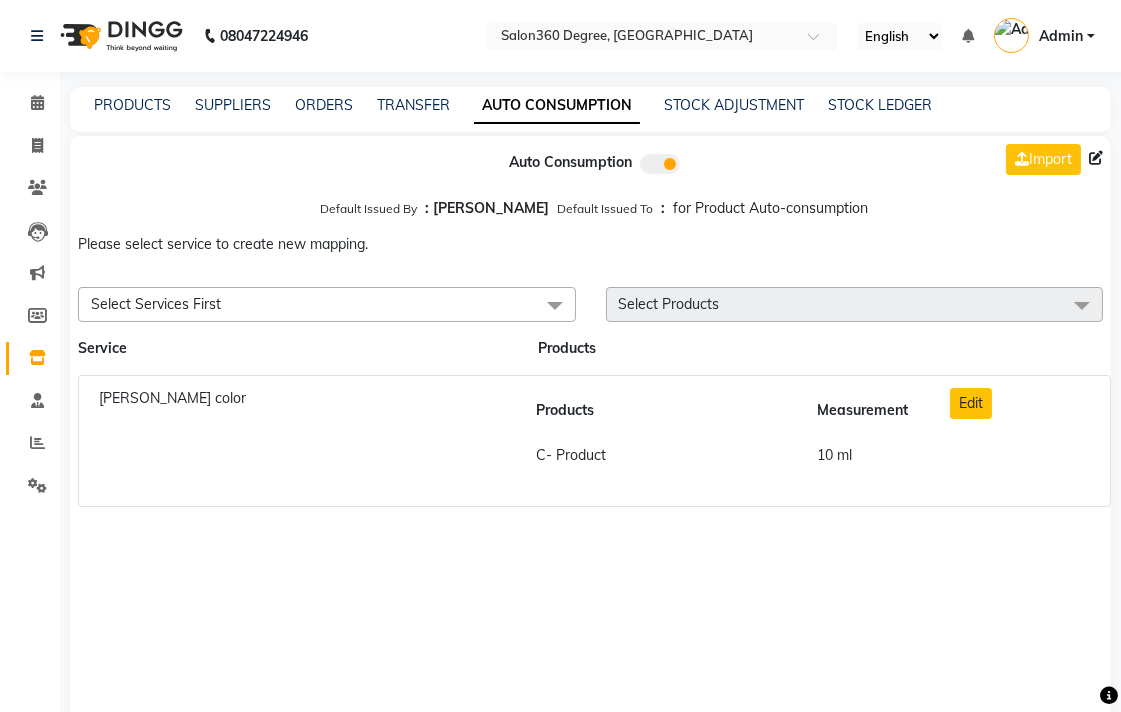 click on "Select Products" at bounding box center (669, 304) 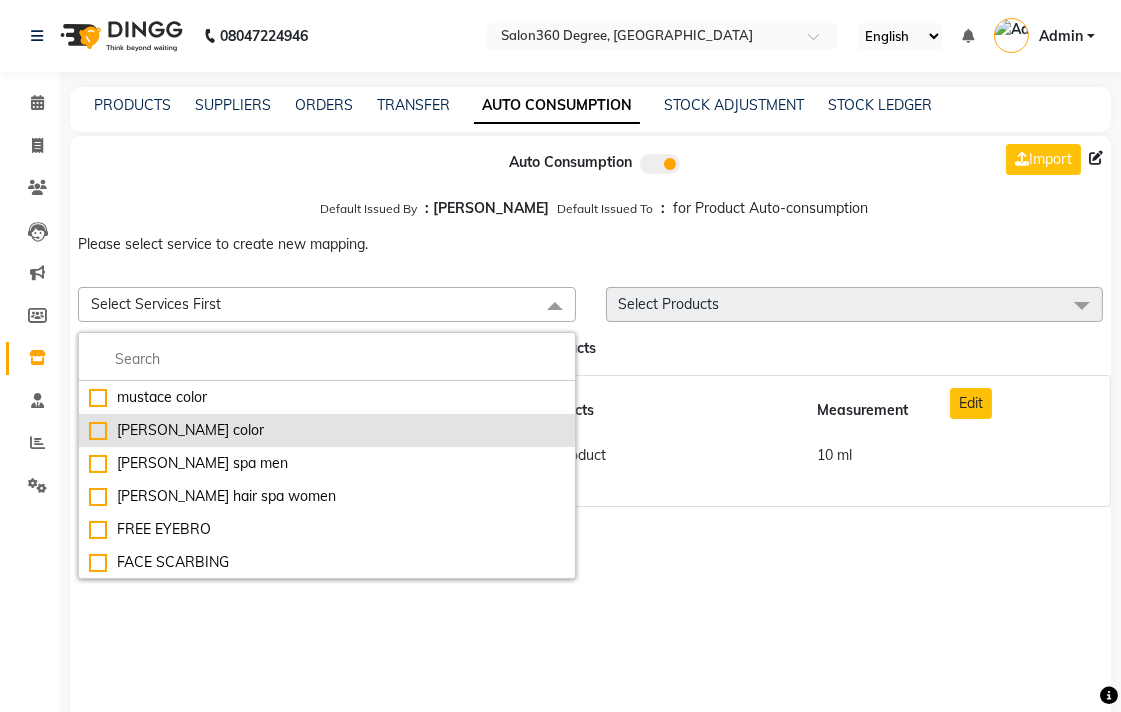 scroll, scrollTop: 555, scrollLeft: 0, axis: vertical 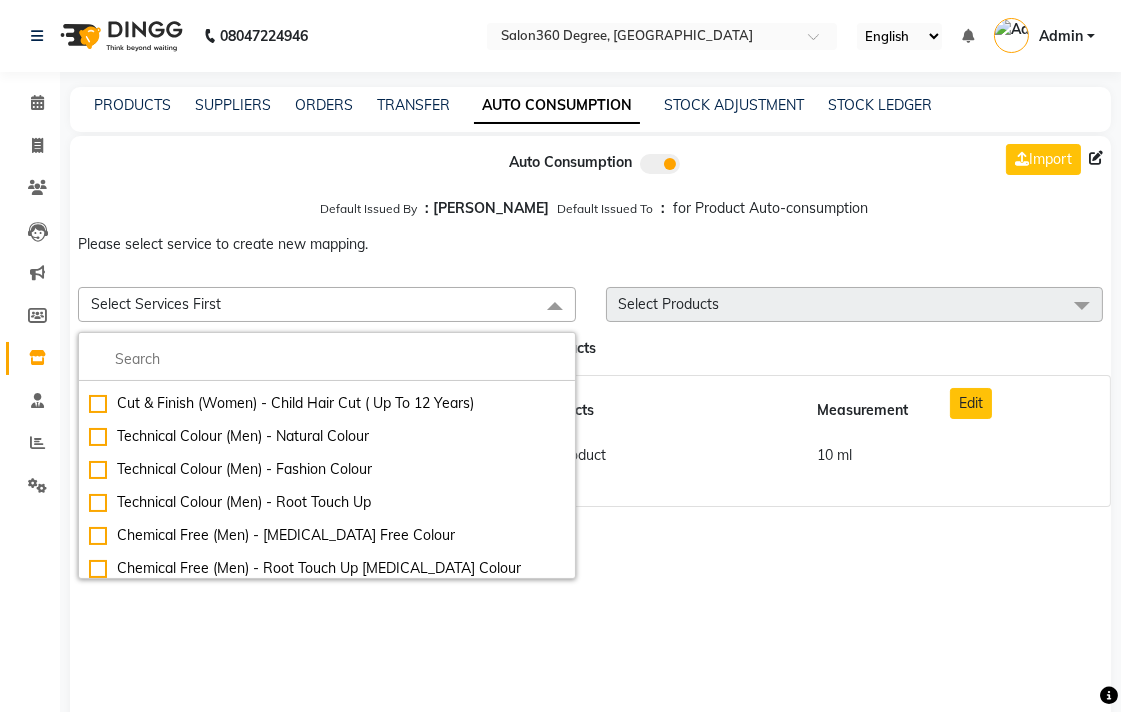 click on "Select Services First" at bounding box center (327, 304) 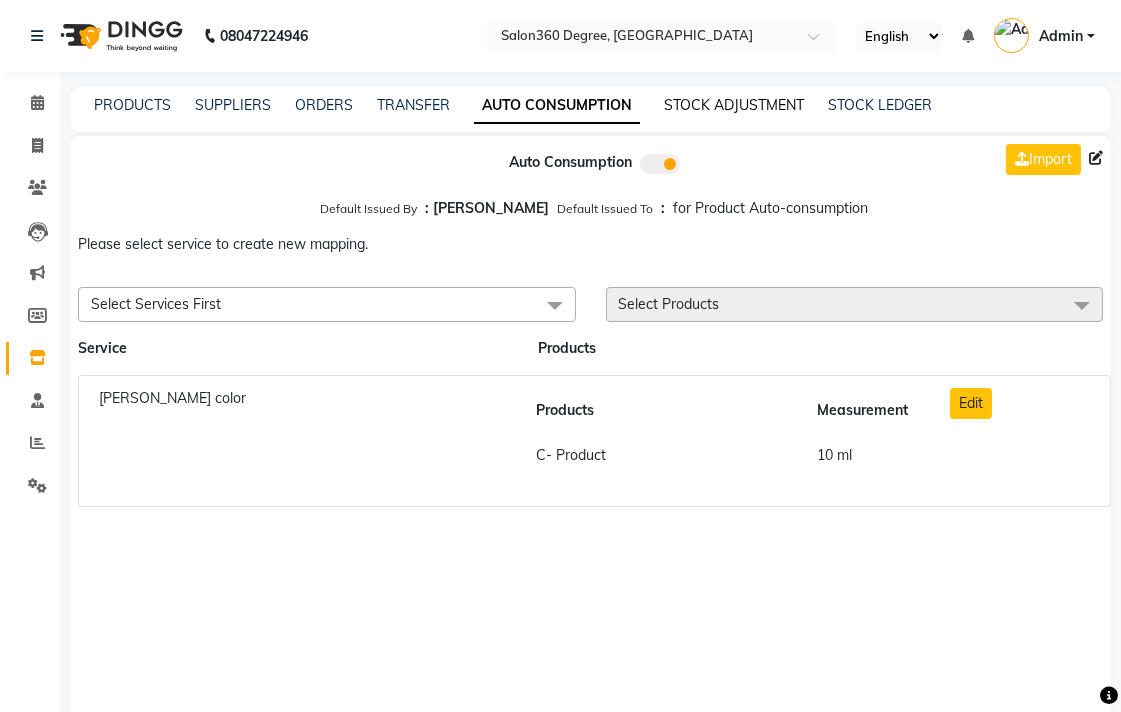 click on "STOCK ADJUSTMENT" 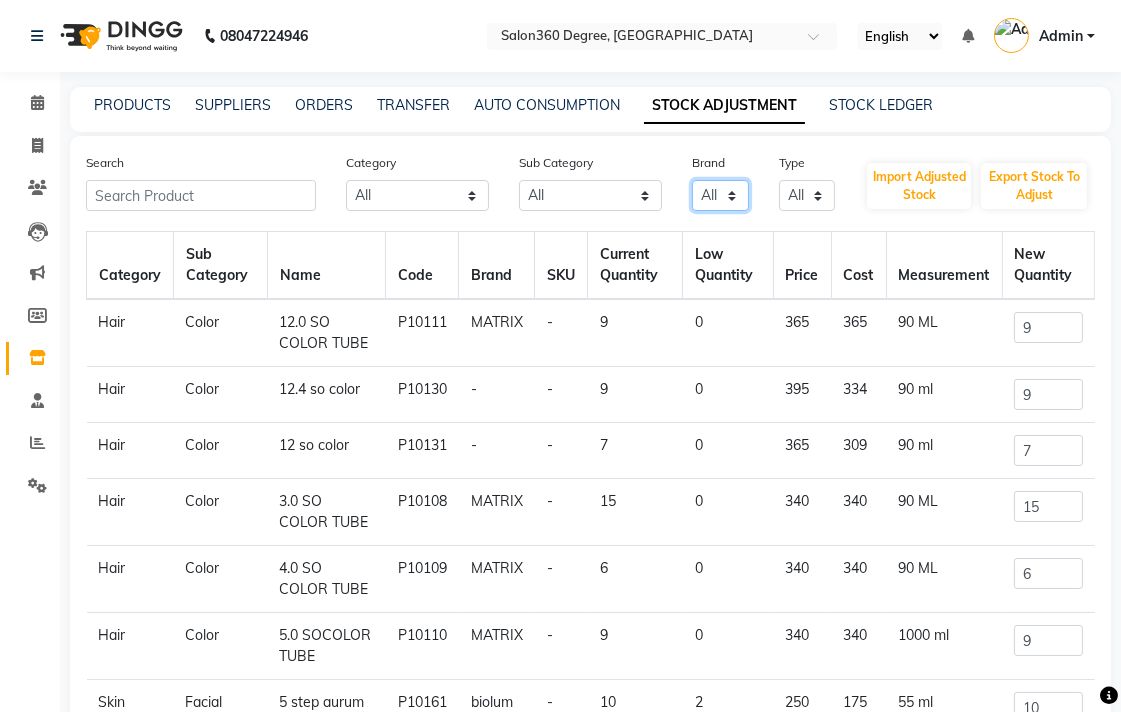click on "All  Amezon   Bauty Garej   Beardo   Berdo   Beuty Garej   Biloum   Biolum   Bioulm   Cadiveu   Cadiveu Professional   Df Qod   Godrej   Krone   Maatrix   Matrix   Modish   Moroccon   O3+   Oh   Ojas   Organic   Ozone   Probio   Probio Godreg   Qod   Rechfeel   Richfeel   Richlone   Sb   Sea Butter   Urban Gabru" 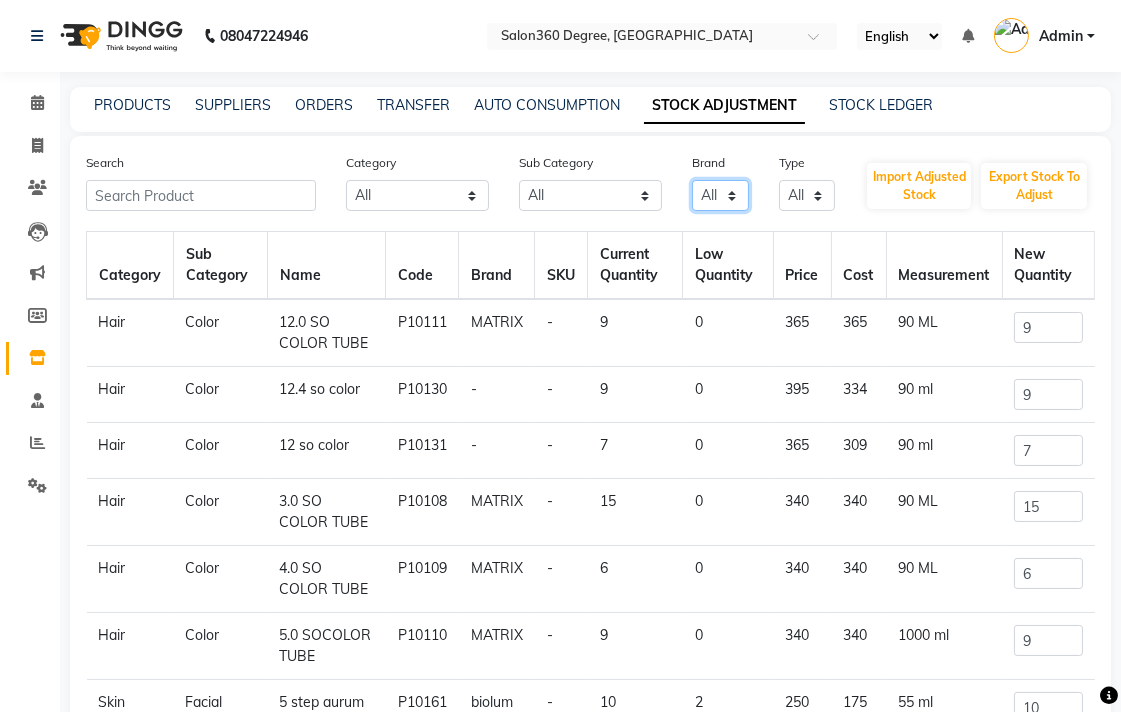 drag, startPoint x: 730, startPoint y: 195, endPoint x: 796, endPoint y: 210, distance: 67.68308 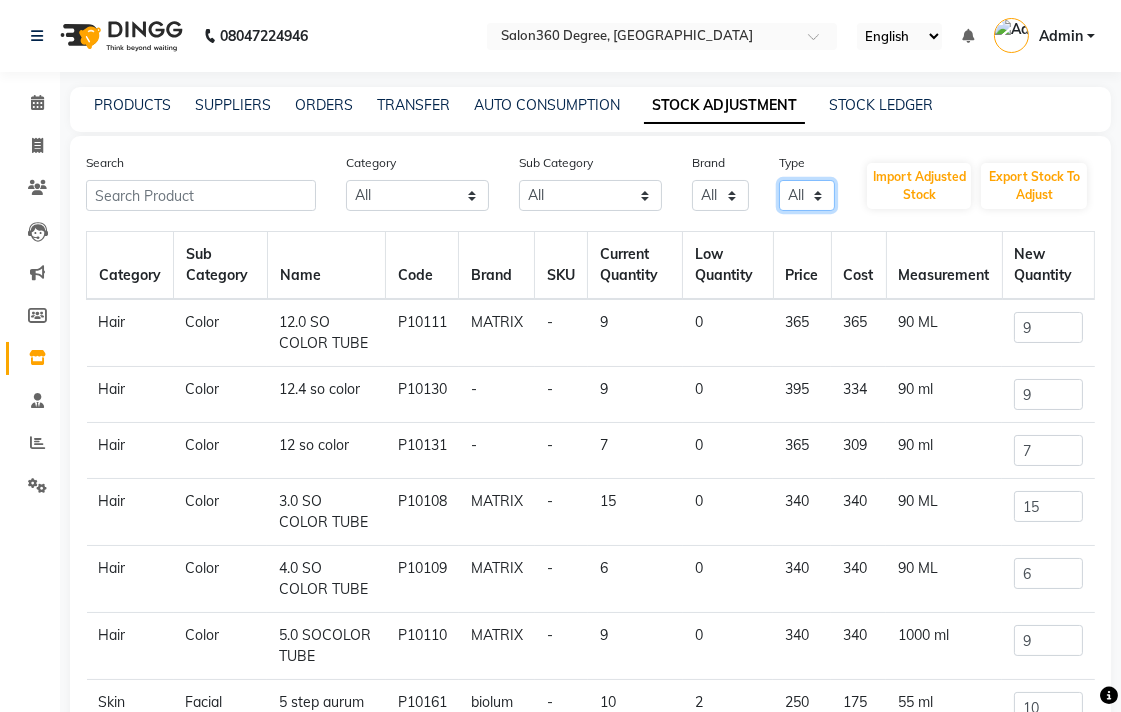 click on "All Both Consumable Retail" 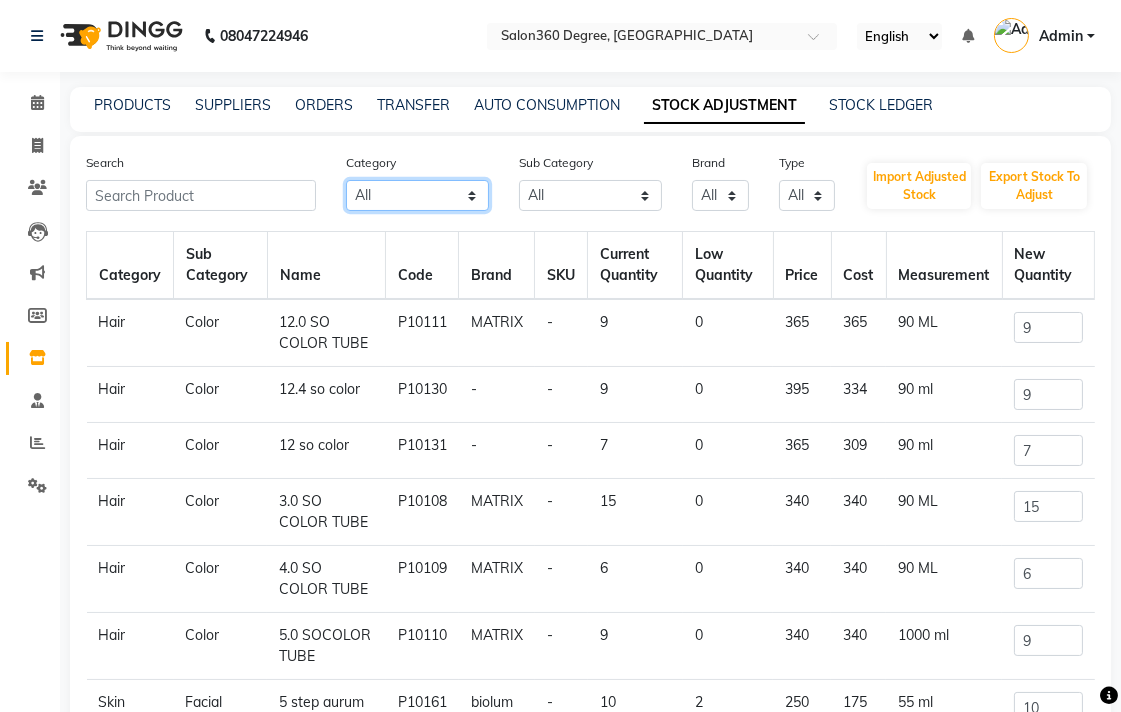 click on "All Hair Skin Makeup Personal Care Appliances [PERSON_NAME] Waxing Disposable Threading Hands and Feet Beauty Planet [MEDICAL_DATA] Cadiveu Casmara Cheryls Loreal Olaplex vitamin b organic face wash HAIR Other" 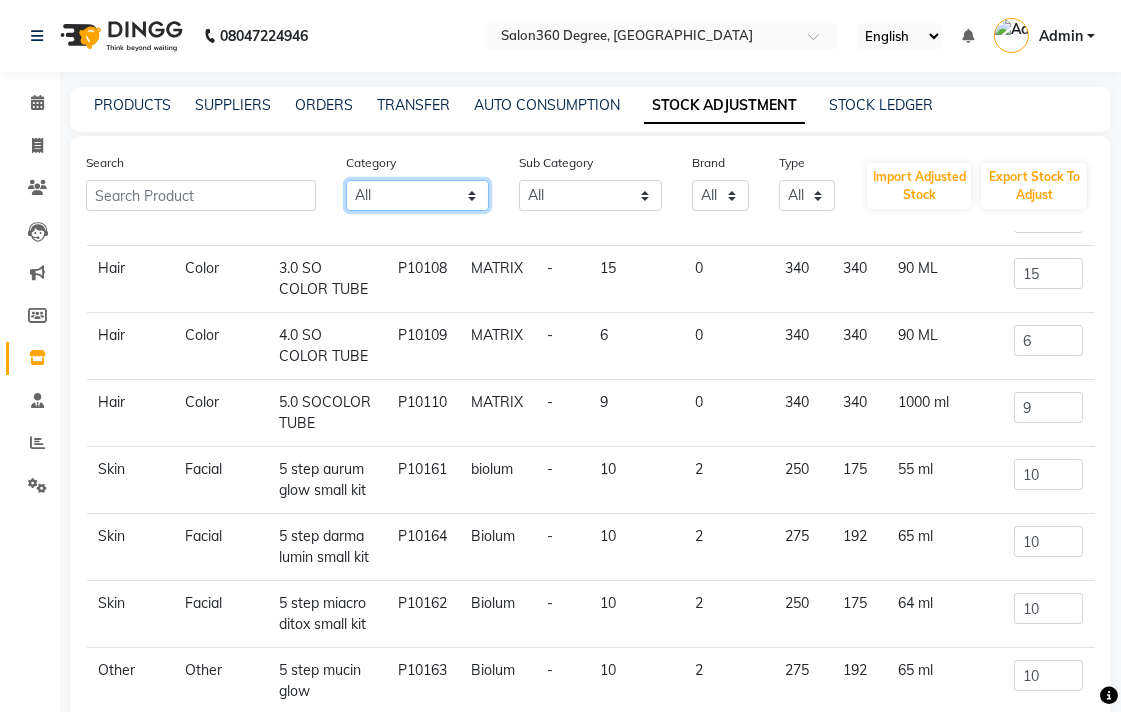 scroll, scrollTop: 380, scrollLeft: 0, axis: vertical 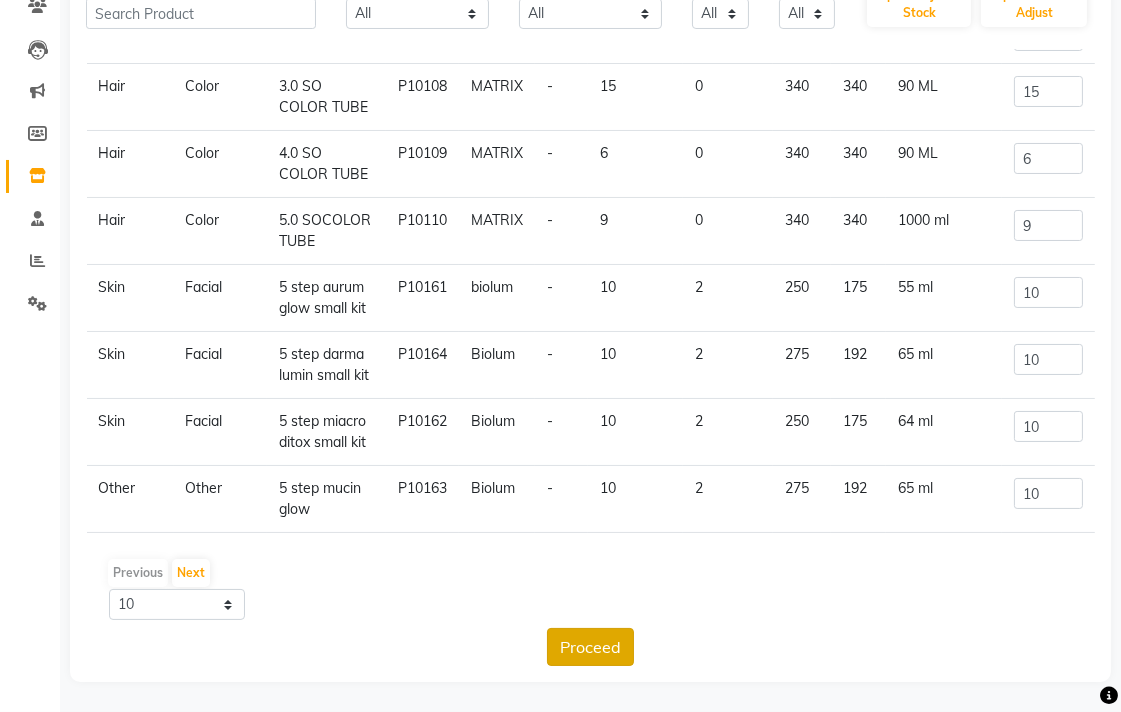 click on "Proceed" 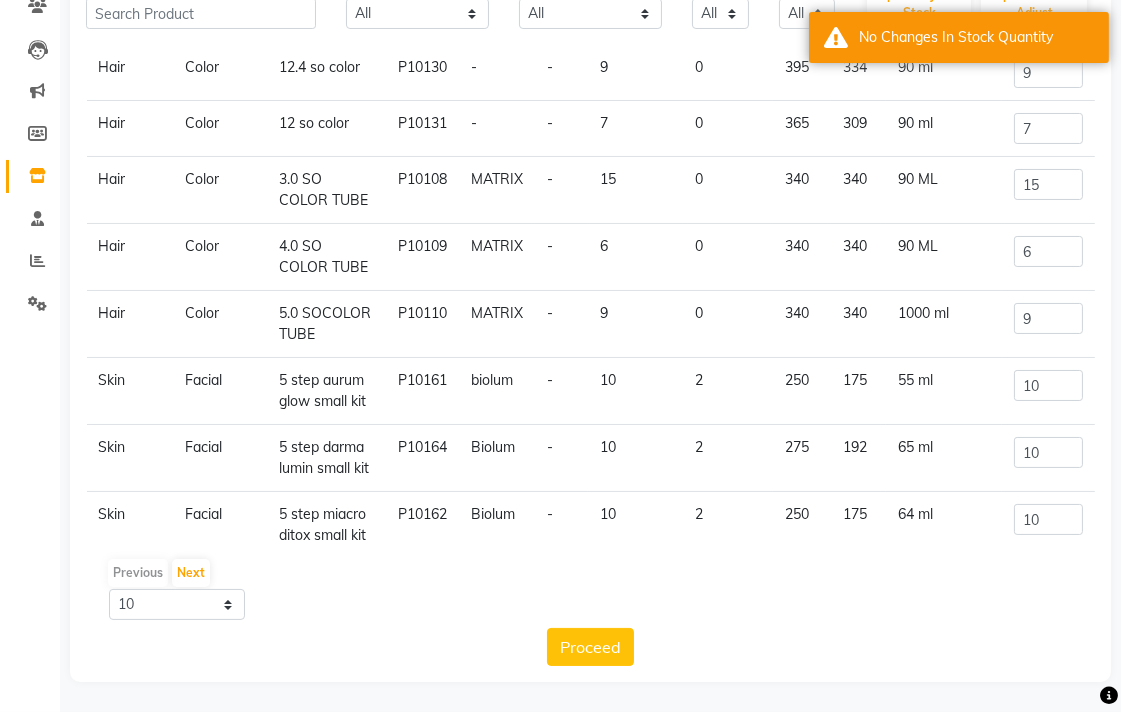 scroll, scrollTop: 0, scrollLeft: 0, axis: both 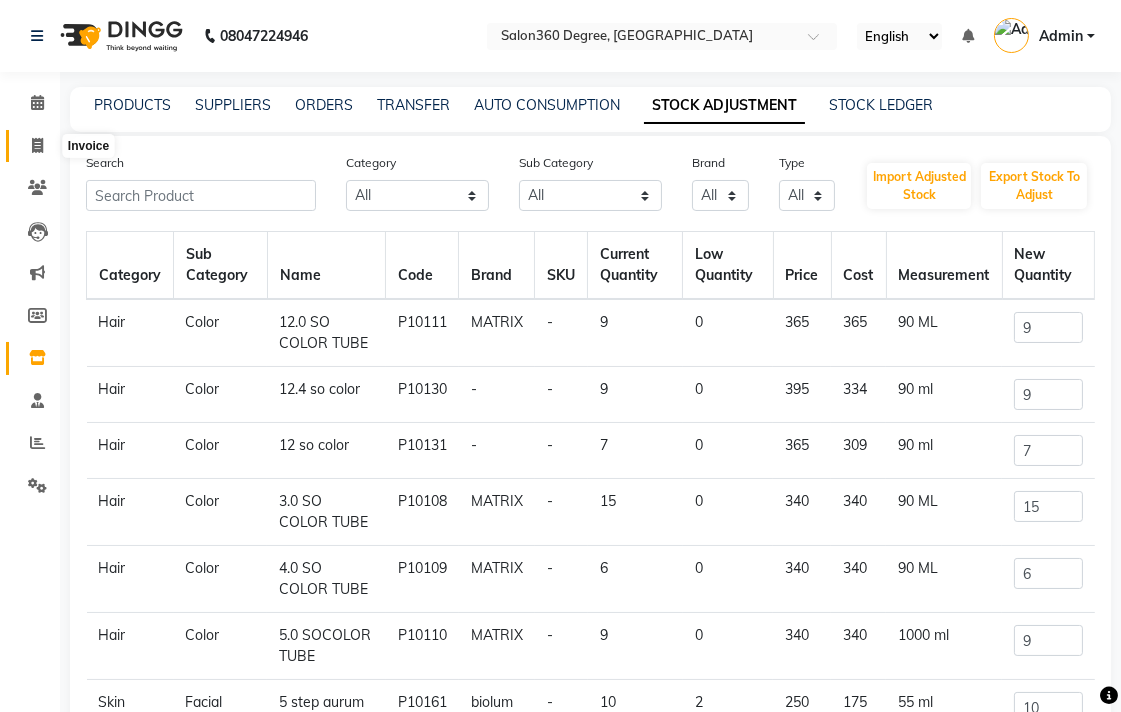 drag, startPoint x: 24, startPoint y: 143, endPoint x: 50, endPoint y: 154, distance: 28.231188 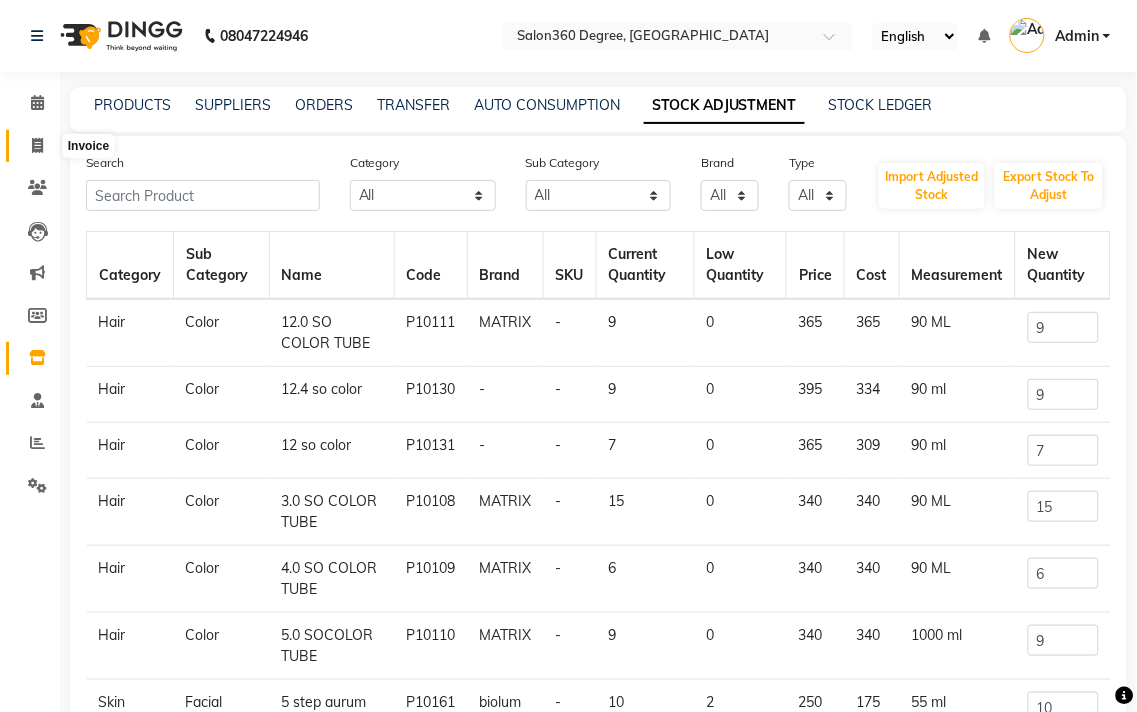 select on "5215" 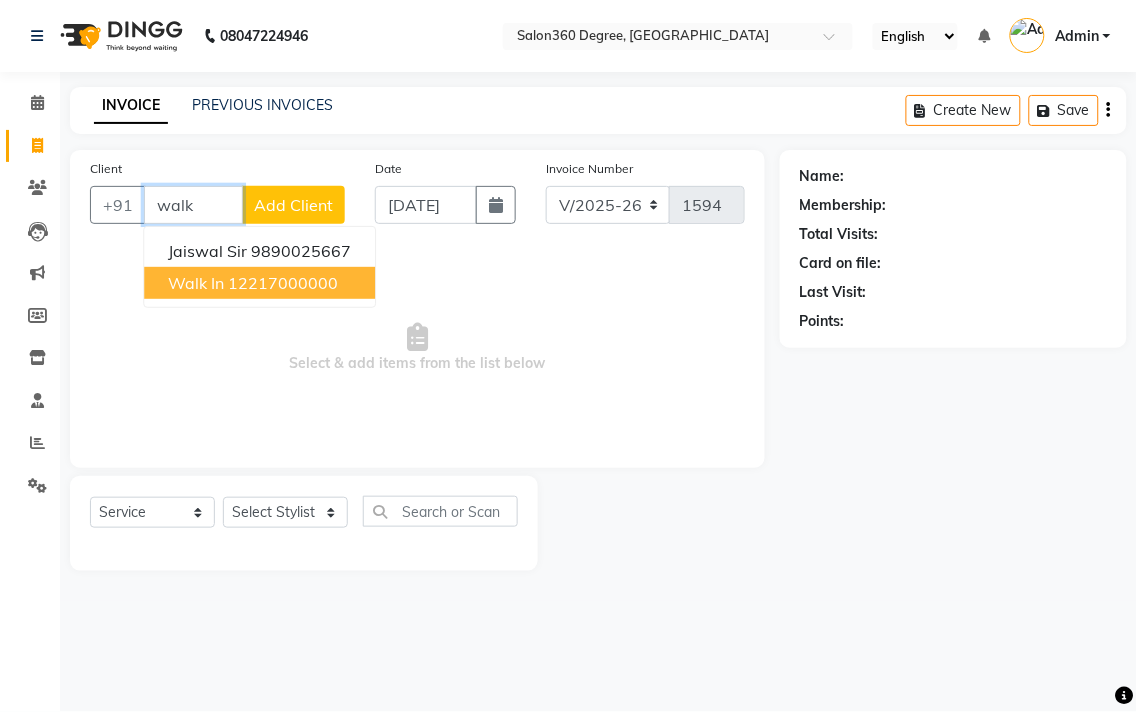 click on "12217000000" at bounding box center (283, 283) 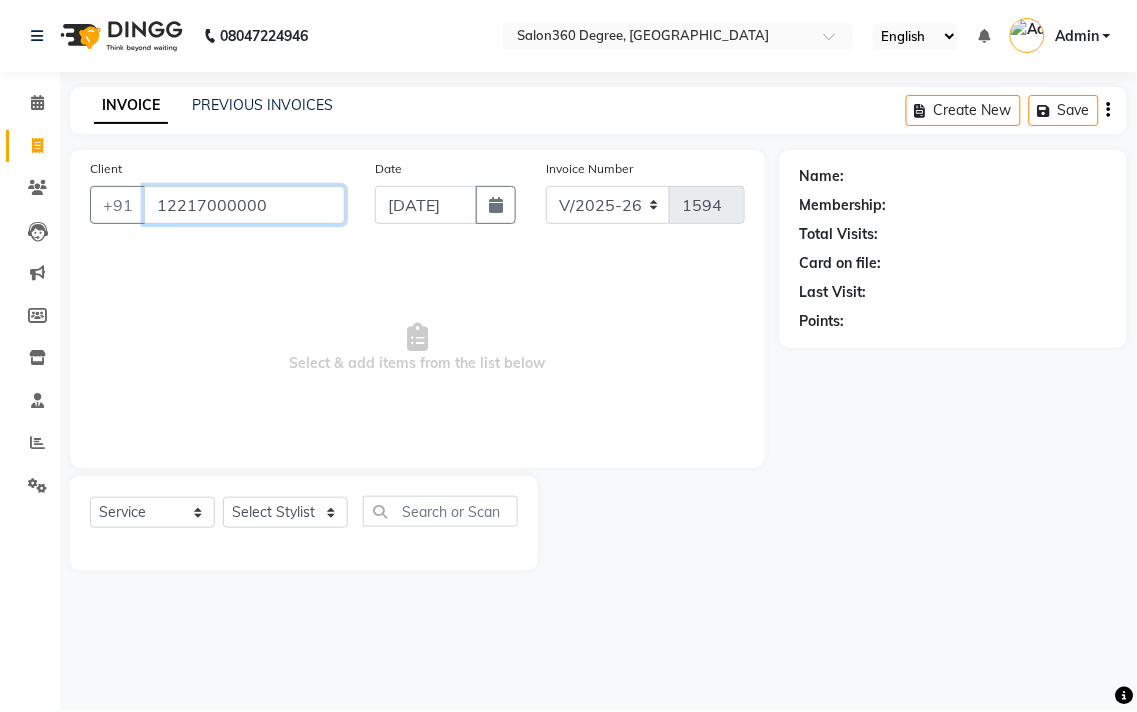 type on "12217000000" 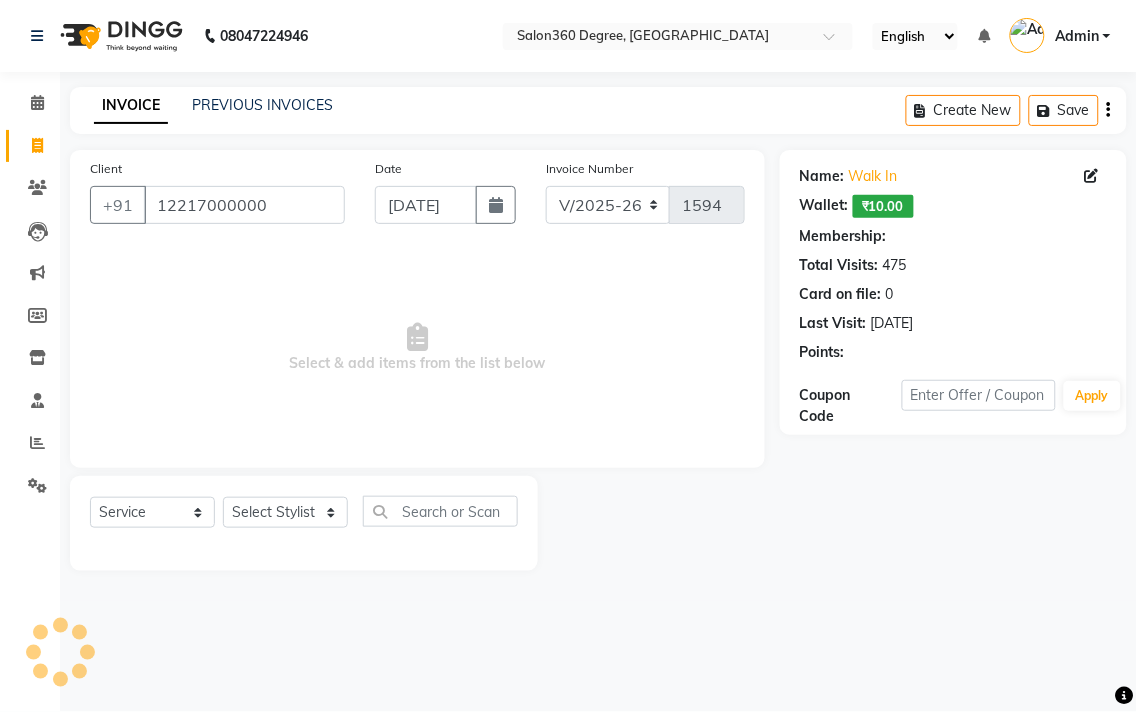 drag, startPoint x: 325, startPoint y: 535, endPoint x: 316, endPoint y: 504, distance: 32.280025 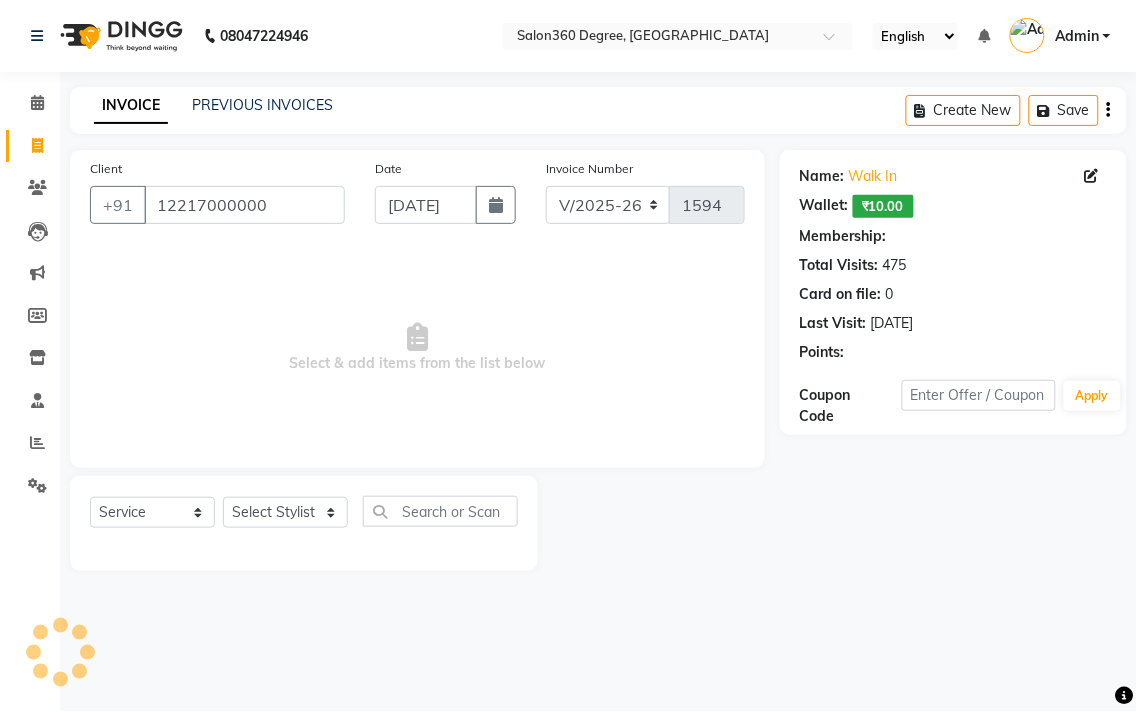 click on "Select  Service  Product  Membership  Package Voucher Prepaid Gift Card  Select Stylist [PERSON_NAME] [PERSON_NAME] dwarka [PERSON_NAME] khde [PERSON_NAME] [PERSON_NAME] pooja pansai [PERSON_NAME] [PERSON_NAME] savli [PERSON_NAME] [PERSON_NAME]" 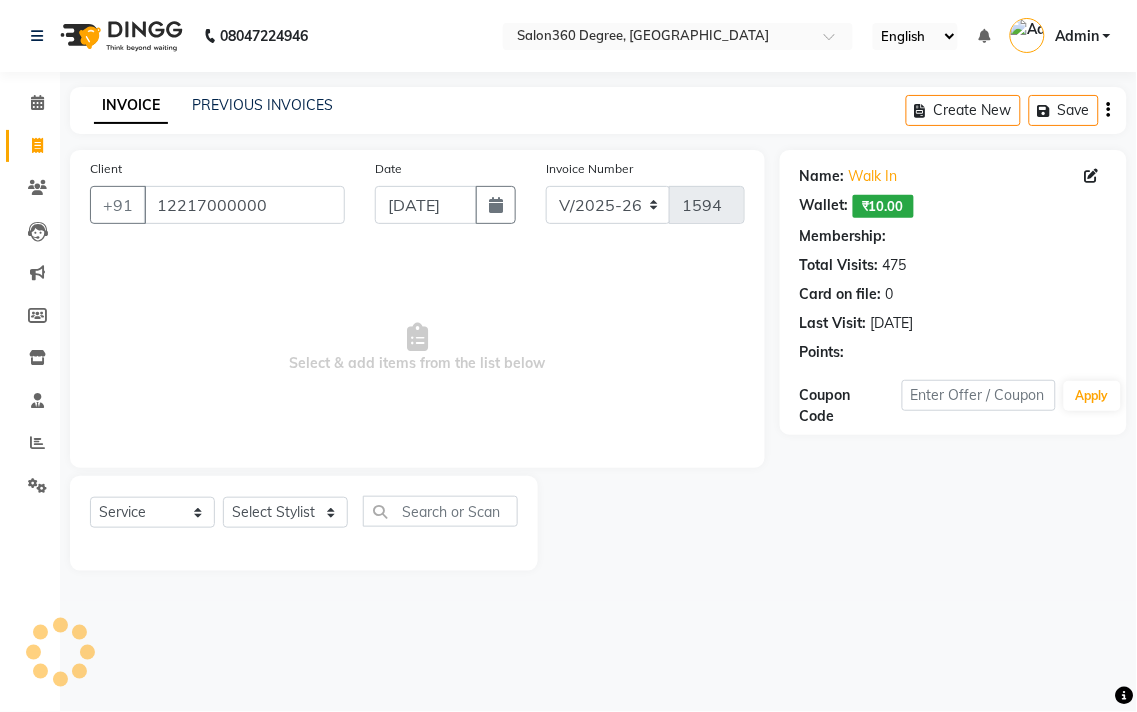 select on "1: Object" 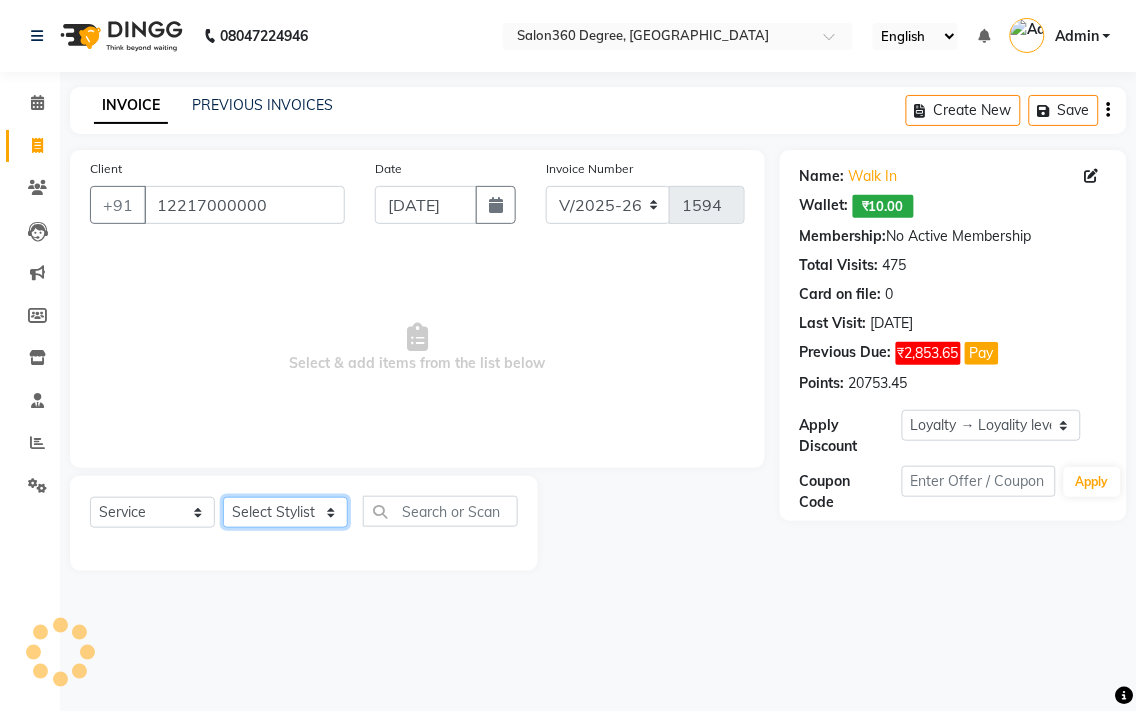 click on "Select Stylist [PERSON_NAME] [PERSON_NAME] dwarka [PERSON_NAME] khde [PERSON_NAME] [PERSON_NAME] pooja pansai [PERSON_NAME] [PERSON_NAME] savli [PERSON_NAME] [PERSON_NAME]" 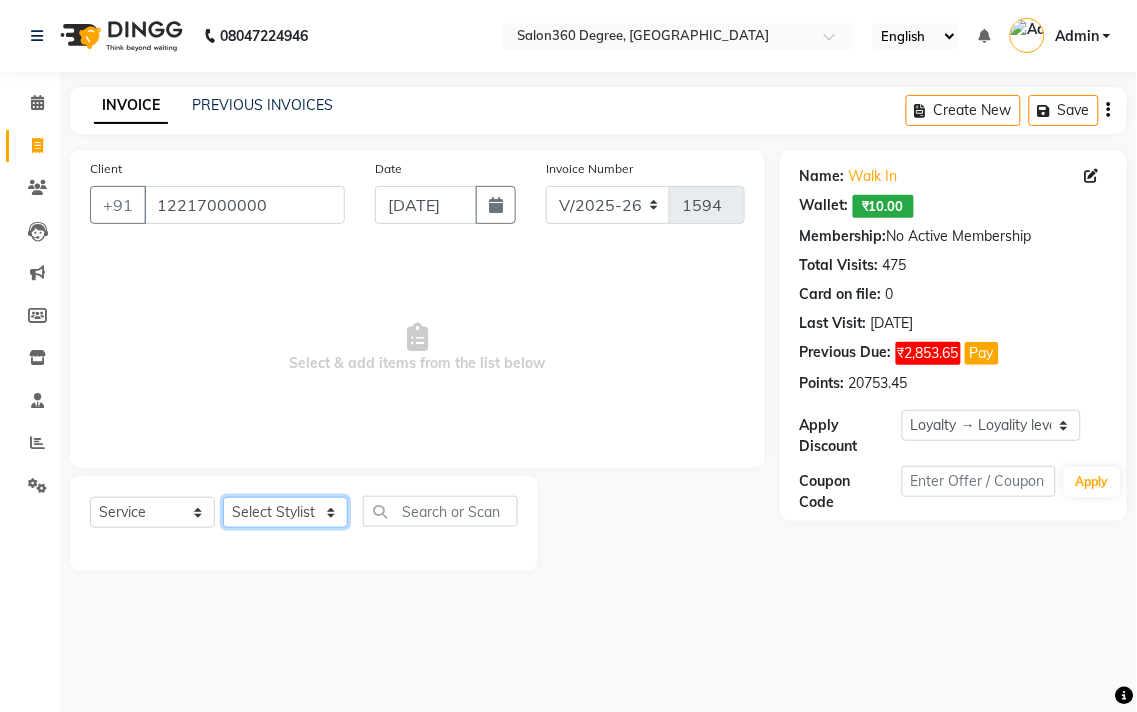 select on "33518" 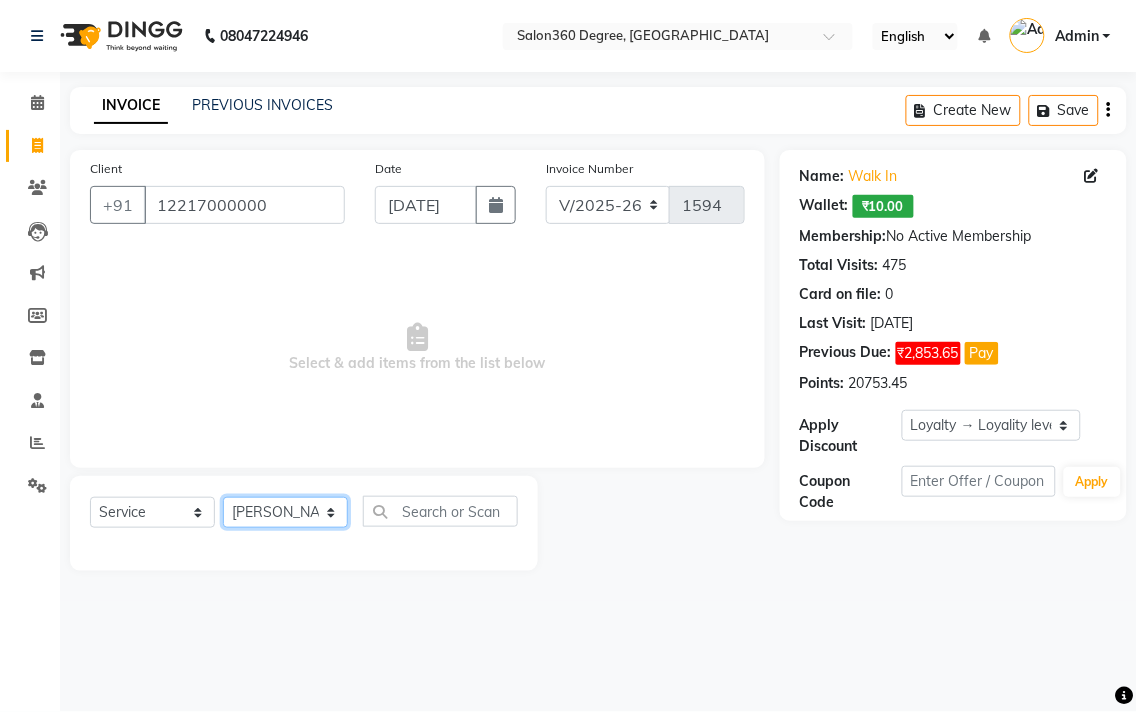 click on "Select Stylist [PERSON_NAME] [PERSON_NAME] dwarka [PERSON_NAME] khde [PERSON_NAME] [PERSON_NAME] pooja pansai [PERSON_NAME] [PERSON_NAME] savli [PERSON_NAME] [PERSON_NAME]" 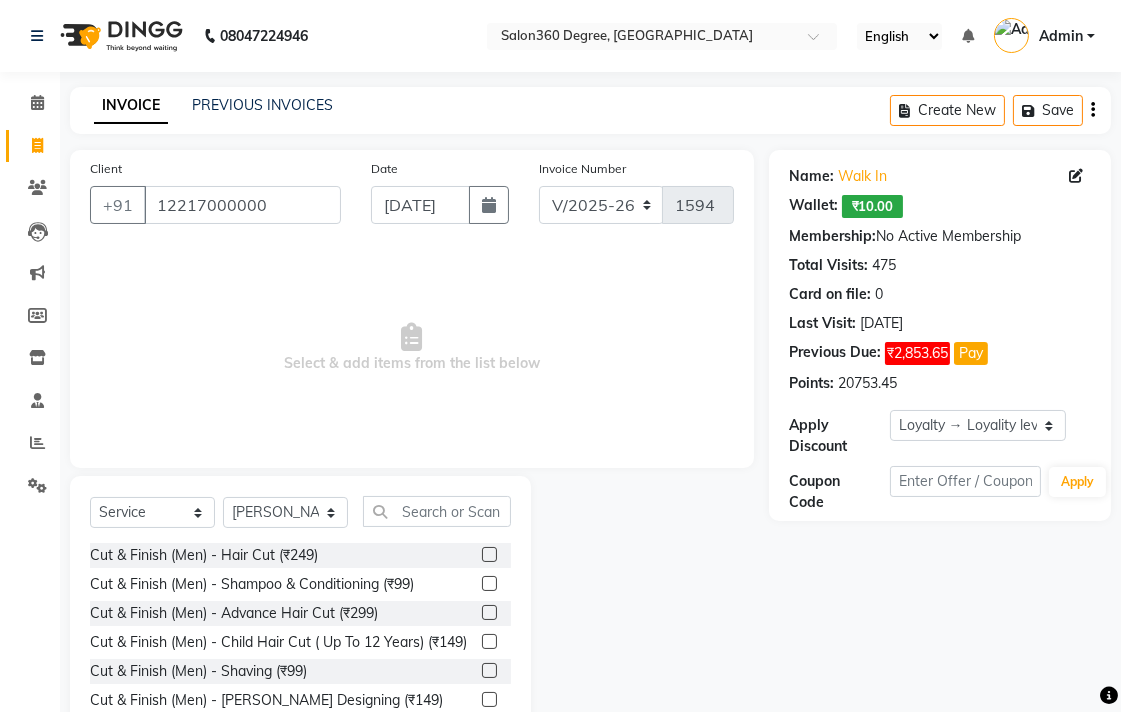 click 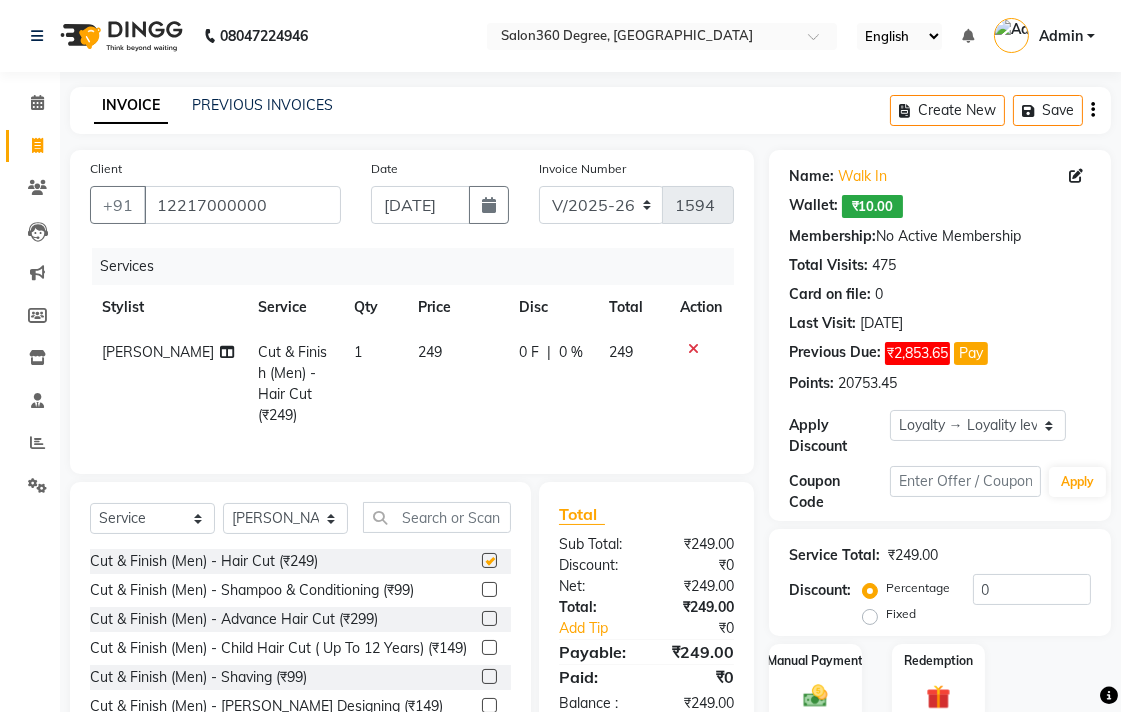 scroll, scrollTop: 91, scrollLeft: 0, axis: vertical 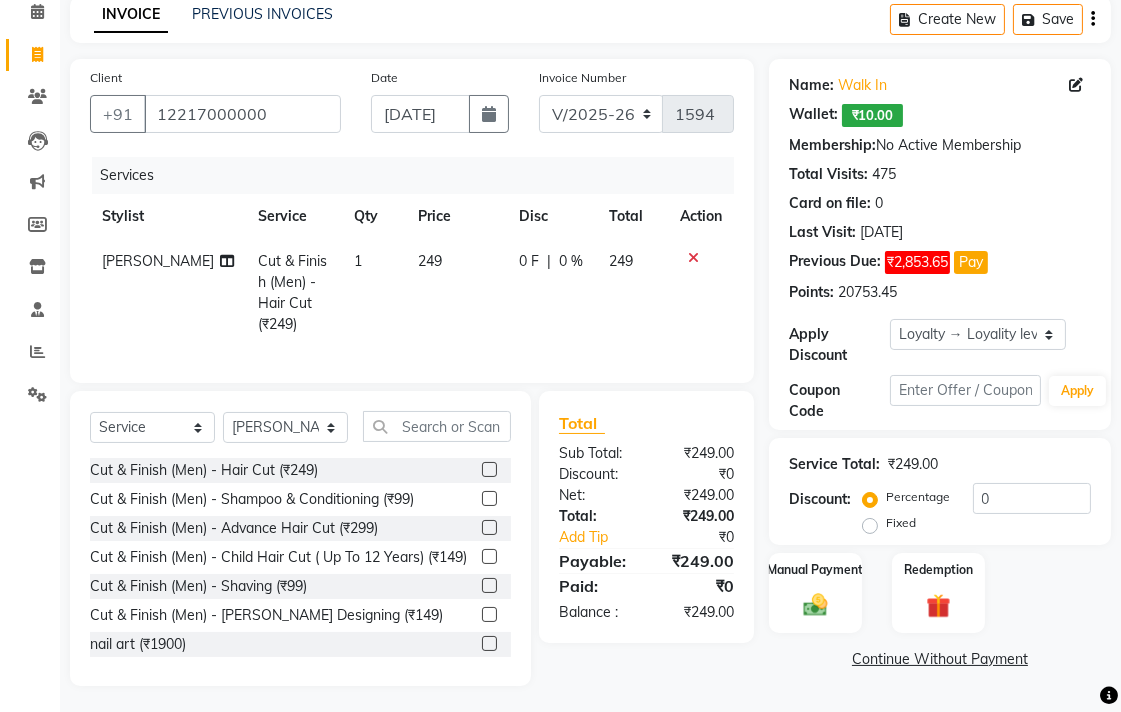 checkbox on "false" 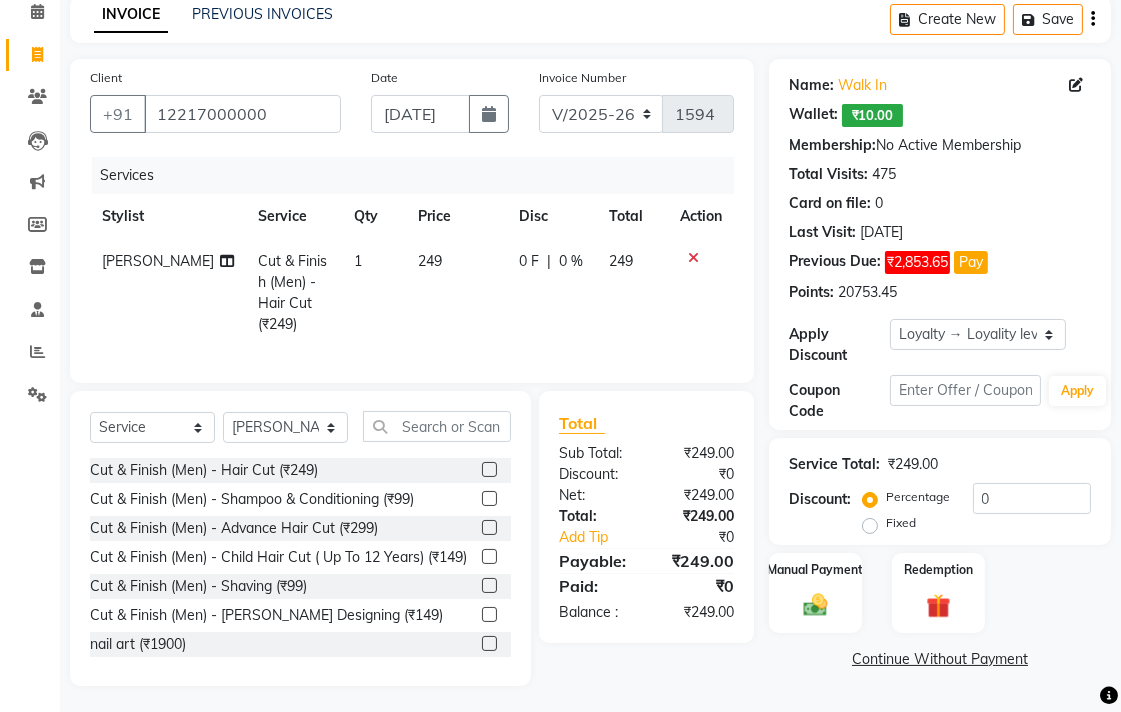 drag, startPoint x: 473, startPoint y: 625, endPoint x: 477, endPoint y: 547, distance: 78.10249 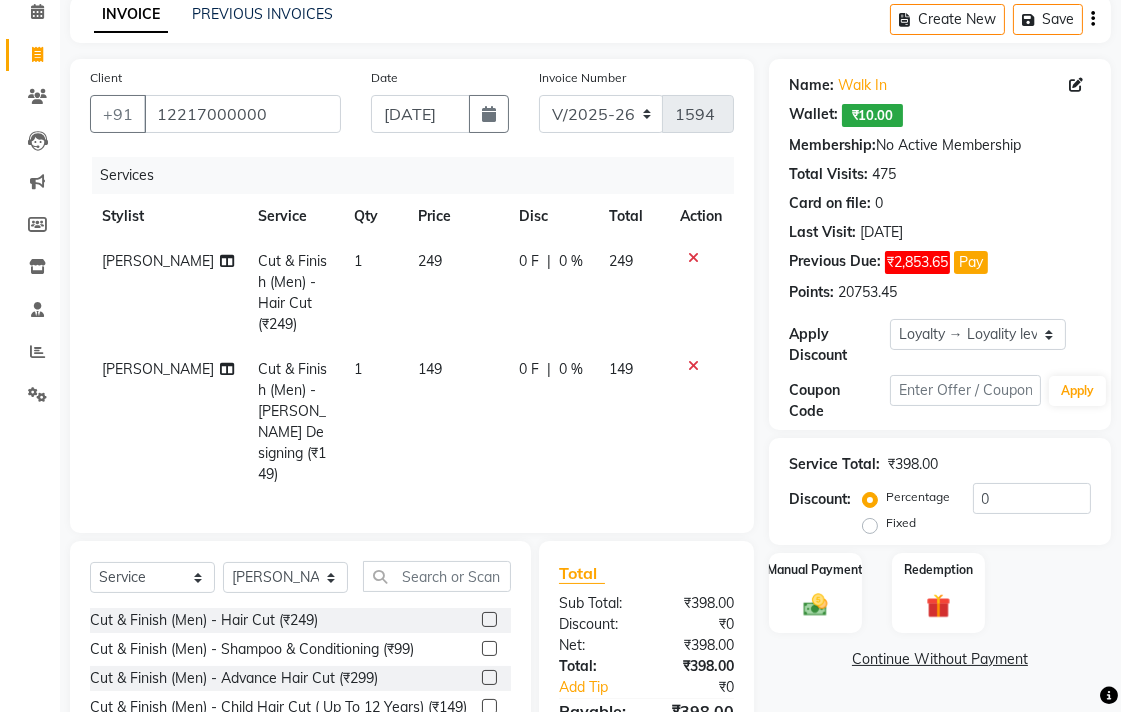 checkbox on "false" 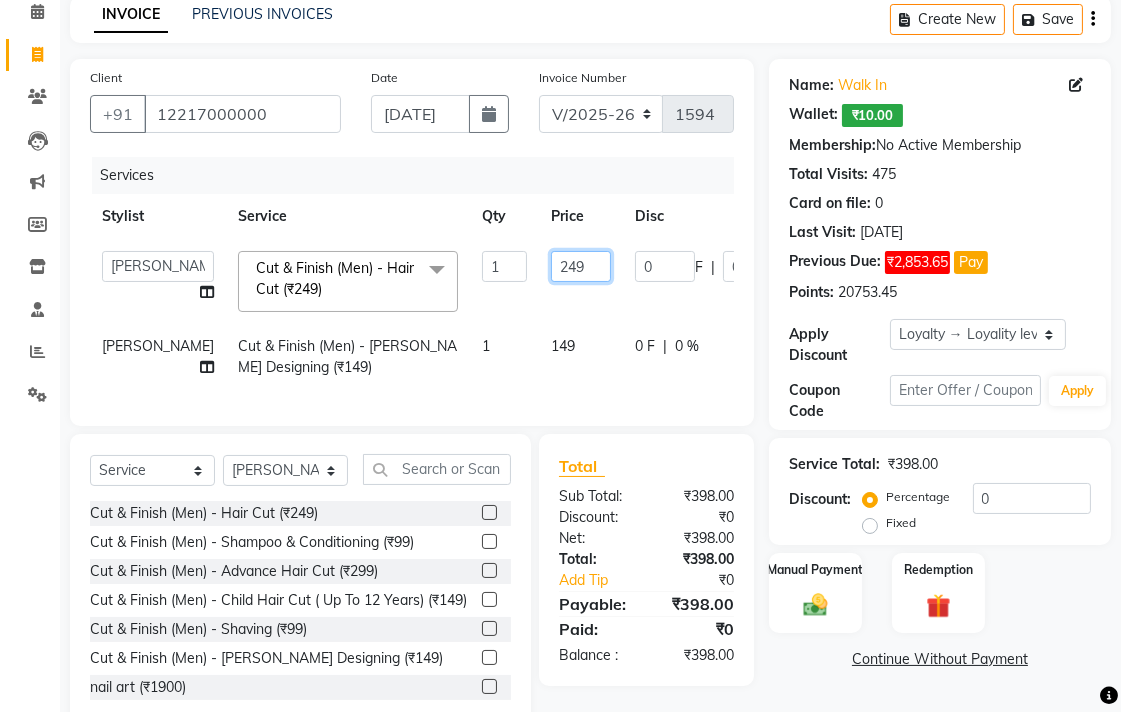 click on "249" 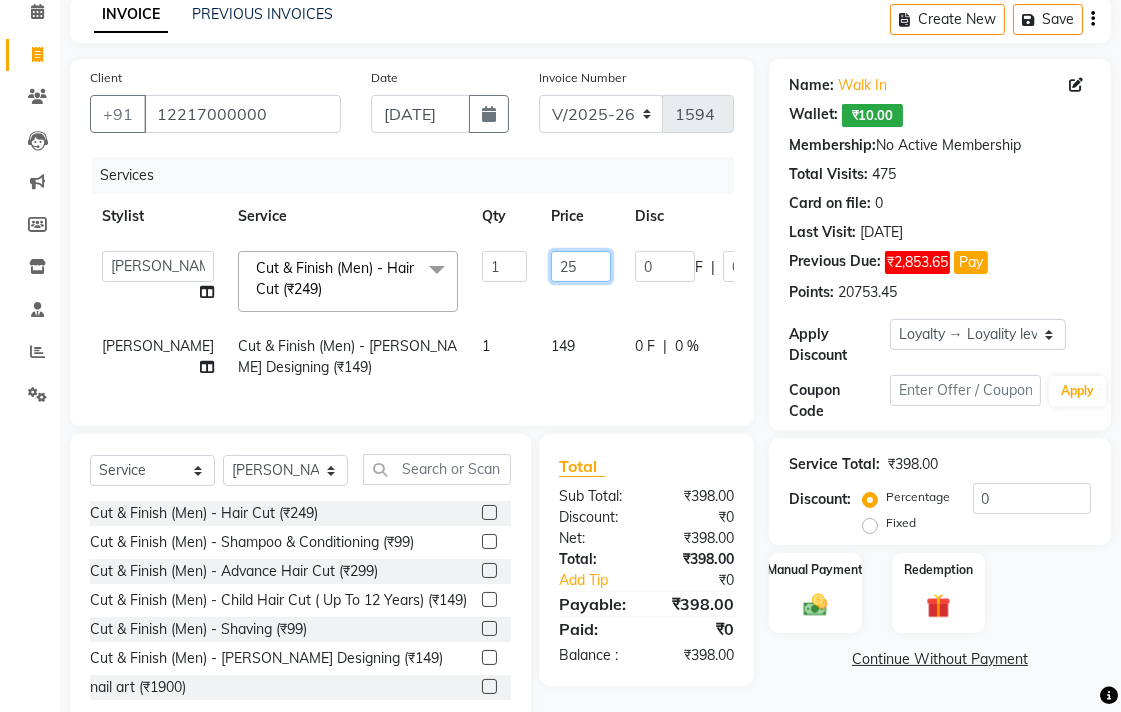 type on "250" 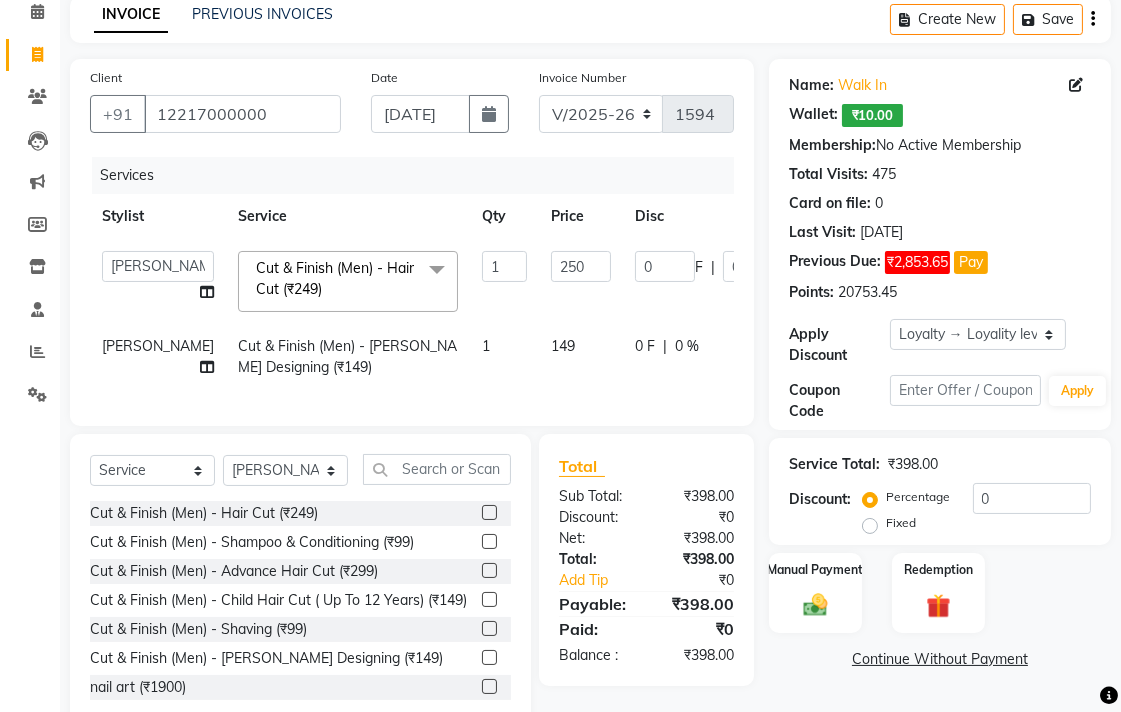 click on "[PERSON_NAME] Cut & Finish (Men) - [PERSON_NAME] Designing (₹149) 1 149 0 F | 0 % 149" 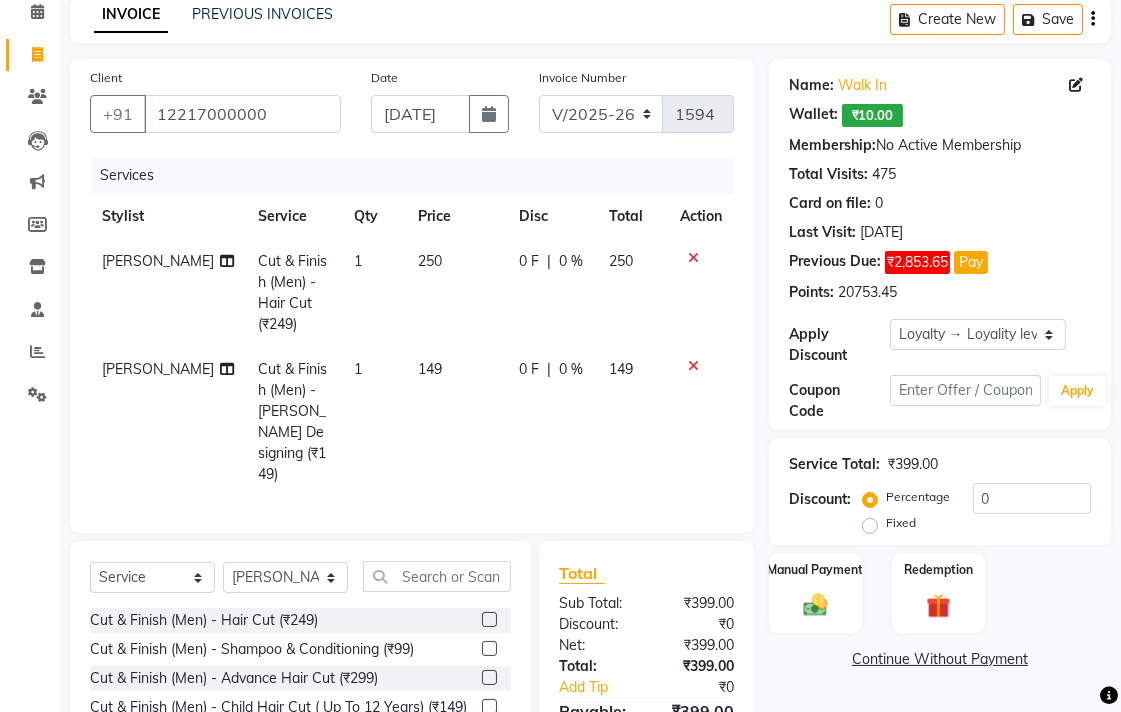 click on "149" 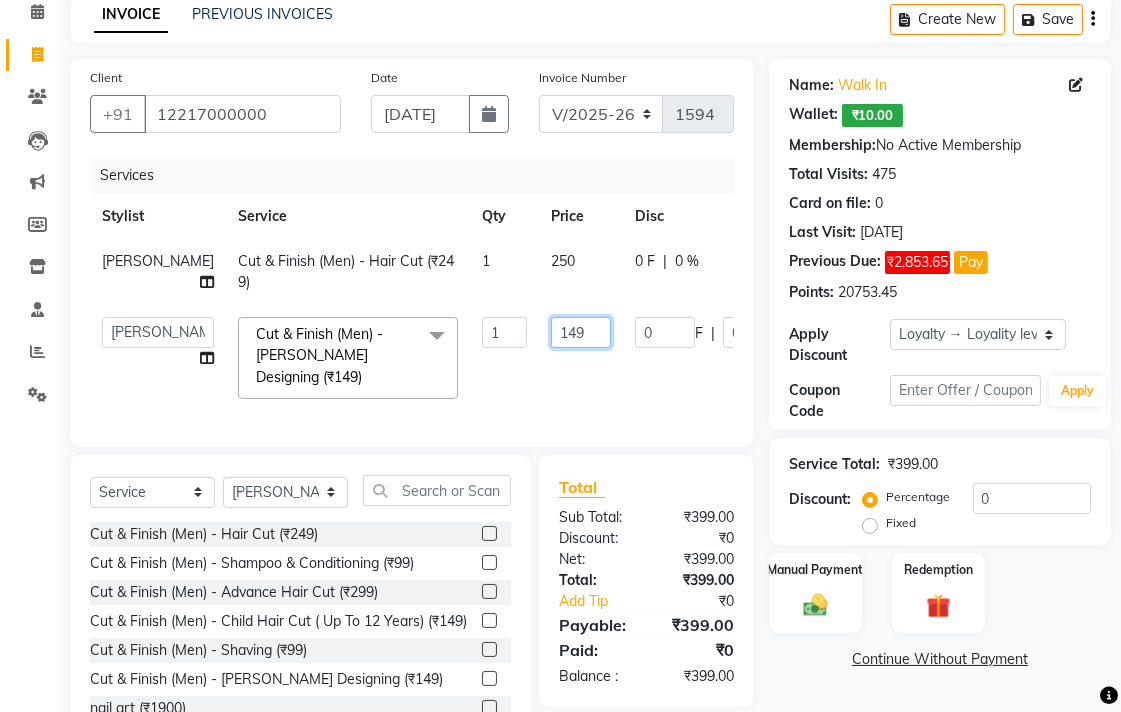 click on "149" 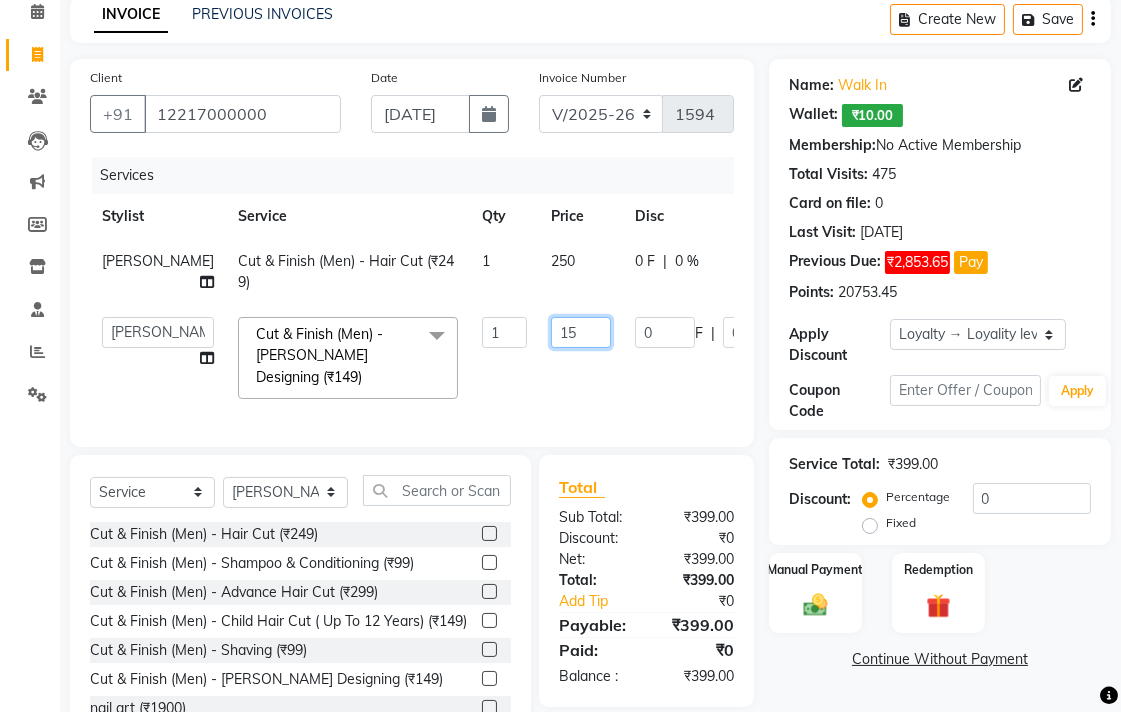 type on "150" 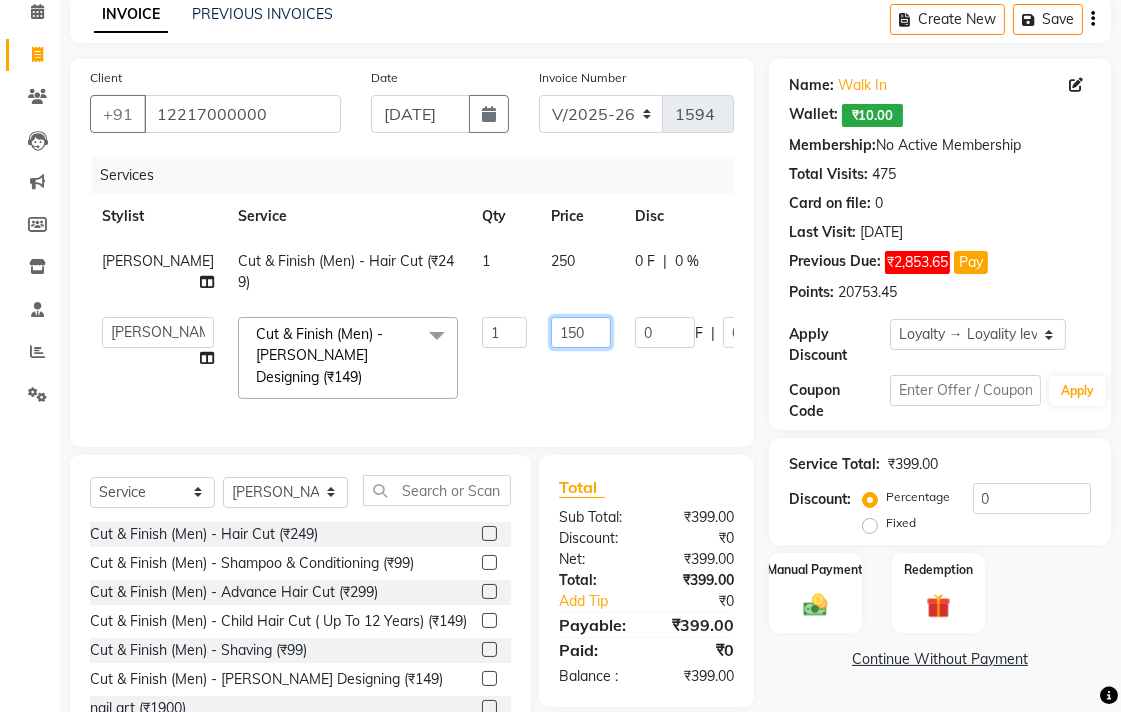 scroll, scrollTop: 196, scrollLeft: 0, axis: vertical 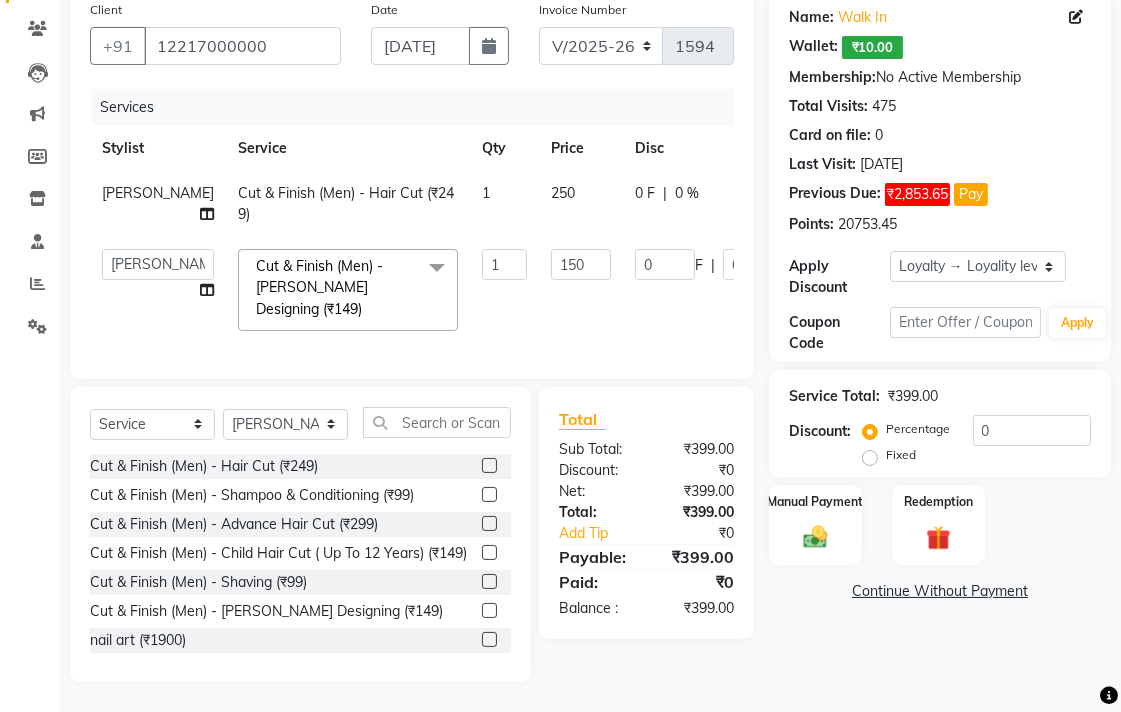 click on "Total Sub Total: ₹399.00 Discount: ₹0 Net: ₹399.00 Total: ₹399.00 Add Tip ₹0 Payable: ₹399.00 Paid: ₹0 Balance   : ₹399.00" 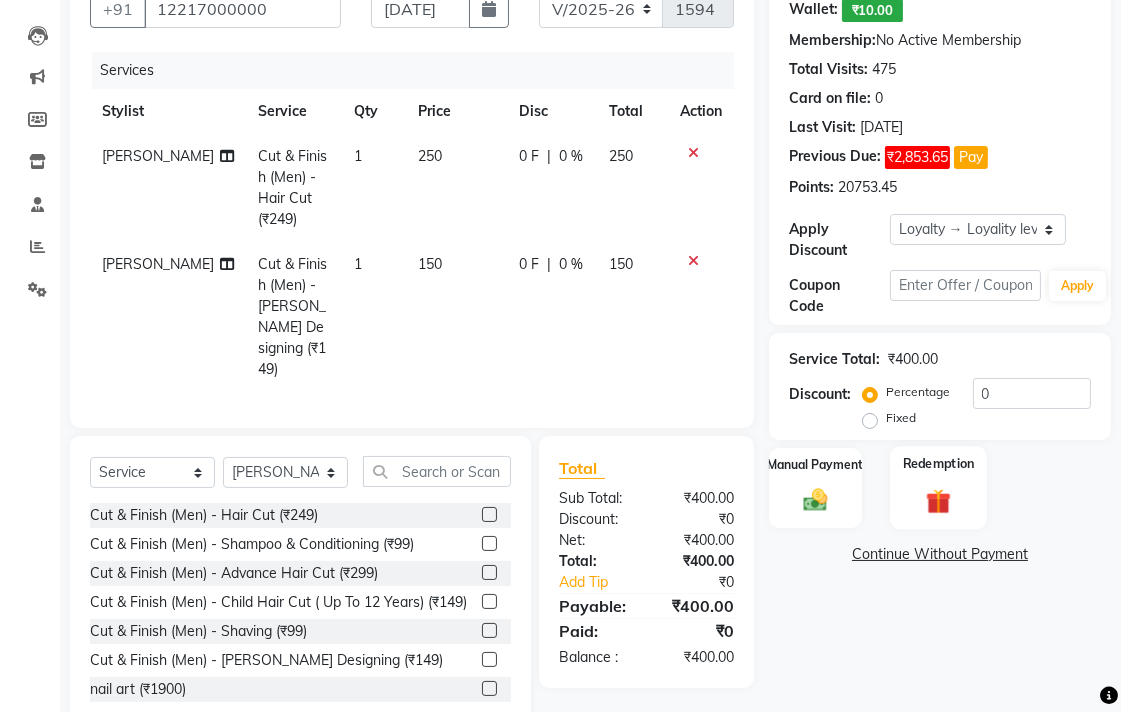 drag, startPoint x: 837, startPoint y: 491, endPoint x: 894, endPoint y: 510, distance: 60.083275 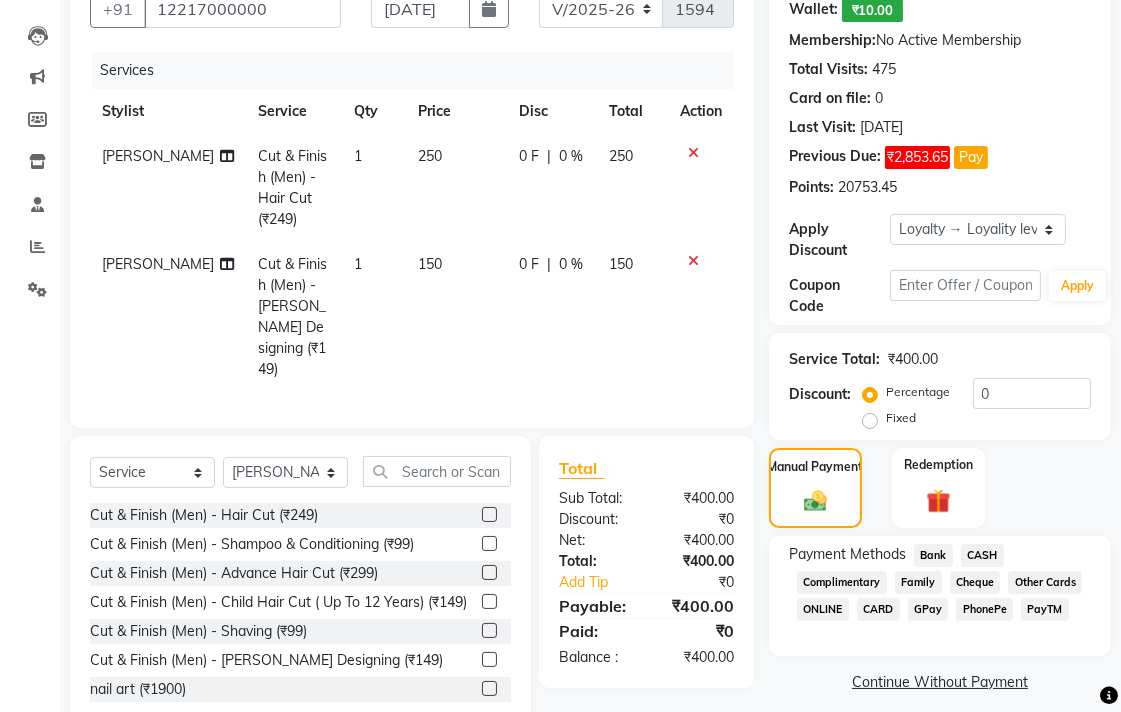 click on "CASH" 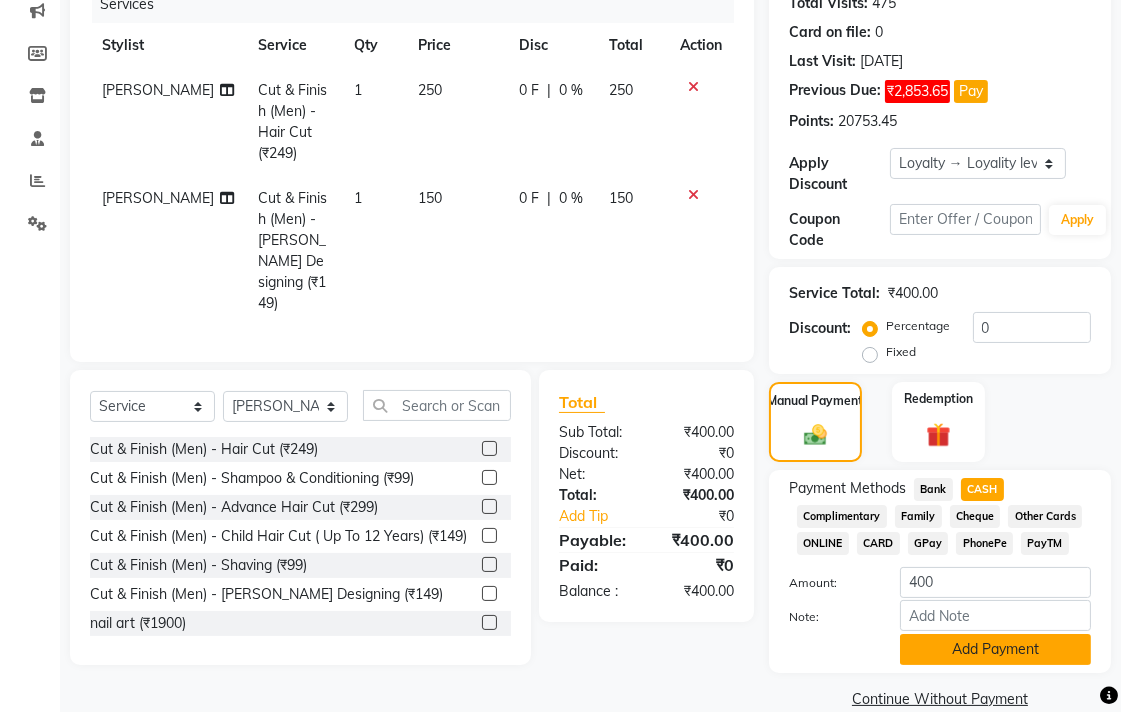 scroll, scrollTop: 295, scrollLeft: 0, axis: vertical 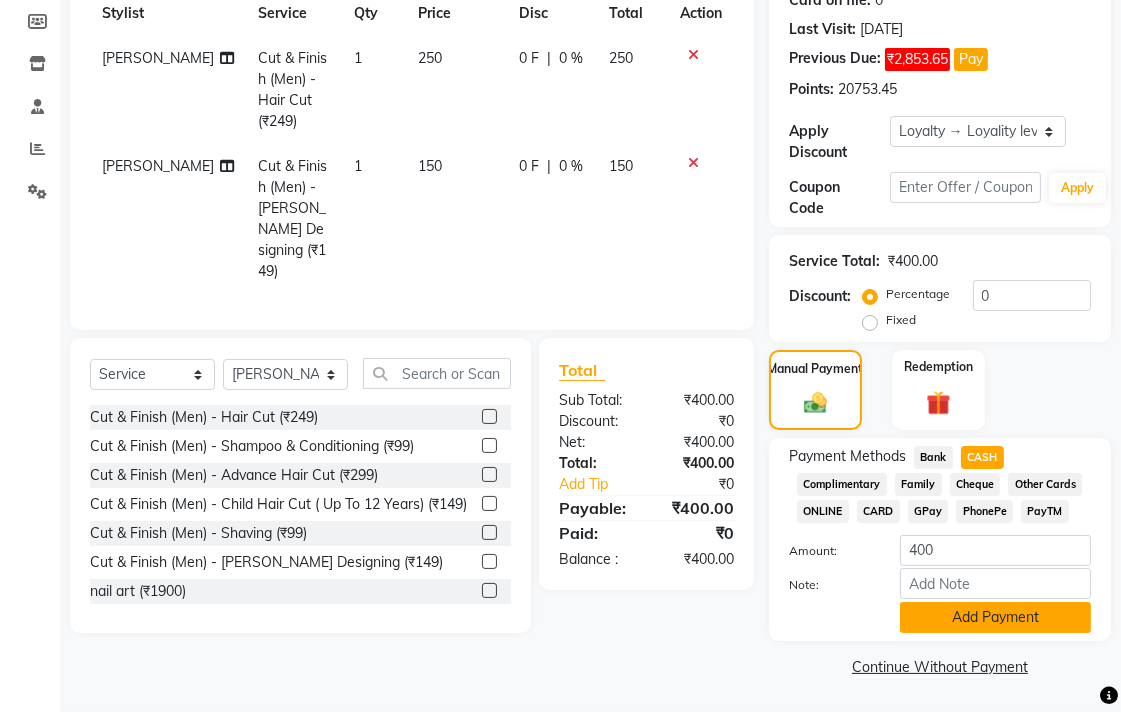 click on "Add Payment" 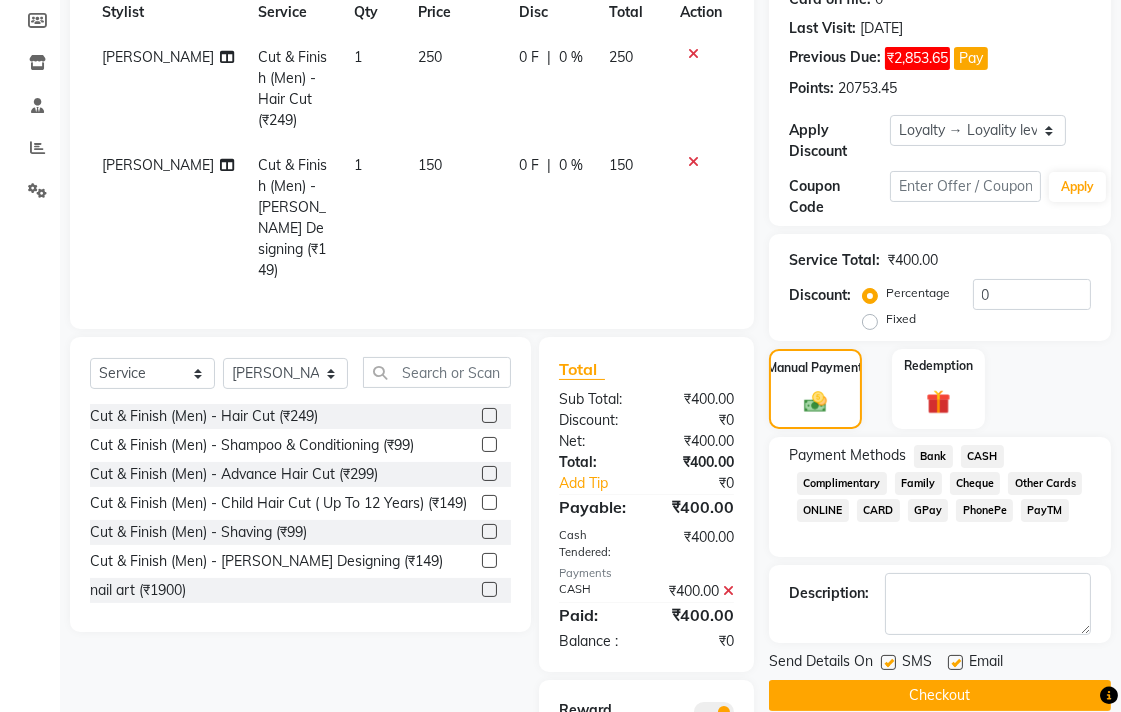 click on "Checkout" 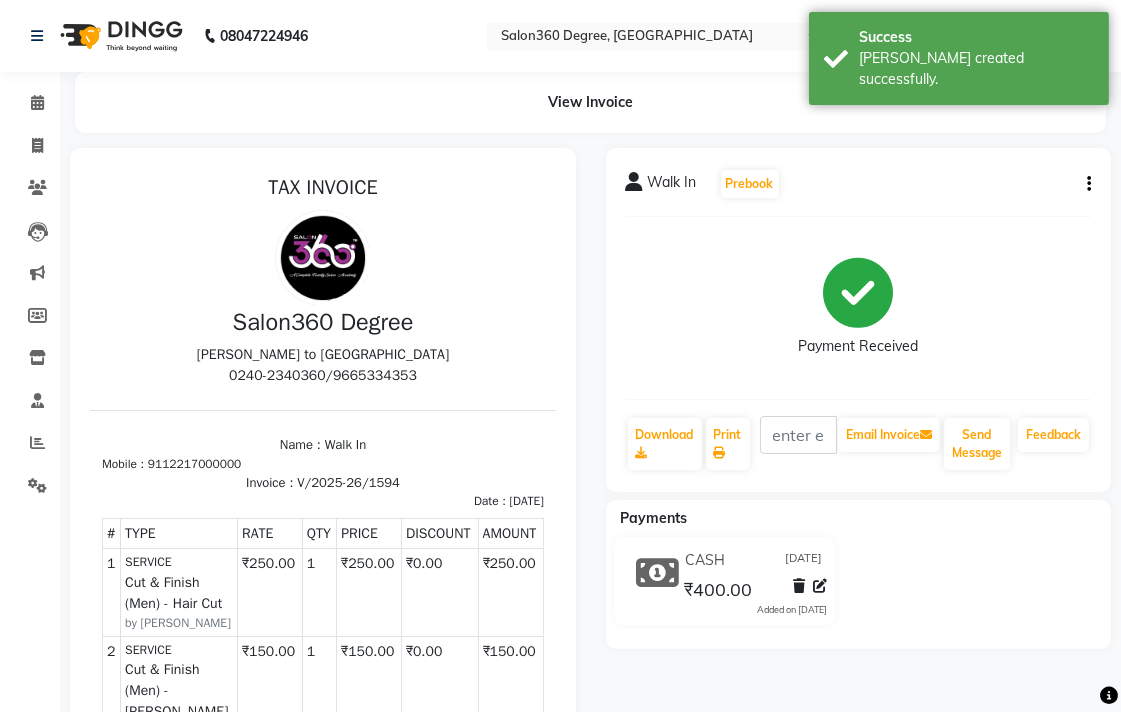 scroll, scrollTop: 0, scrollLeft: 0, axis: both 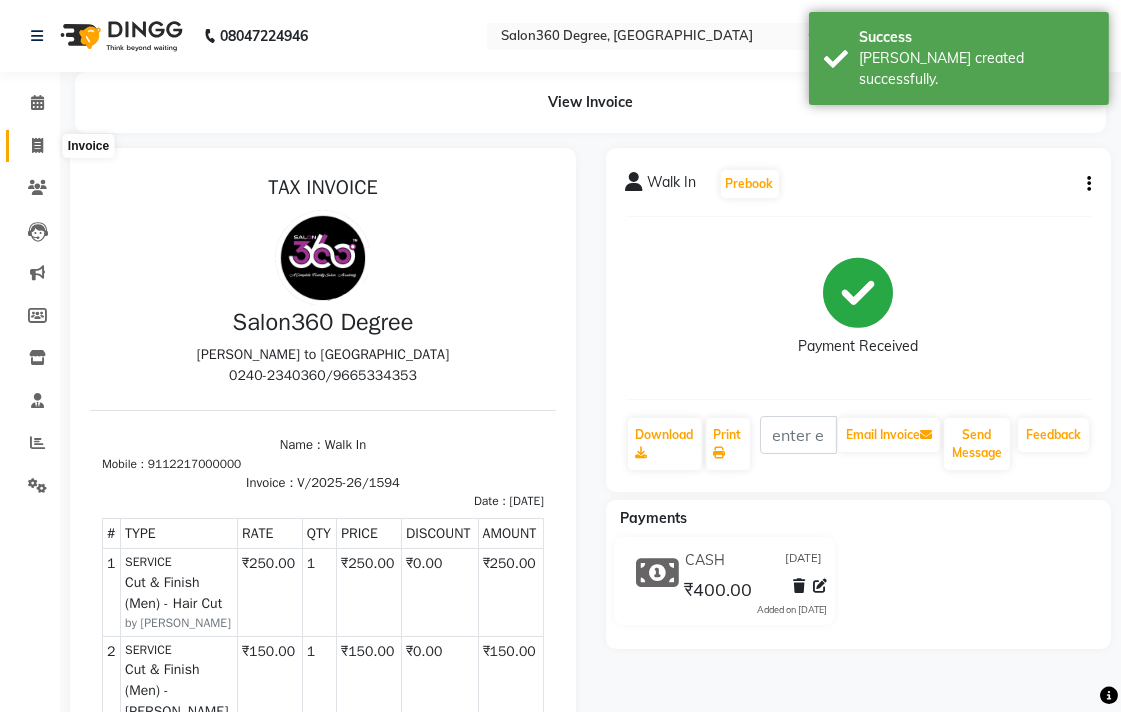 click 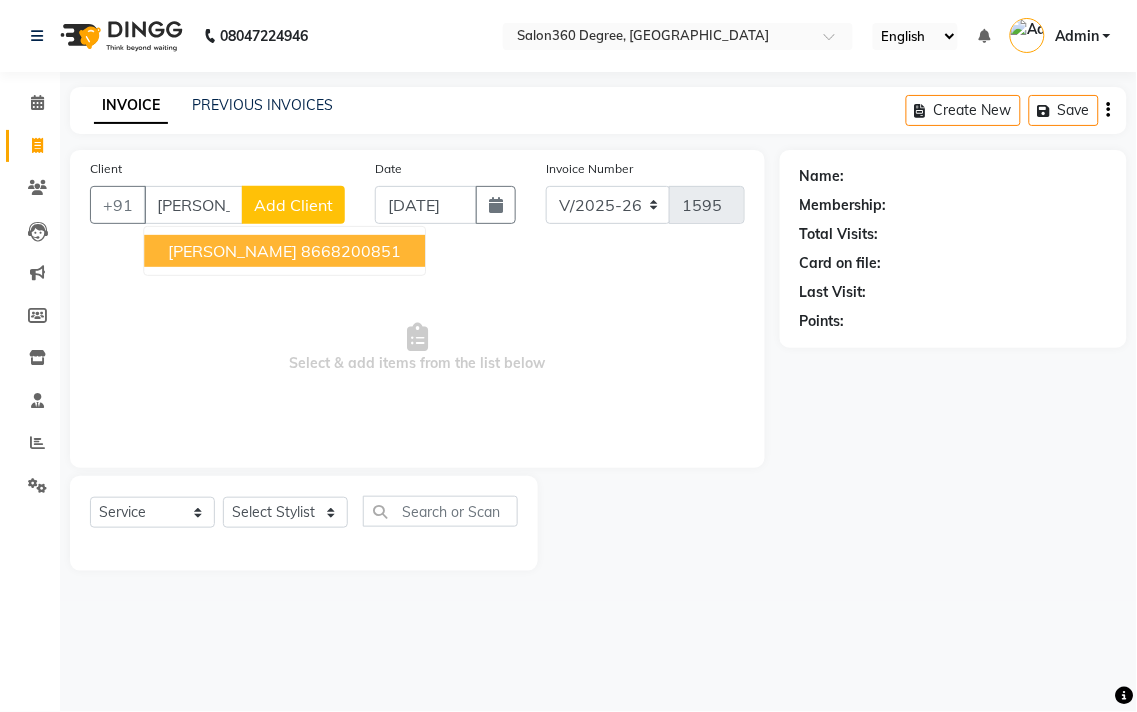 click on "8668200851" at bounding box center [351, 251] 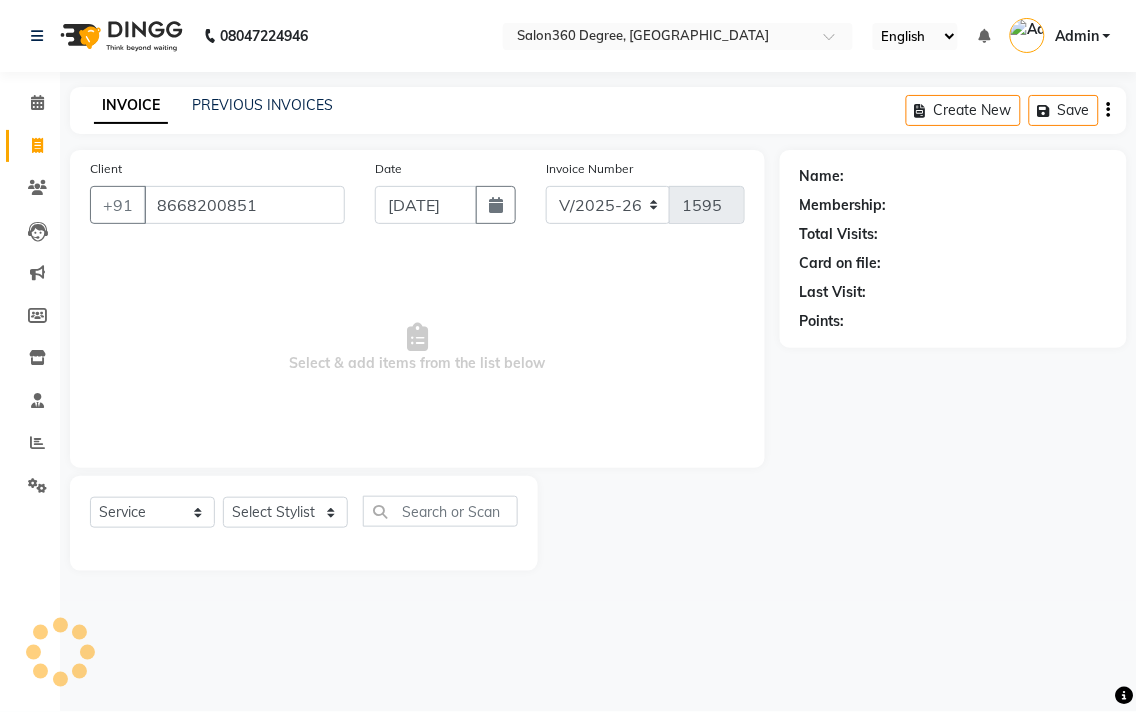 type on "8668200851" 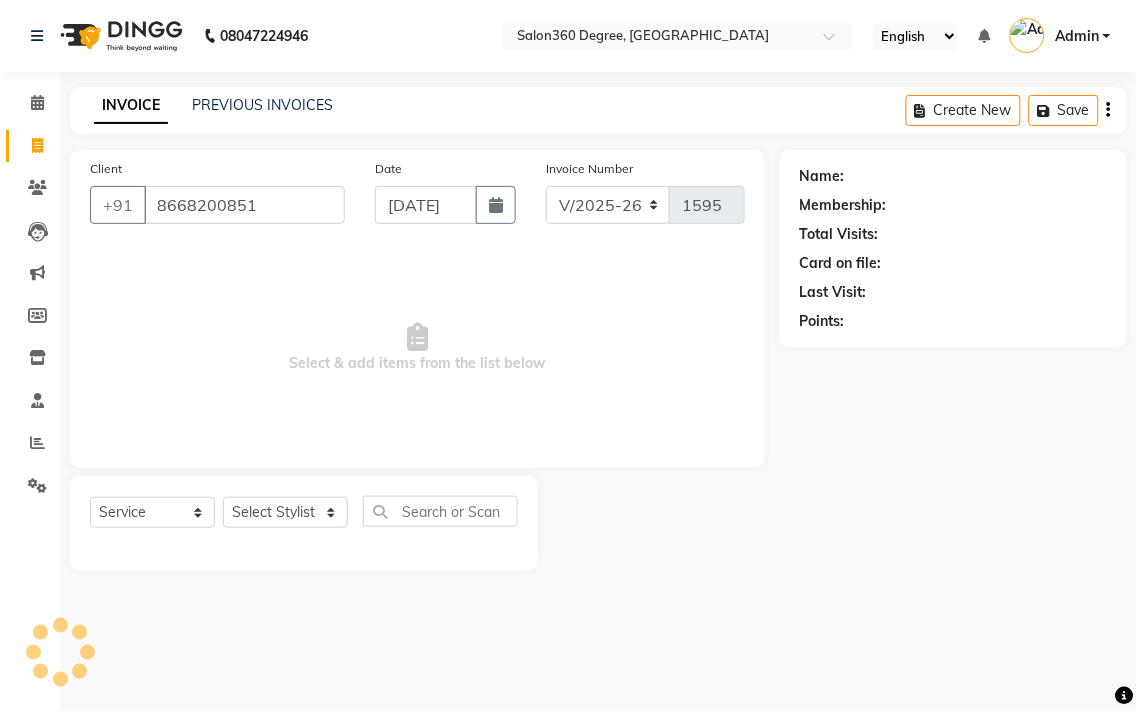 select on "1: Object" 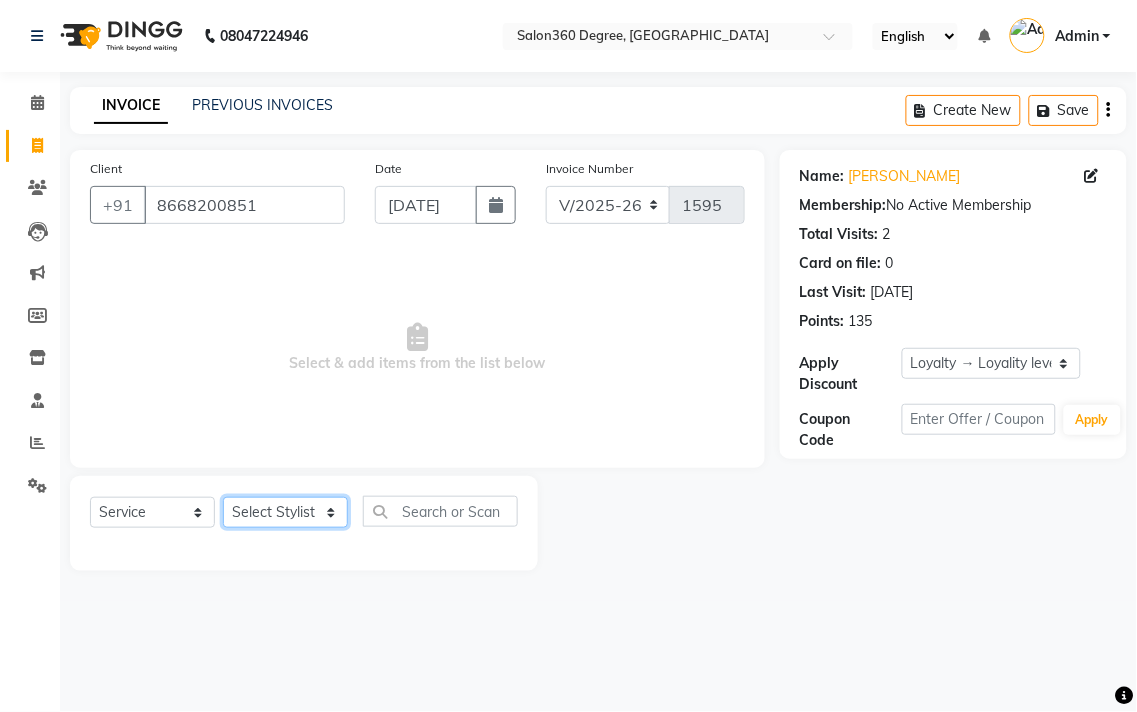 click on "Select Stylist [PERSON_NAME] [PERSON_NAME] dwarka [PERSON_NAME] khde [PERSON_NAME] [PERSON_NAME] pooja pansai [PERSON_NAME] [PERSON_NAME] savli [PERSON_NAME] [PERSON_NAME]" 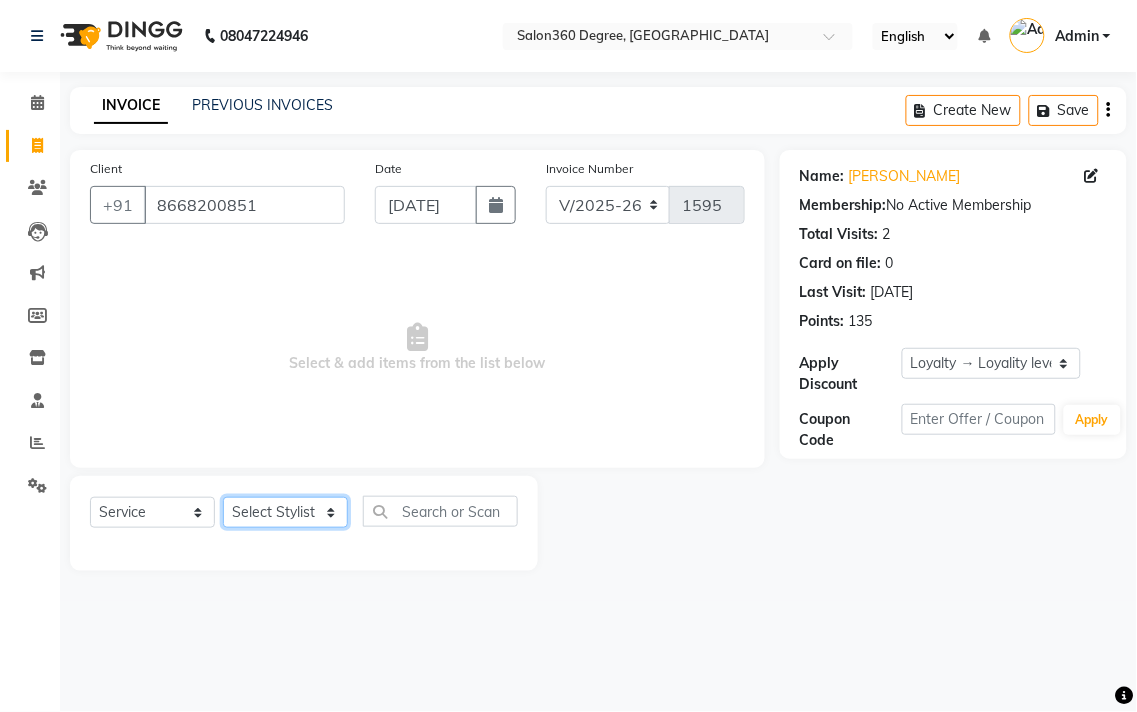select on "37037" 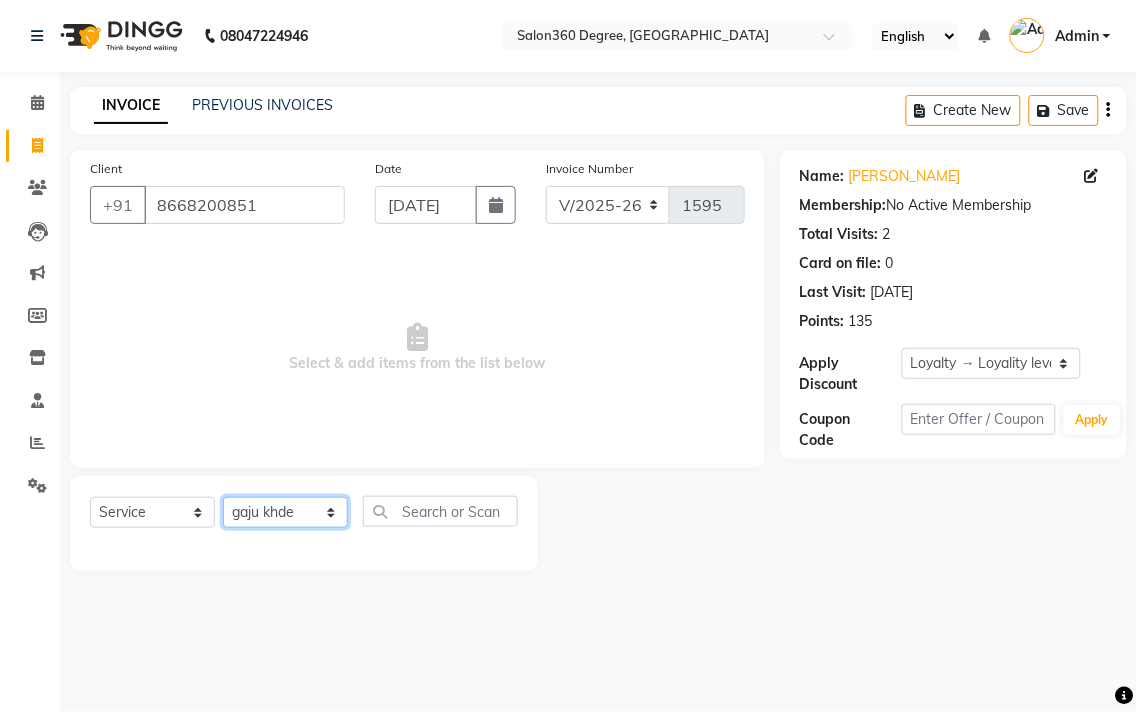 click on "Select Stylist [PERSON_NAME] [PERSON_NAME] dwarka [PERSON_NAME] khde [PERSON_NAME] [PERSON_NAME] pooja pansai [PERSON_NAME] [PERSON_NAME] savli [PERSON_NAME] [PERSON_NAME]" 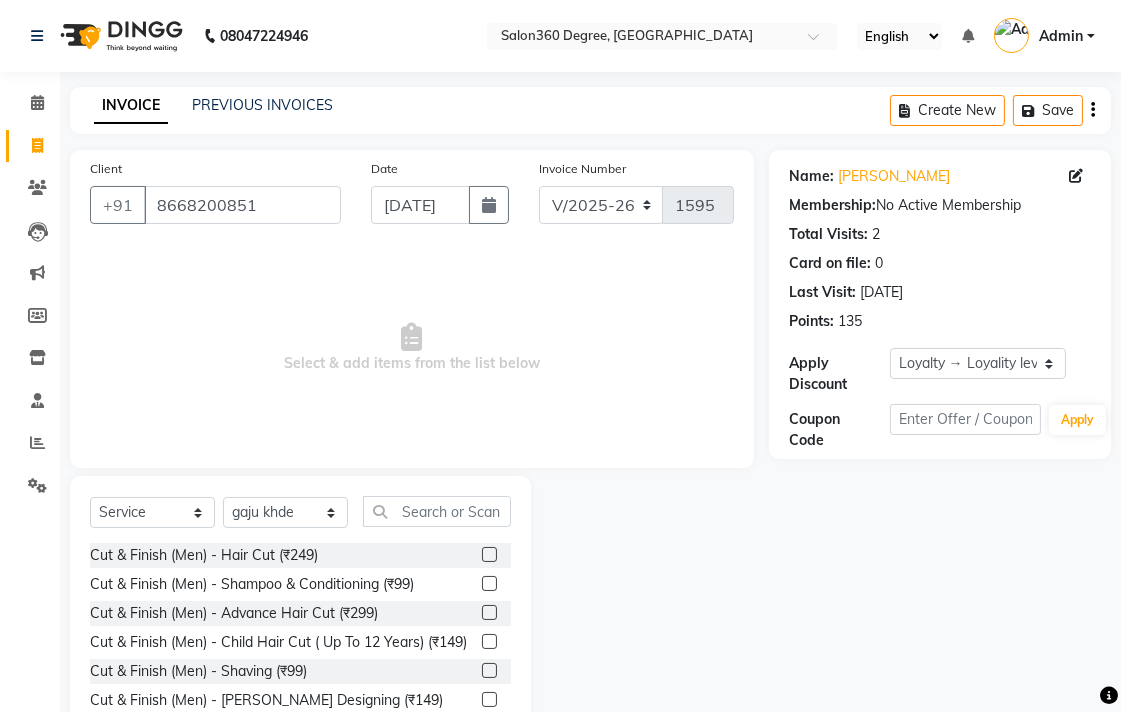 click 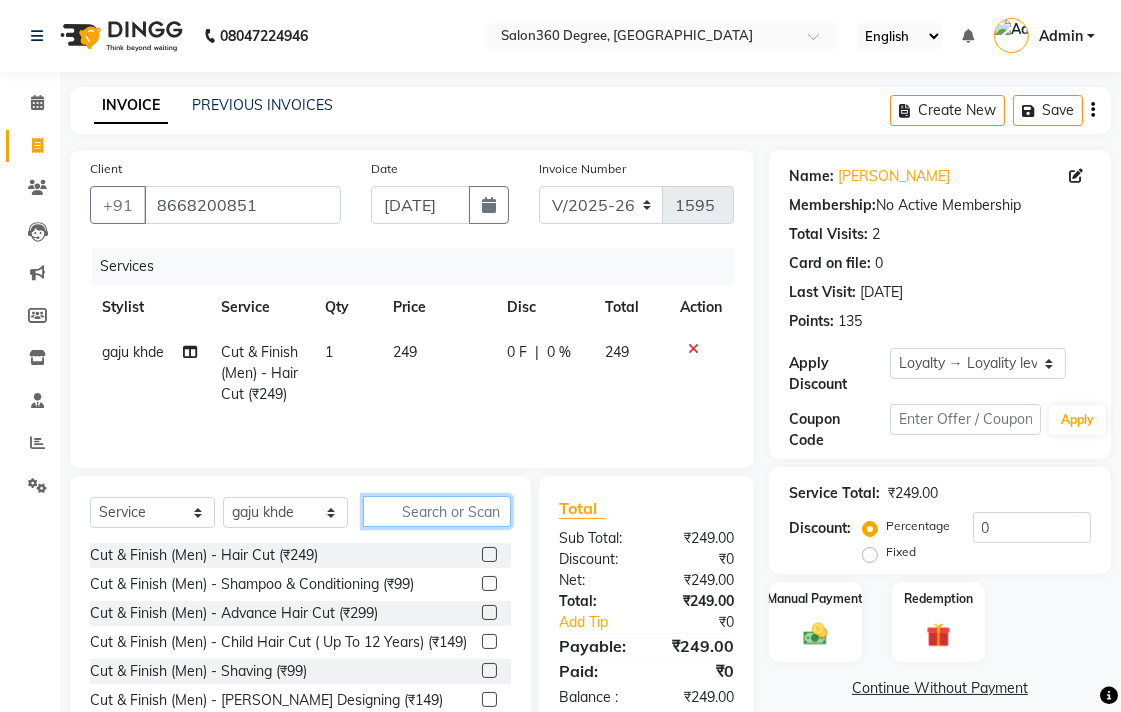 checkbox on "false" 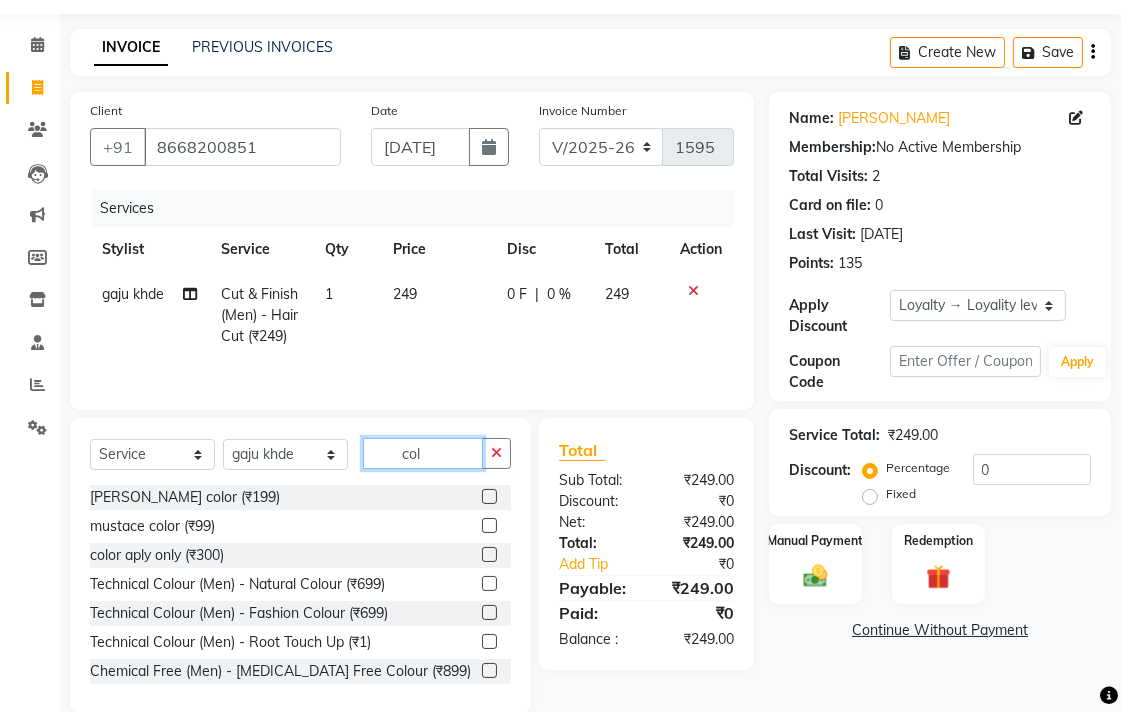 scroll, scrollTop: 91, scrollLeft: 0, axis: vertical 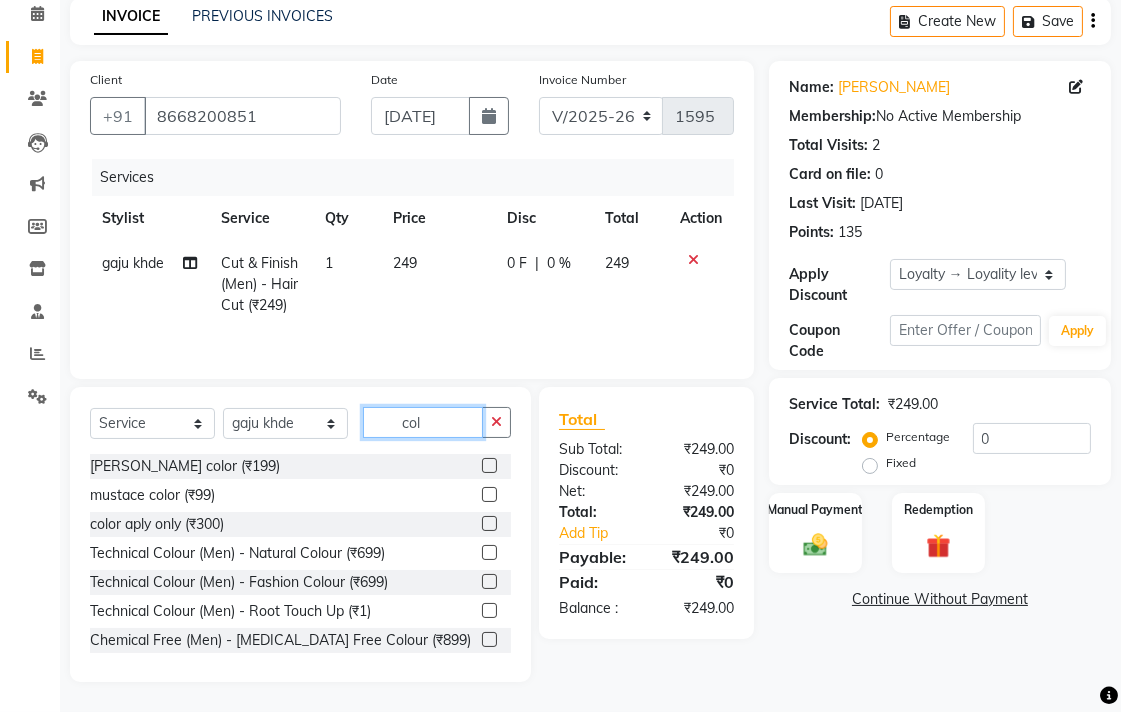 type on "col" 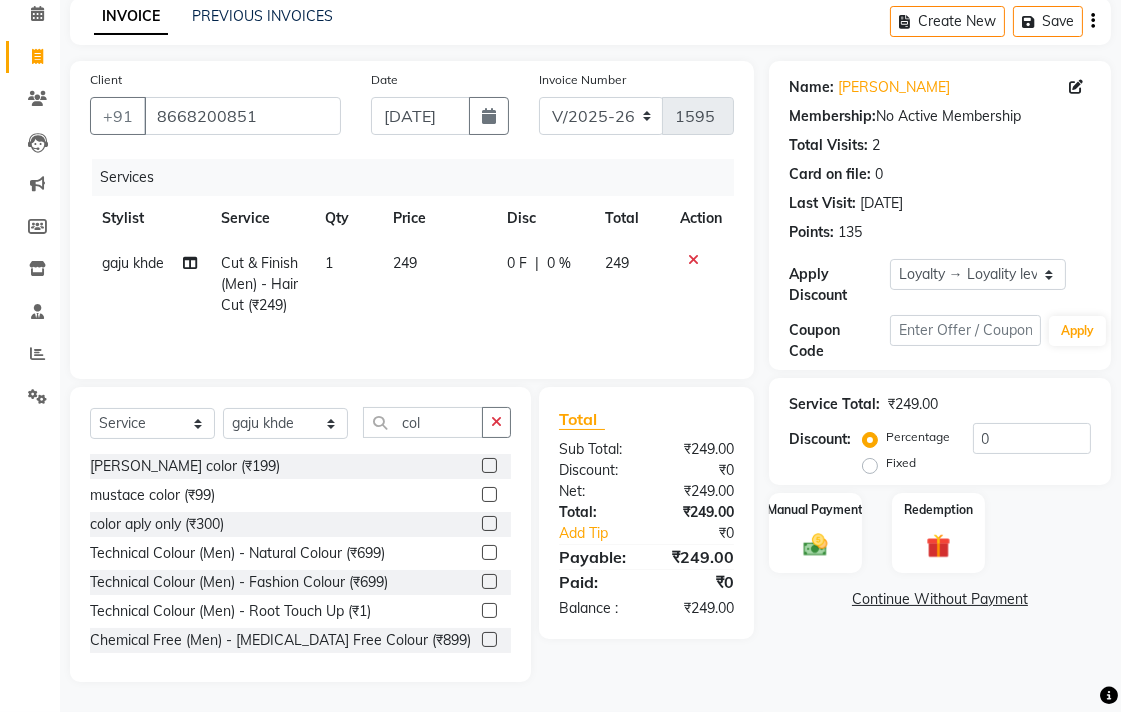 click 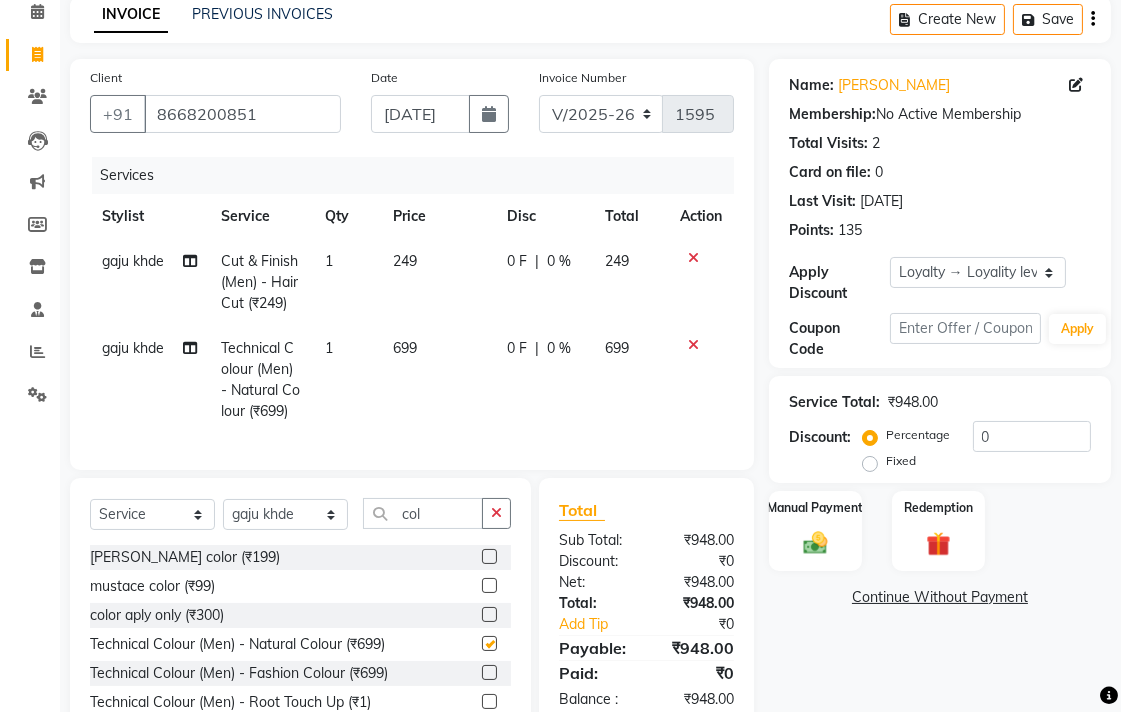 drag, startPoint x: 454, startPoint y: 391, endPoint x: 482, endPoint y: 370, distance: 35 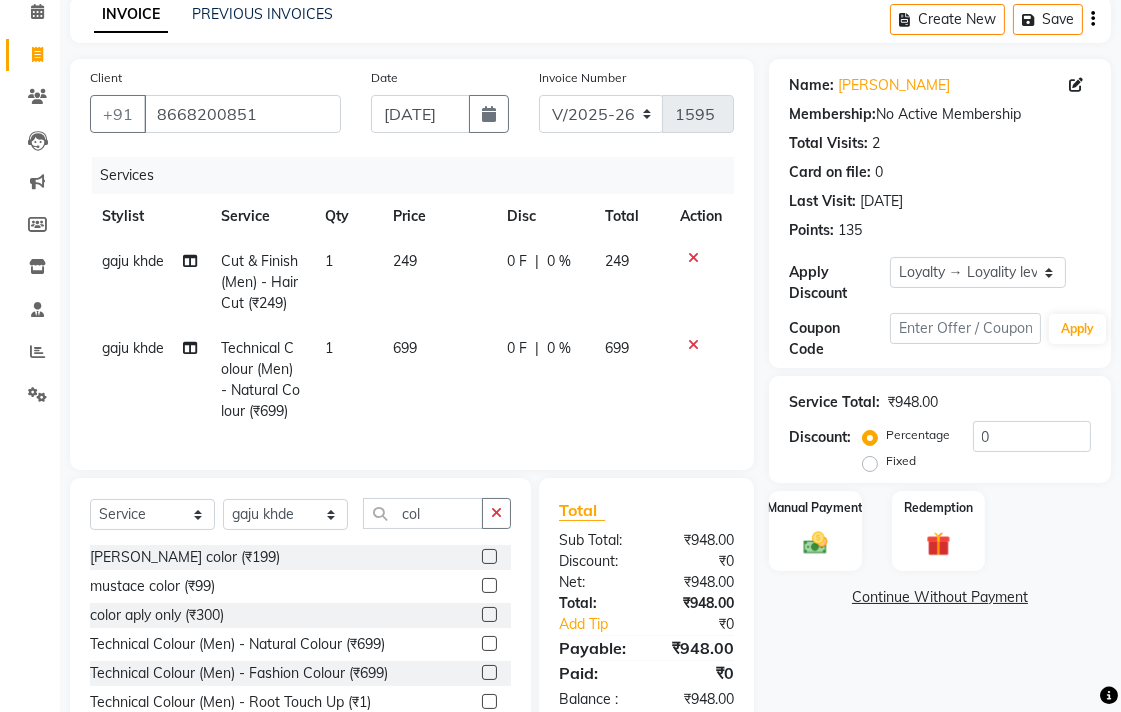 checkbox on "false" 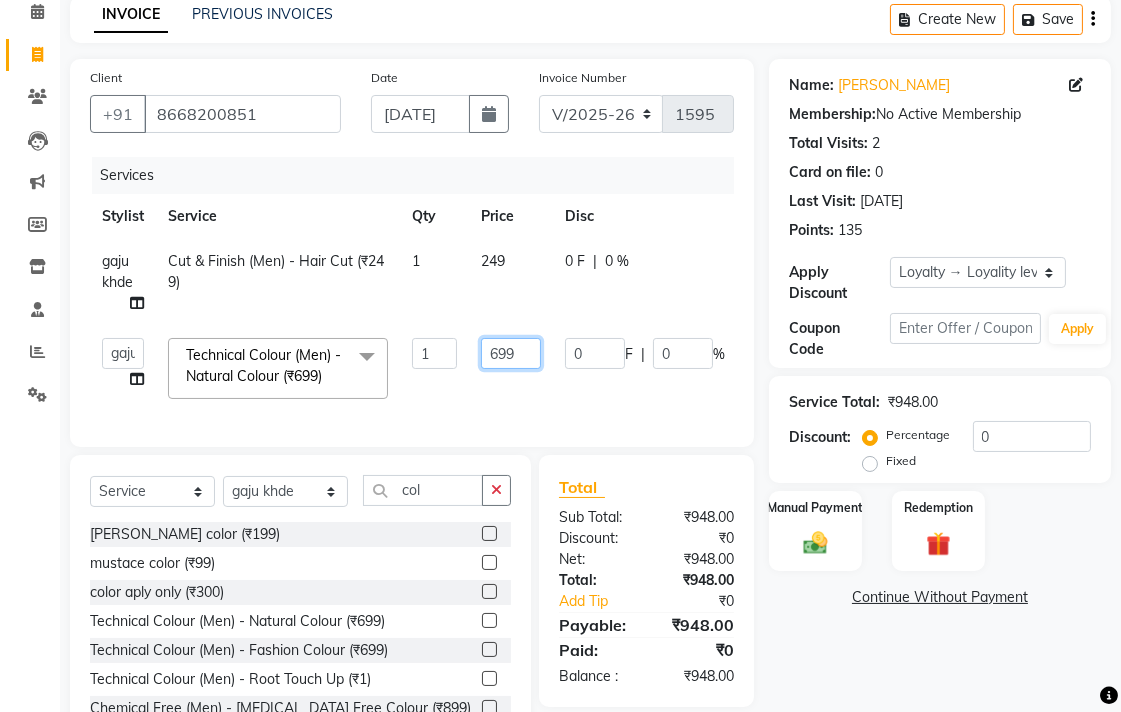 click on "699" 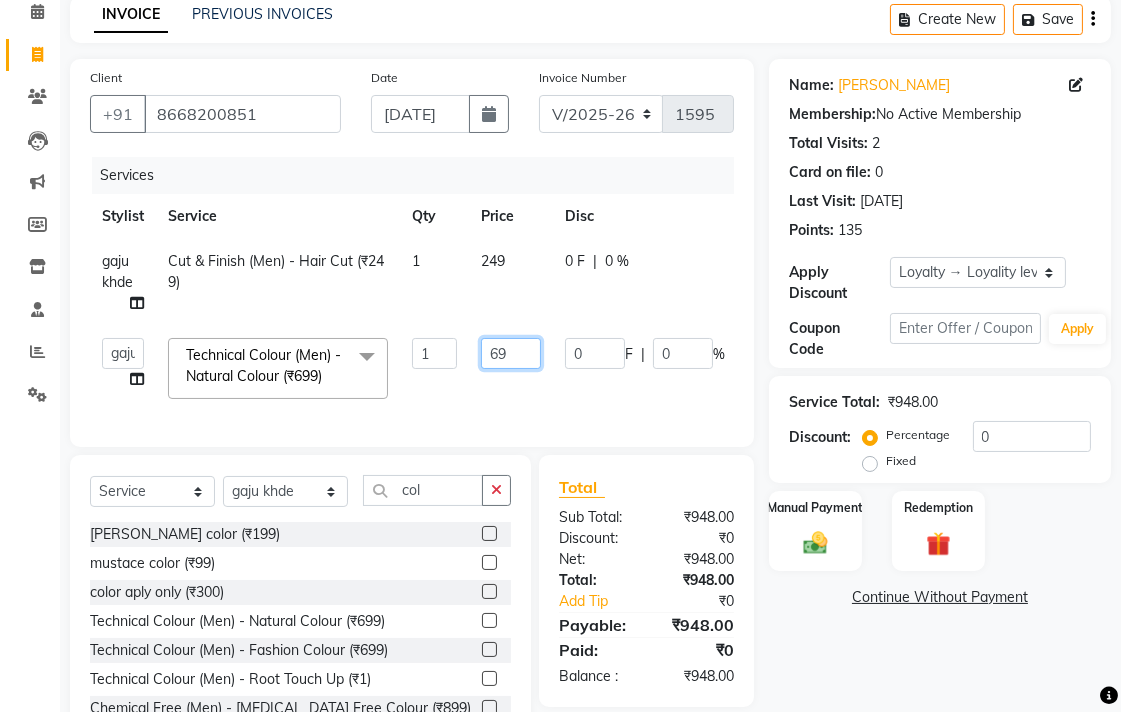 type on "6" 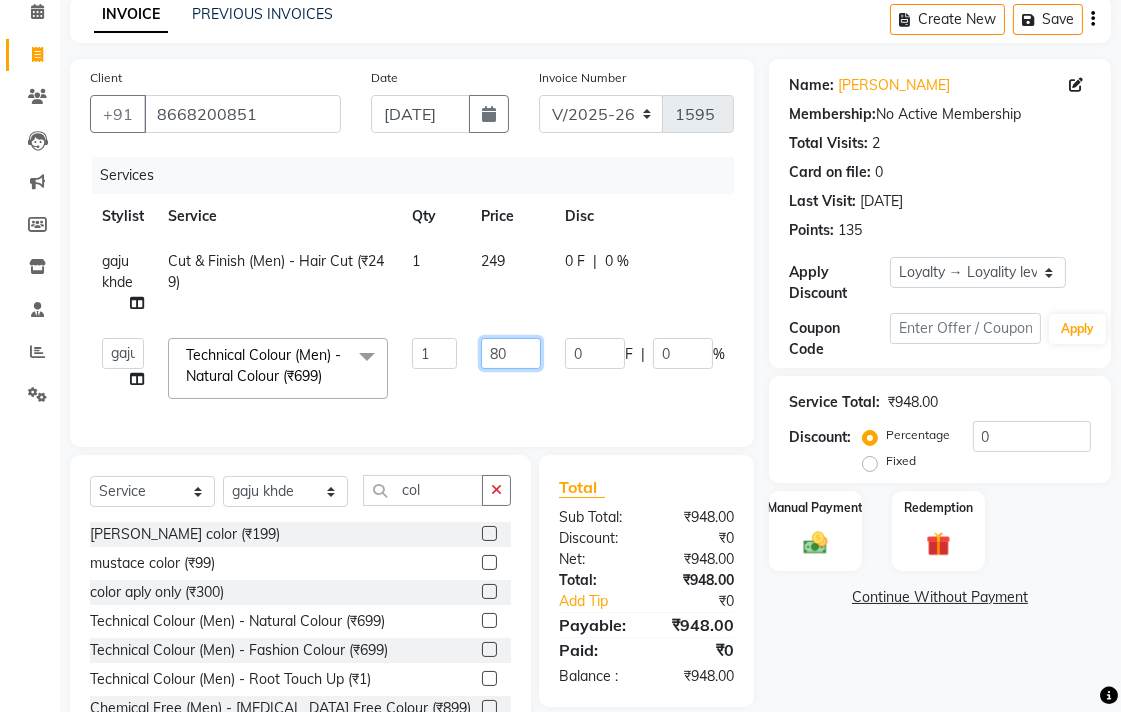 type on "800" 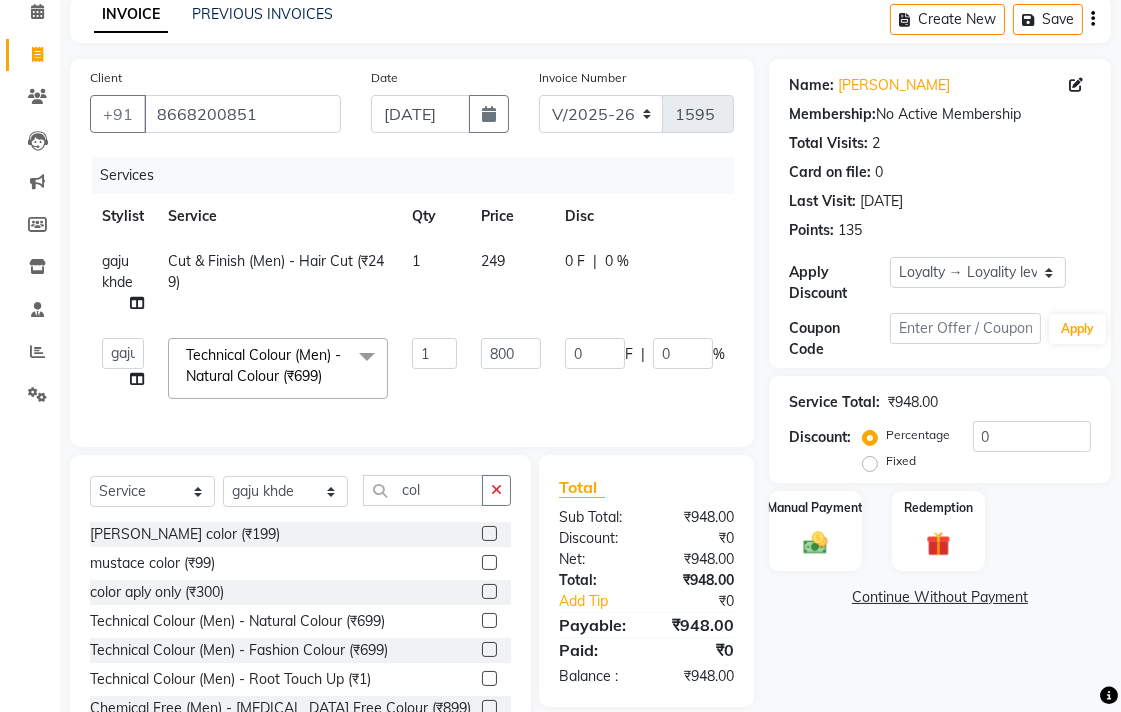 click on "gaju khde Cut & Finish (Men) - Hair Cut (₹249) 1 249 0 F | 0 % 249" 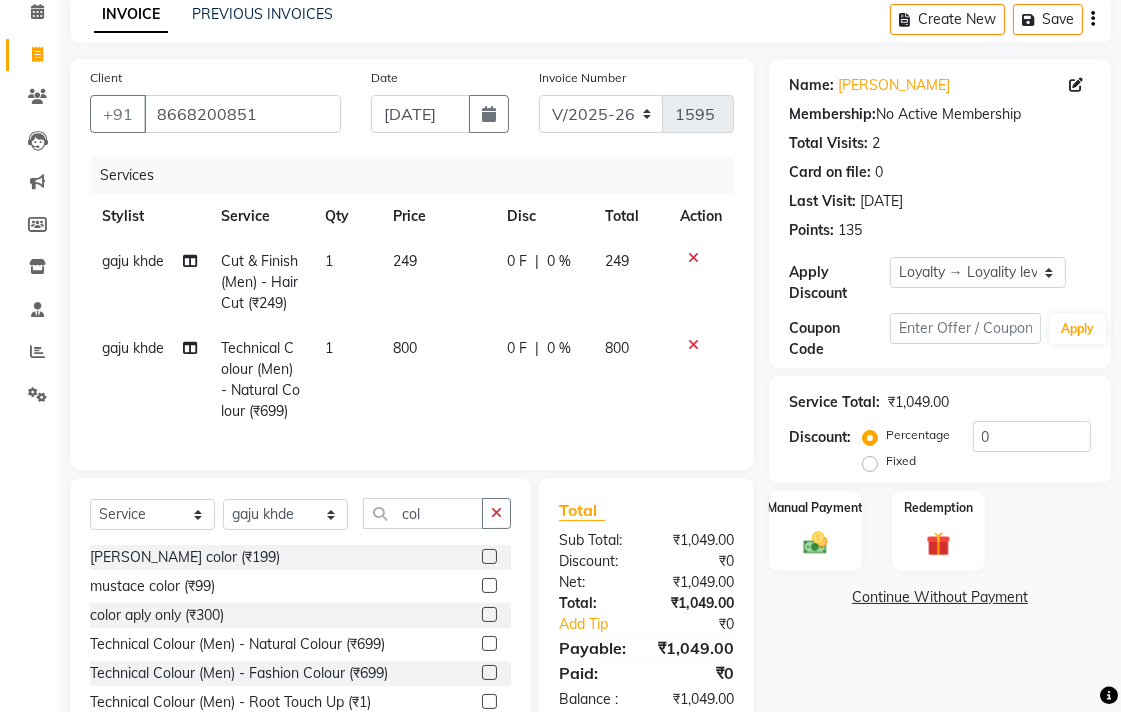 drag, startPoint x: 451, startPoint y: 266, endPoint x: 478, endPoint y: 260, distance: 27.658634 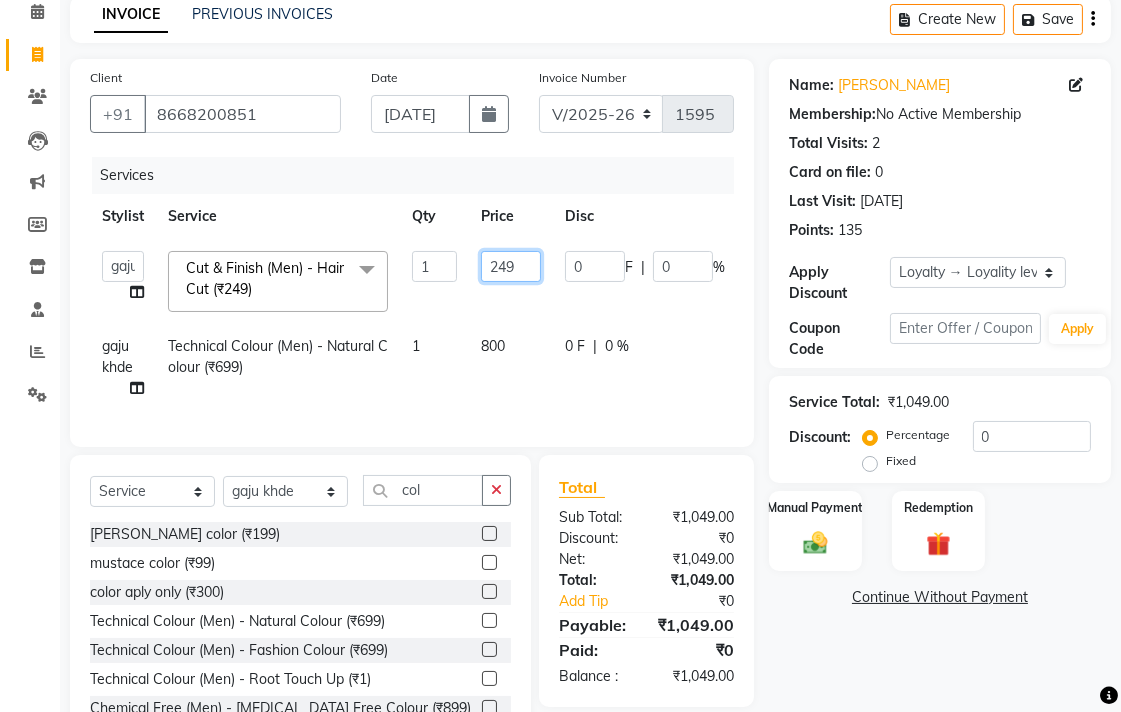 click on "249" 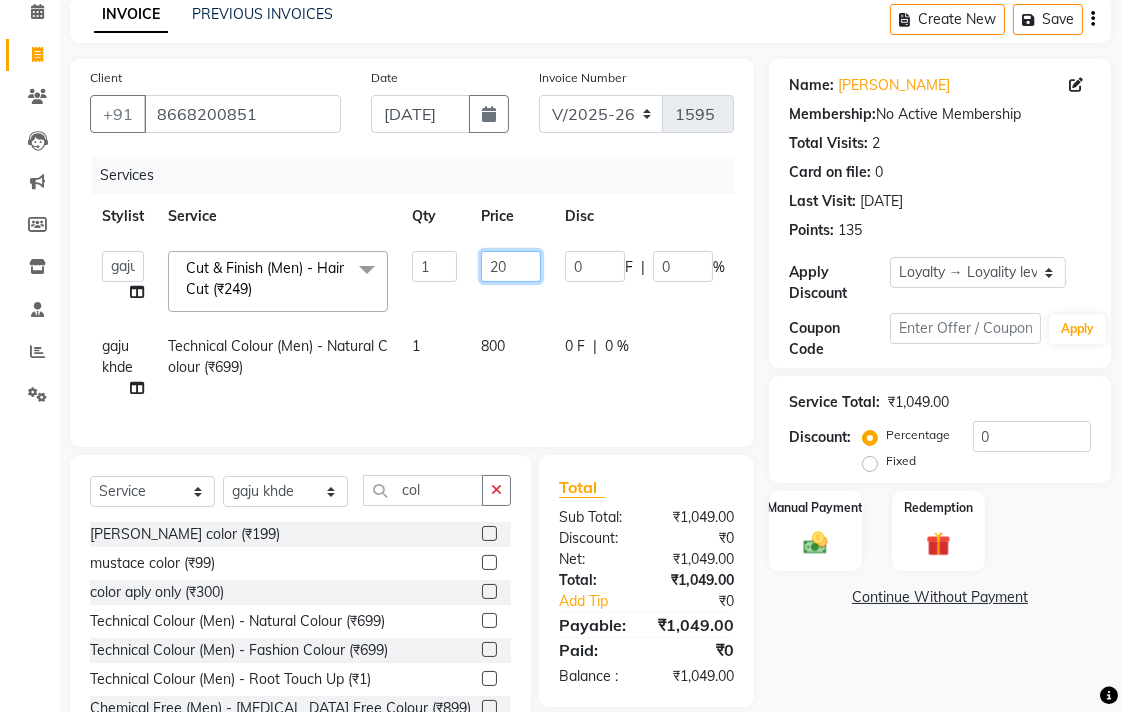 type on "200" 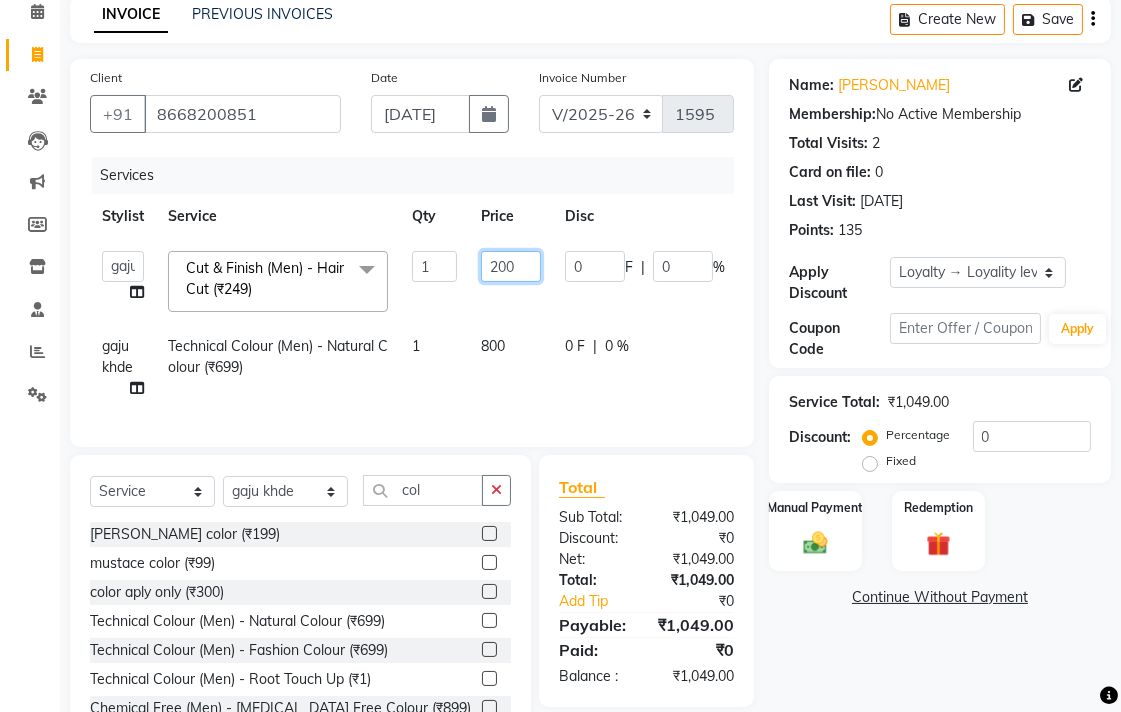 scroll, scrollTop: 175, scrollLeft: 0, axis: vertical 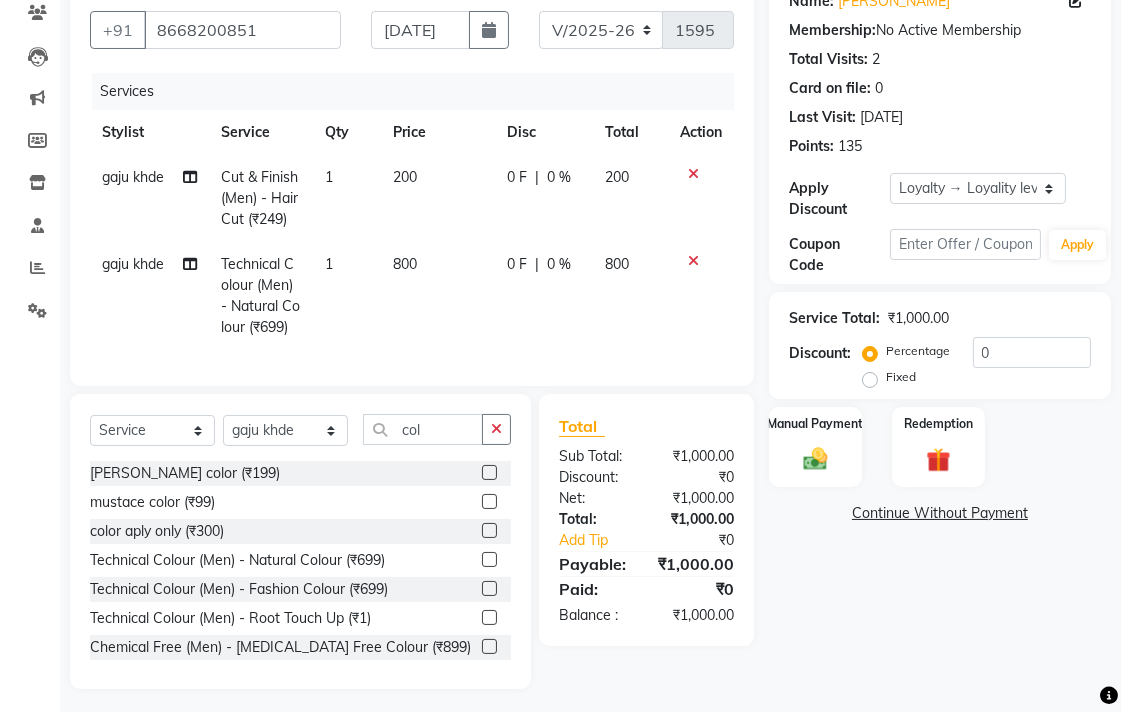 drag, startPoint x: 787, startPoint y: 634, endPoint x: 784, endPoint y: 578, distance: 56.0803 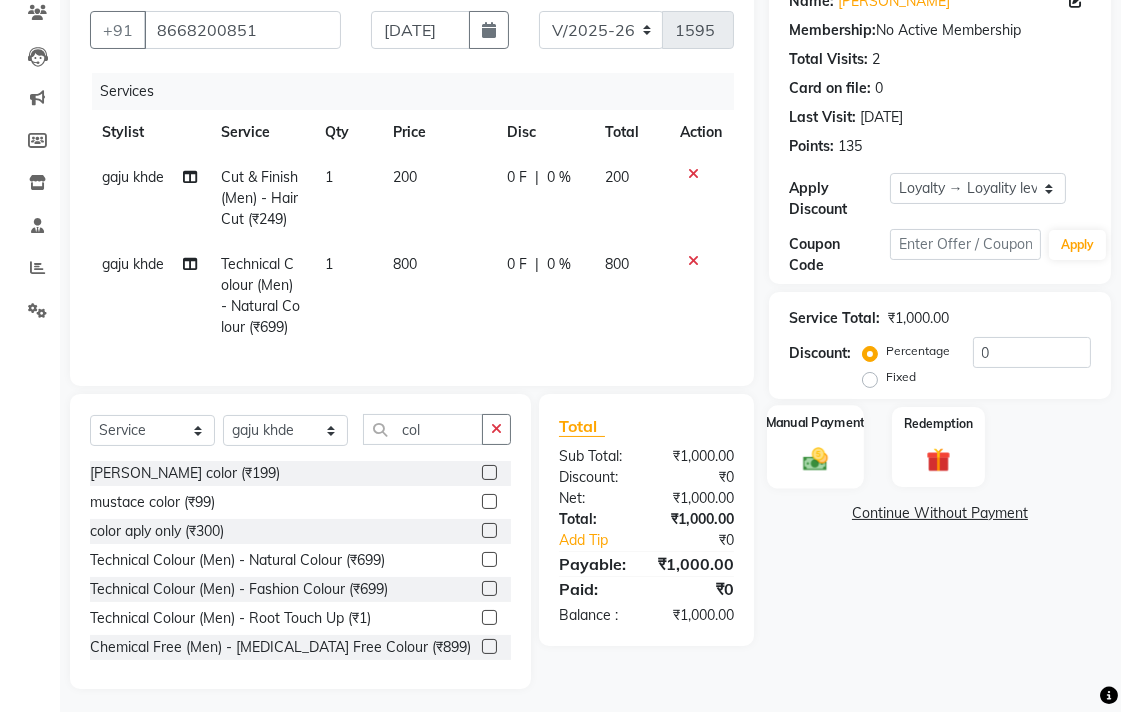 click on "Manual Payment" 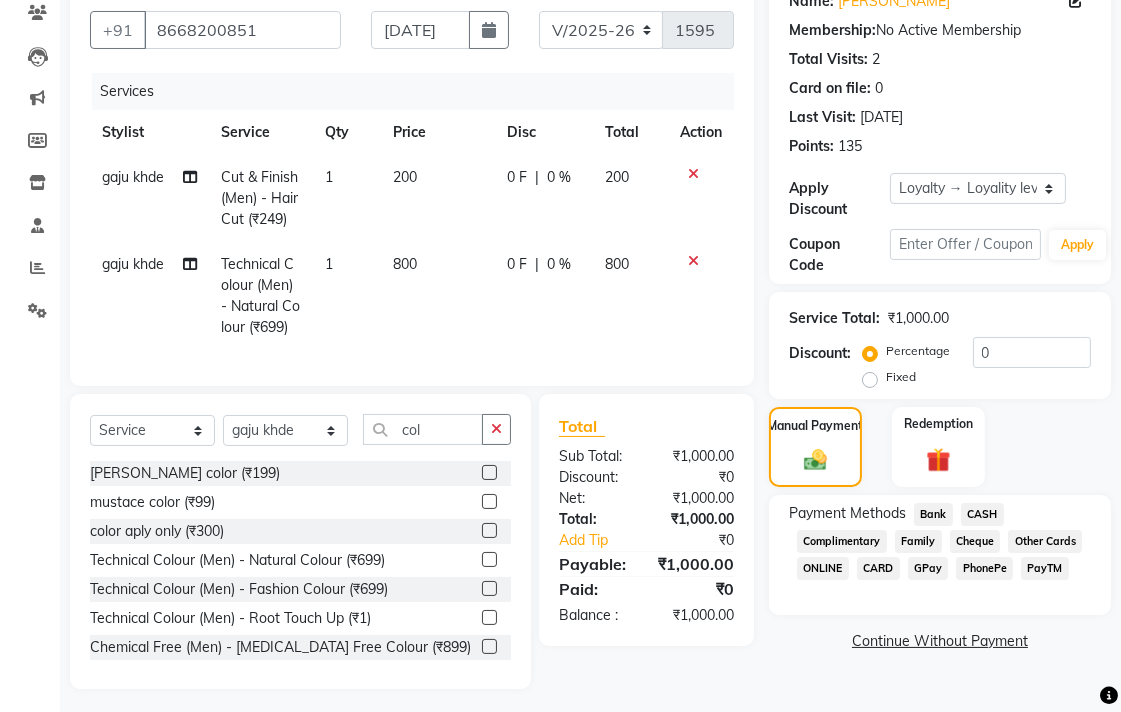 drag, startPoint x: 918, startPoint y: 508, endPoint x: 933, endPoint y: 518, distance: 18.027756 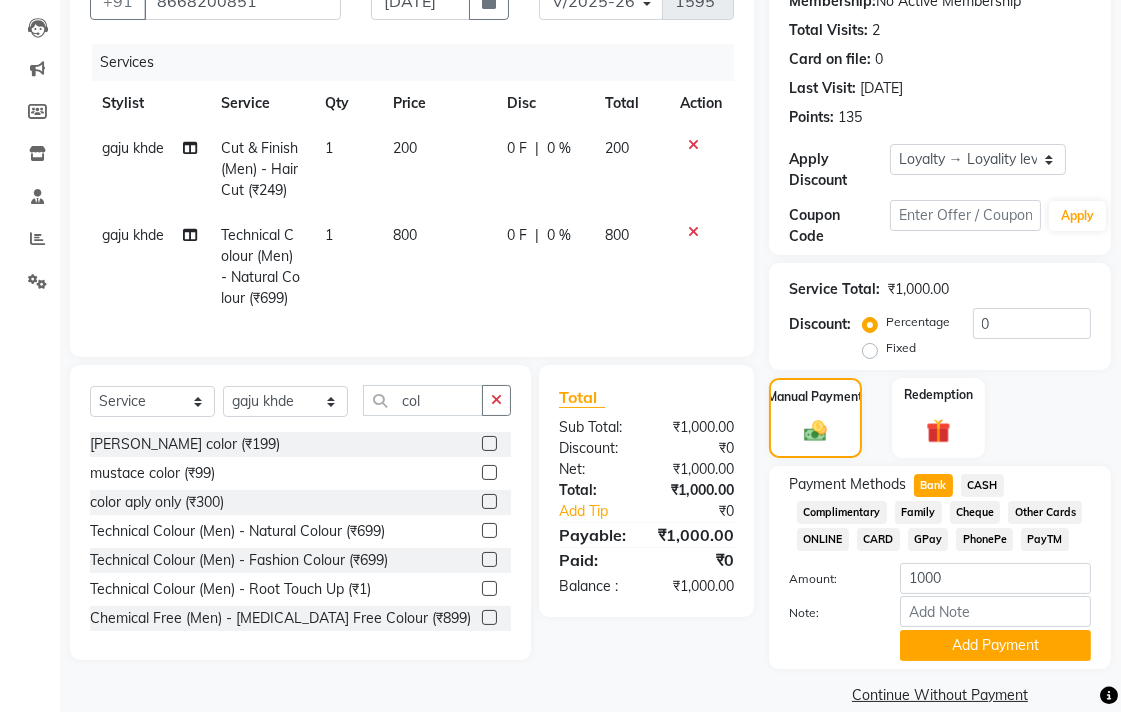 scroll, scrollTop: 233, scrollLeft: 0, axis: vertical 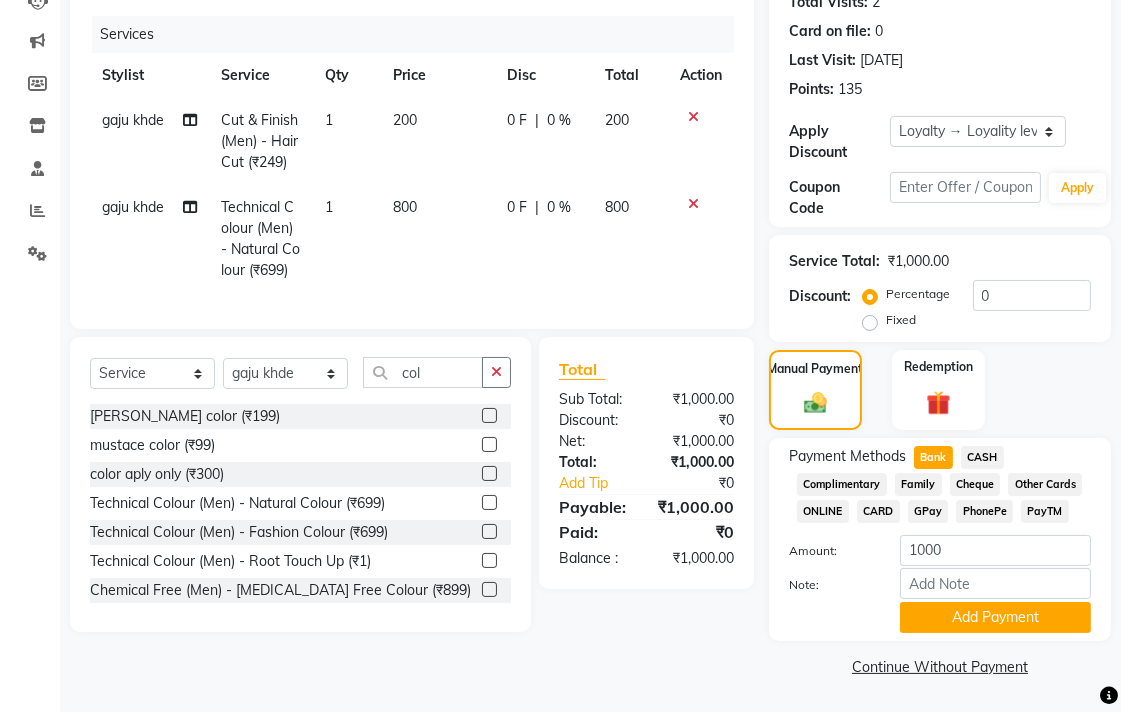 drag, startPoint x: 944, startPoint y: 602, endPoint x: 935, endPoint y: 647, distance: 45.891174 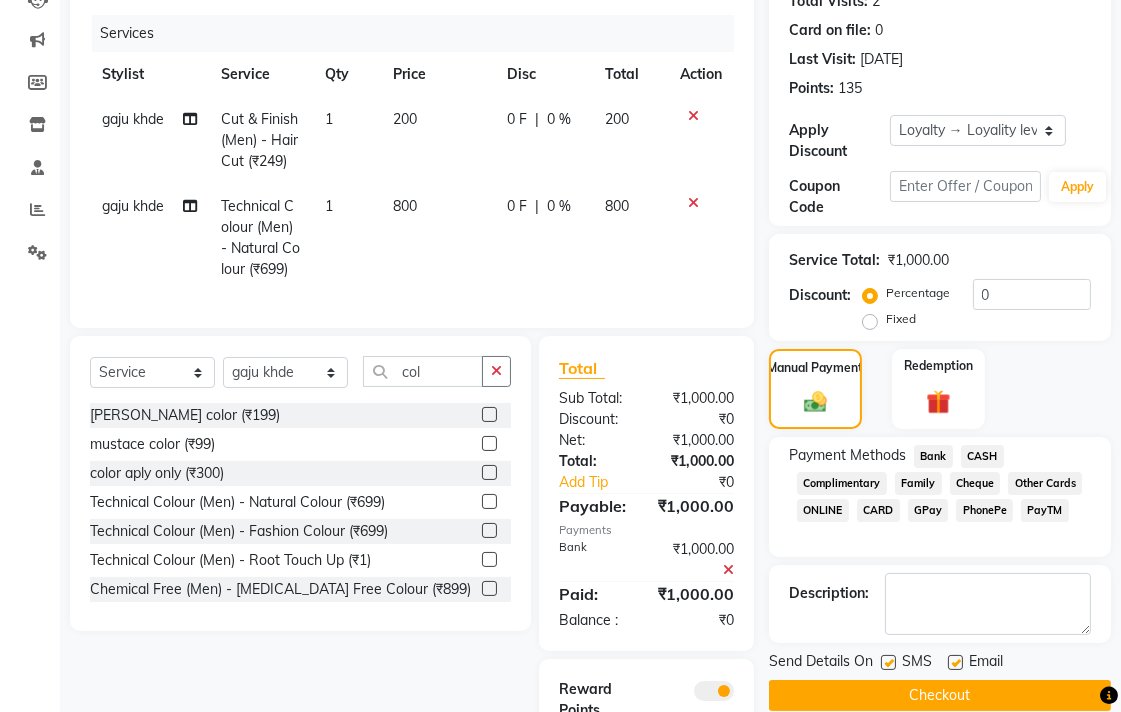 click on "Checkout" 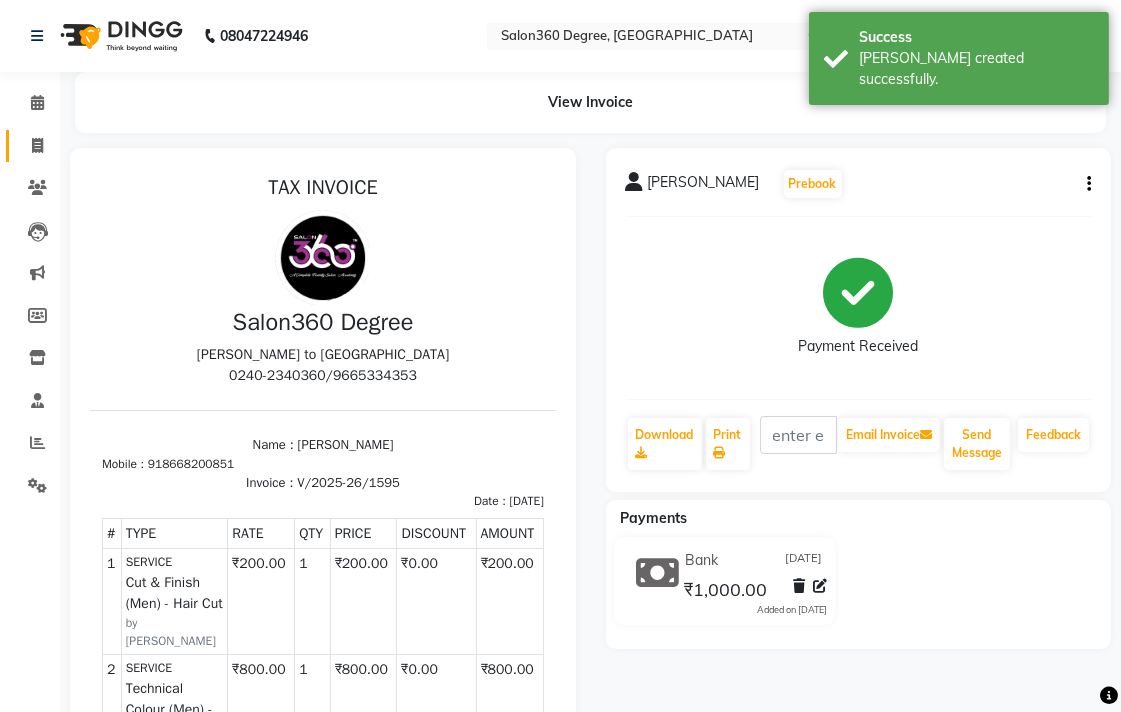 scroll, scrollTop: 0, scrollLeft: 0, axis: both 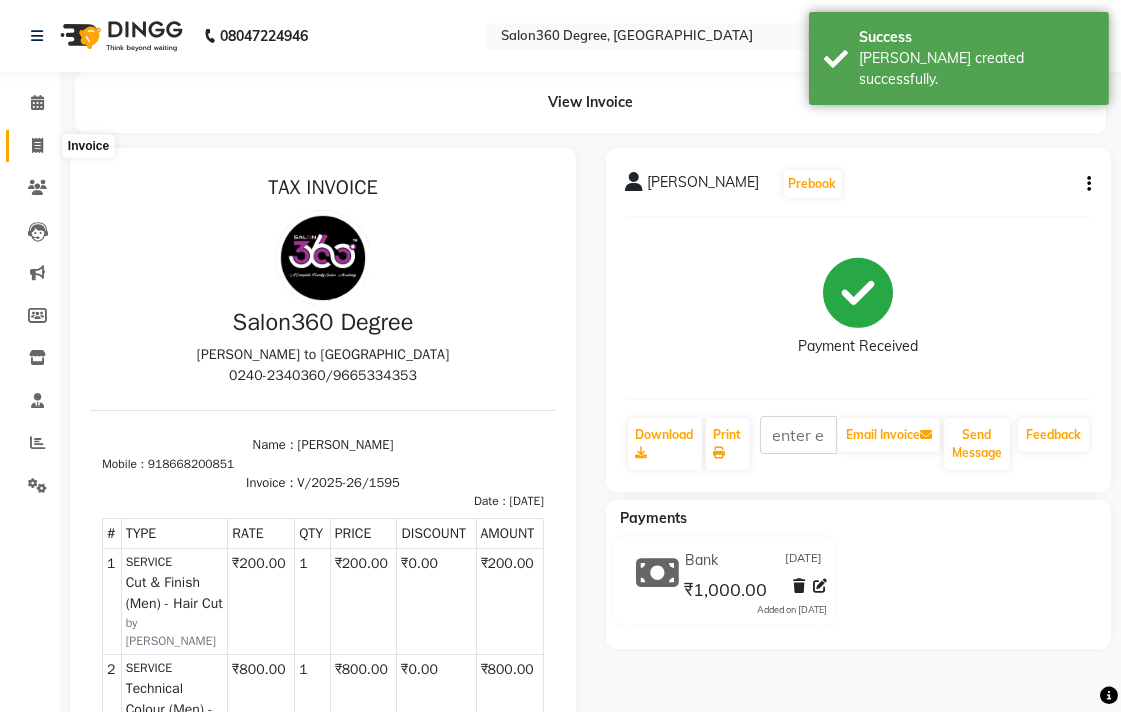 drag, startPoint x: 28, startPoint y: 145, endPoint x: 38, endPoint y: 140, distance: 11.18034 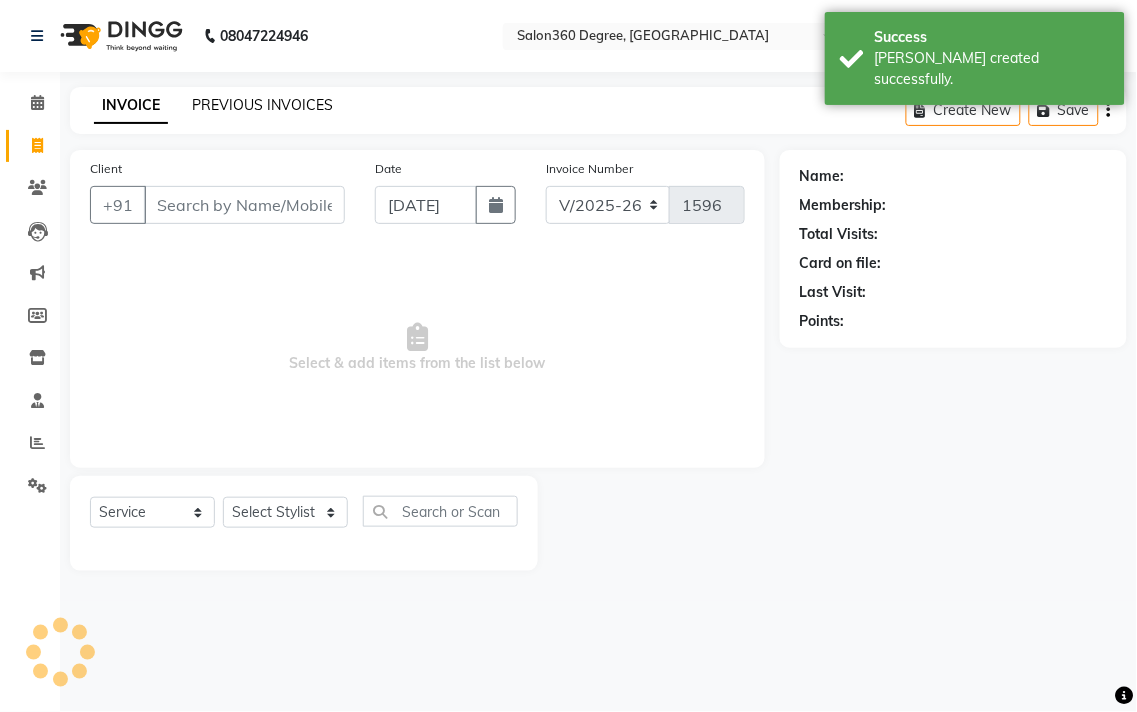 click on "PREVIOUS INVOICES" 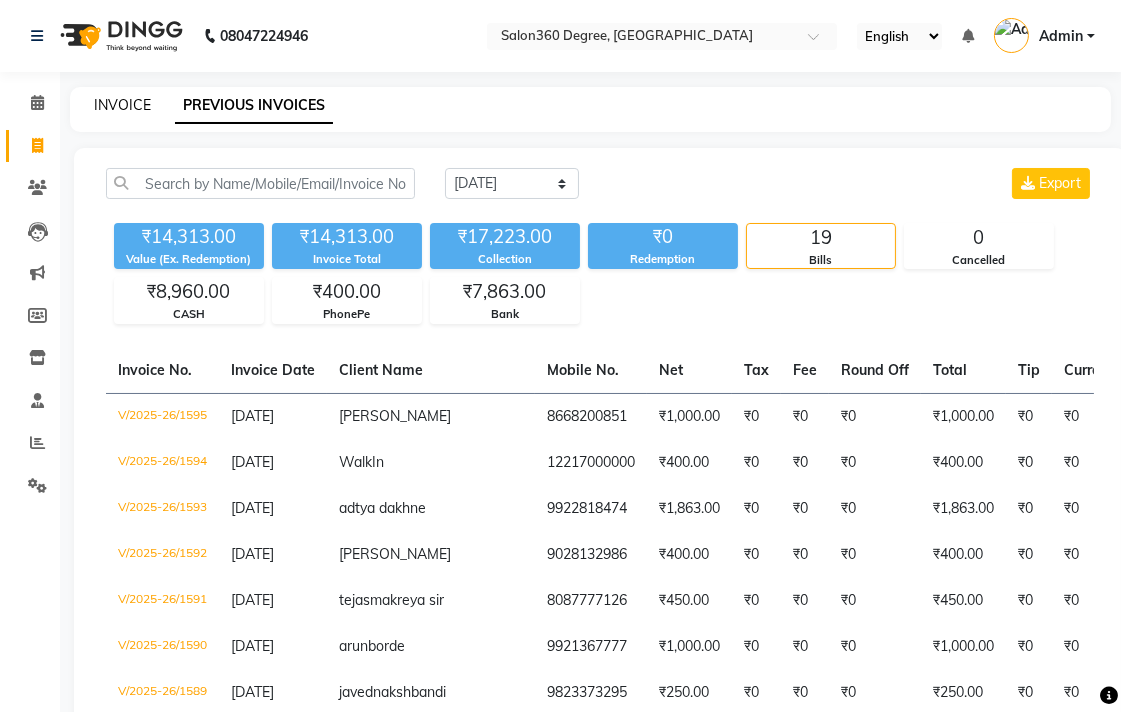 click on "INVOICE" 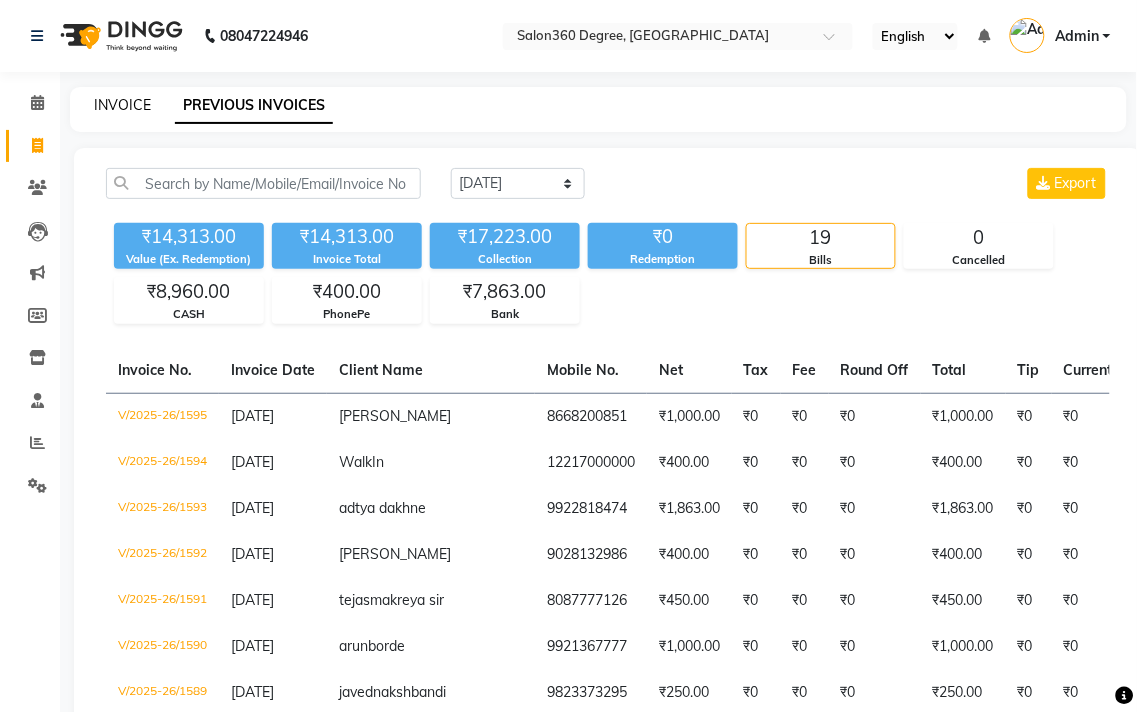select on "5215" 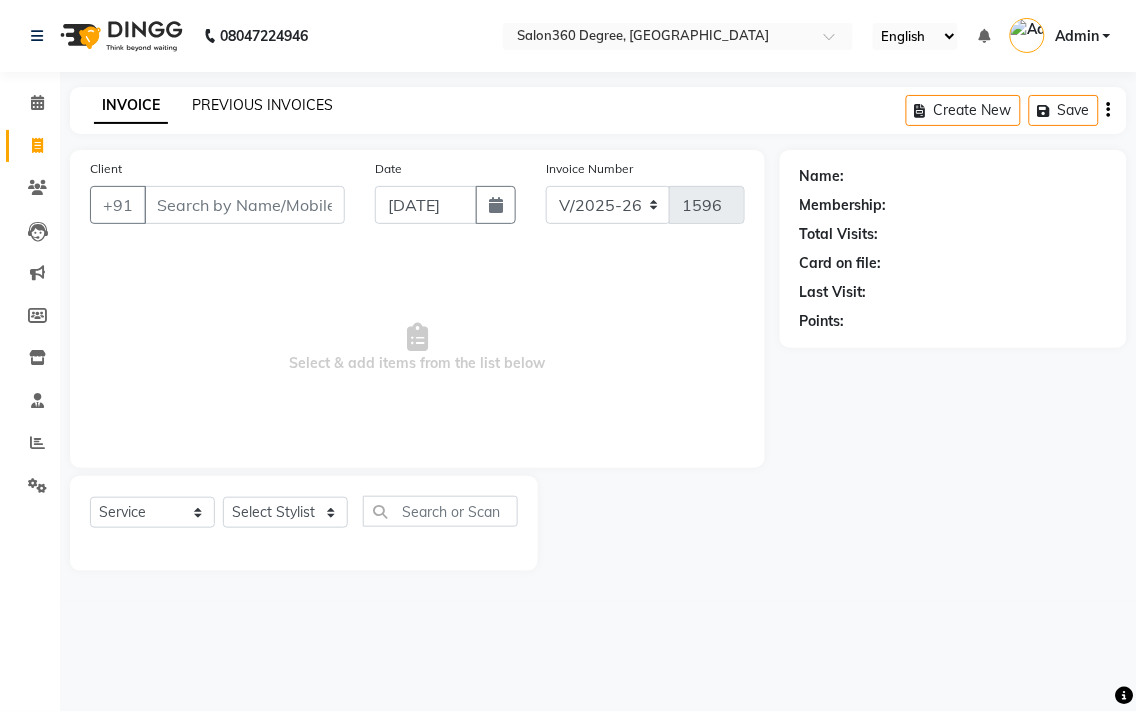 click on "INVOICE PREVIOUS INVOICES" 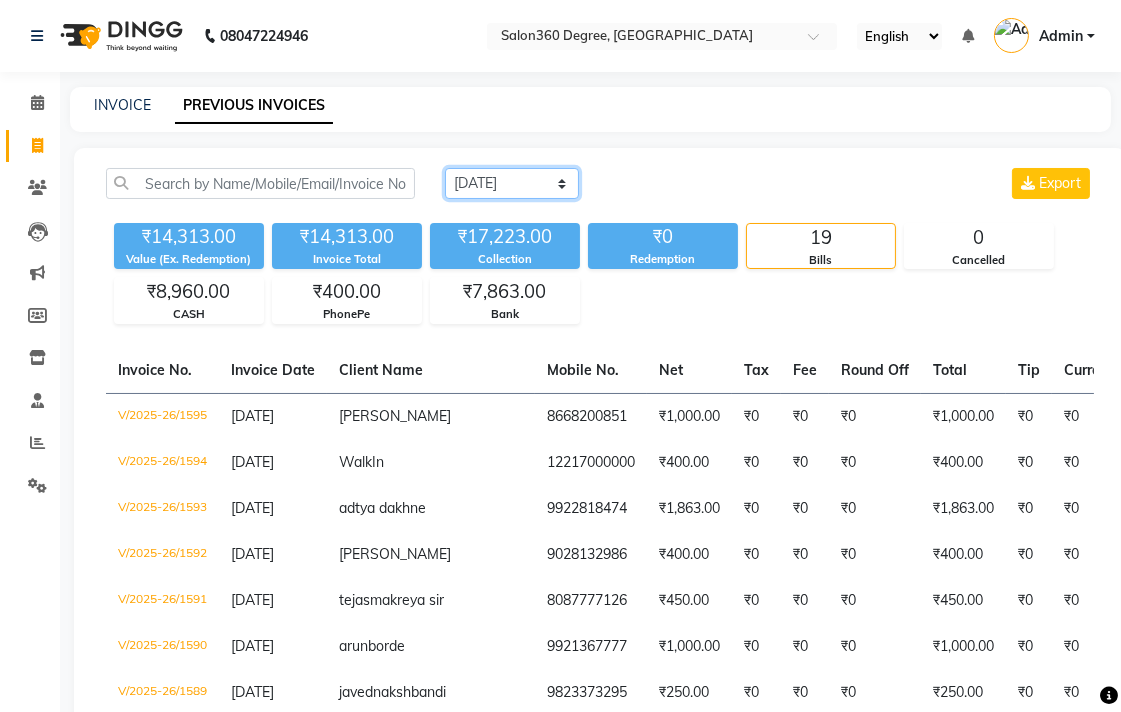 drag, startPoint x: 444, startPoint y: 172, endPoint x: 471, endPoint y: 194, distance: 34.828148 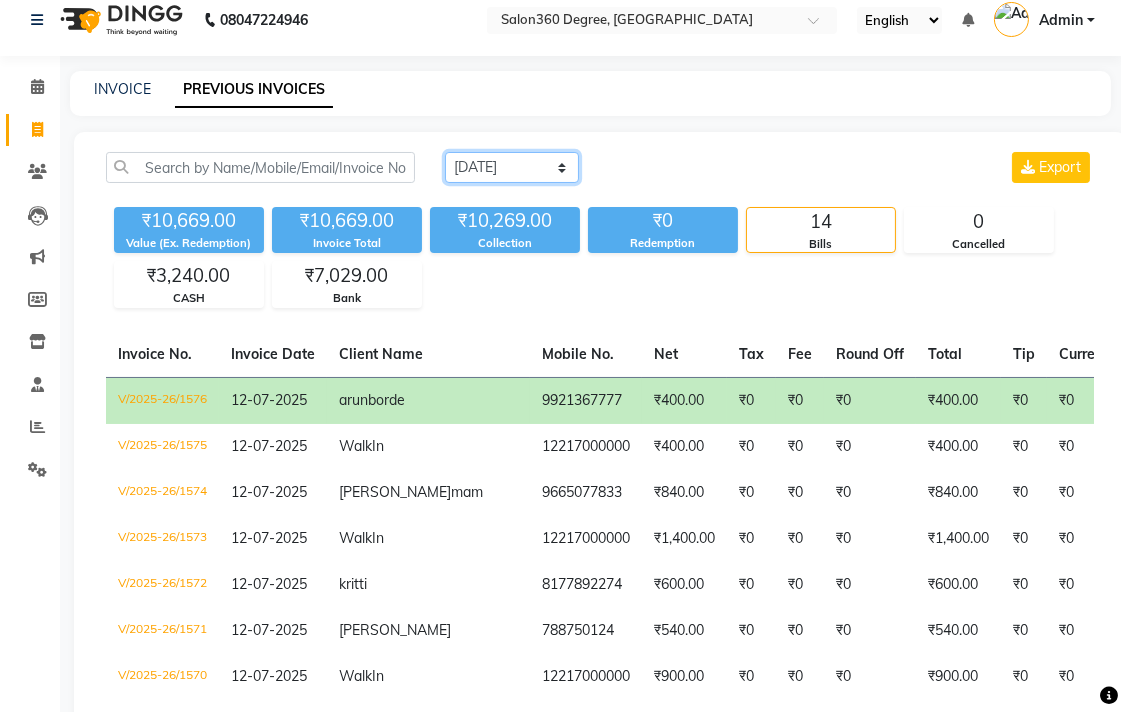scroll, scrollTop: 0, scrollLeft: 0, axis: both 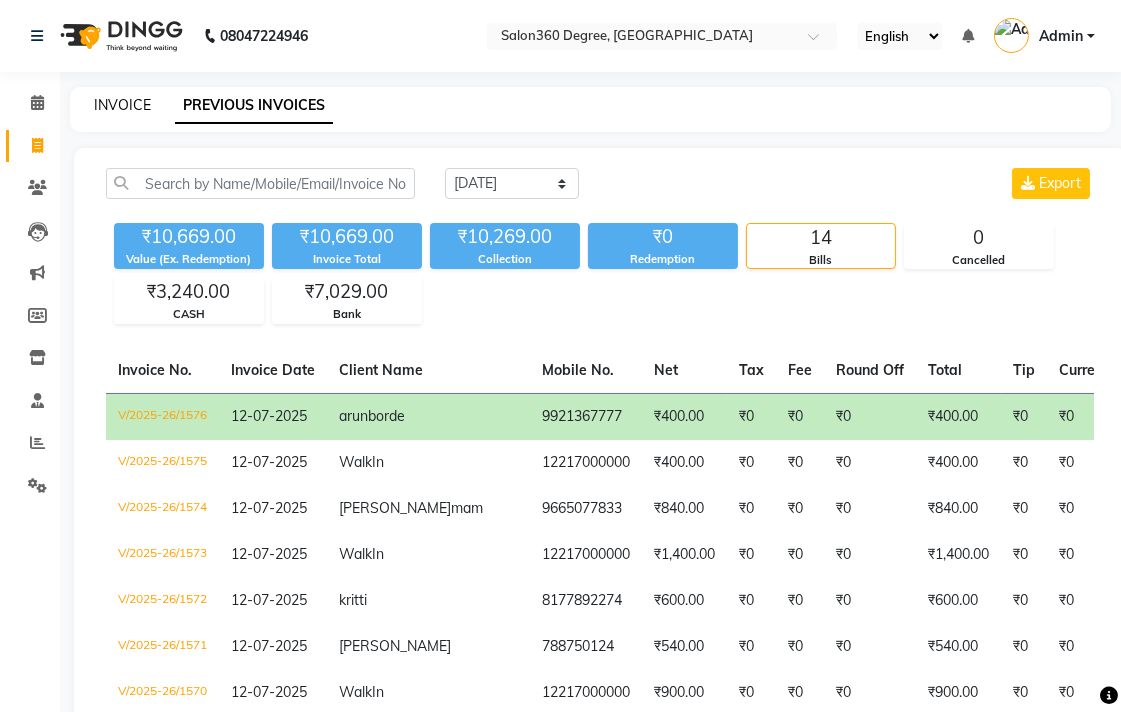 click on "INVOICE" 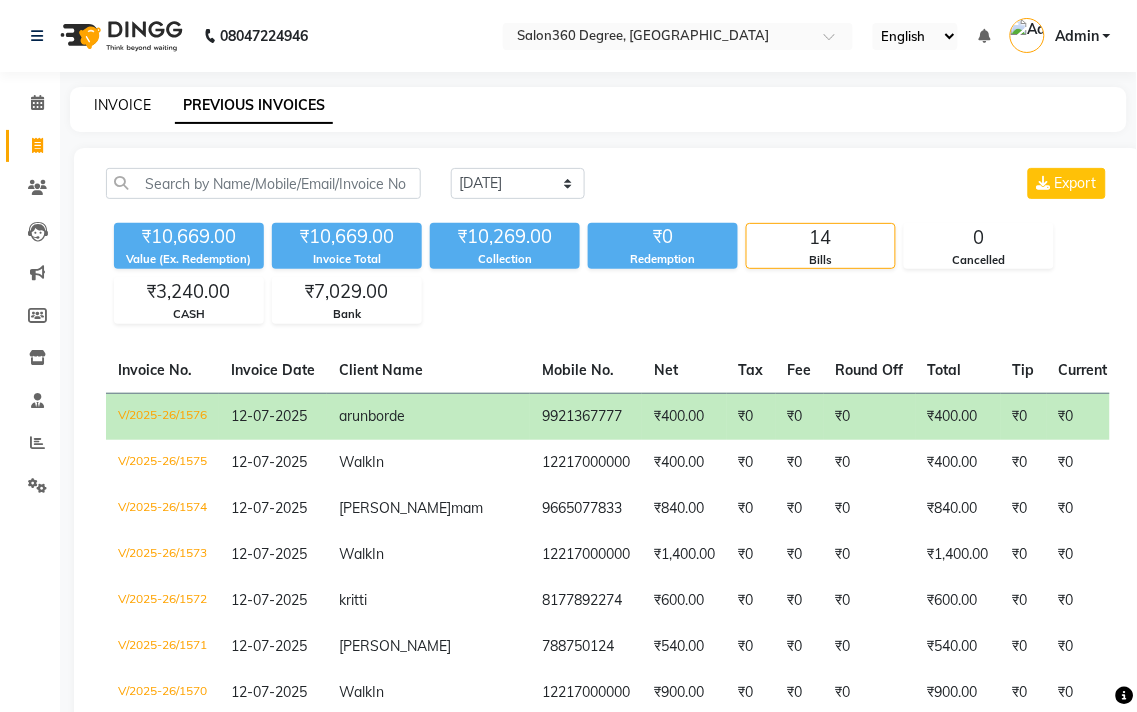 select on "5215" 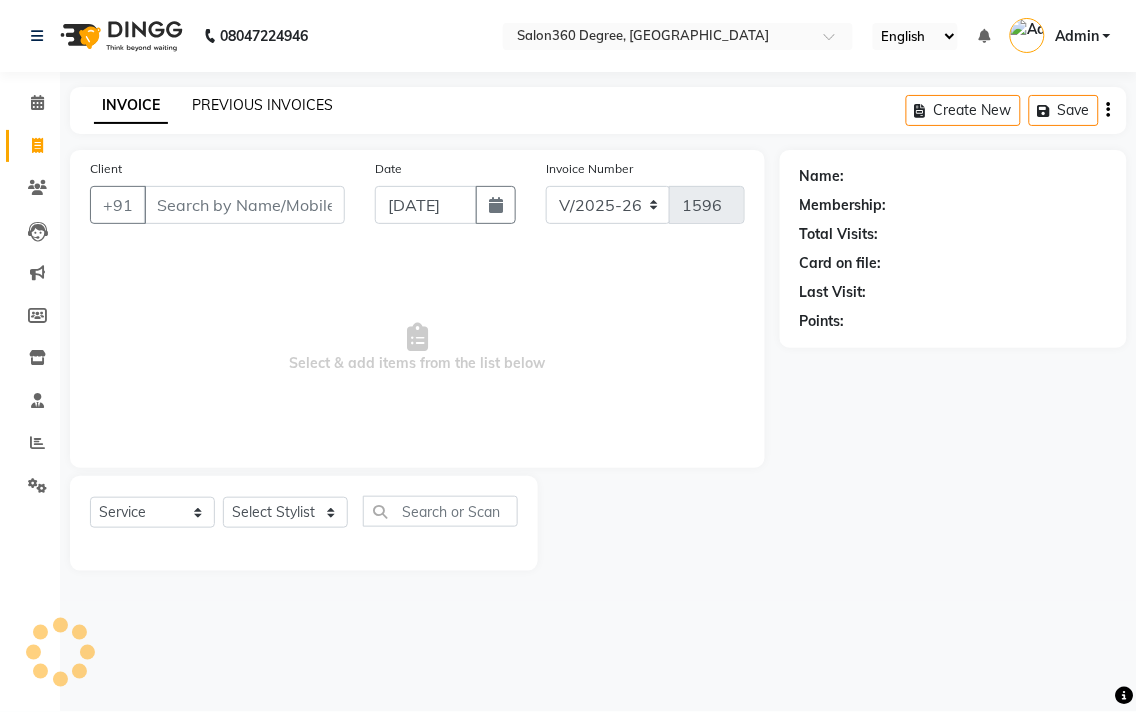 click on "PREVIOUS INVOICES" 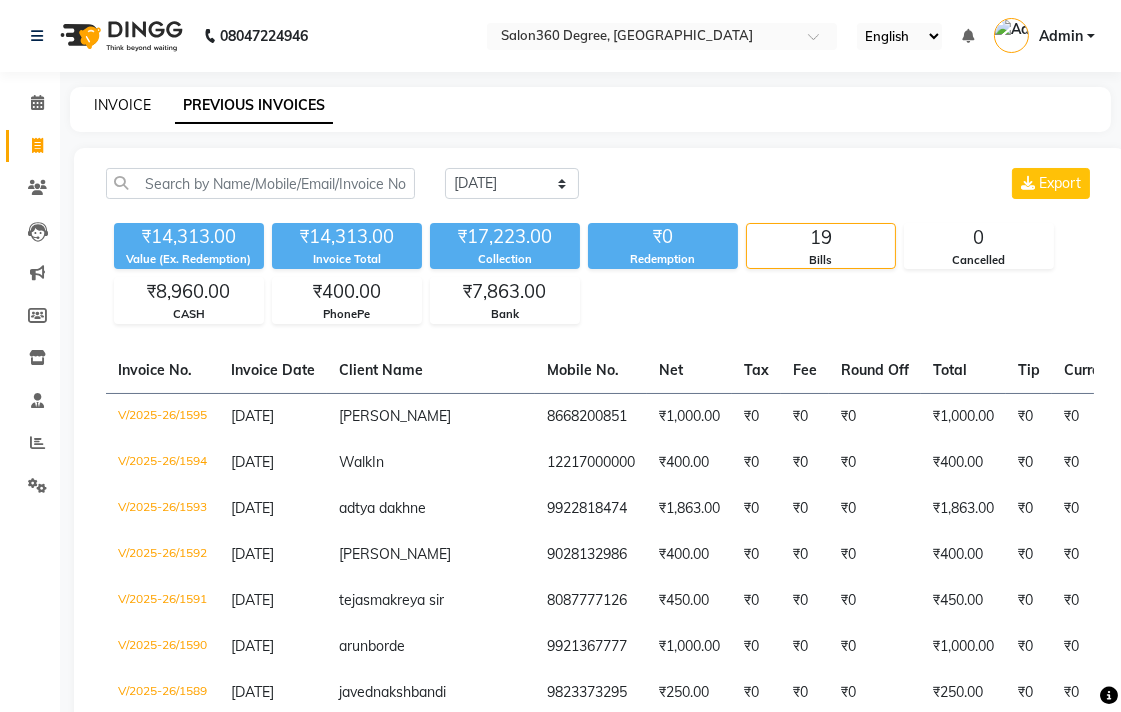 click on "INVOICE" 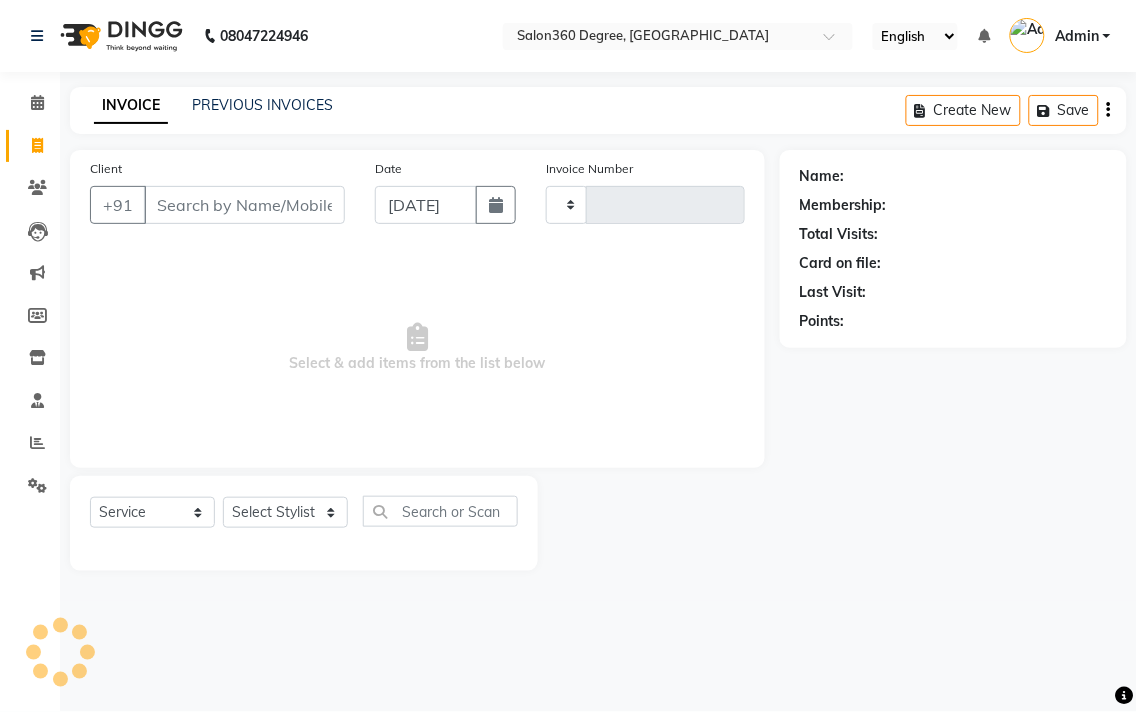 type on "1596" 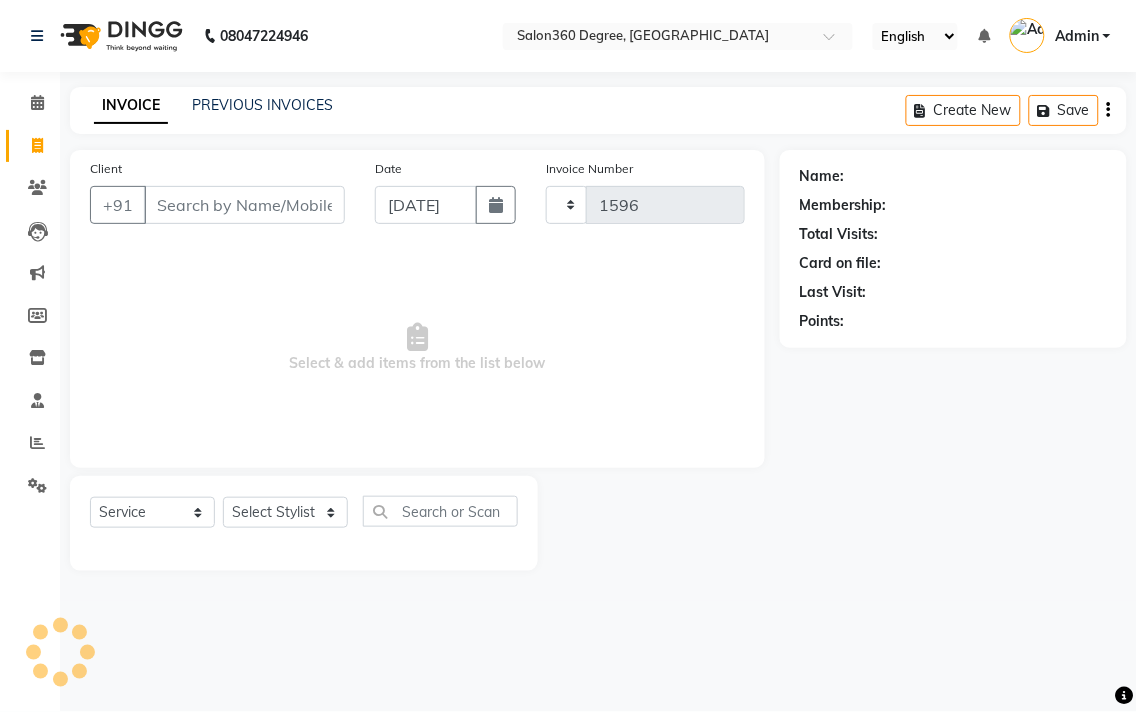 select on "5215" 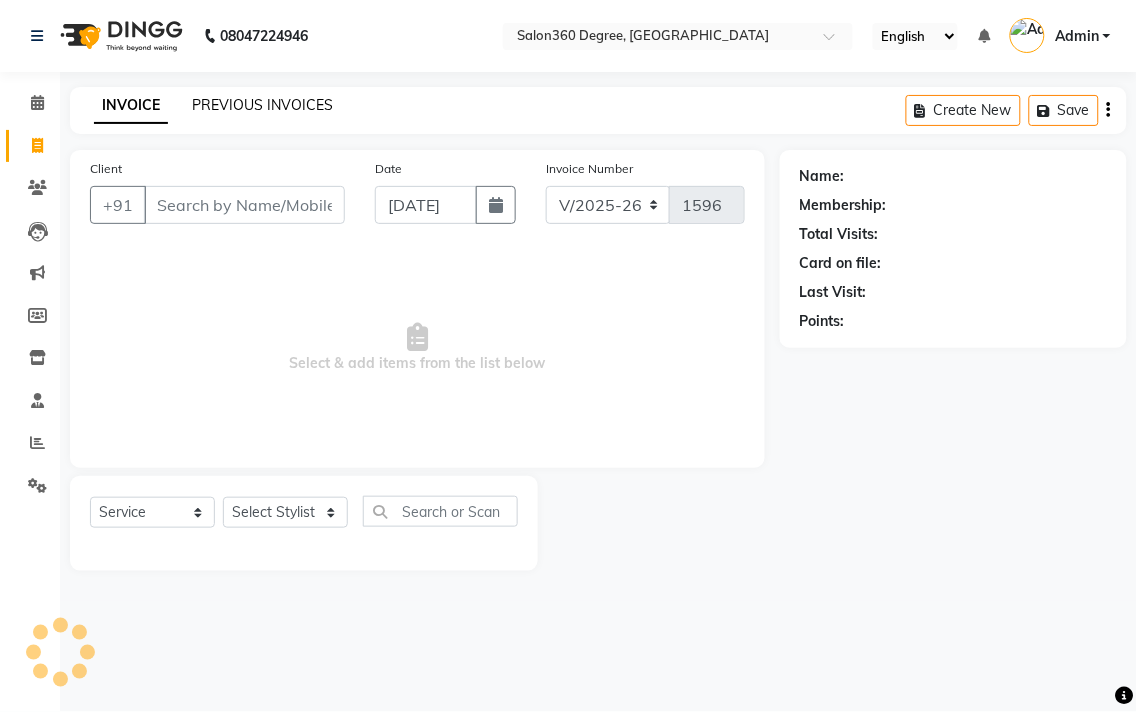 click on "PREVIOUS INVOICES" 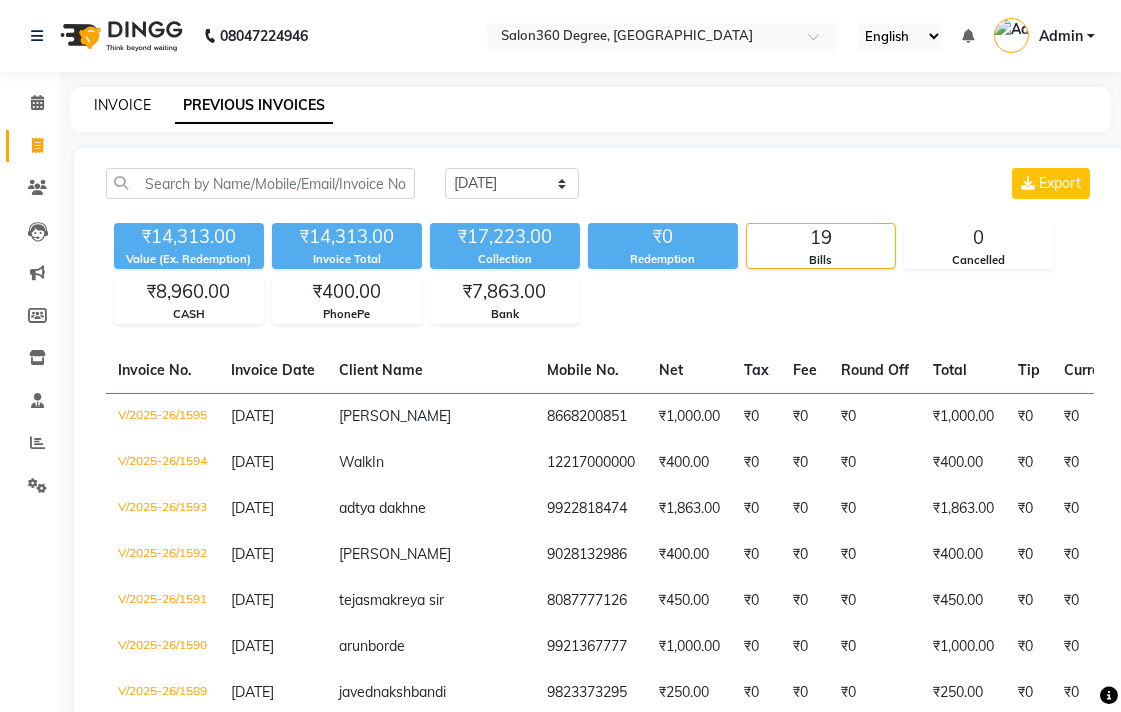 click on "INVOICE" 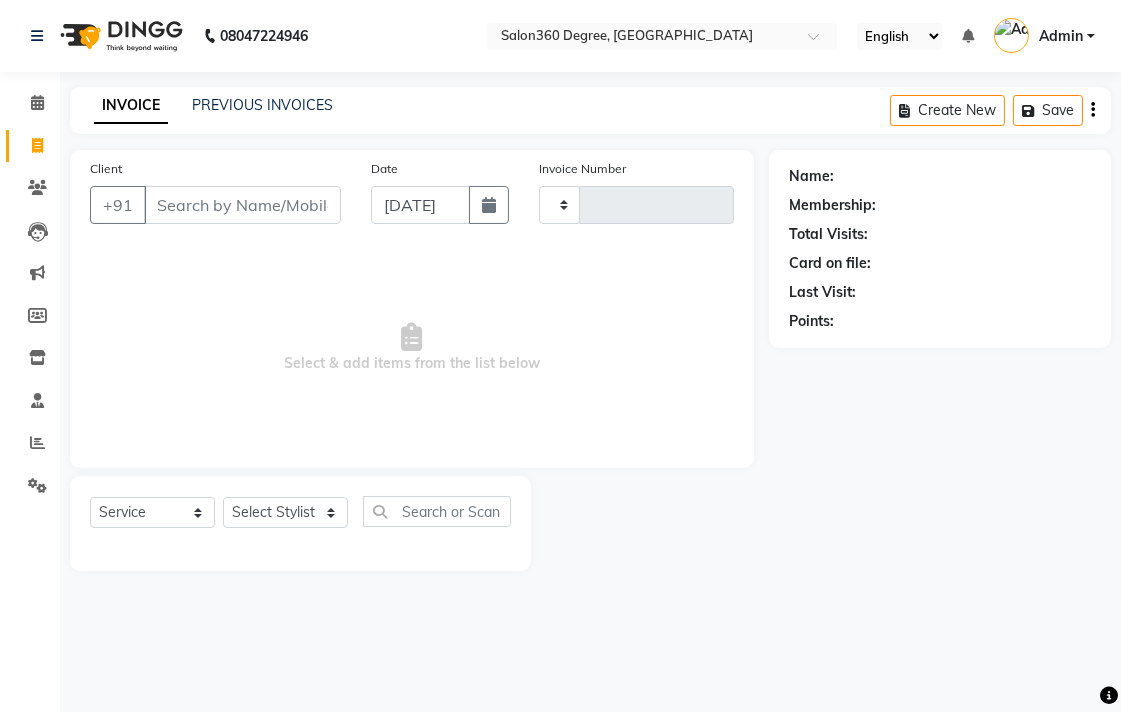 type on "1596" 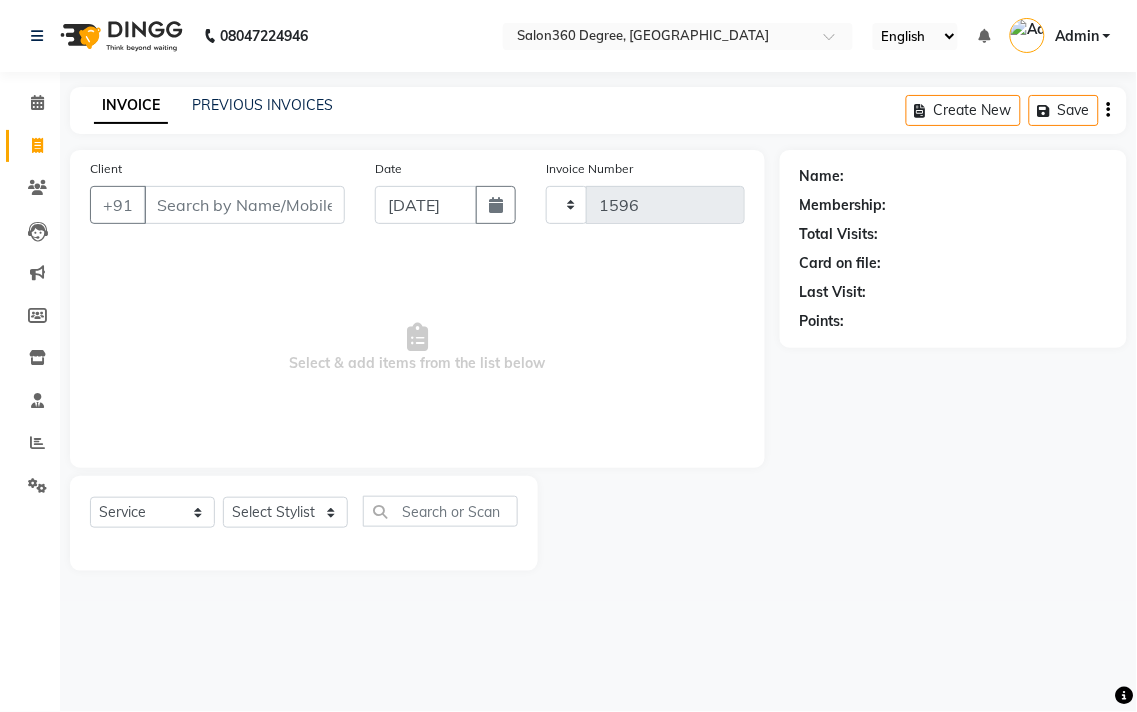 select on "5215" 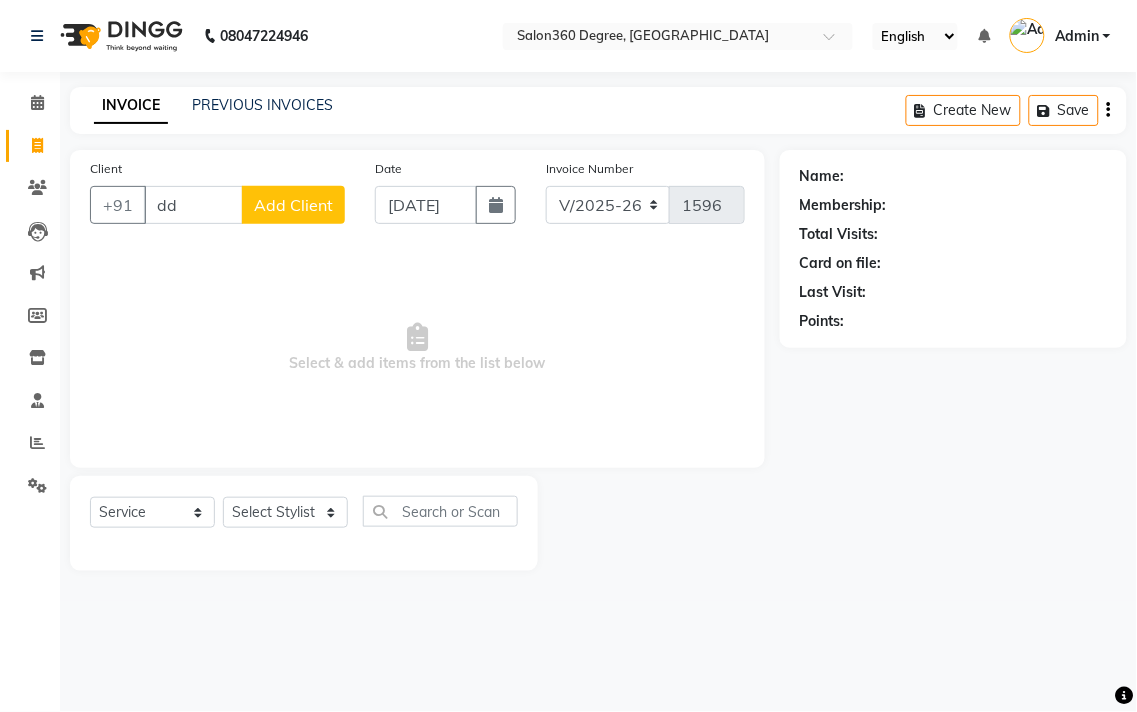 type on "d" 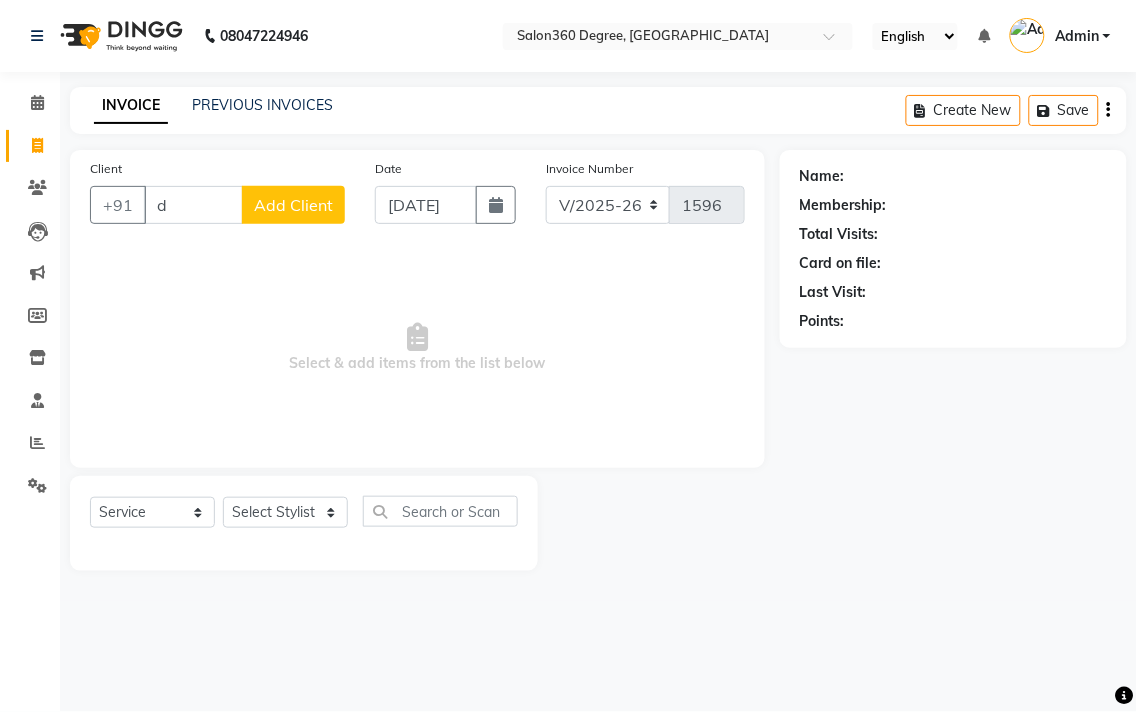 type 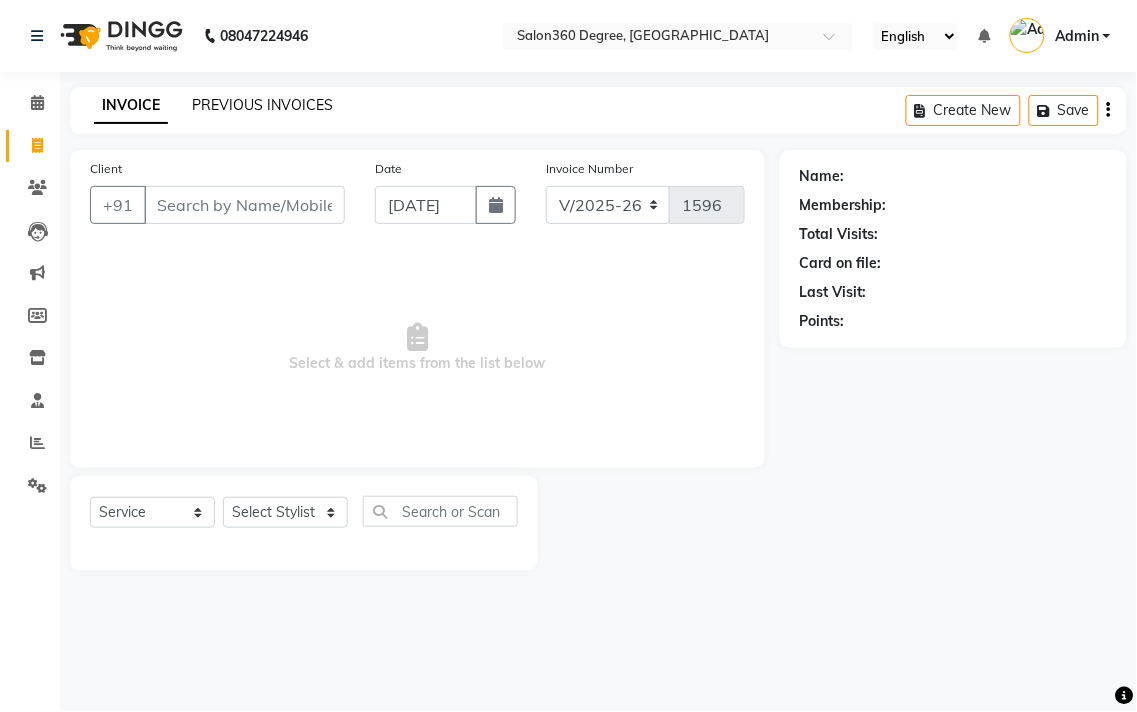 click on "PREVIOUS INVOICES" 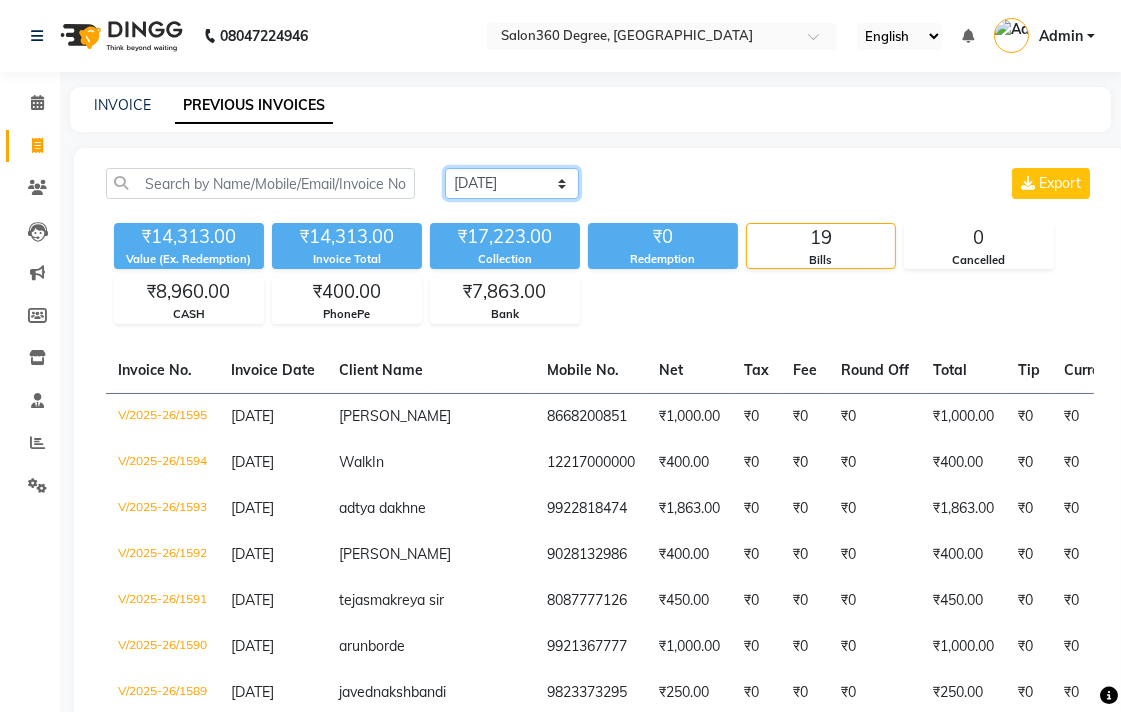 click on "[DATE] [DATE] Custom Range" 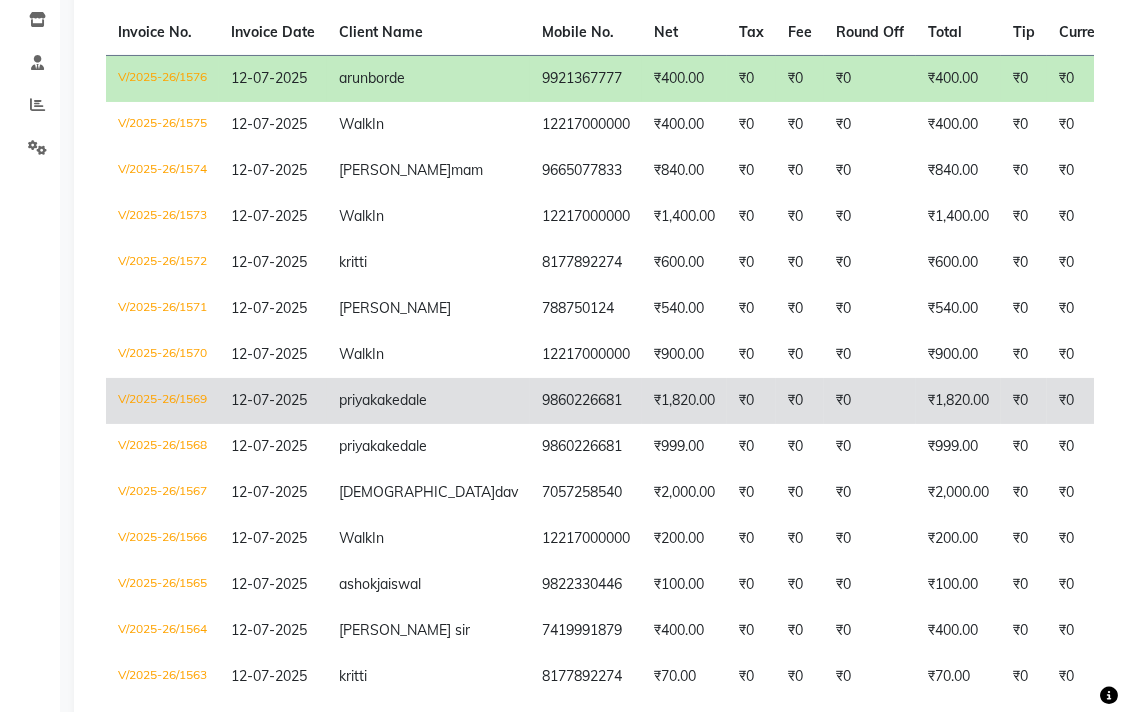 scroll, scrollTop: 0, scrollLeft: 0, axis: both 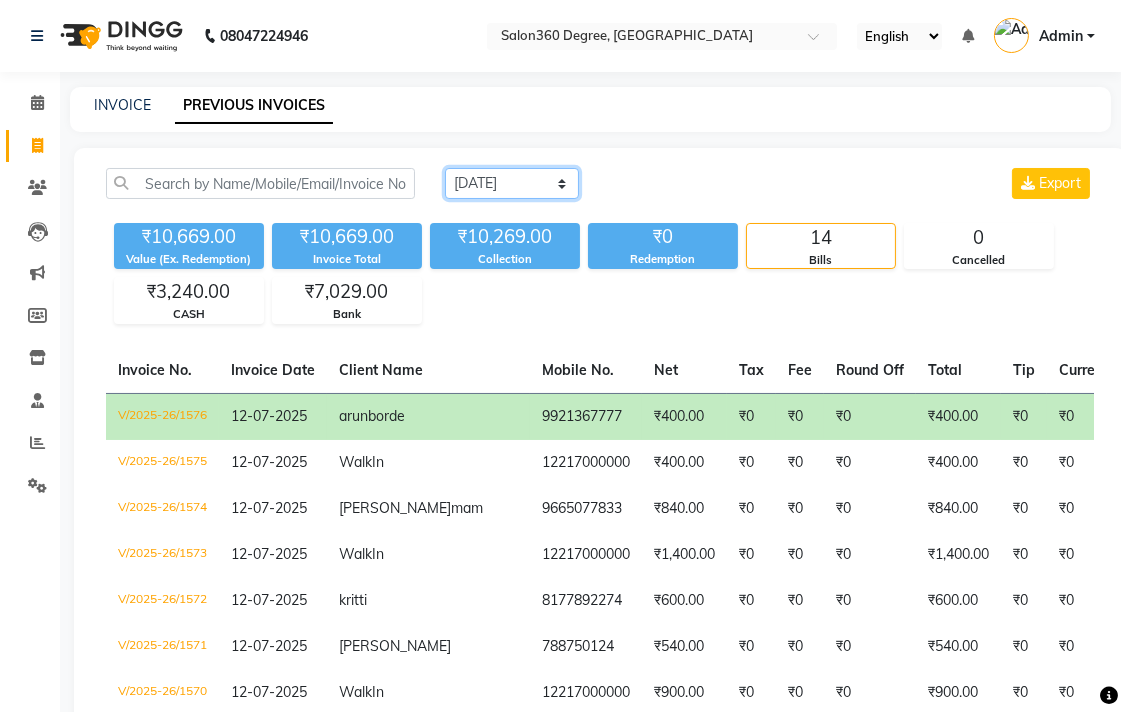 click on "[DATE] [DATE] Custom Range" 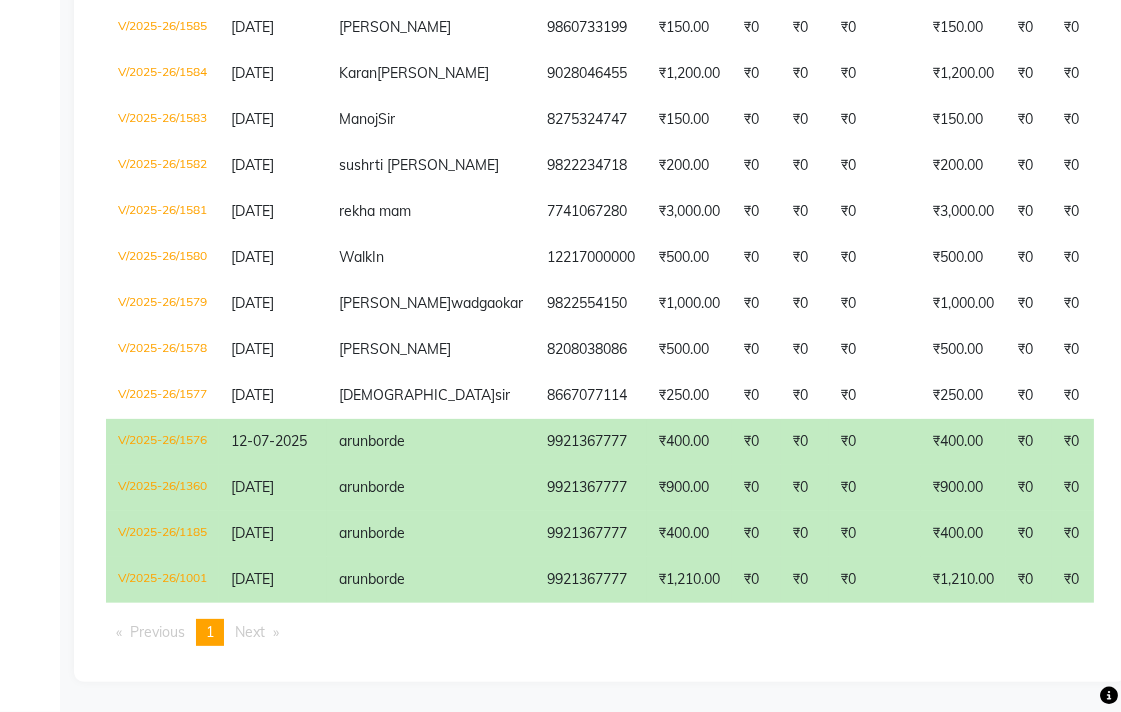 scroll, scrollTop: 1061, scrollLeft: 0, axis: vertical 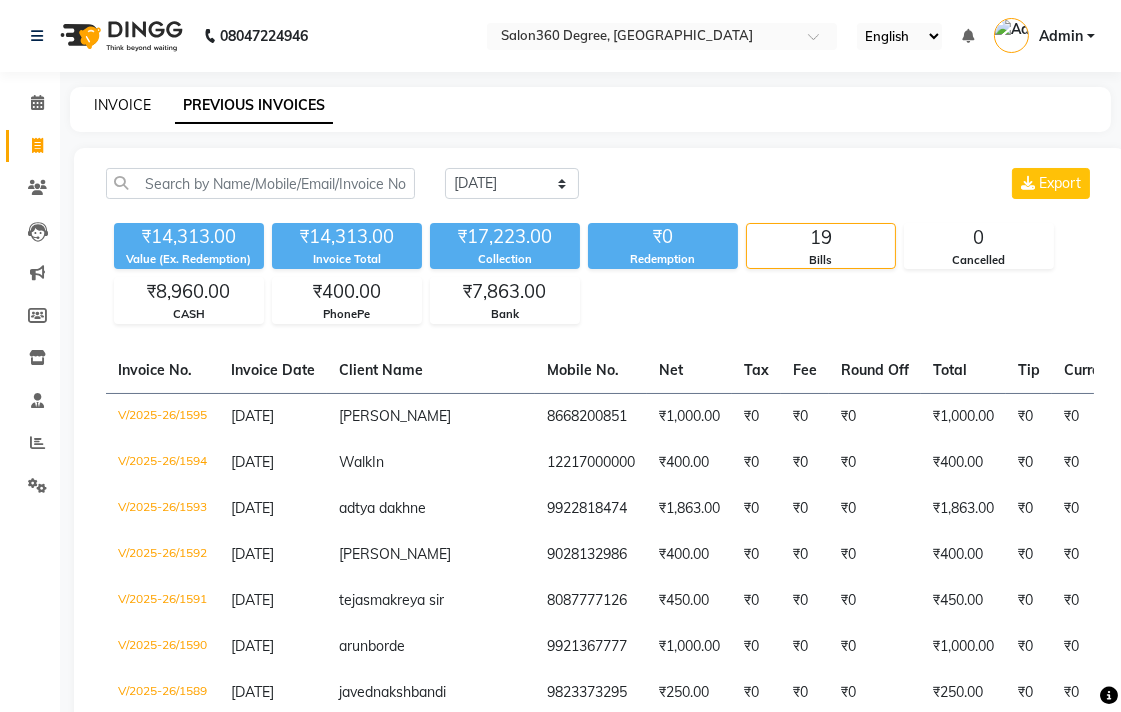 click on "INVOICE" 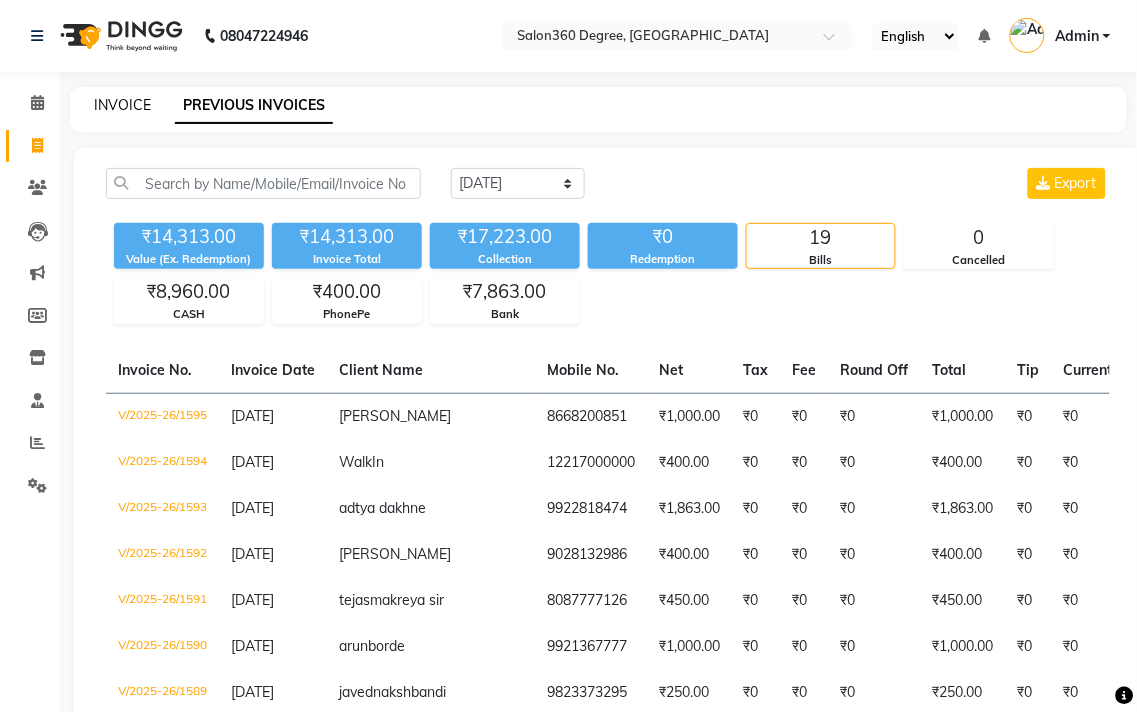 select on "5215" 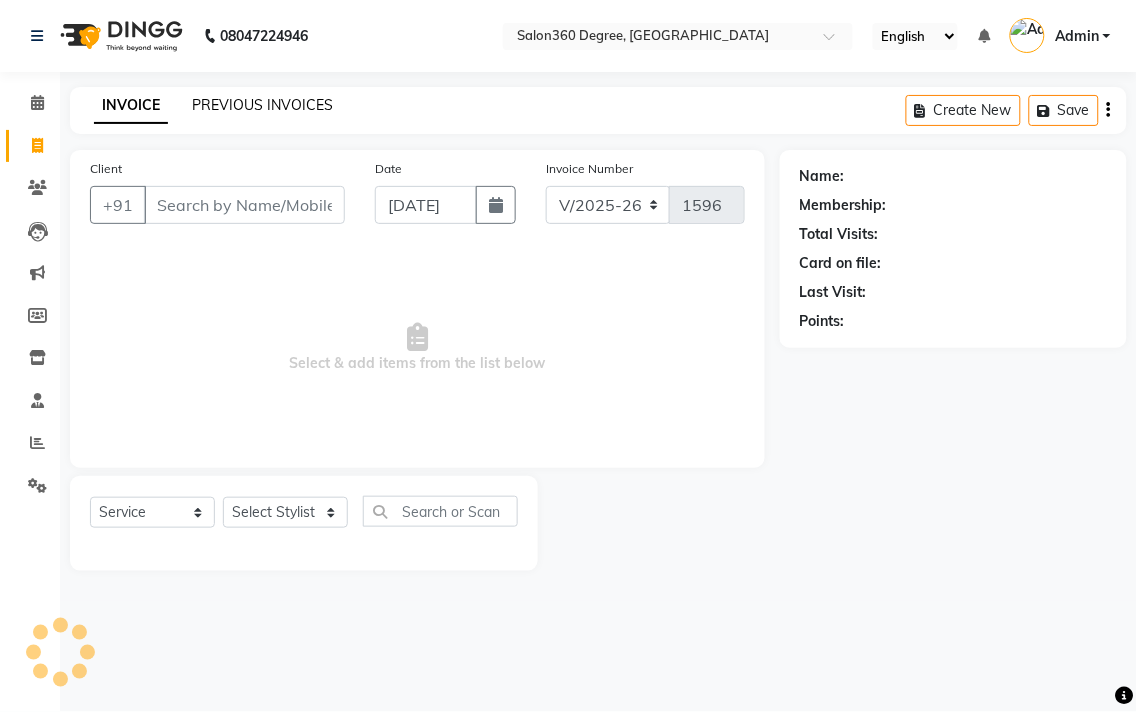 click on "PREVIOUS INVOICES" 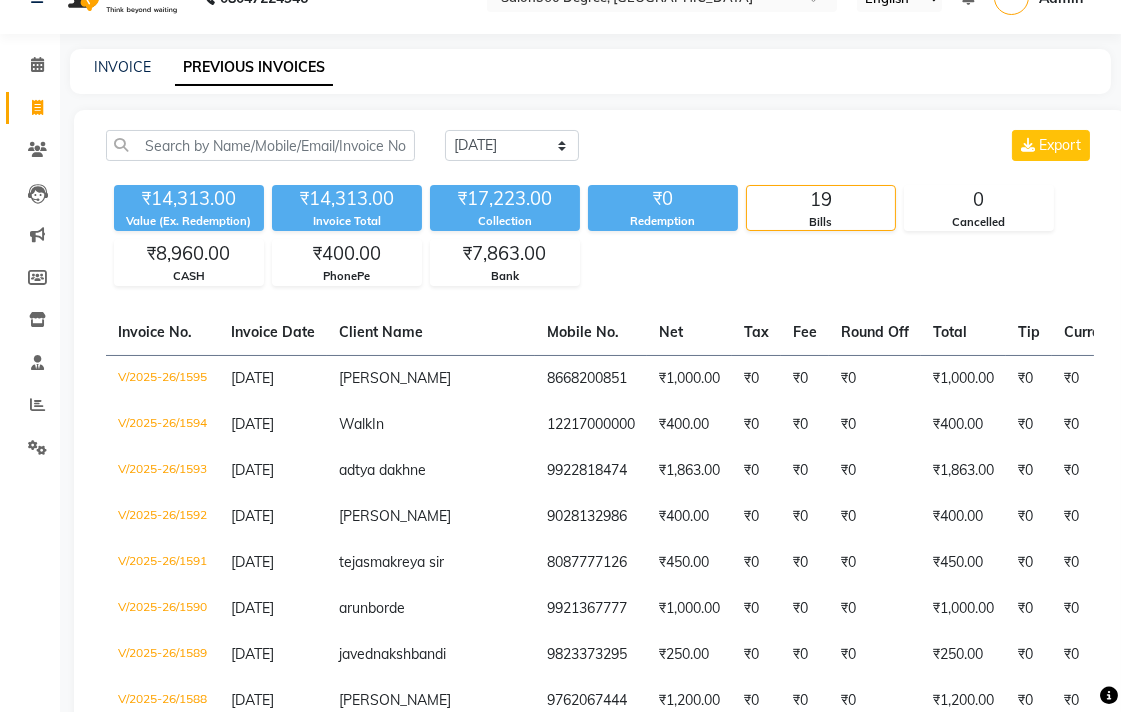 scroll, scrollTop: 0, scrollLeft: 0, axis: both 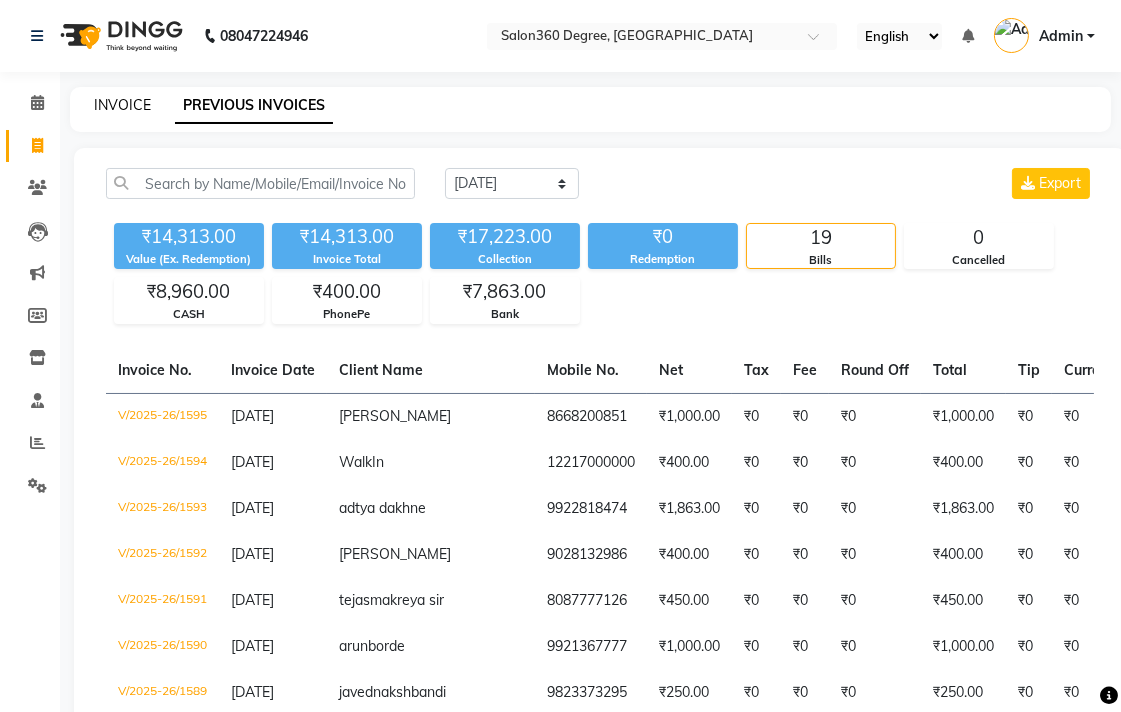 click on "INVOICE" 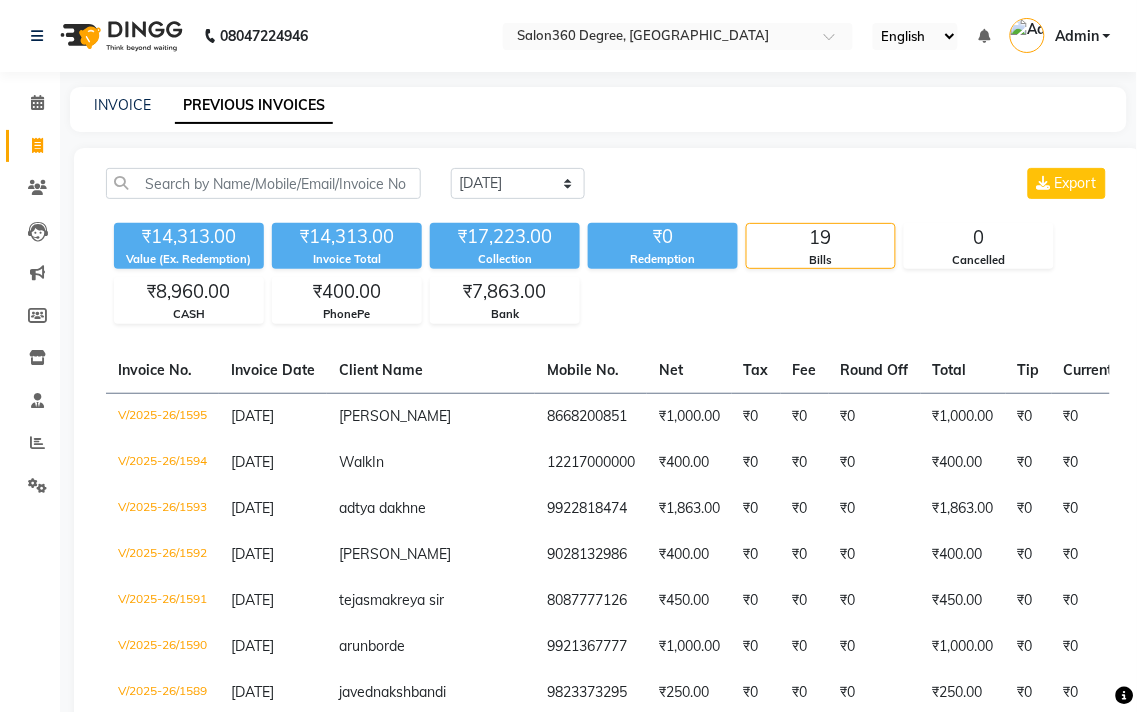 select on "5215" 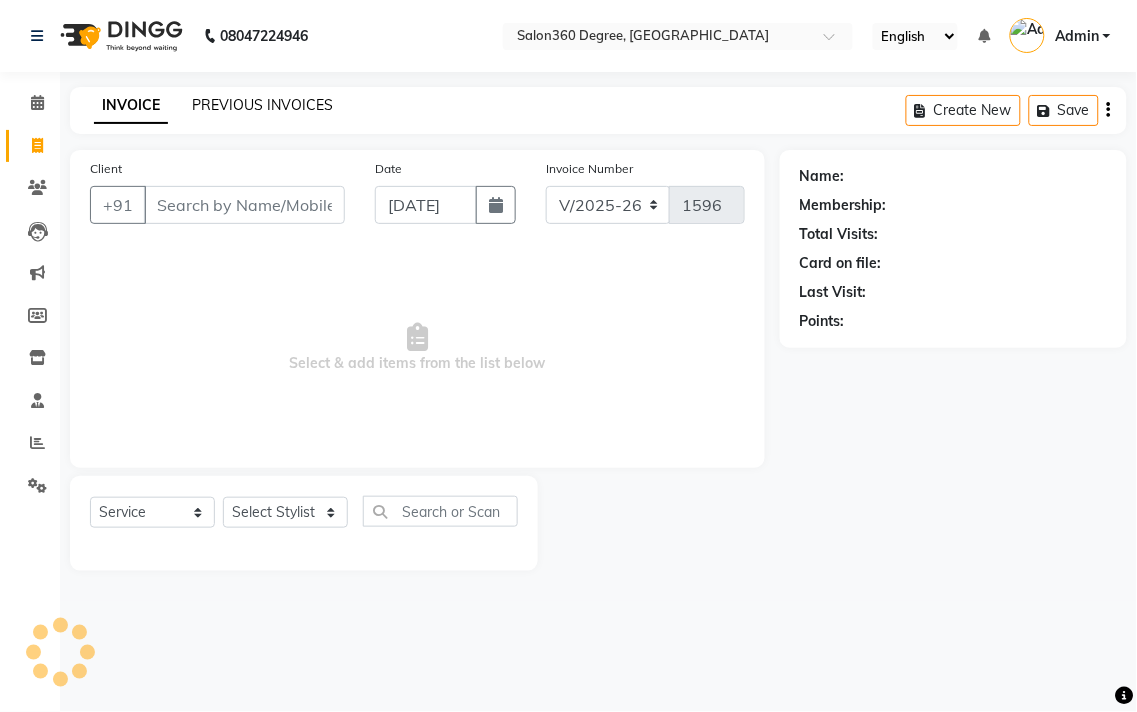 click on "PREVIOUS INVOICES" 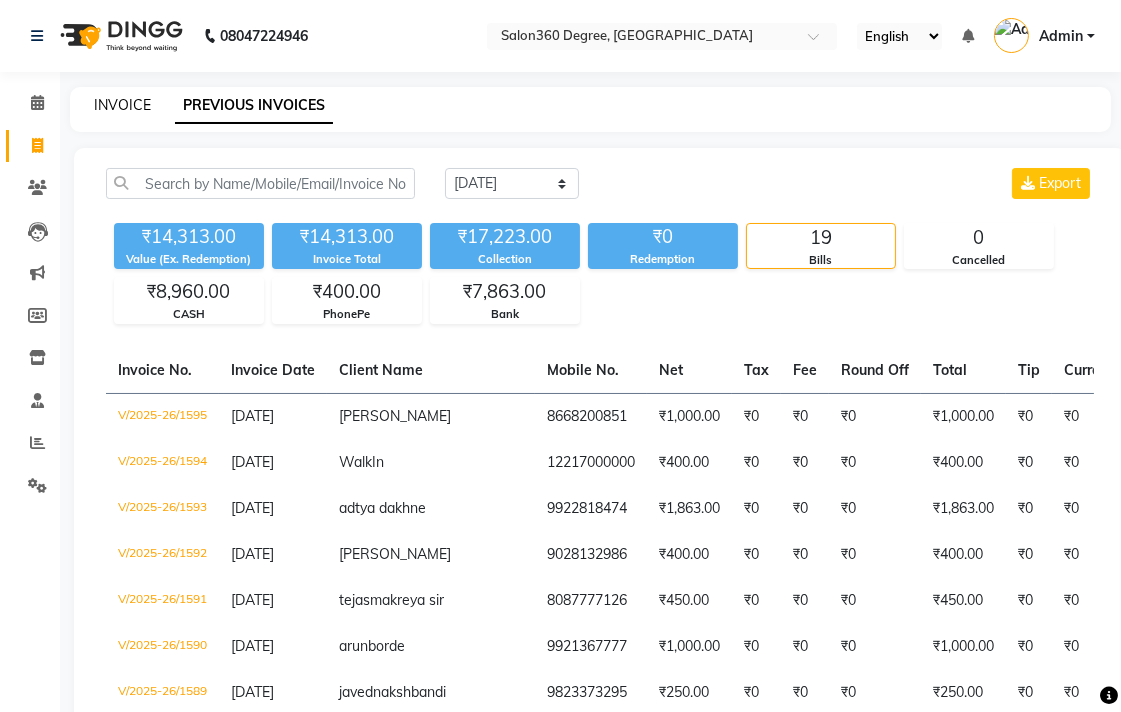 click on "INVOICE" 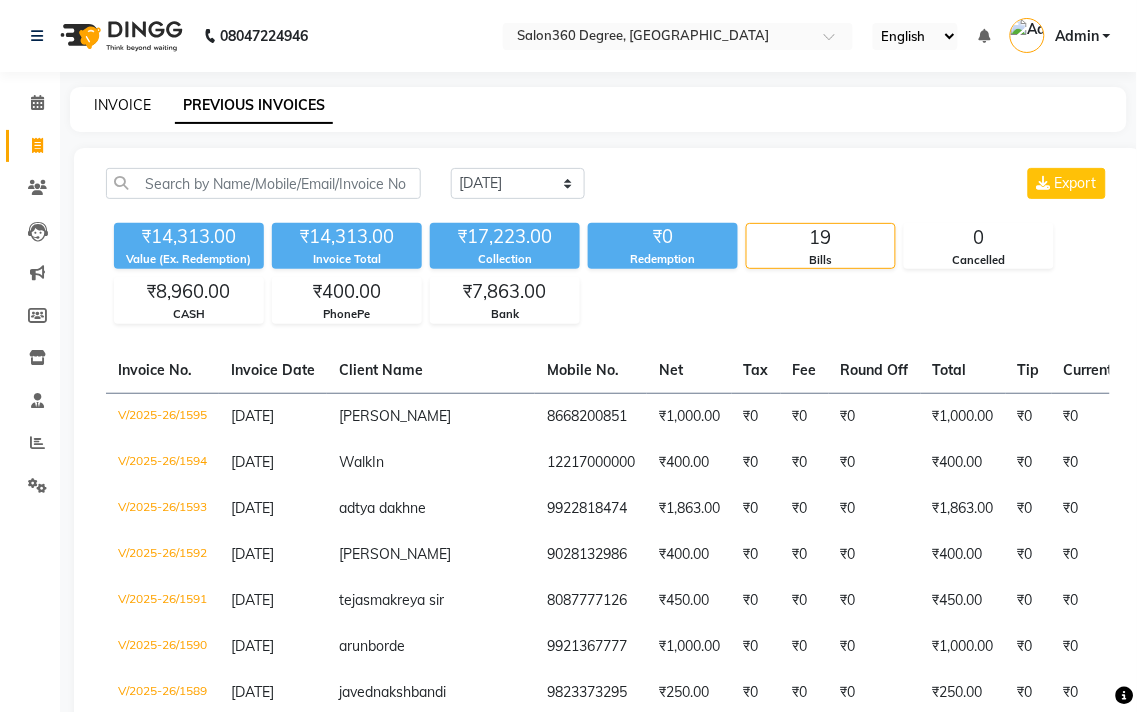 select on "service" 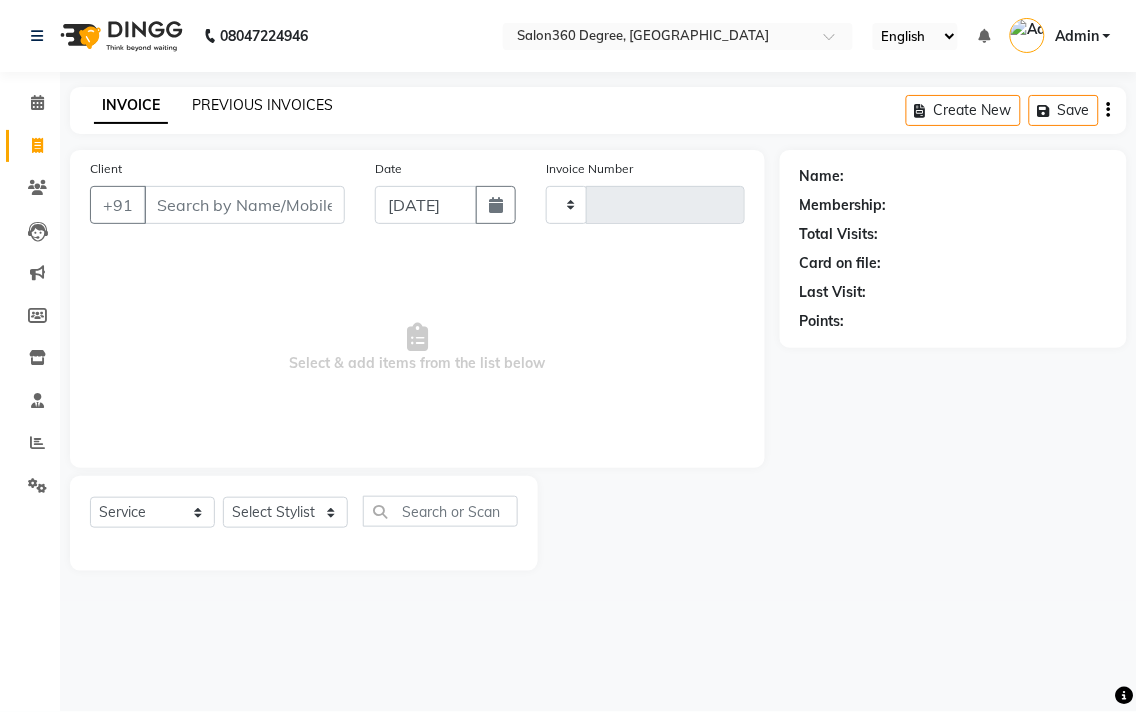 type on "1596" 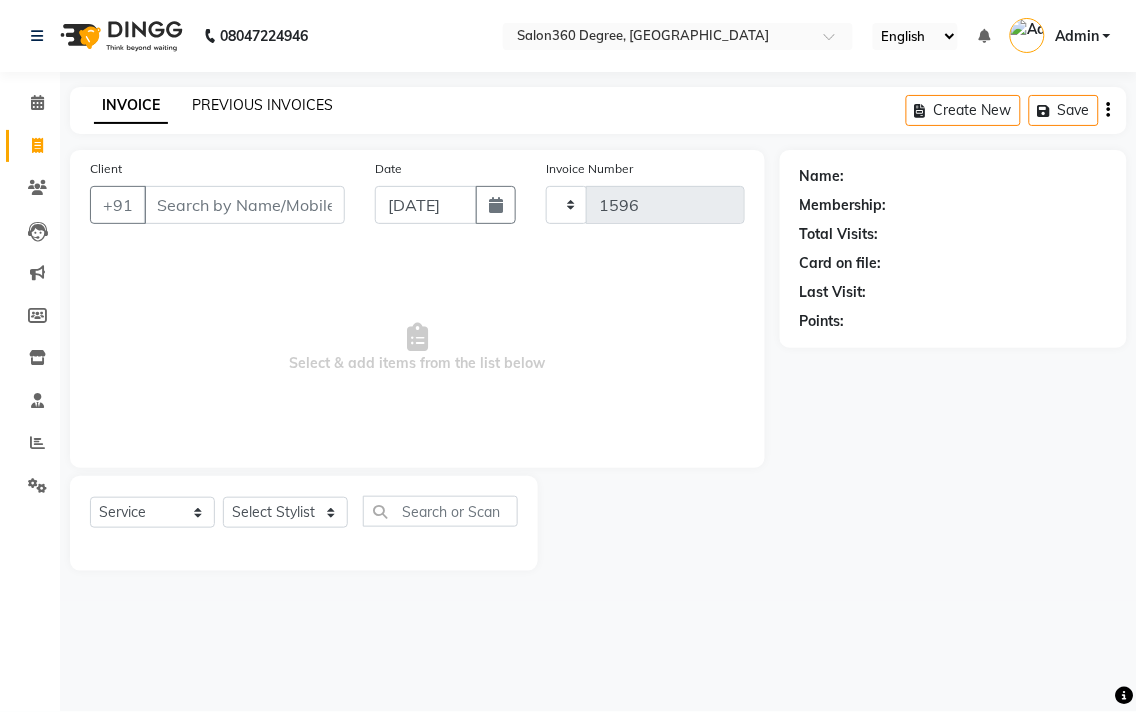 select on "5215" 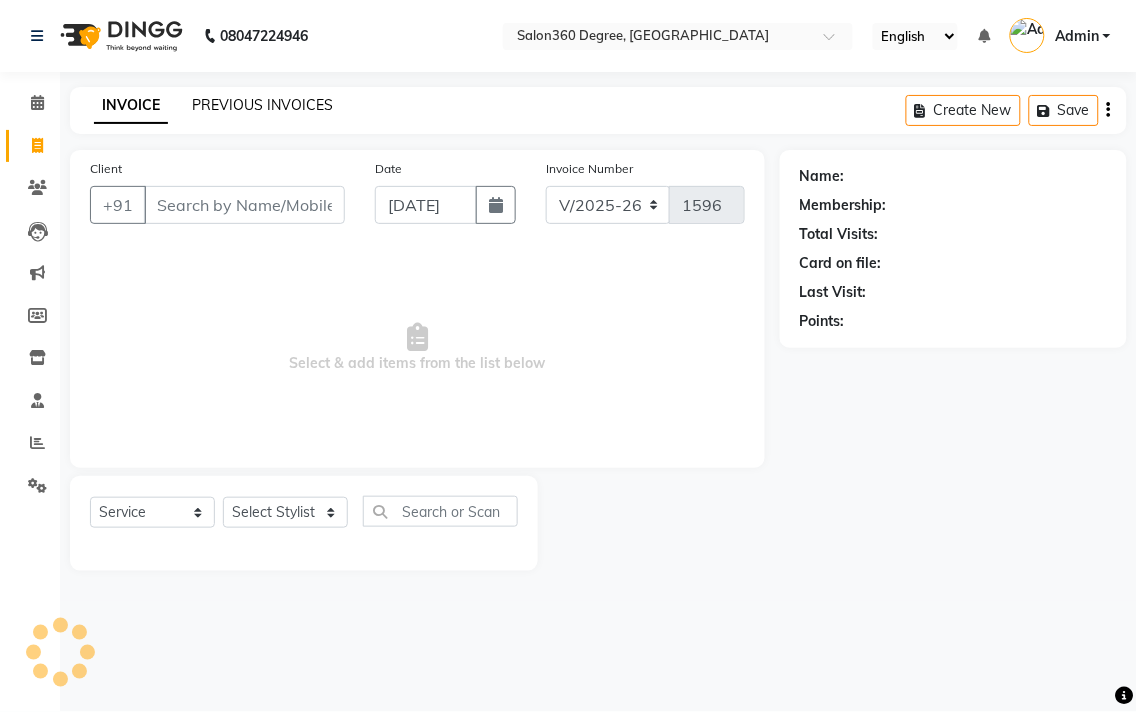 click on "PREVIOUS INVOICES" 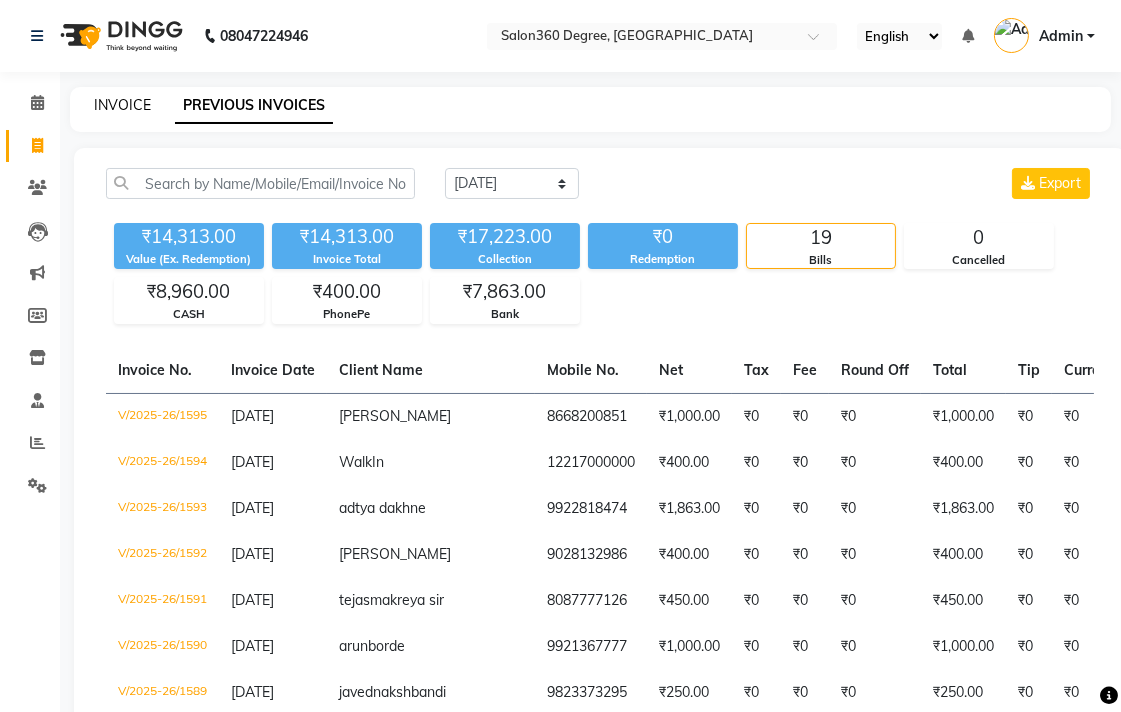click on "INVOICE" 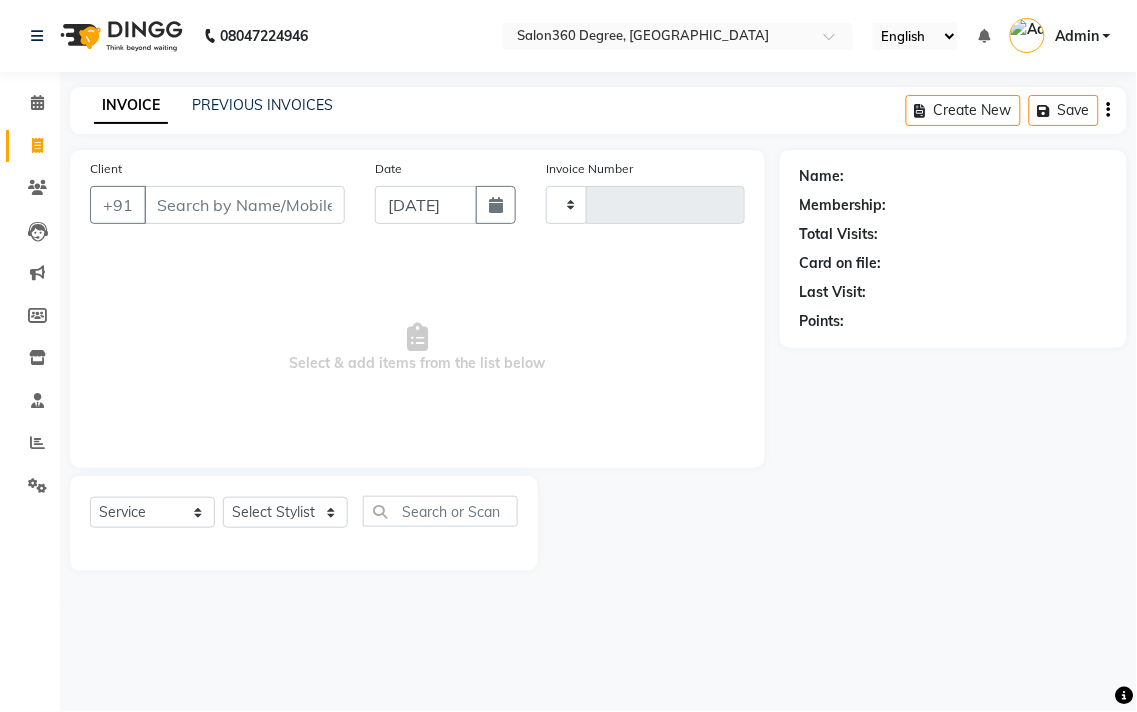 type on "1596" 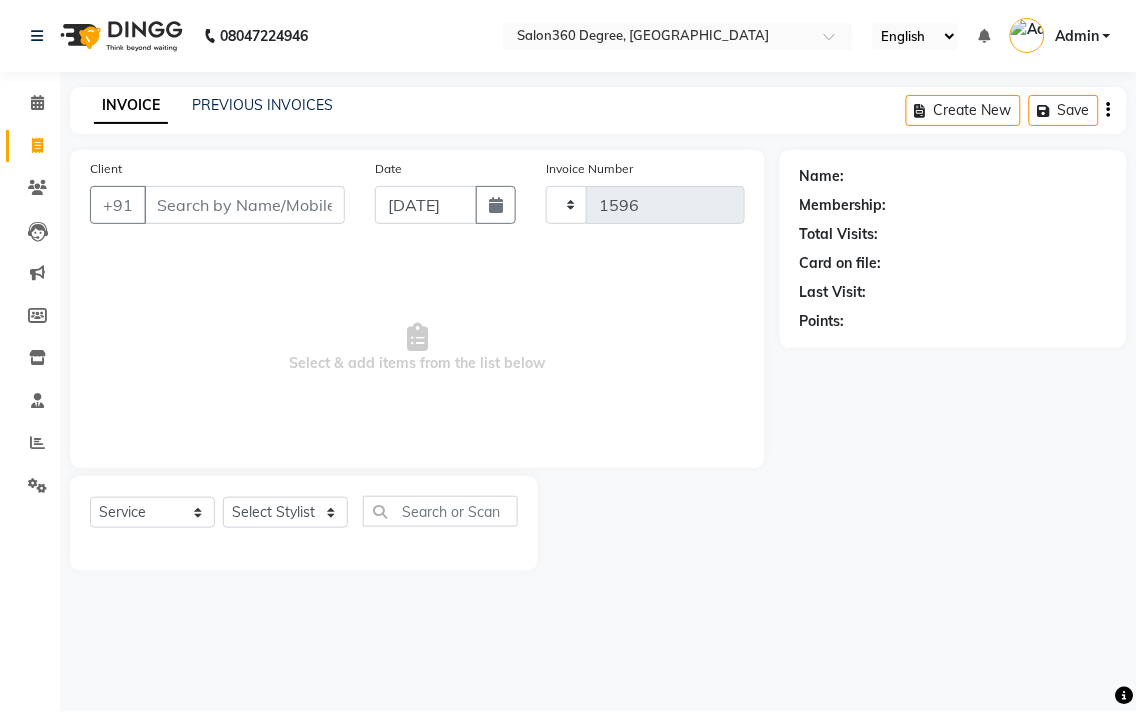 select on "5215" 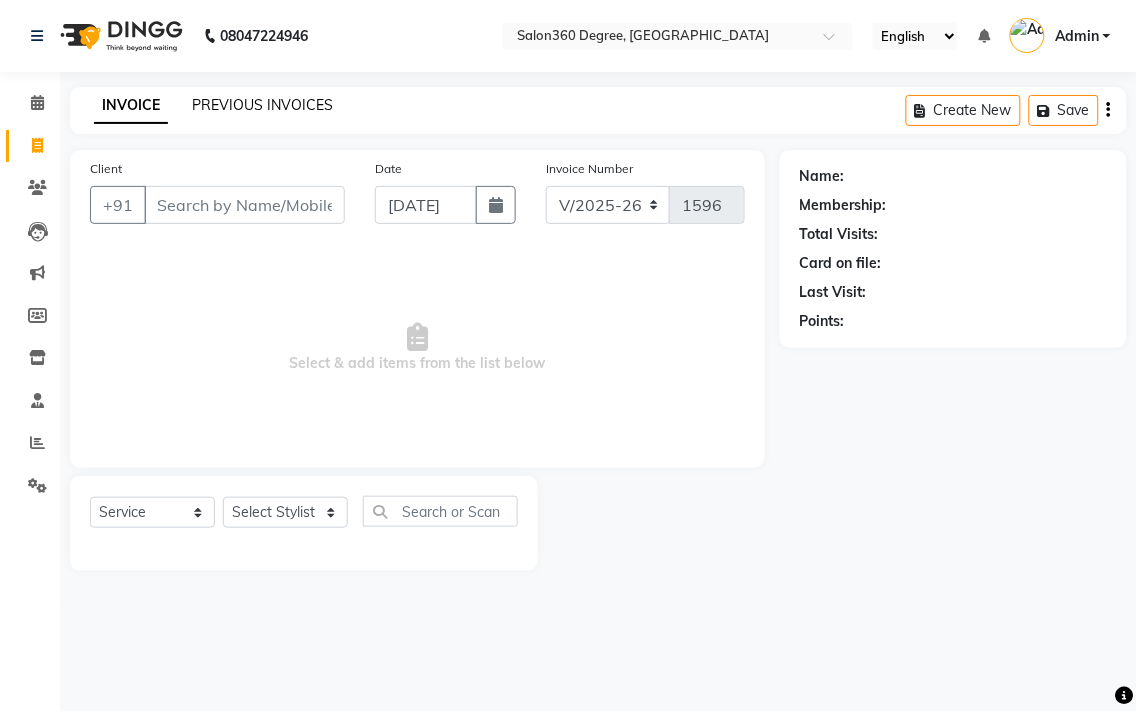 click on "PREVIOUS INVOICES" 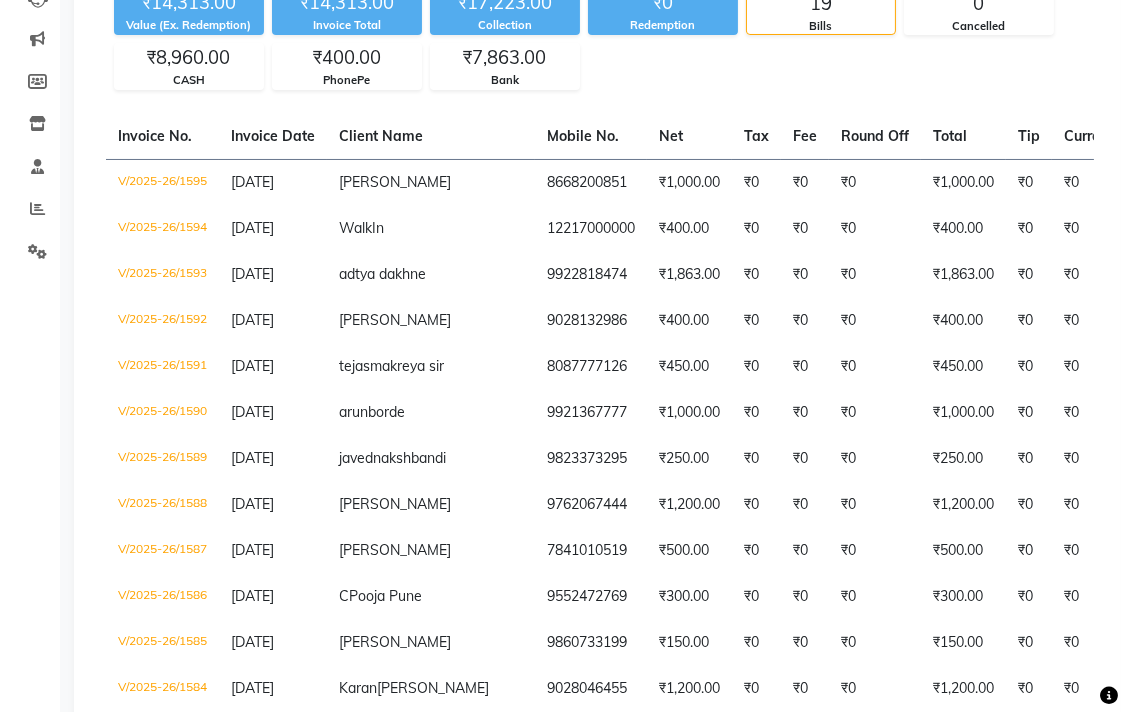 scroll, scrollTop: 111, scrollLeft: 0, axis: vertical 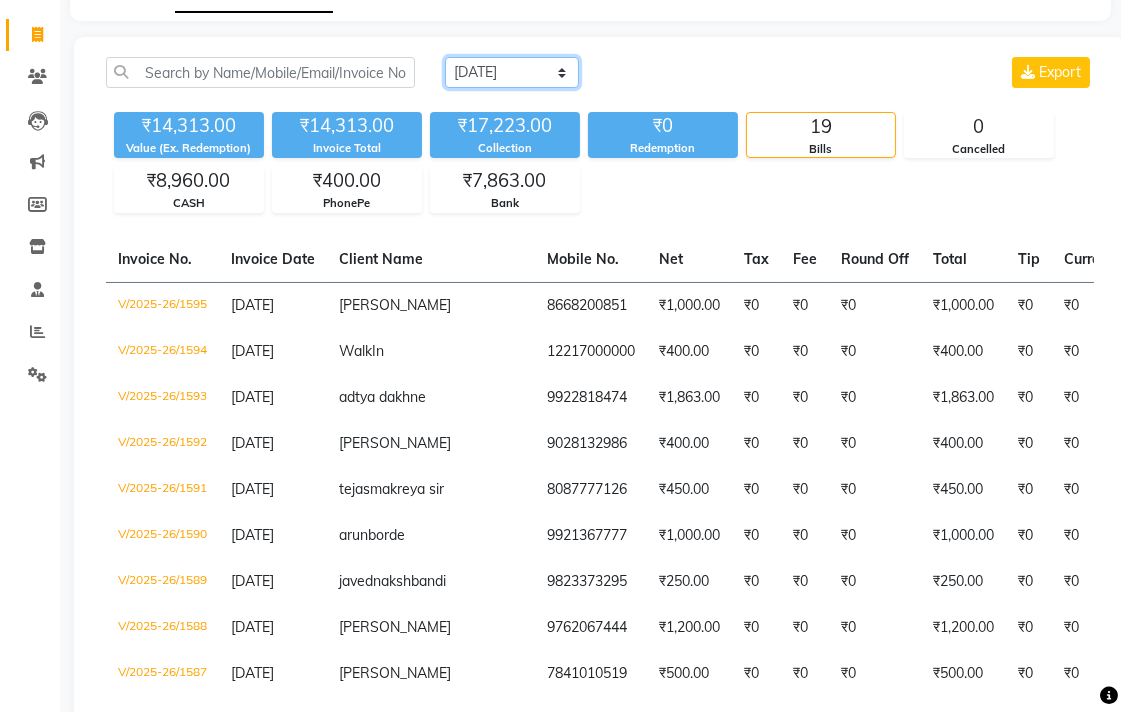 drag, startPoint x: 520, startPoint y: 64, endPoint x: 517, endPoint y: 75, distance: 11.401754 